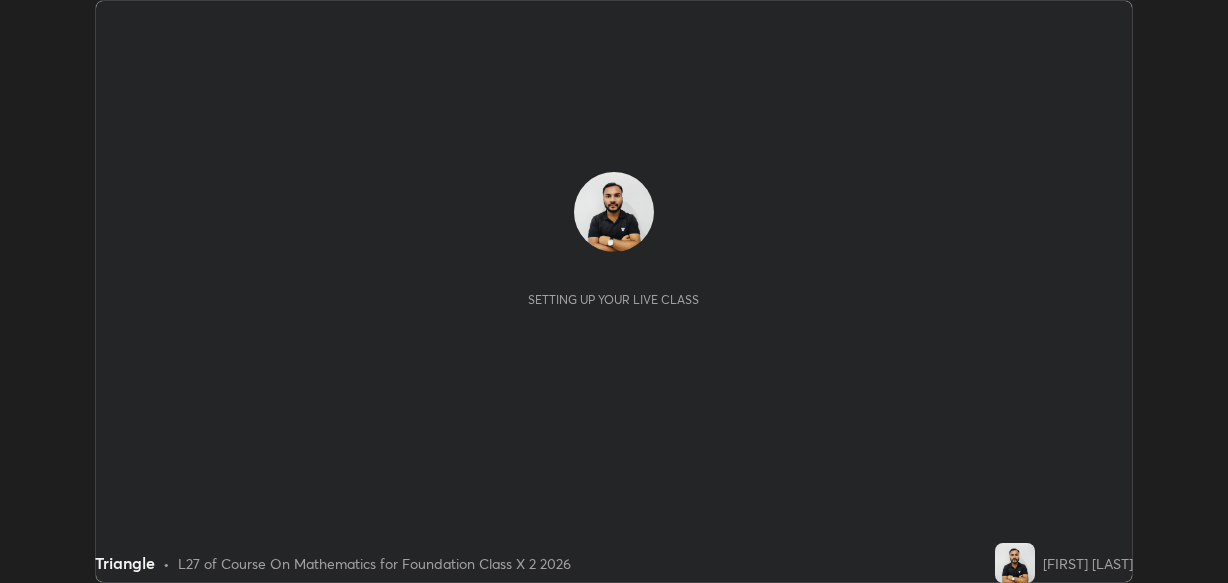 scroll, scrollTop: 0, scrollLeft: 0, axis: both 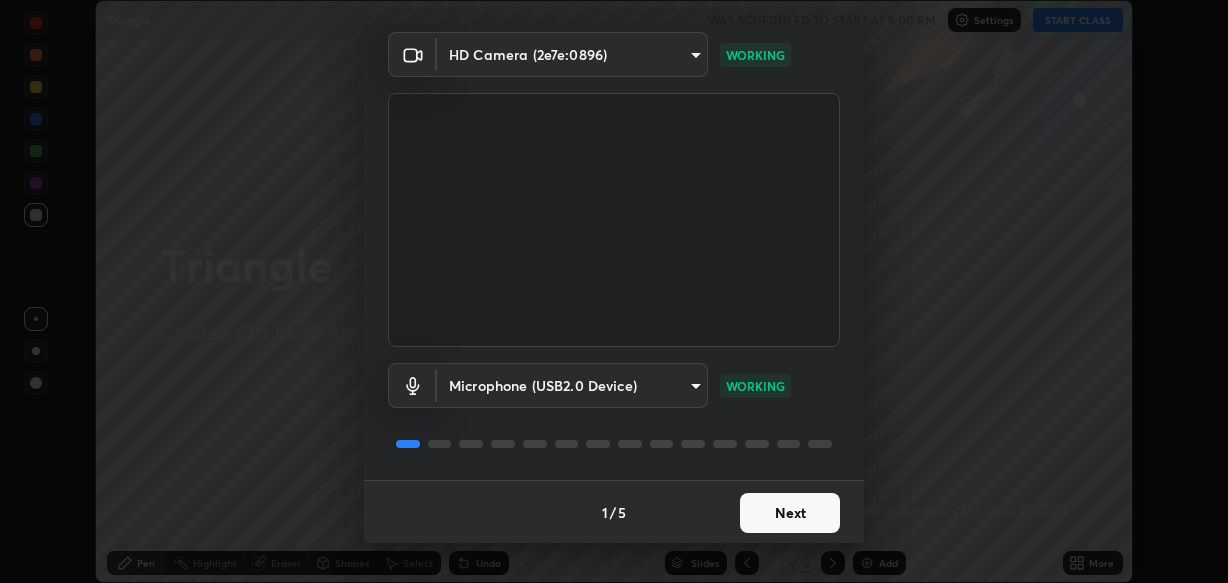 click on "Next" at bounding box center [790, 513] 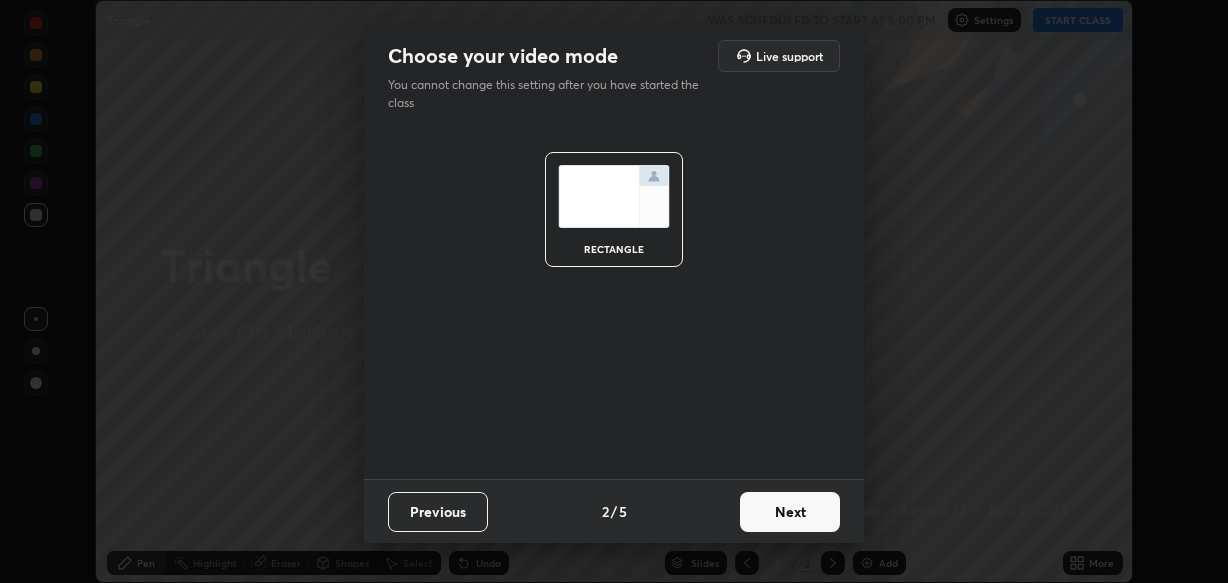 scroll, scrollTop: 0, scrollLeft: 0, axis: both 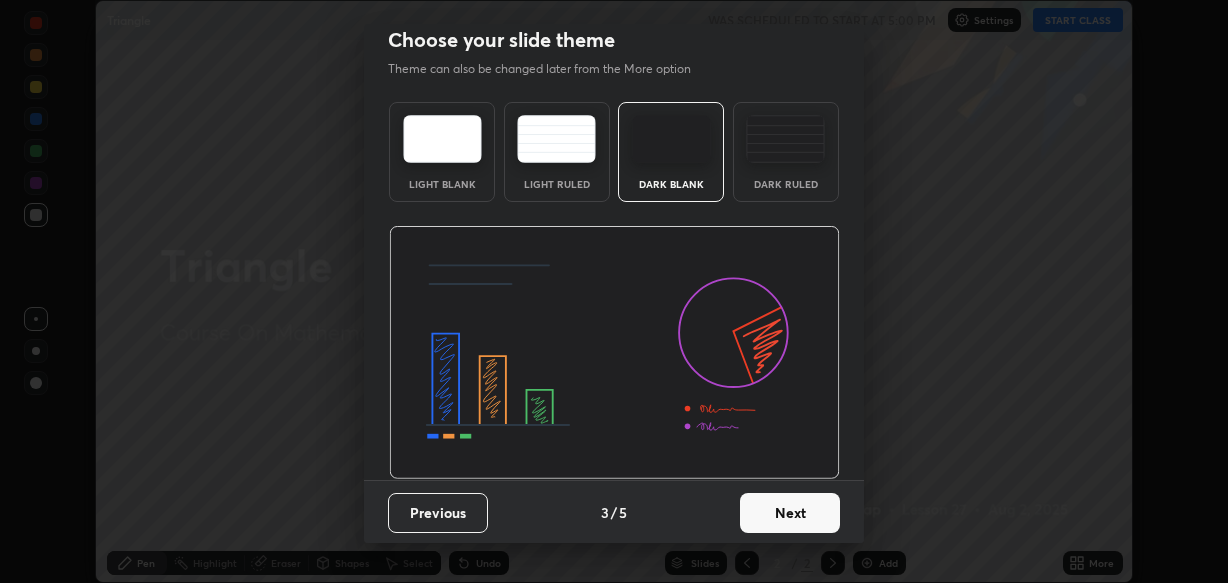 click on "Dark Ruled" at bounding box center [786, 152] 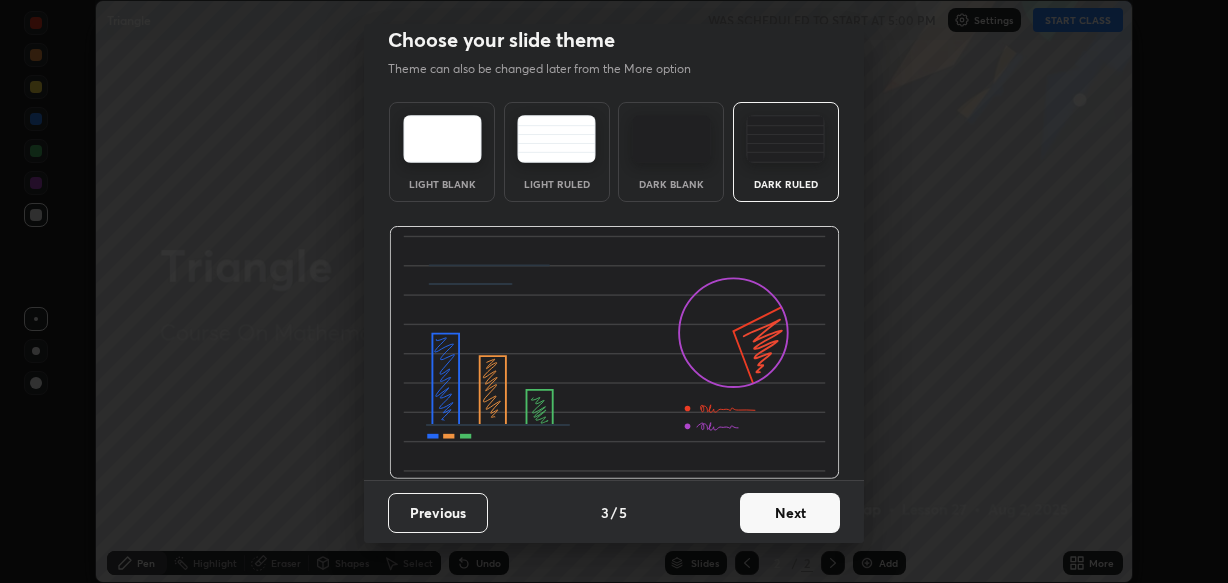 click on "Next" at bounding box center [790, 513] 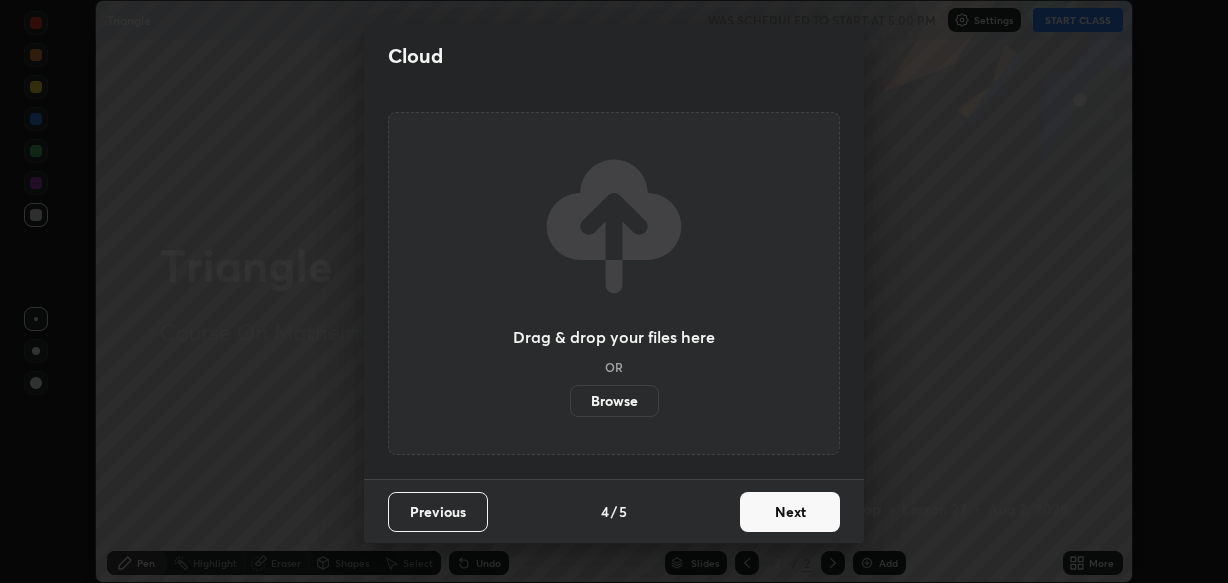 scroll, scrollTop: 0, scrollLeft: 0, axis: both 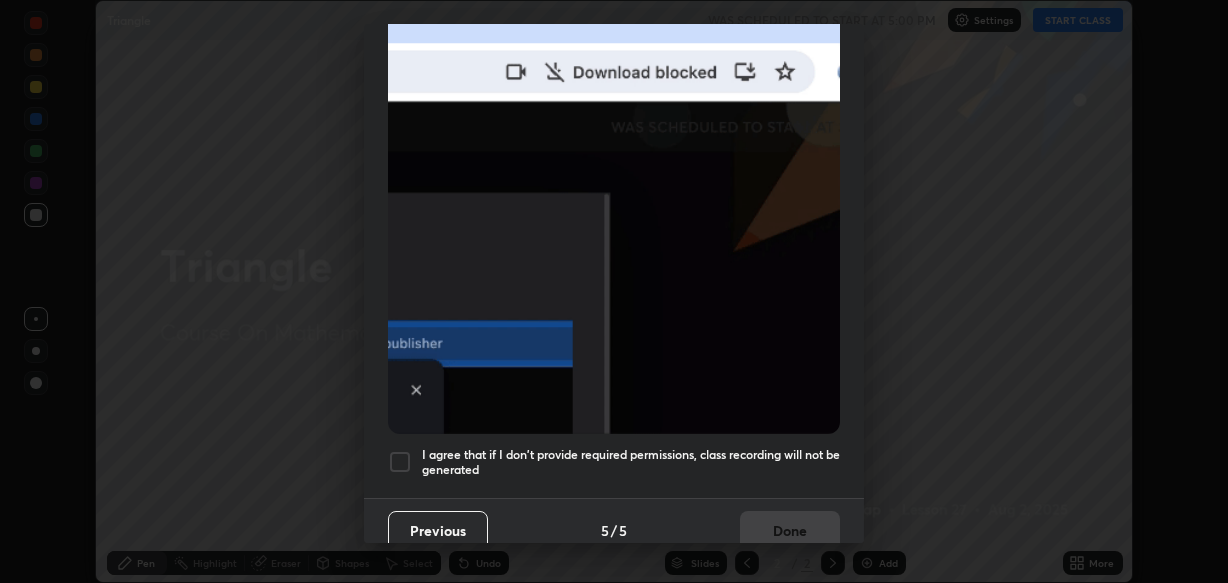 click at bounding box center (400, 462) 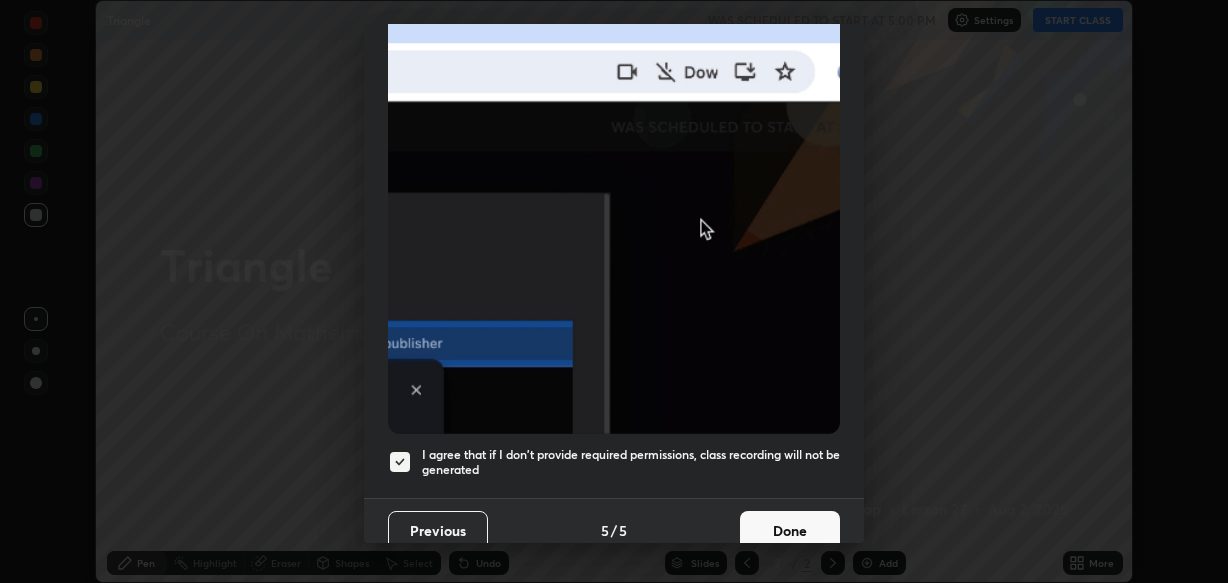 click on "Done" at bounding box center (790, 531) 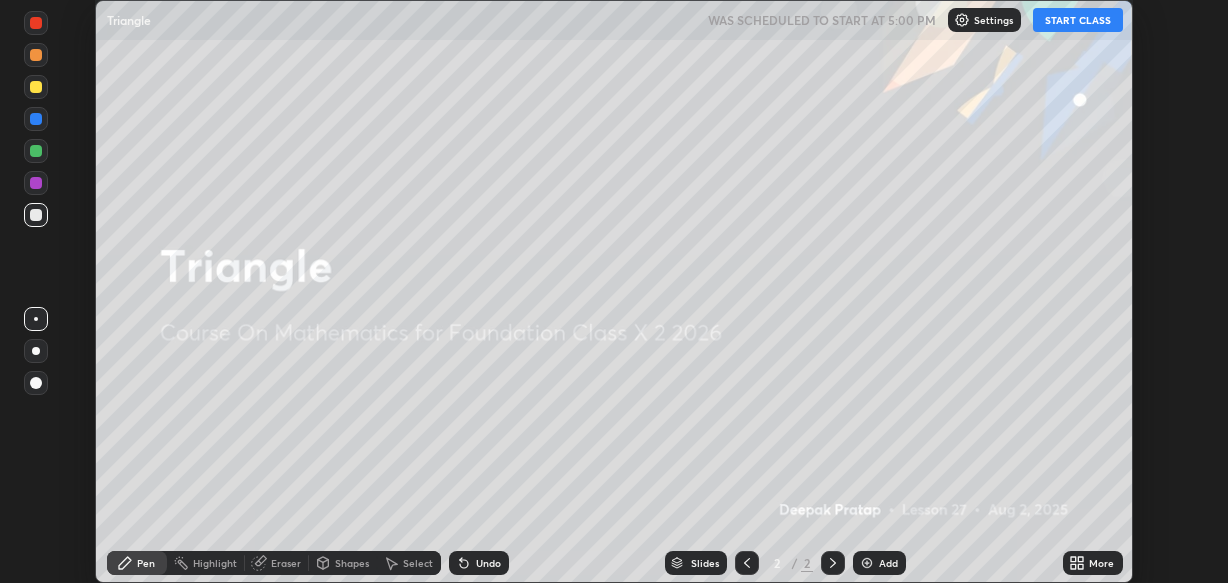 click 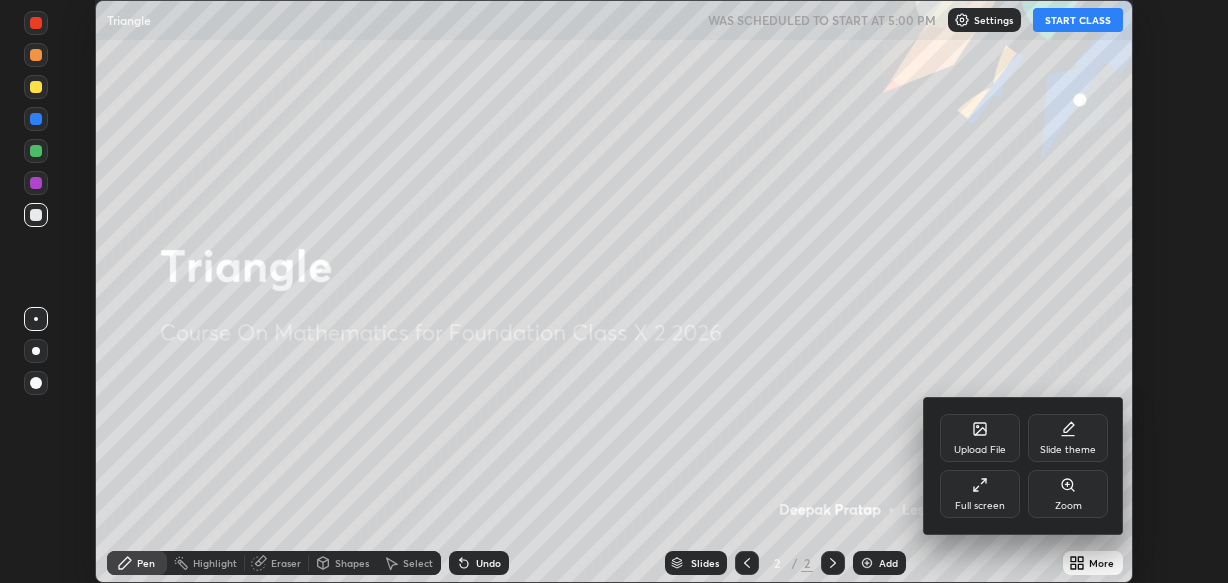 click on "Full screen" at bounding box center (980, 494) 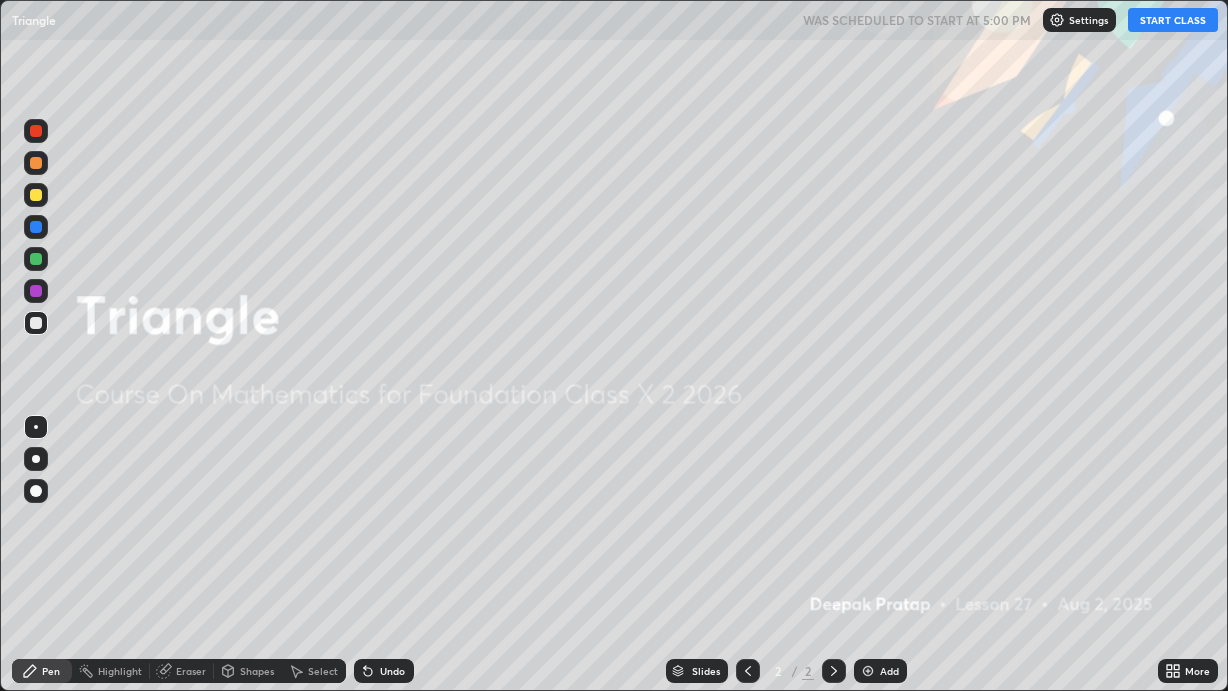 scroll, scrollTop: 99308, scrollLeft: 98771, axis: both 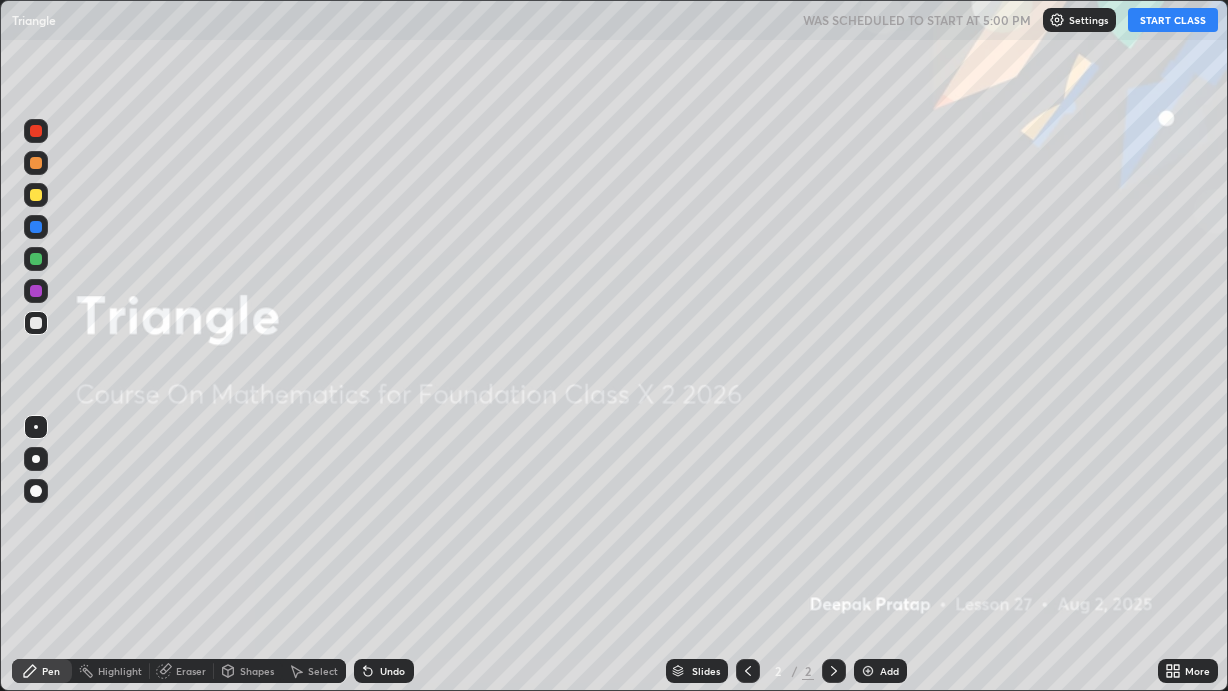 click on "START CLASS" at bounding box center (1173, 20) 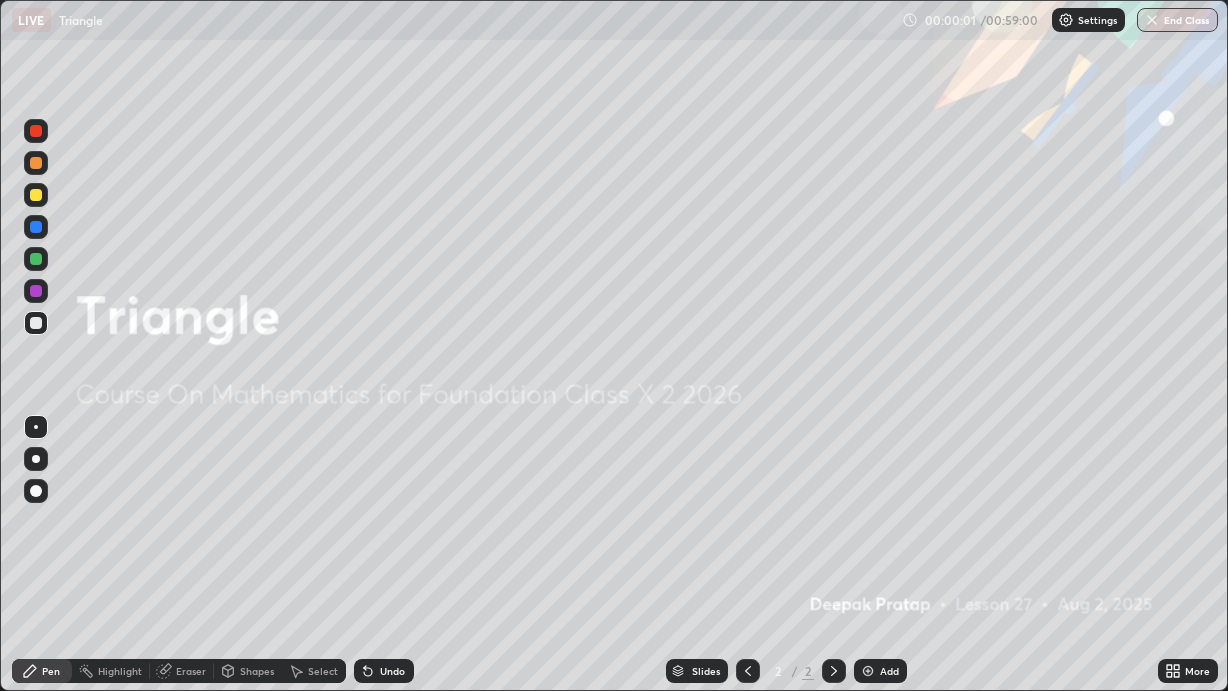 click on "Add" at bounding box center (880, 671) 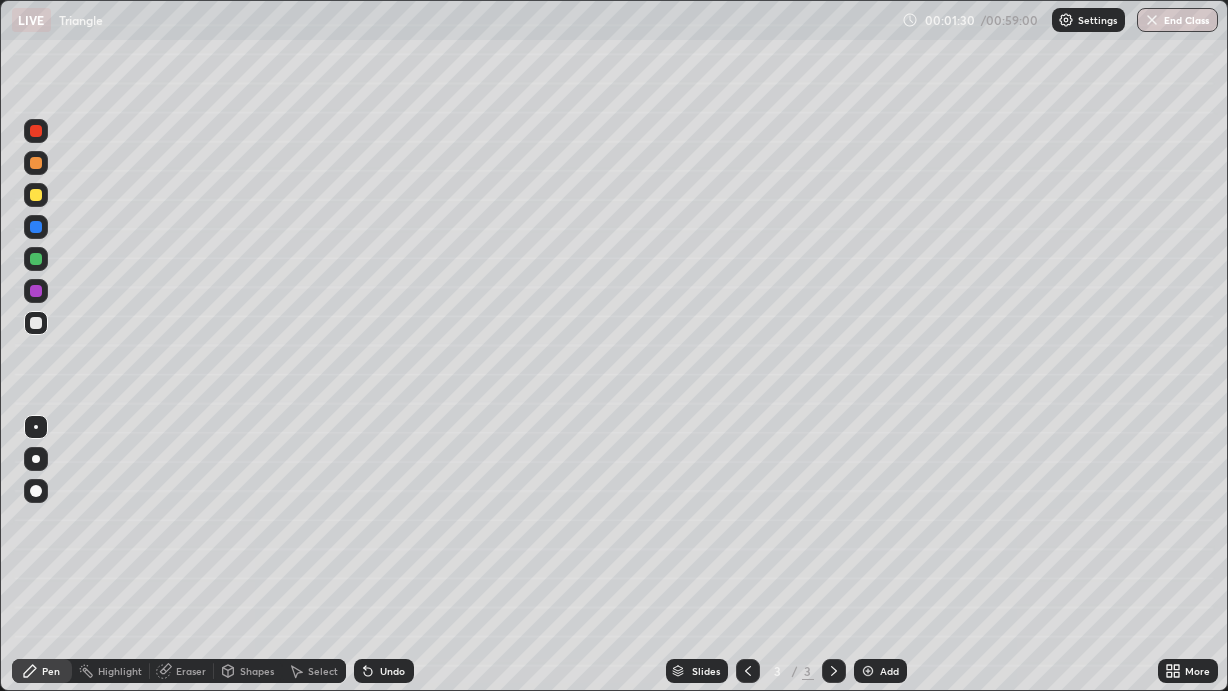 click on "Shapes" at bounding box center (248, 671) 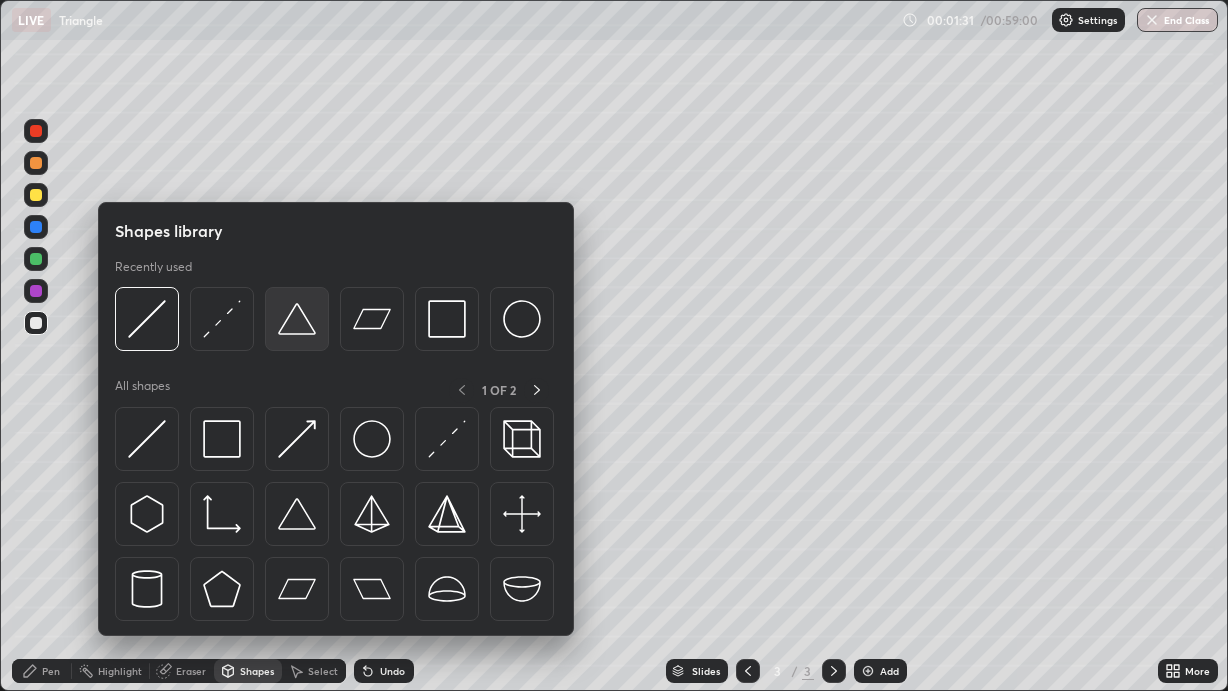 click at bounding box center [297, 319] 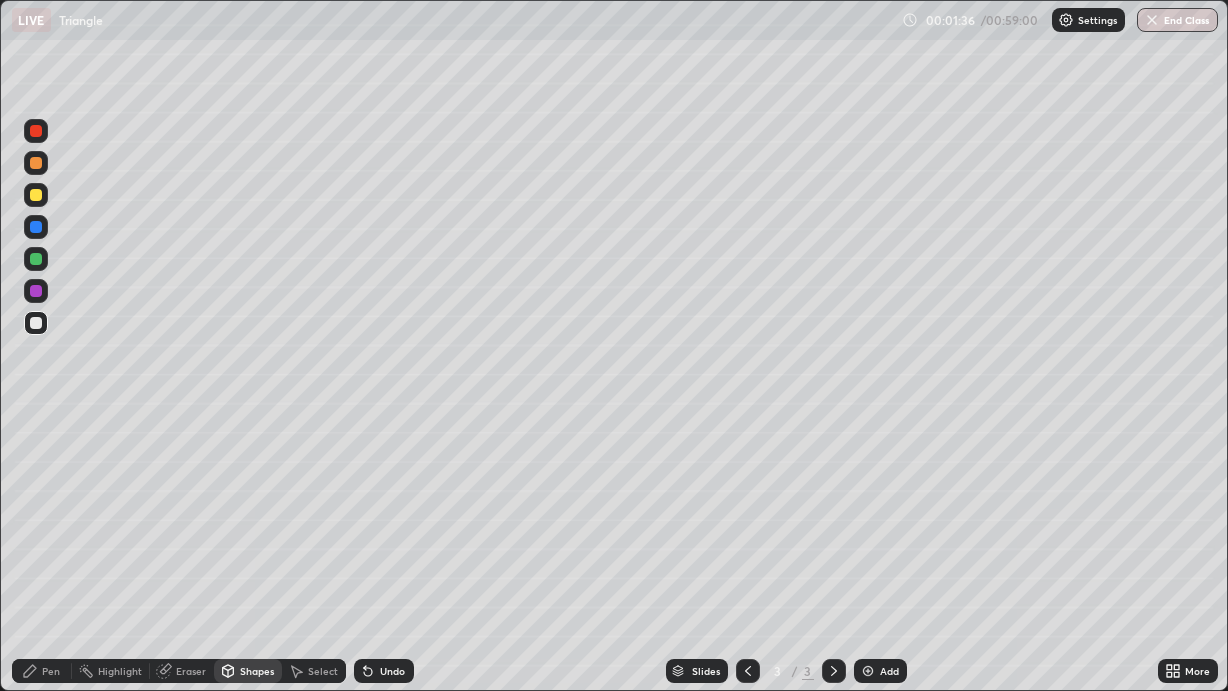click on "Pen" at bounding box center [51, 671] 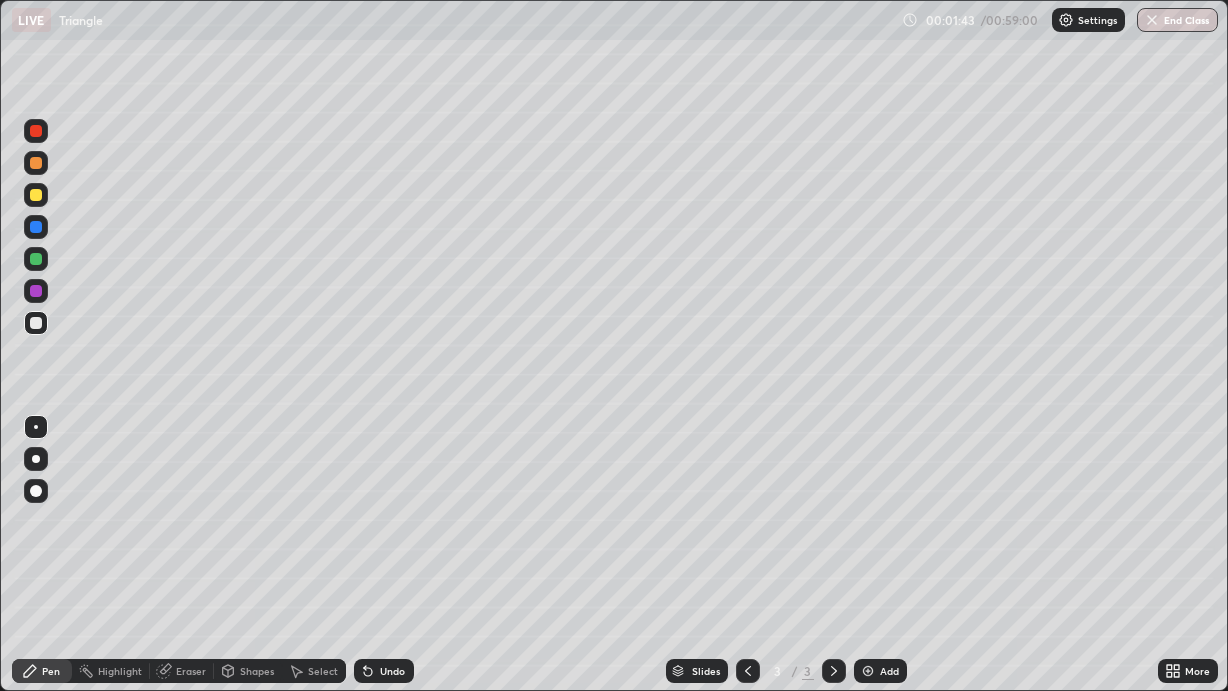 click 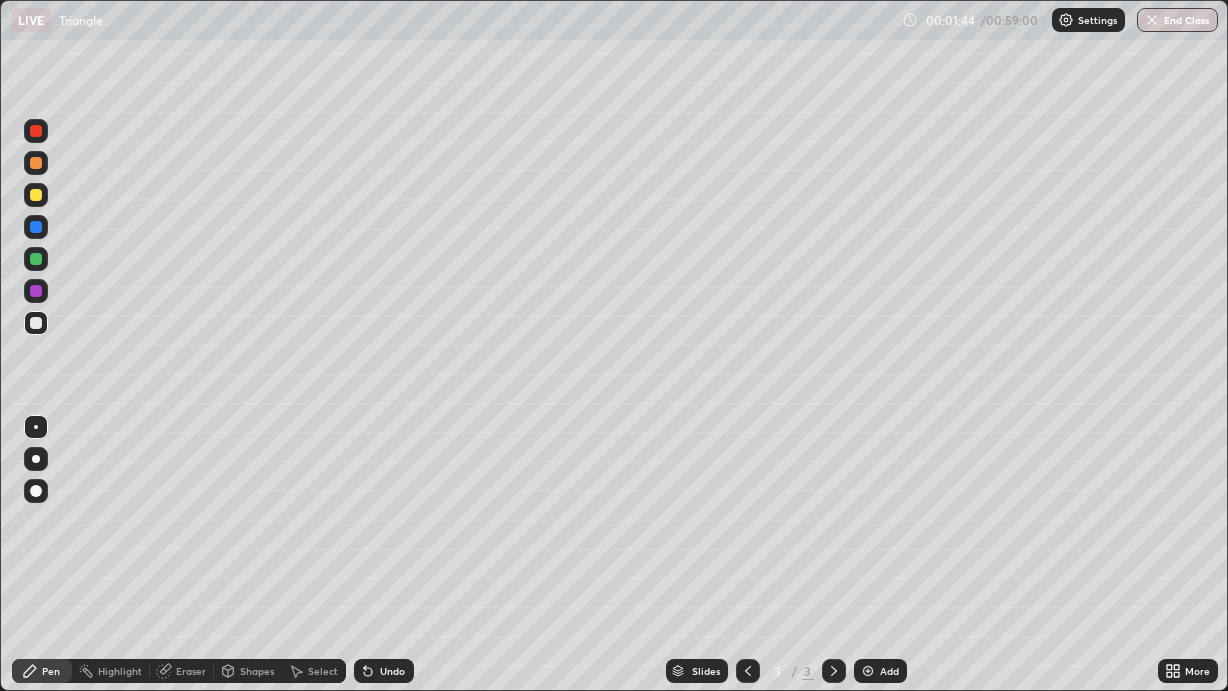 click on "Undo" at bounding box center (392, 671) 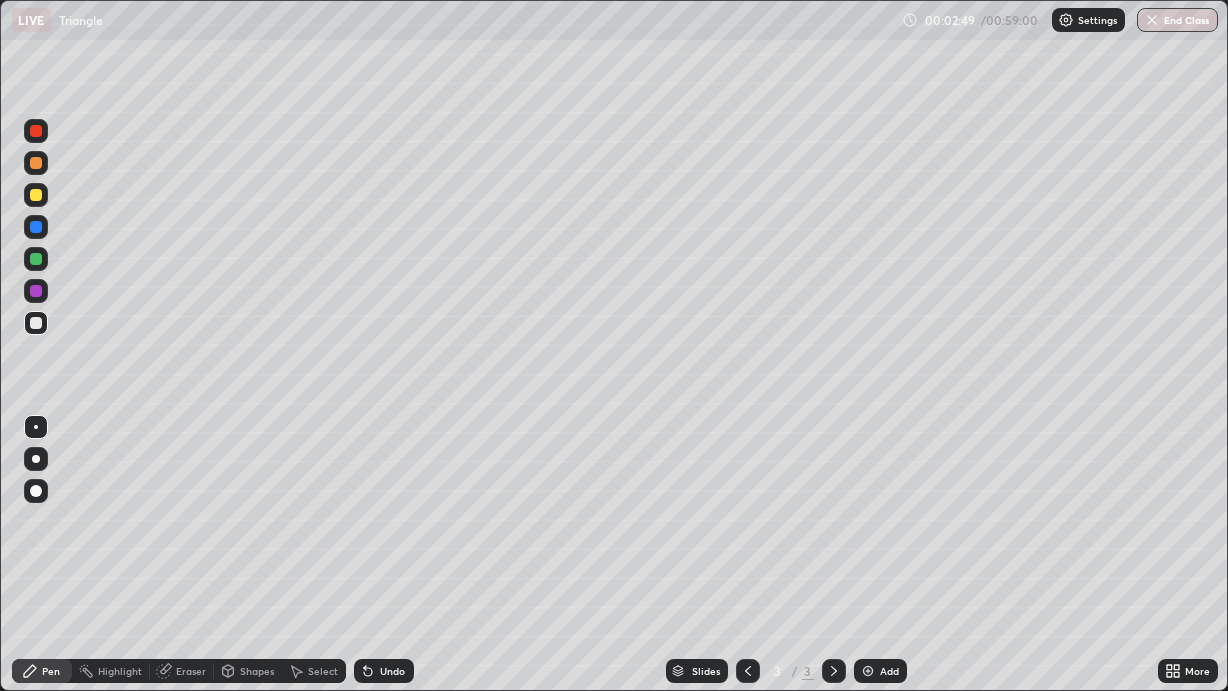 click at bounding box center [36, 195] 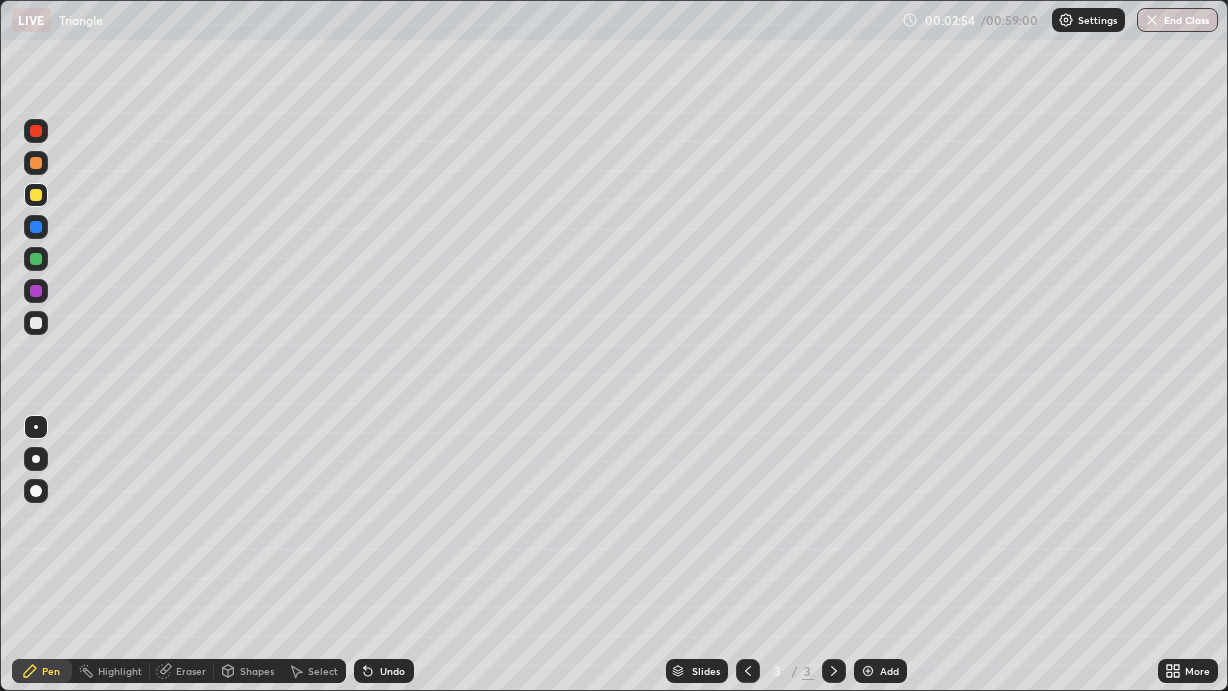 click on "Shapes" at bounding box center (257, 671) 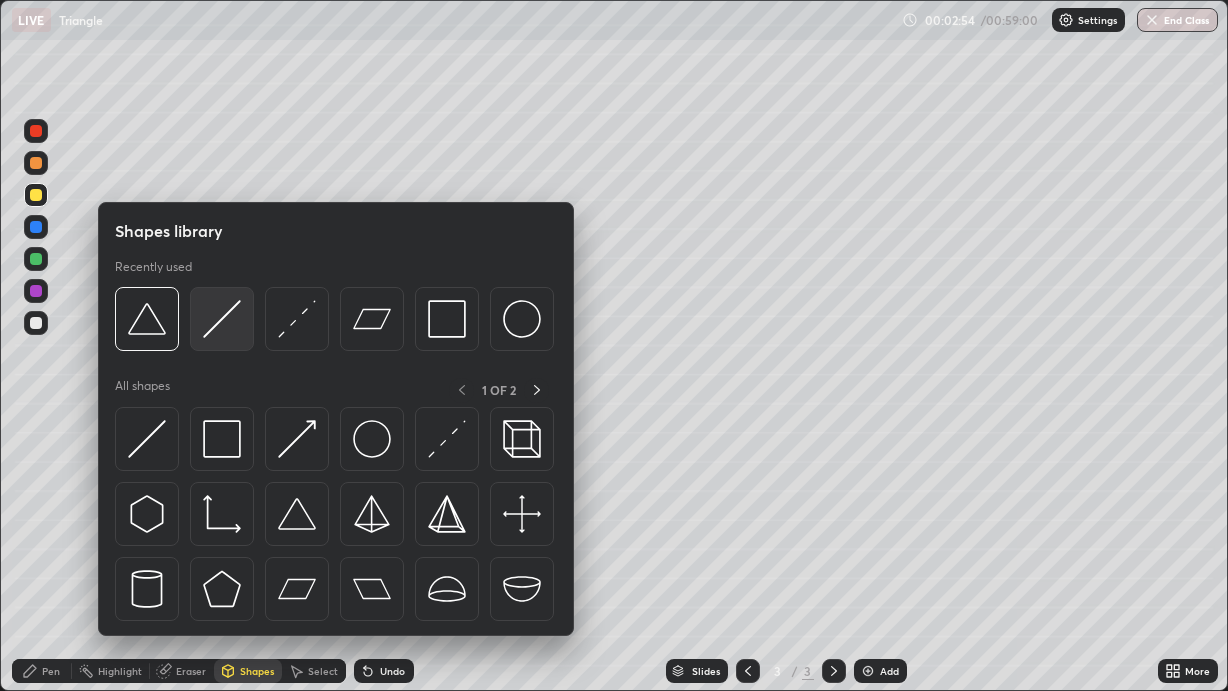 click at bounding box center (222, 319) 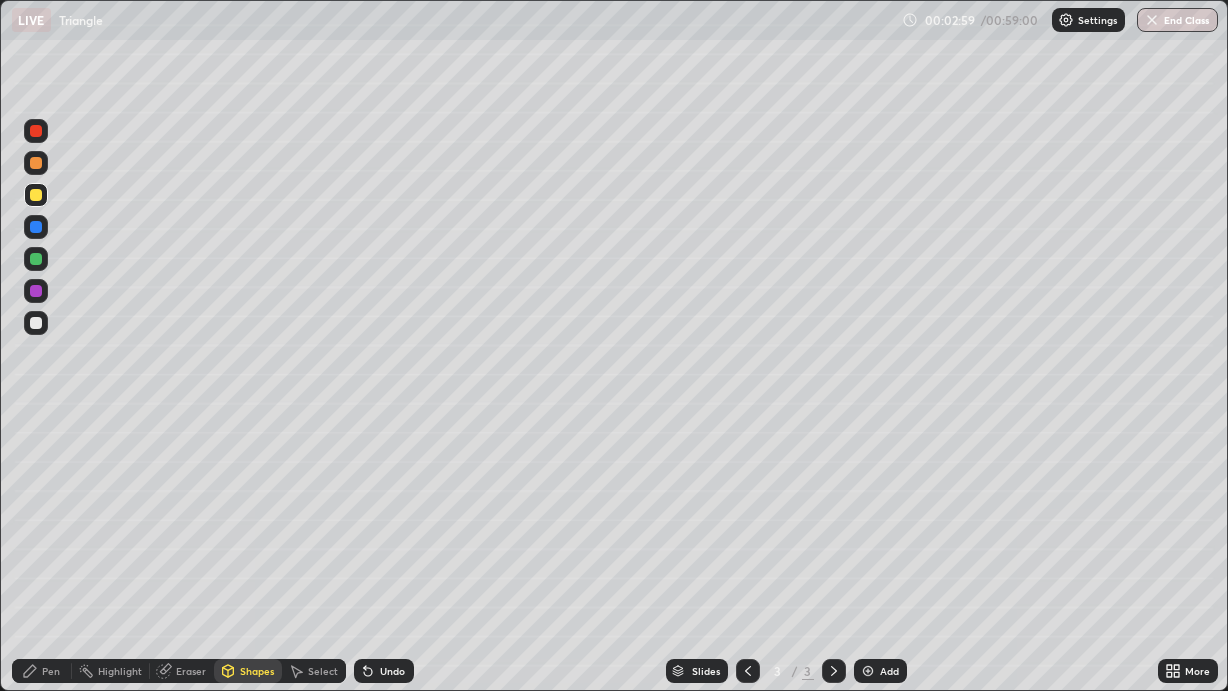 click 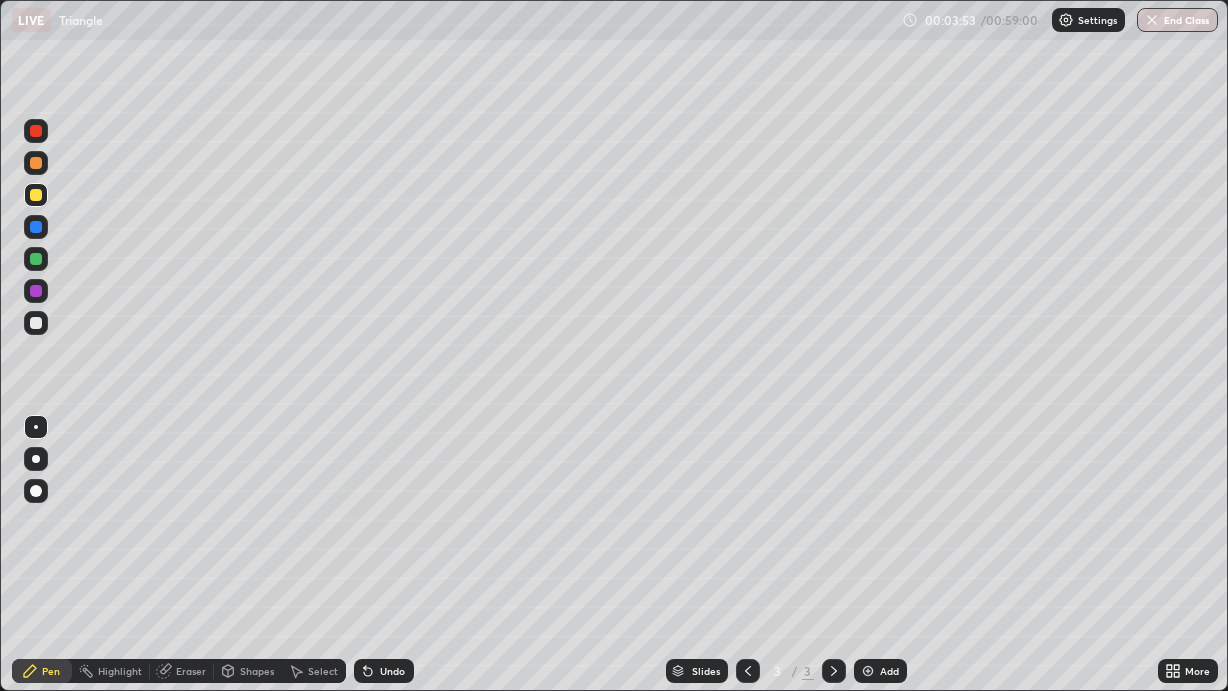 click at bounding box center [36, 259] 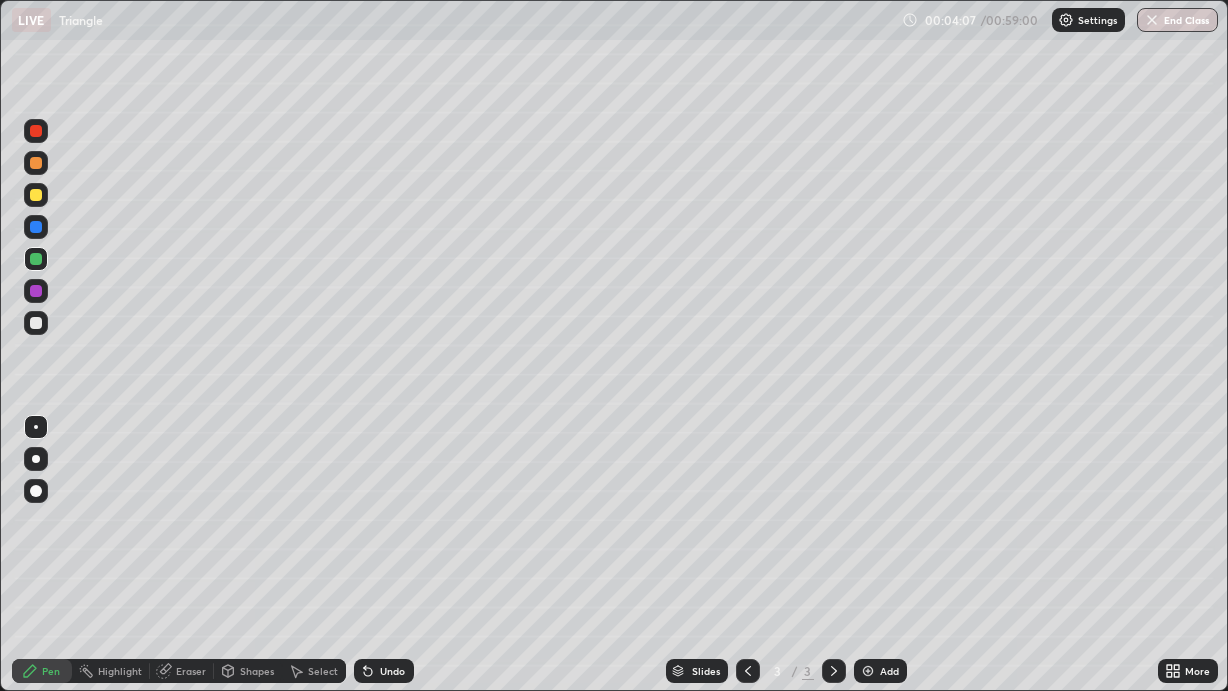 click at bounding box center [36, 291] 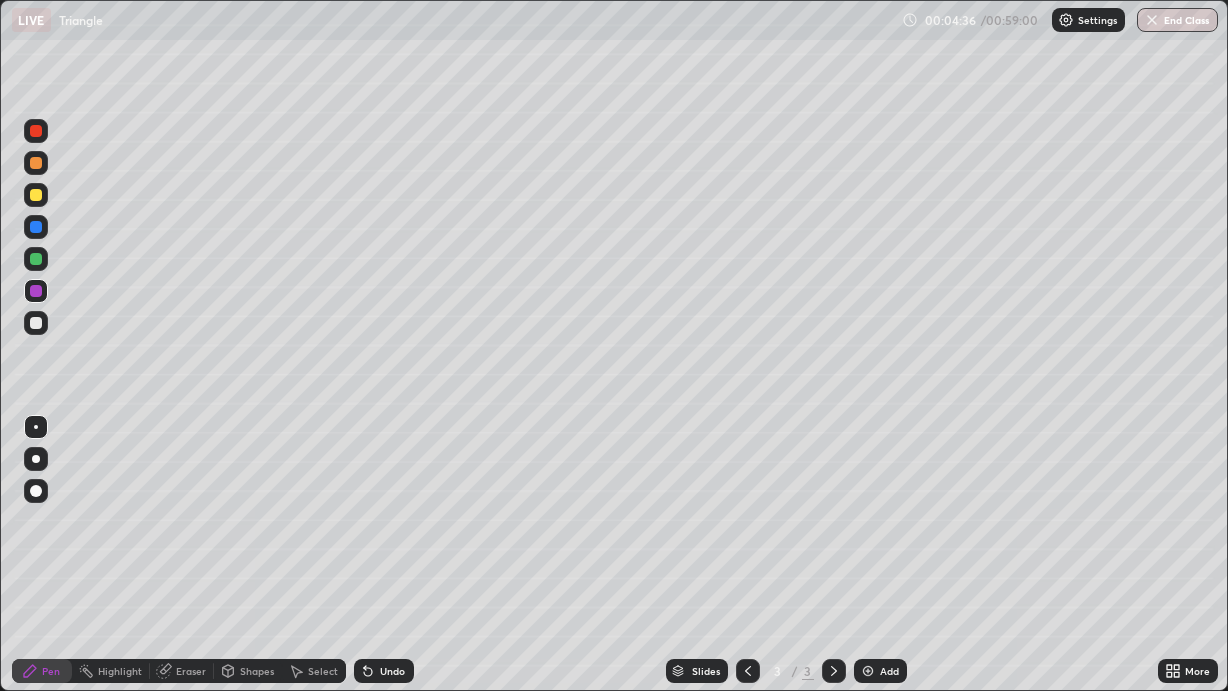 click on "Shapes" at bounding box center (257, 671) 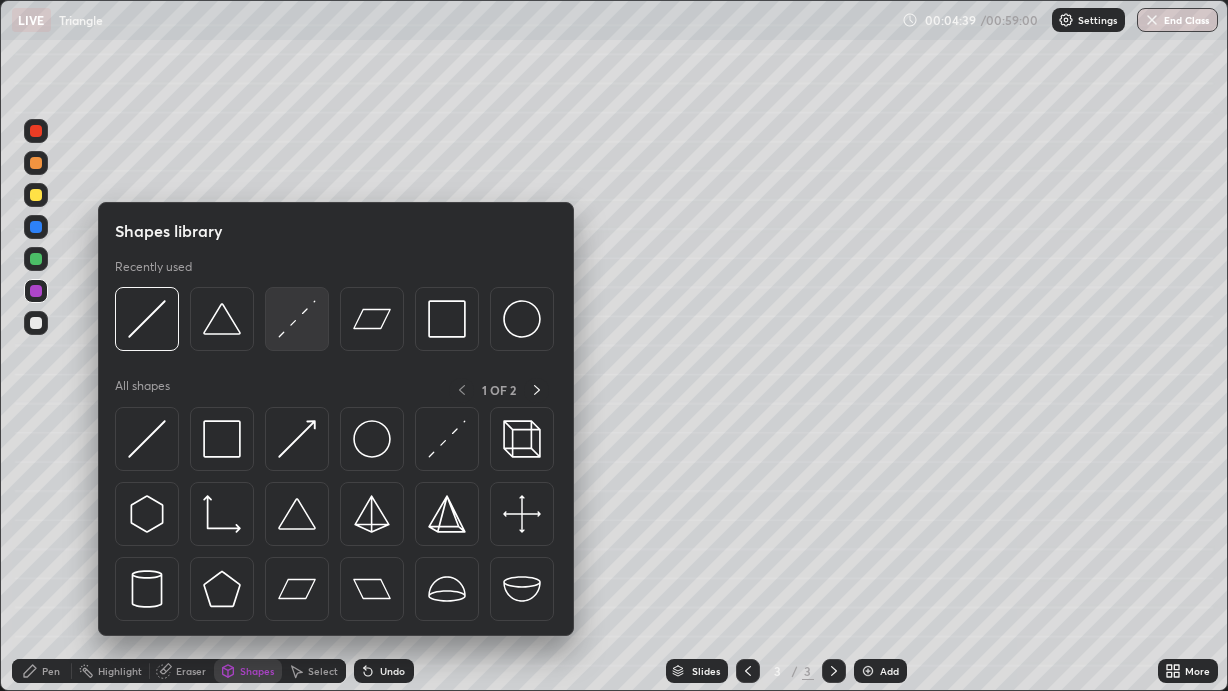 click at bounding box center (297, 319) 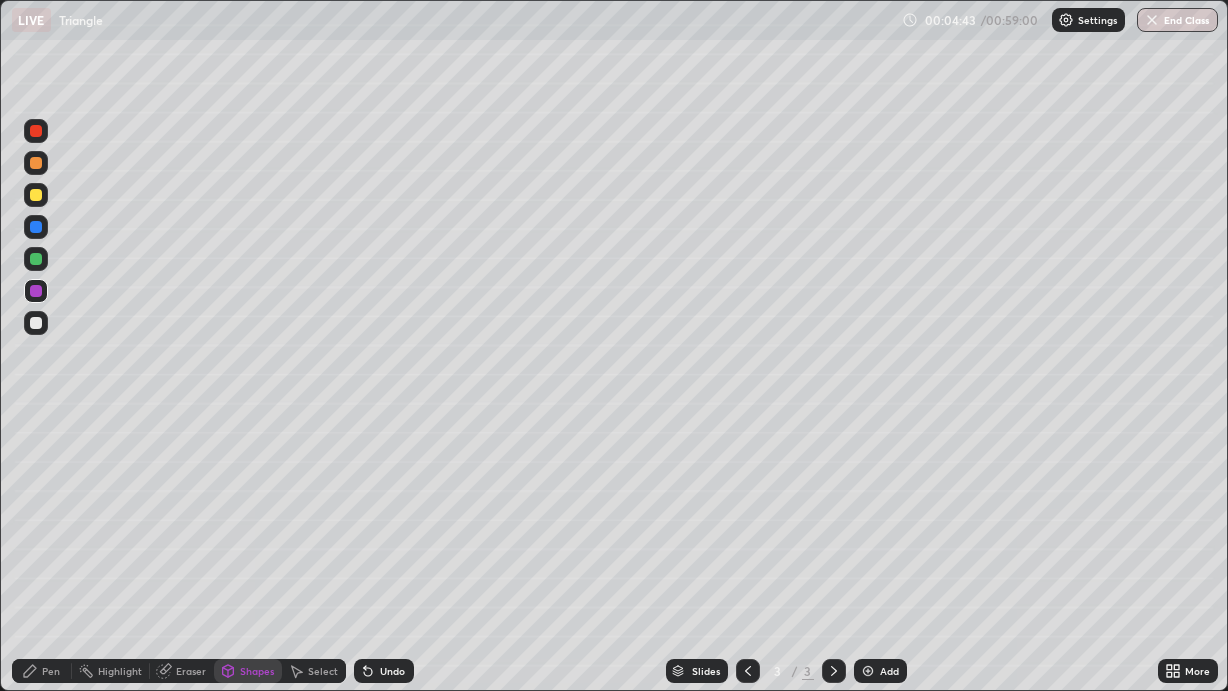 click on "Pen" at bounding box center (51, 671) 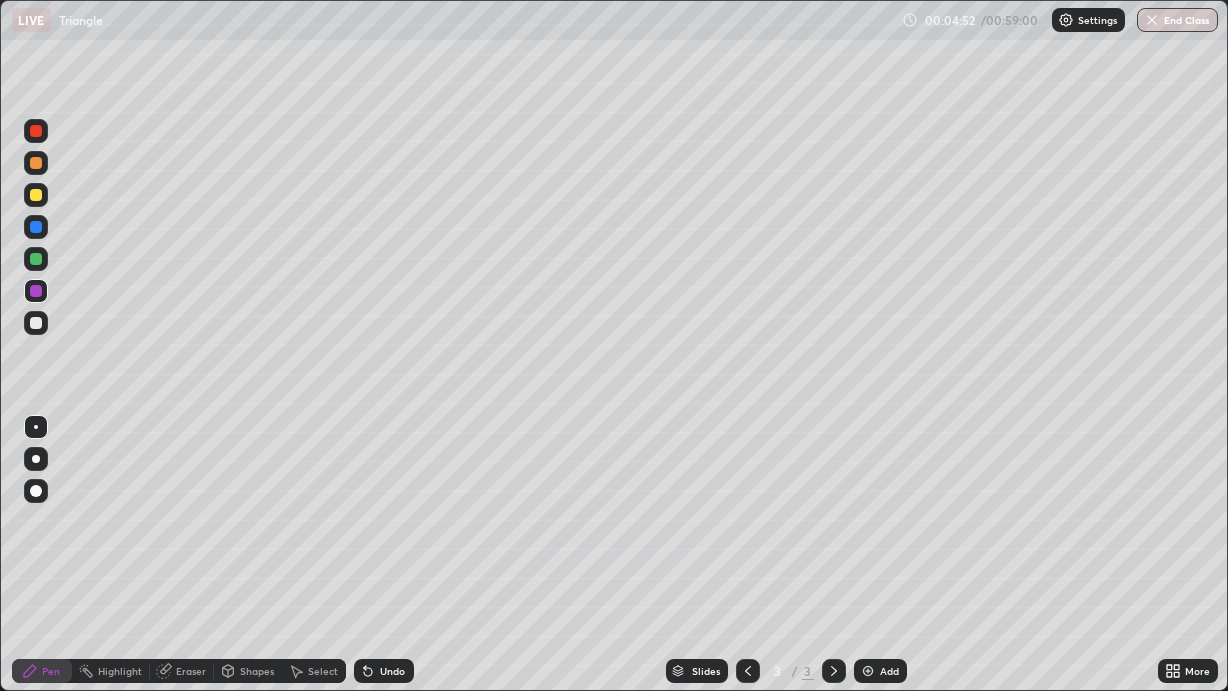 click at bounding box center [36, 323] 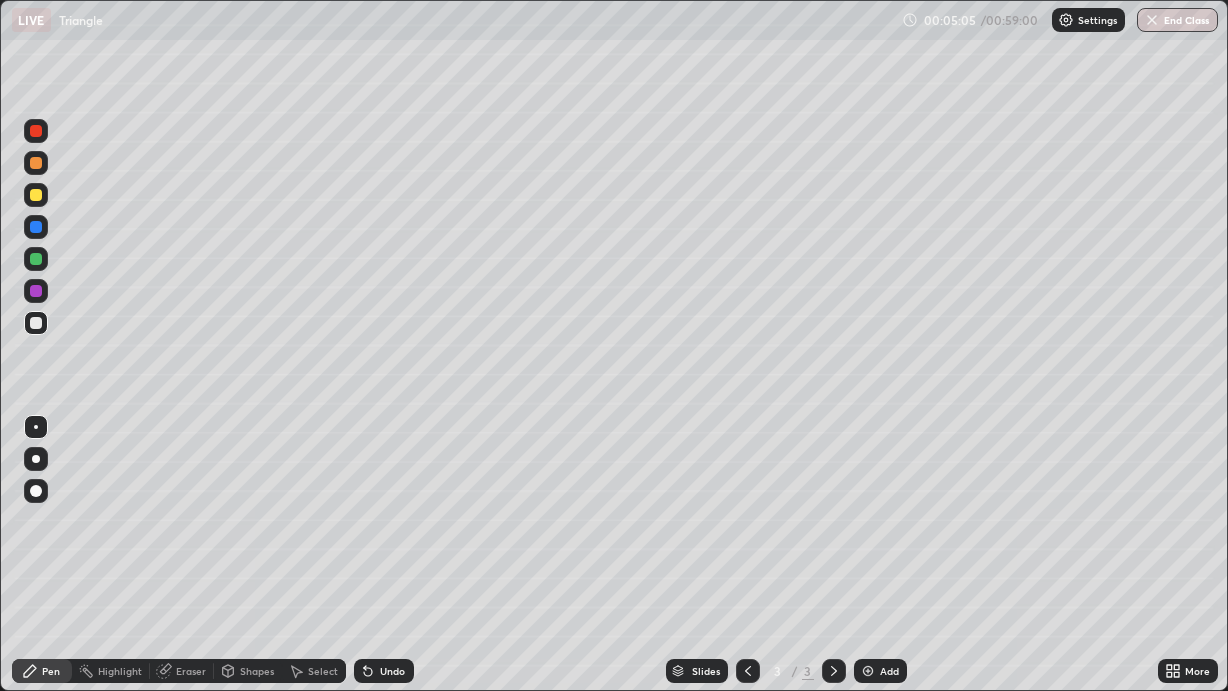 click on "Shapes" at bounding box center (248, 671) 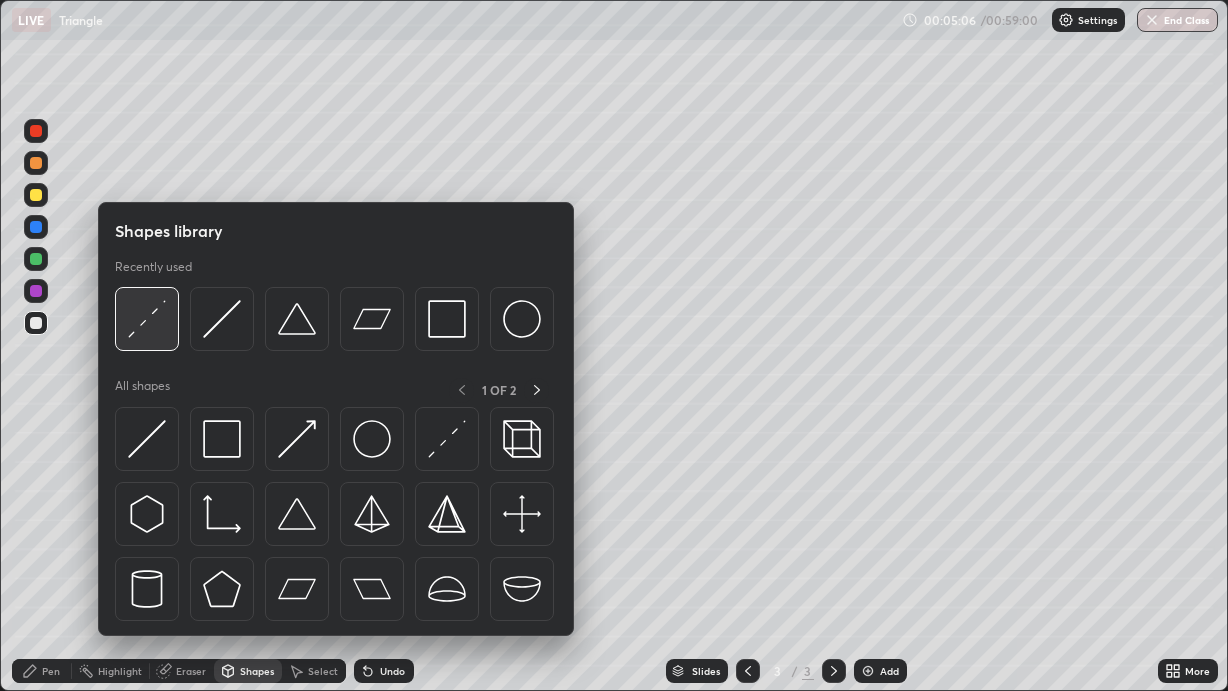 click at bounding box center [147, 319] 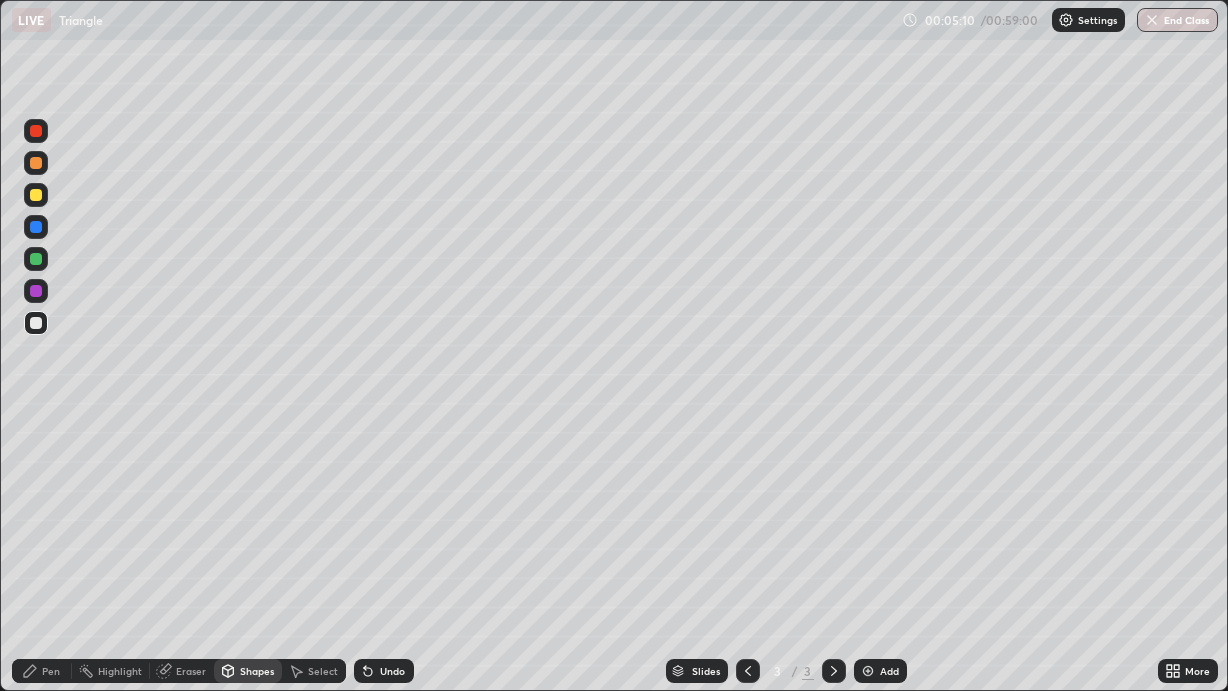 click 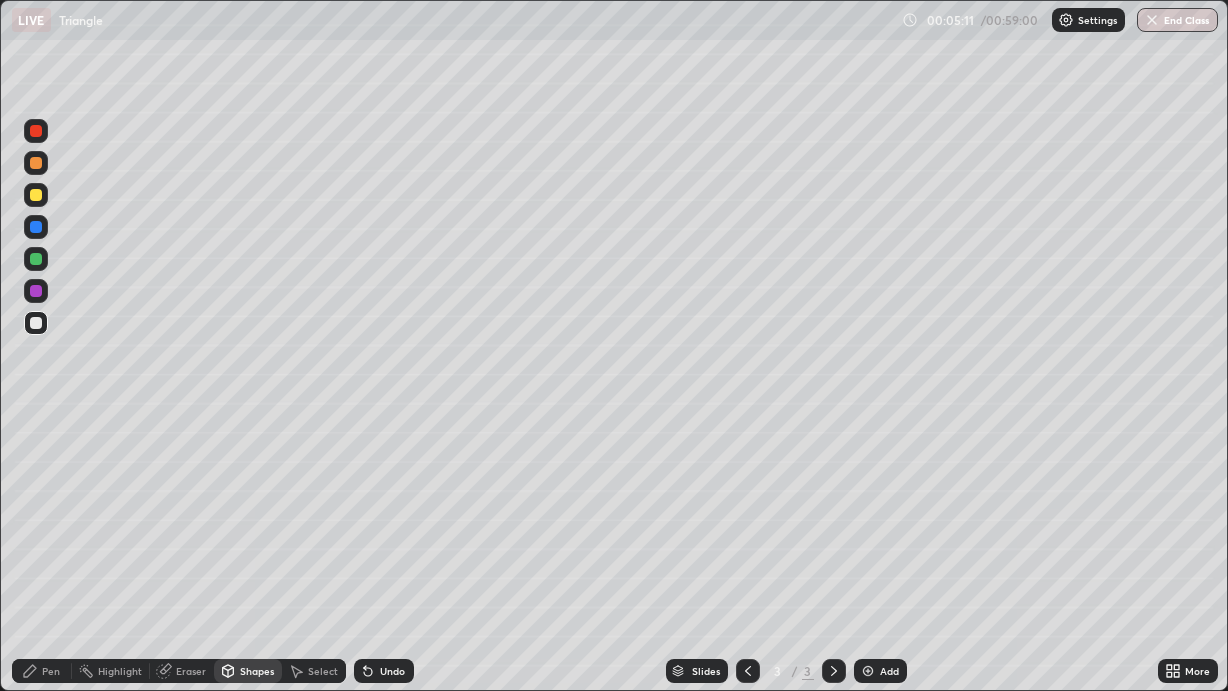 click at bounding box center [36, 227] 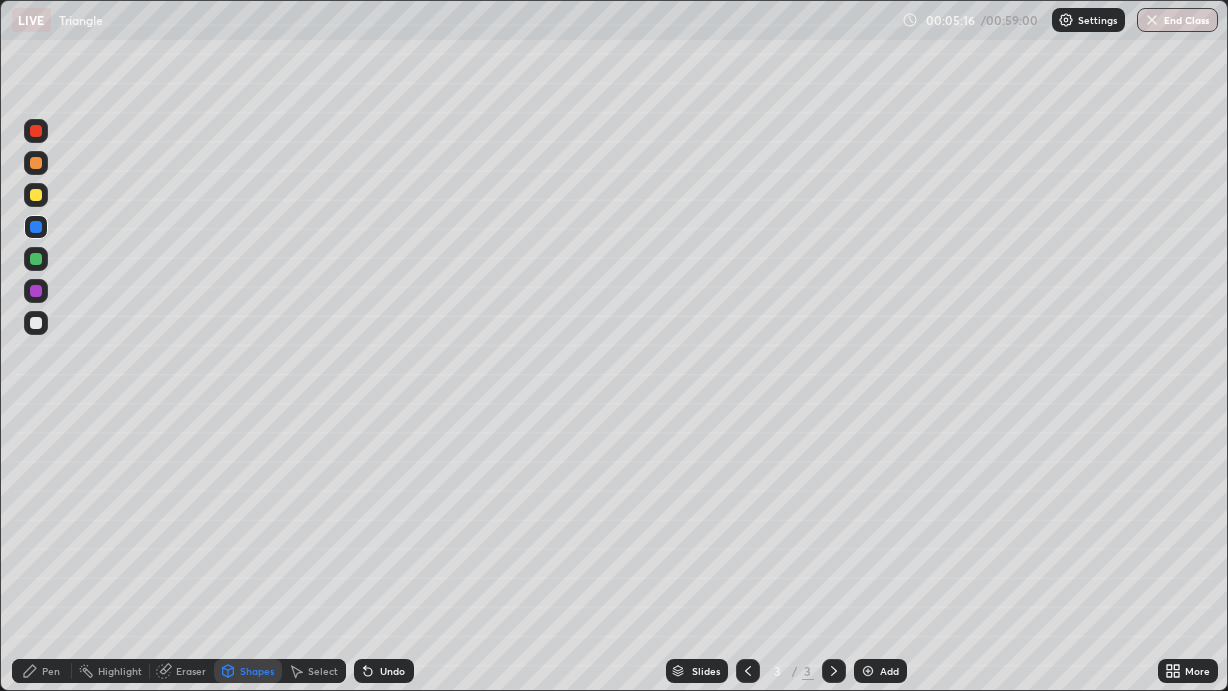 click 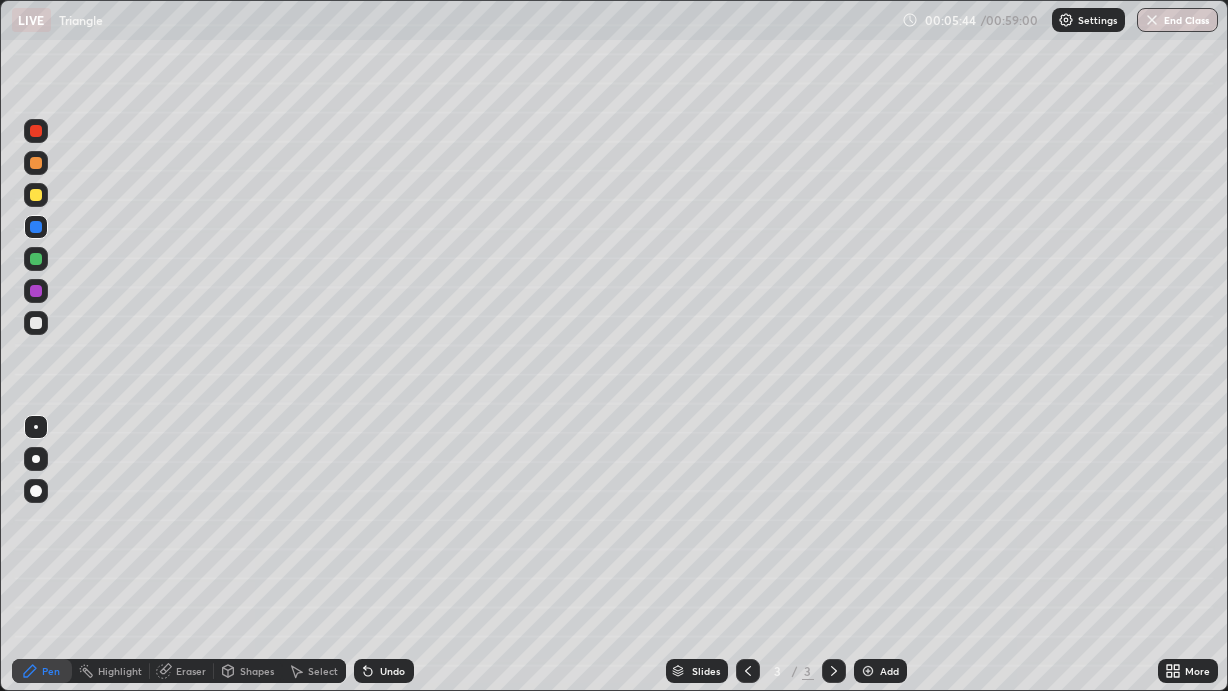 click at bounding box center (36, 323) 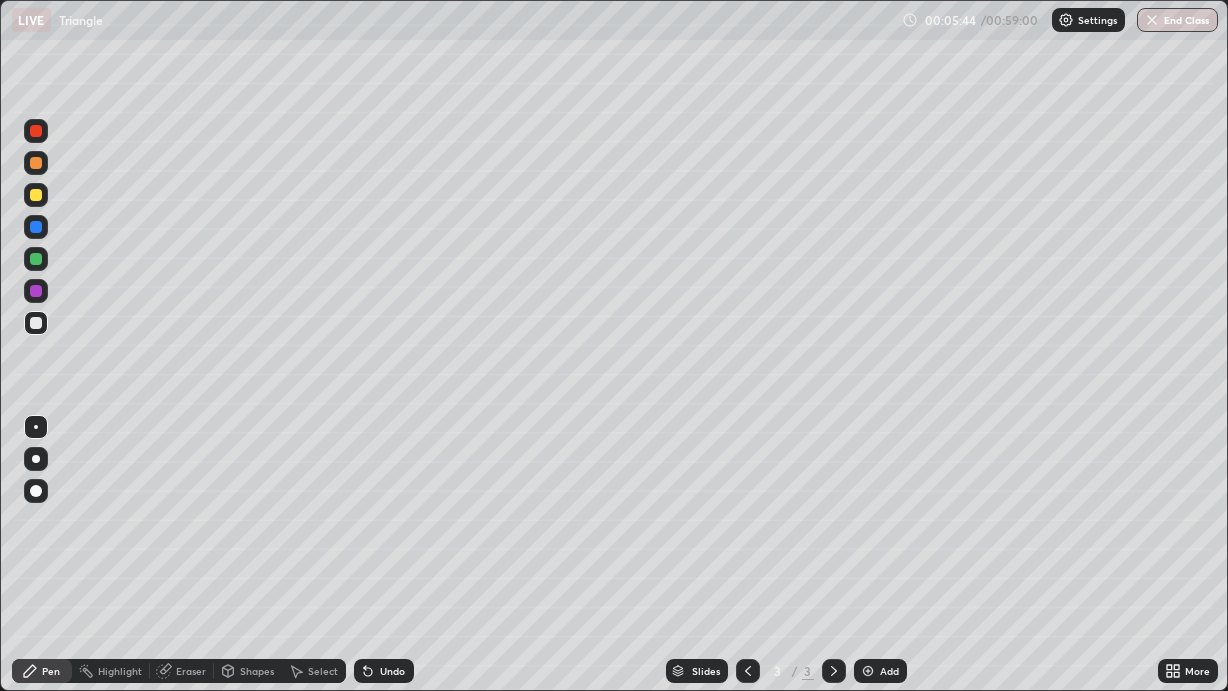 click on "Shapes" at bounding box center [248, 671] 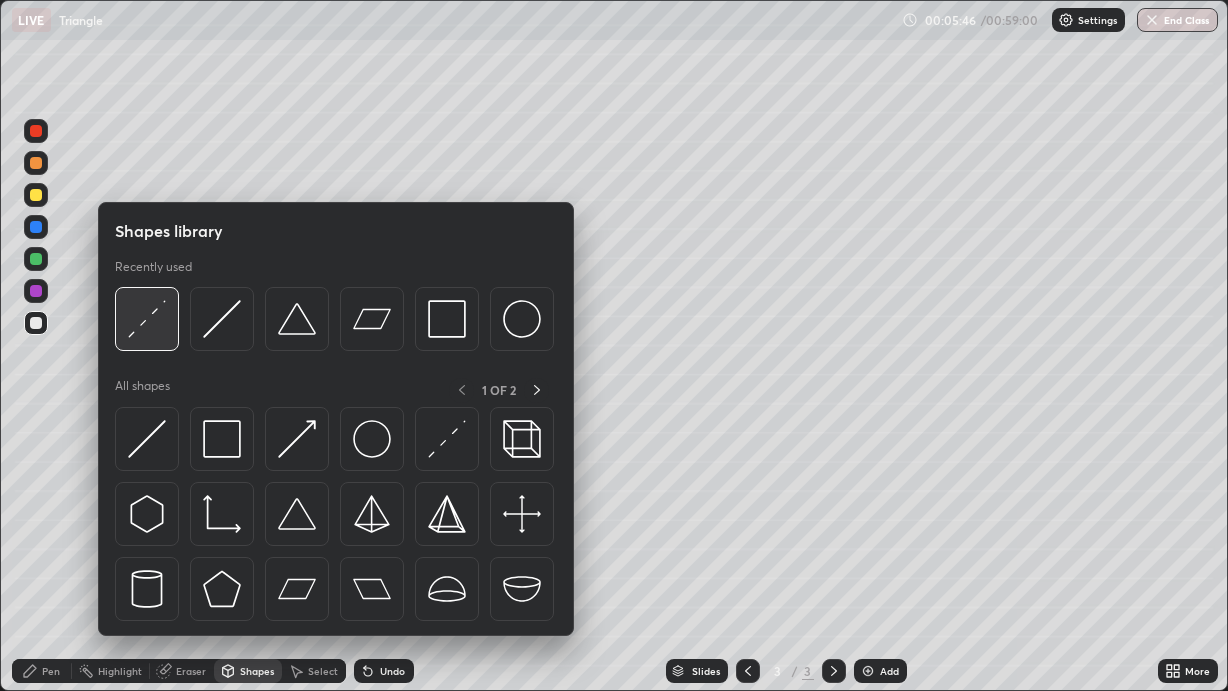 click at bounding box center [147, 319] 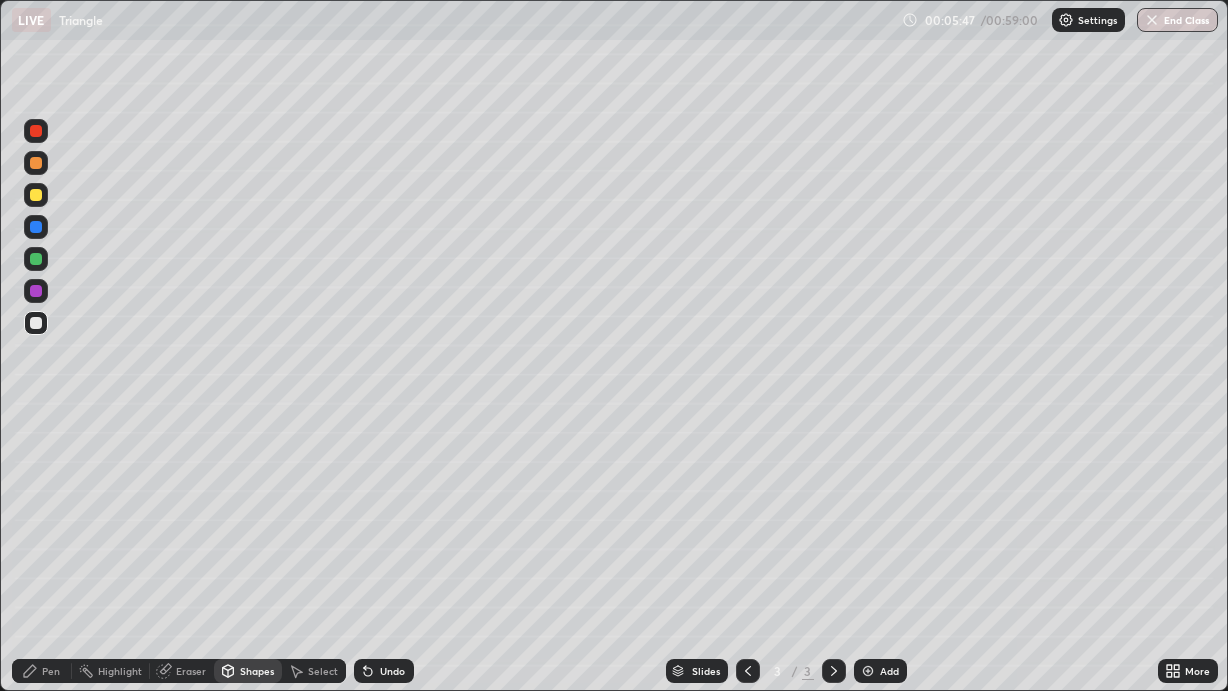 click at bounding box center [36, 259] 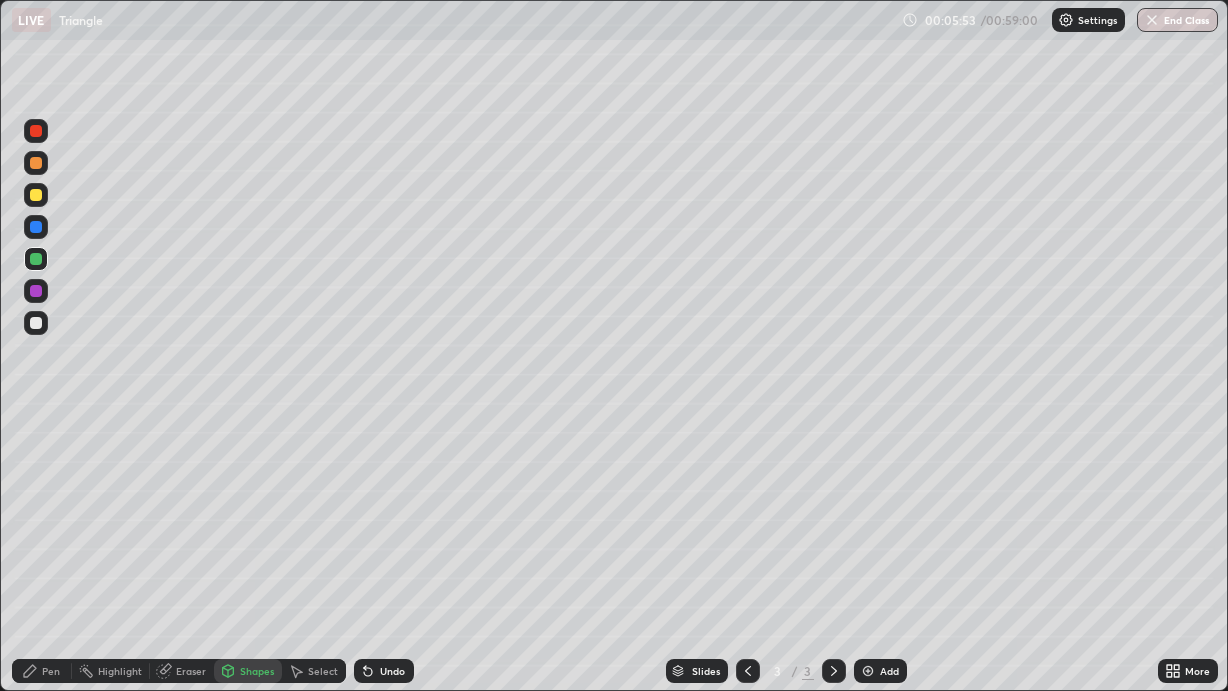click 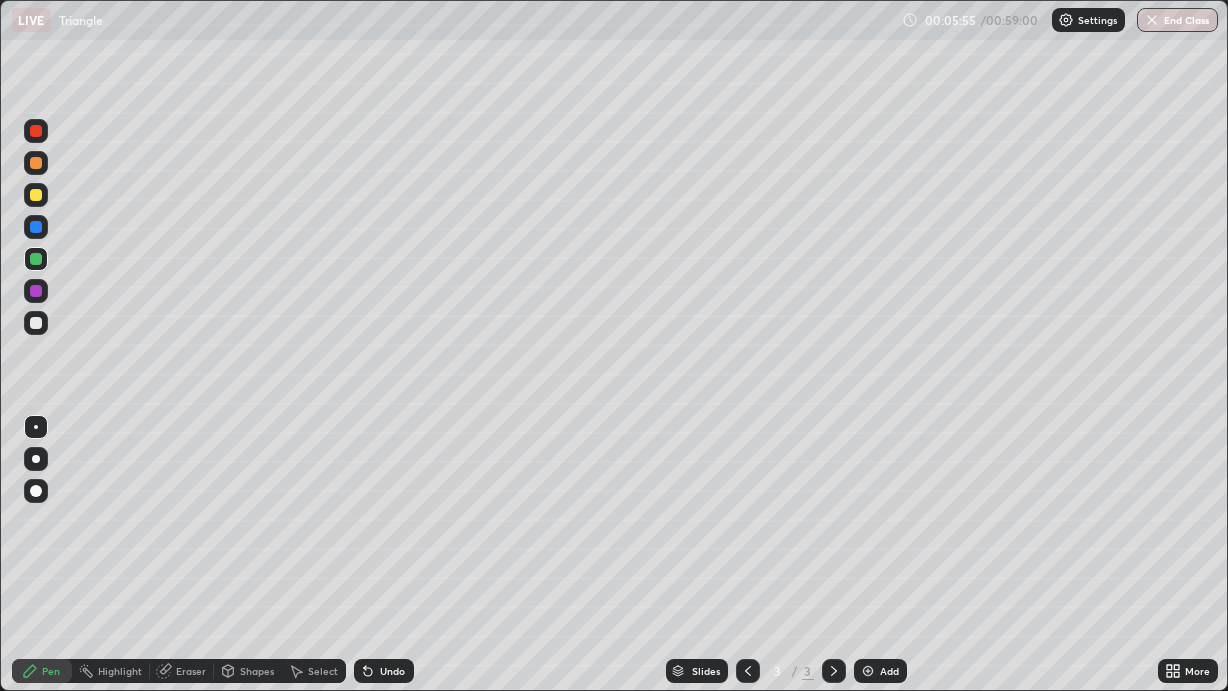 click at bounding box center [36, 195] 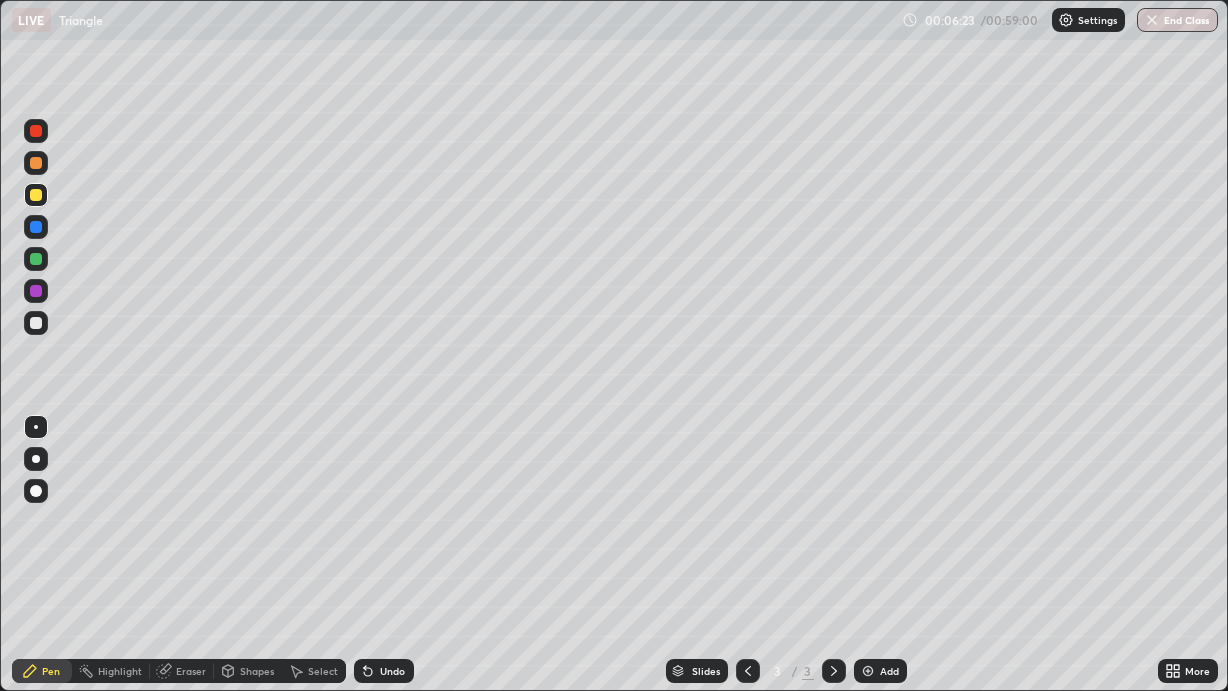 click on "Eraser" at bounding box center [191, 671] 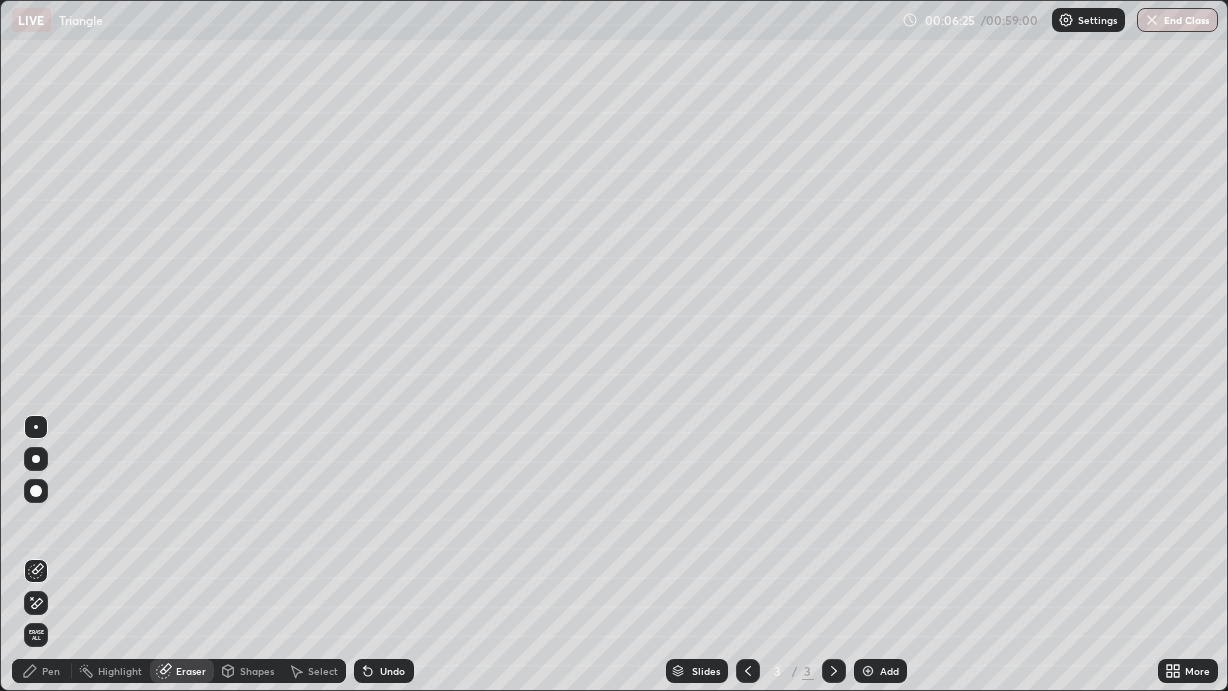click 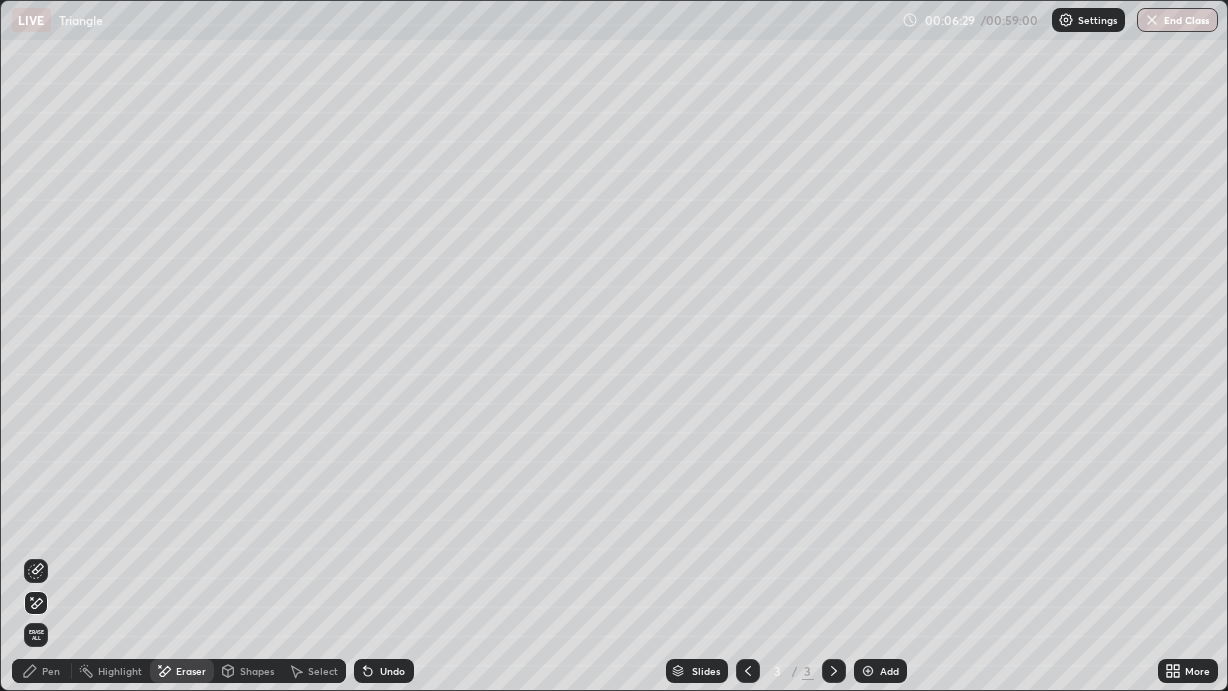 click on "Pen" at bounding box center (42, 671) 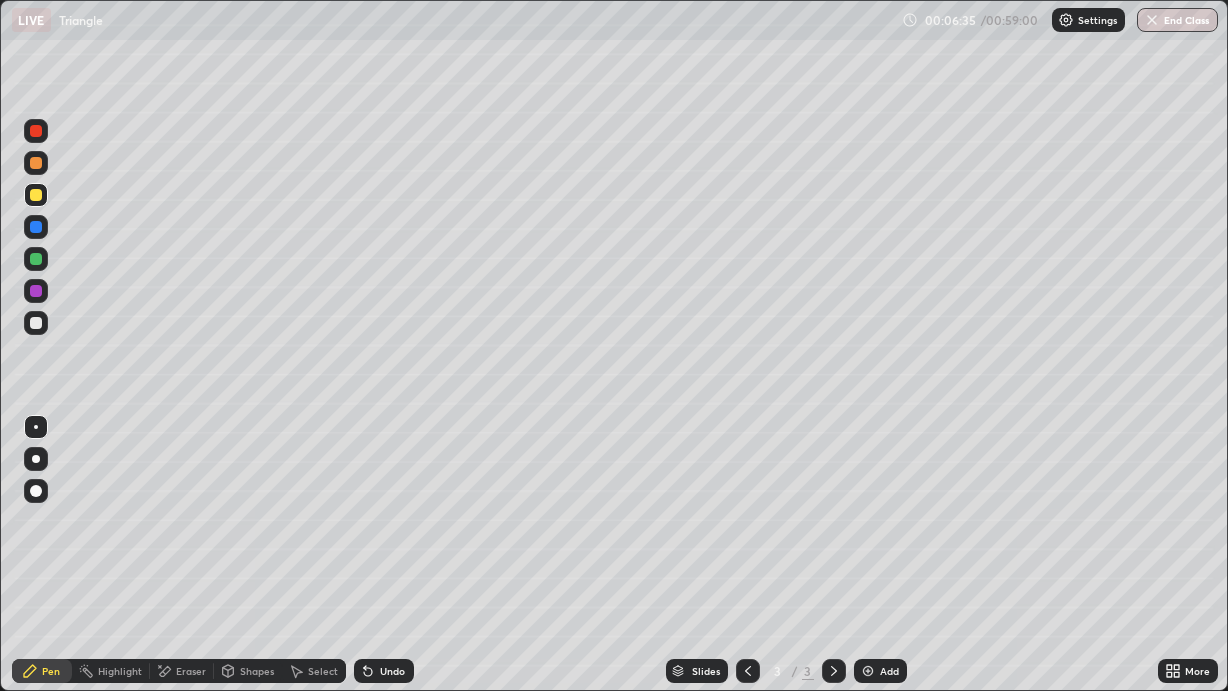click on "Undo" at bounding box center (392, 671) 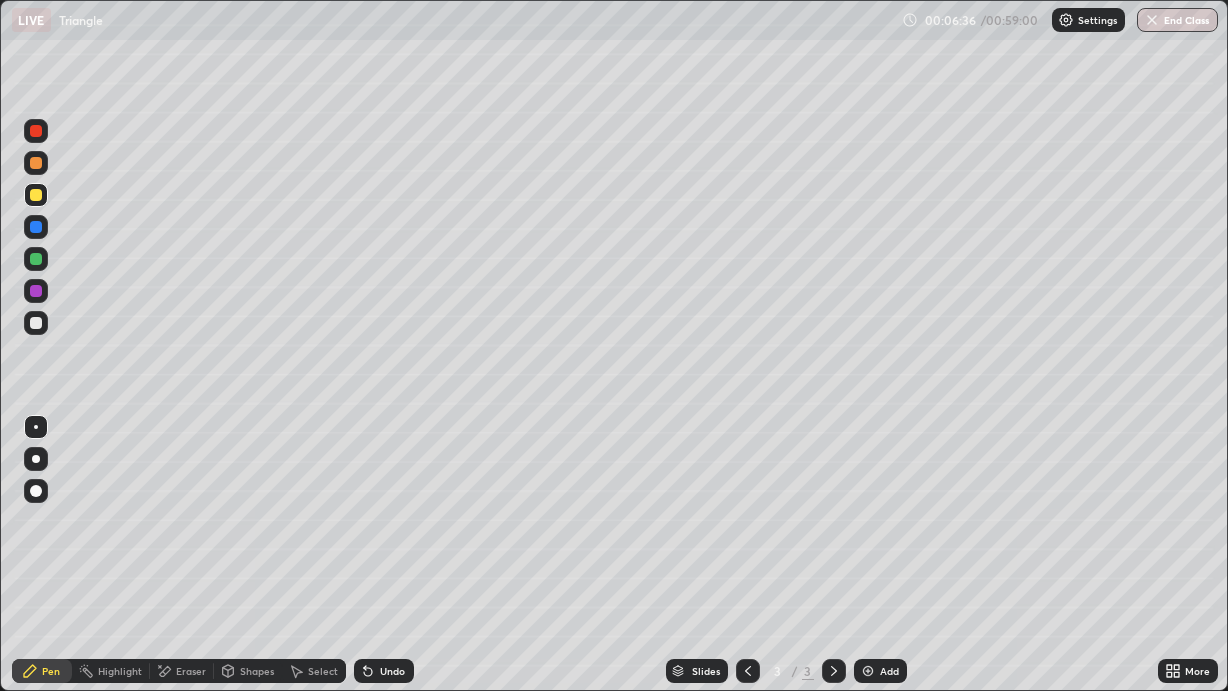 click 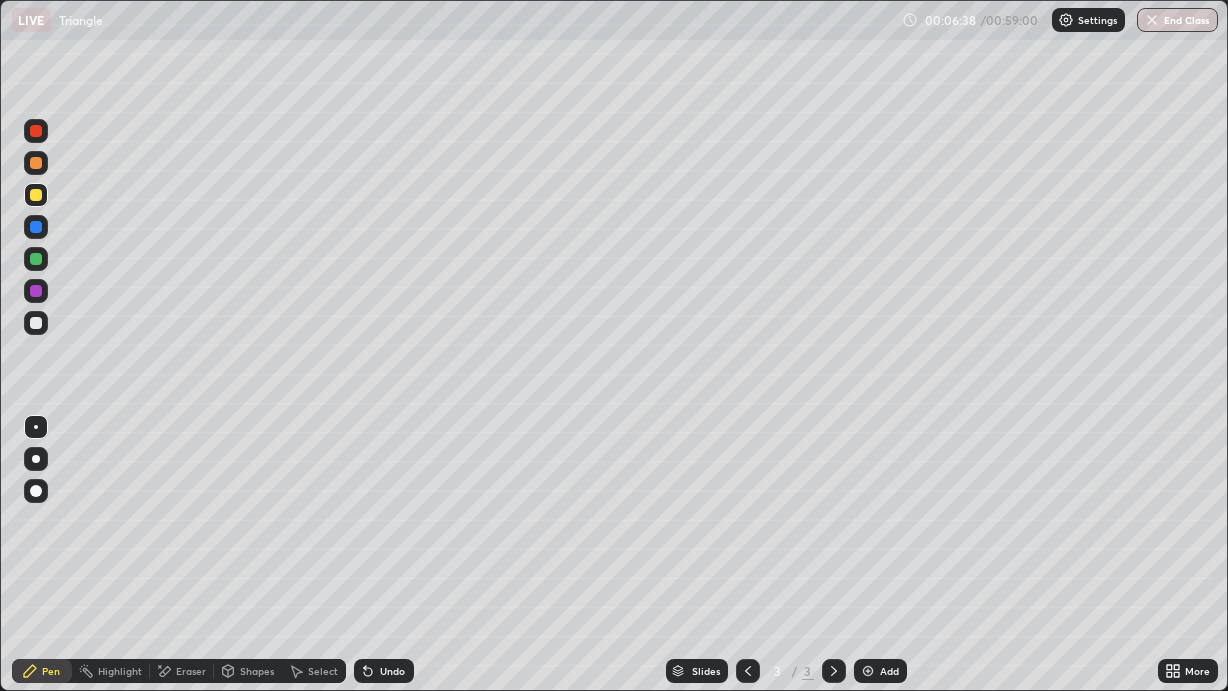 click at bounding box center [36, 323] 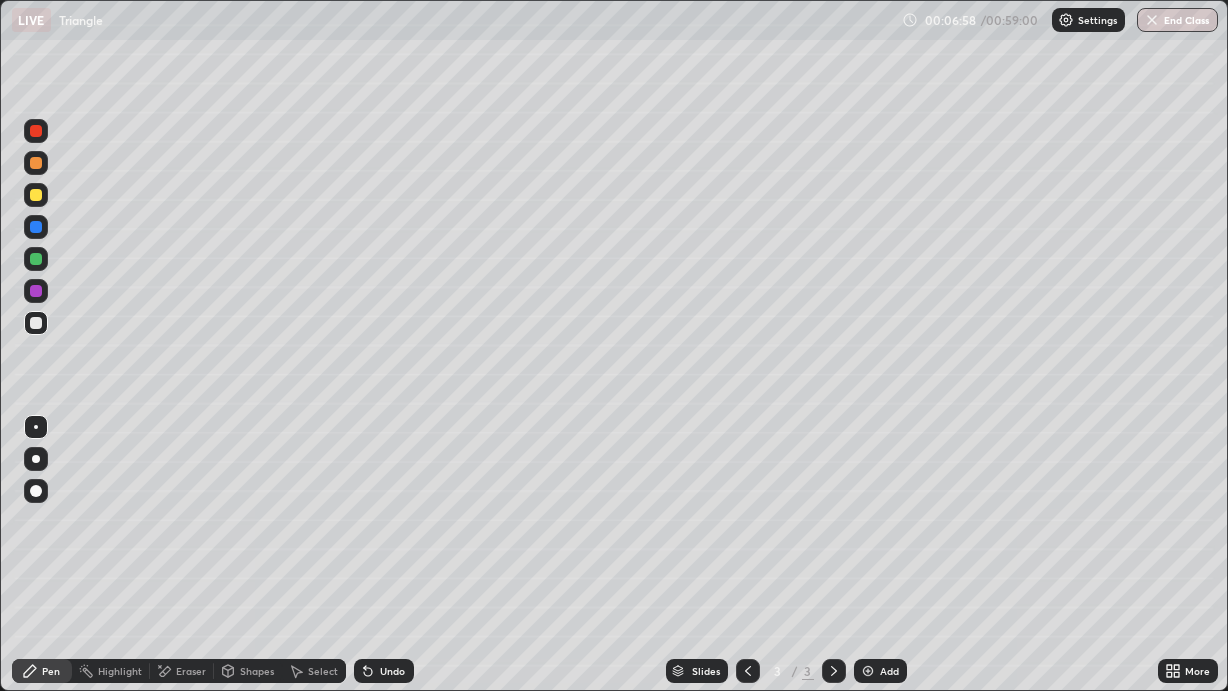 click at bounding box center (36, 323) 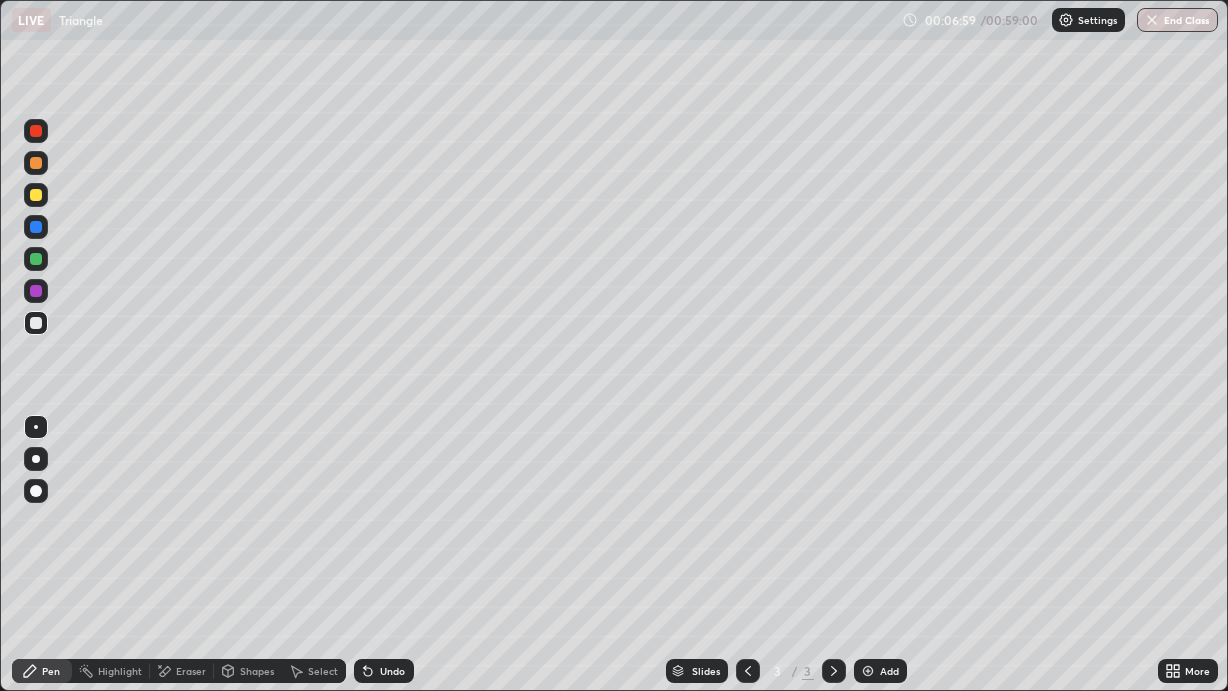 click on "Shapes" at bounding box center (257, 671) 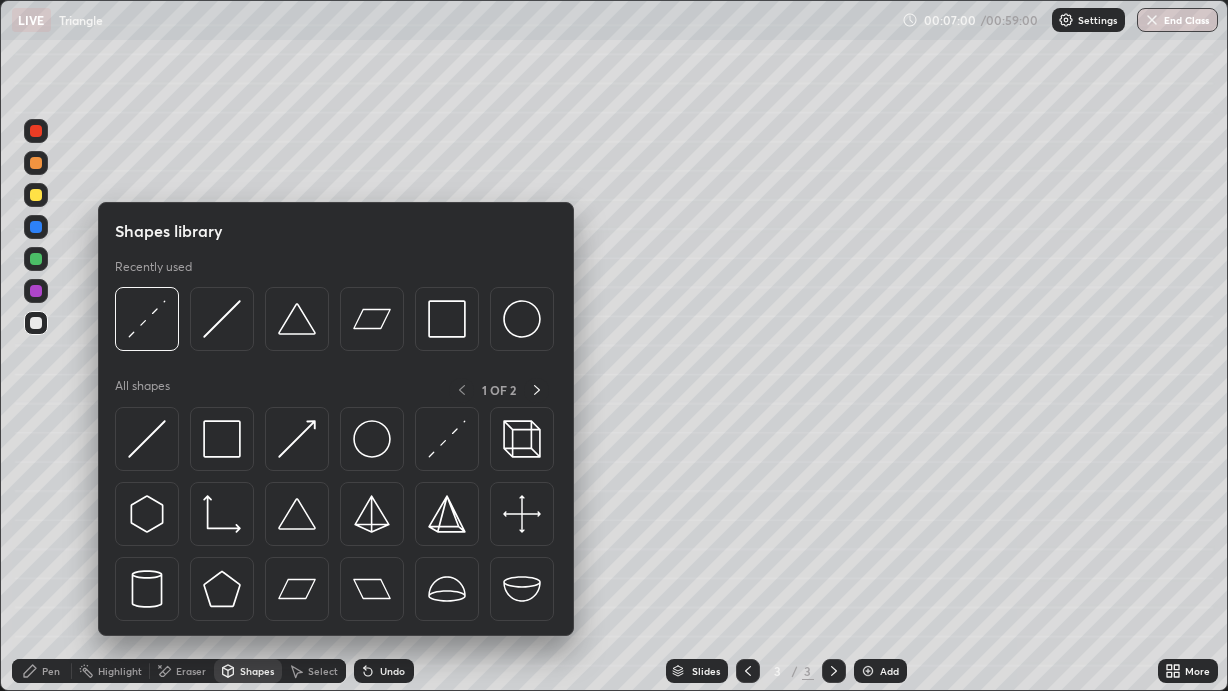 click at bounding box center (297, 319) 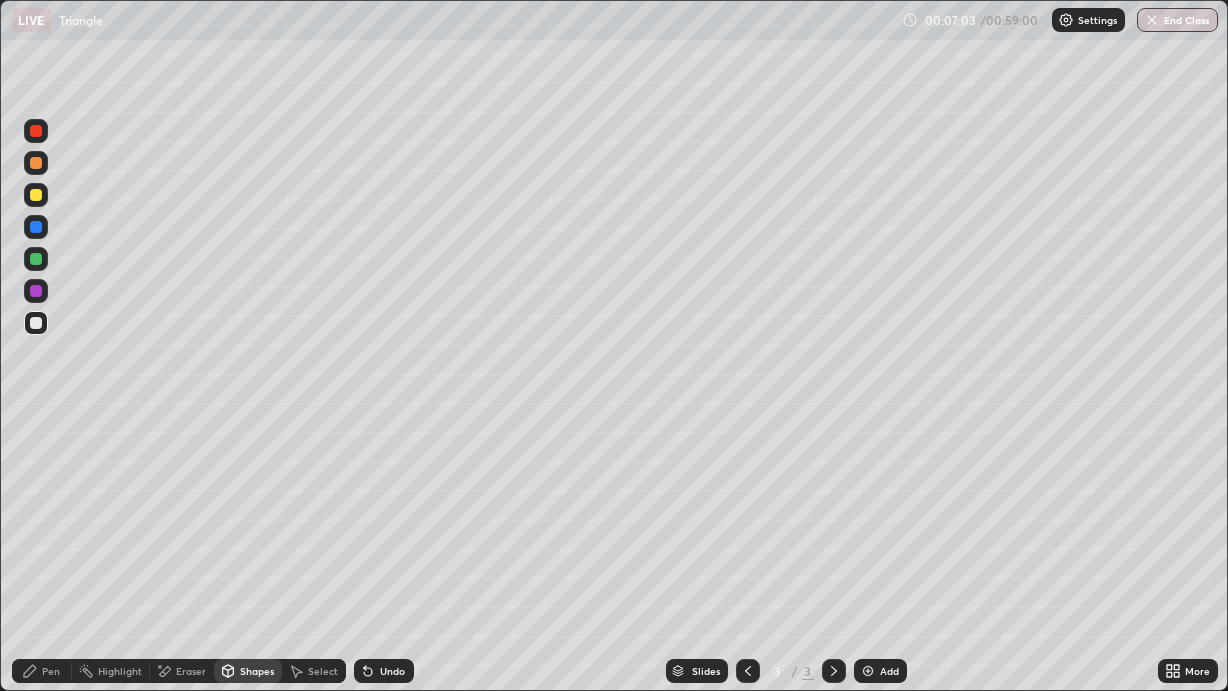 click 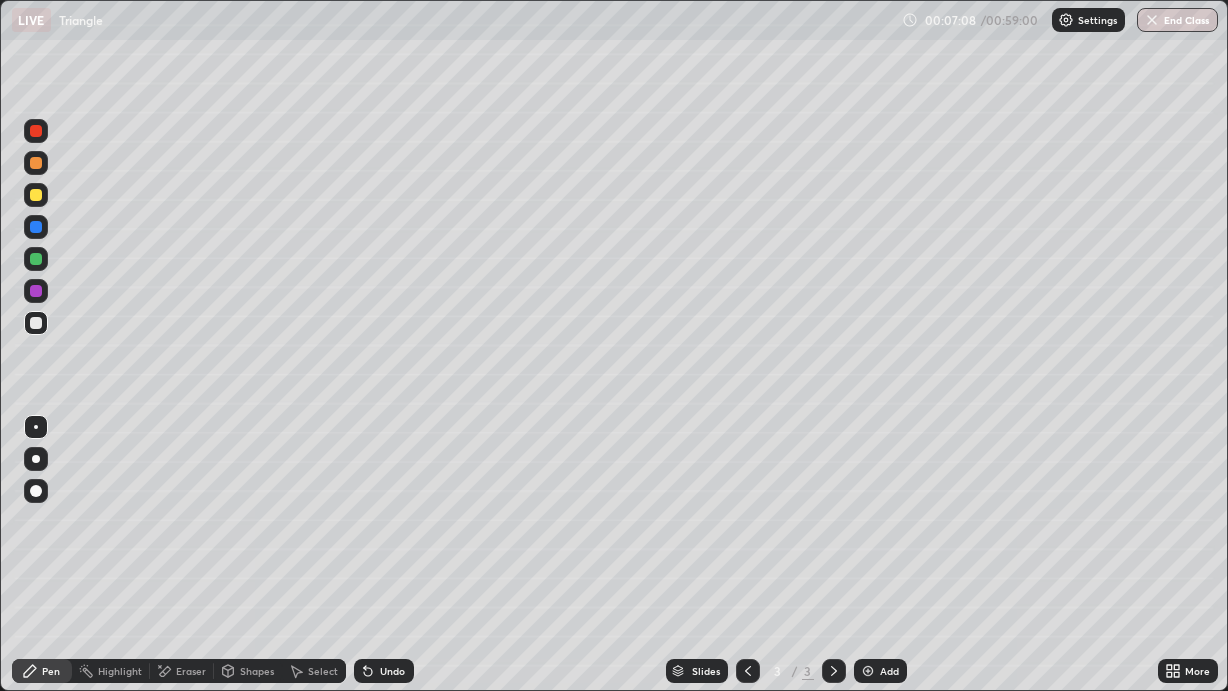 click 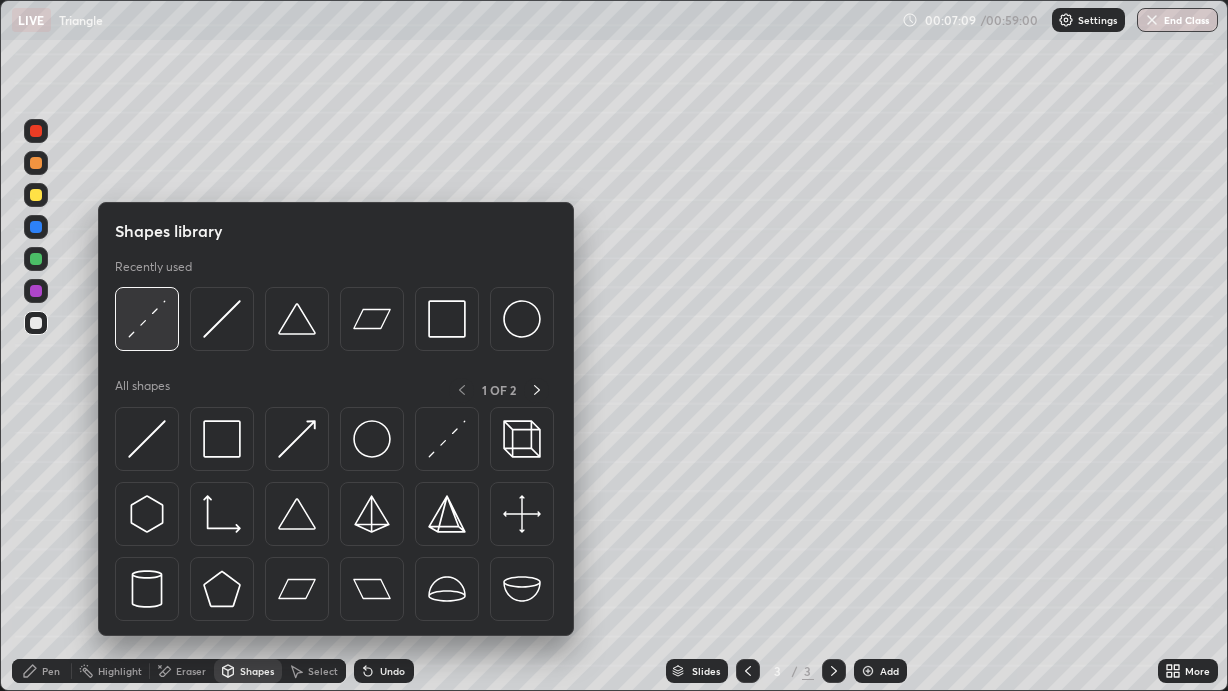 click at bounding box center (147, 319) 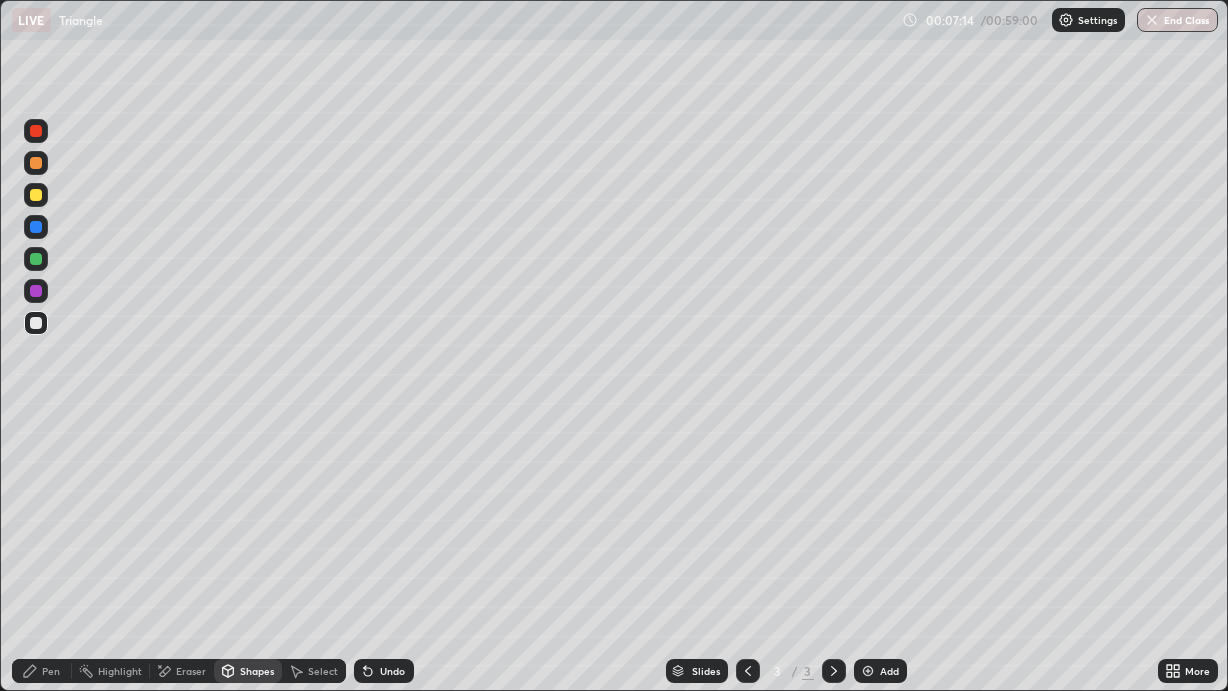 click 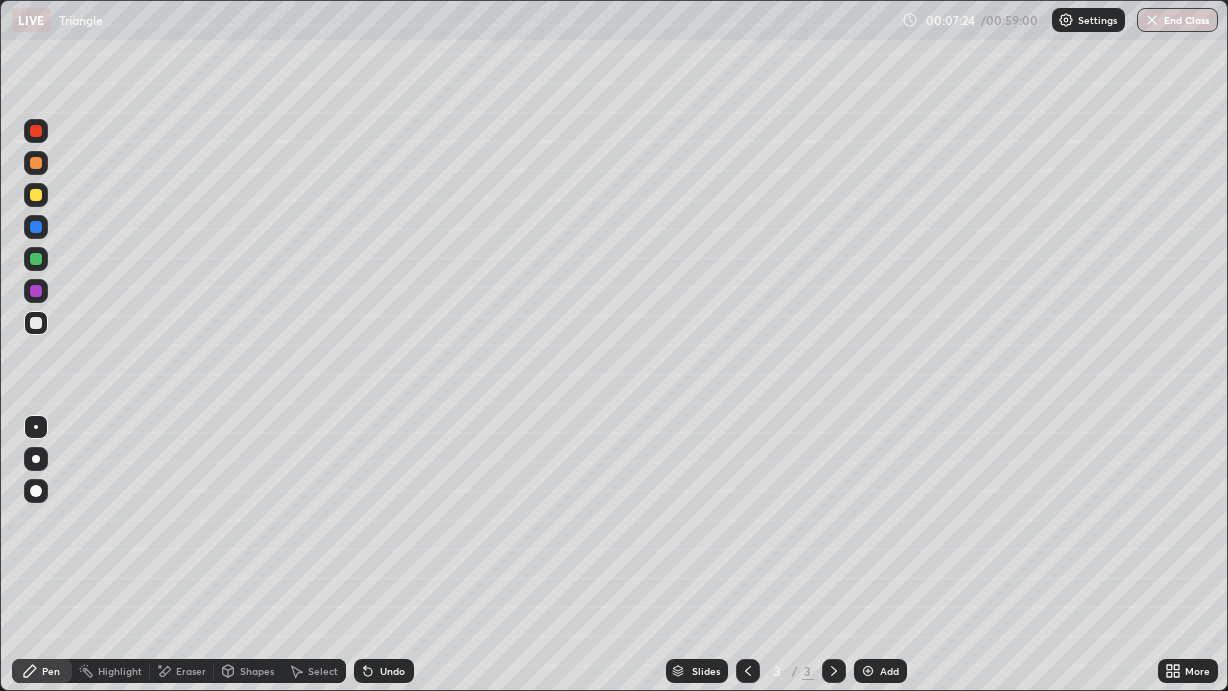click 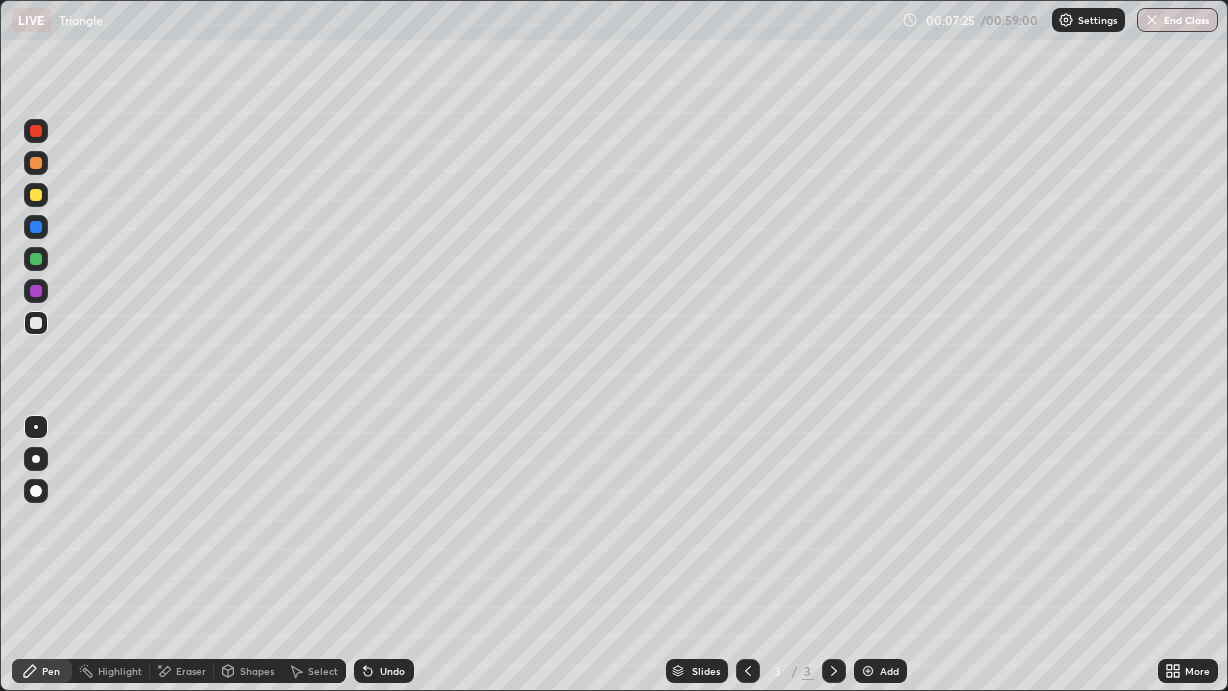 click 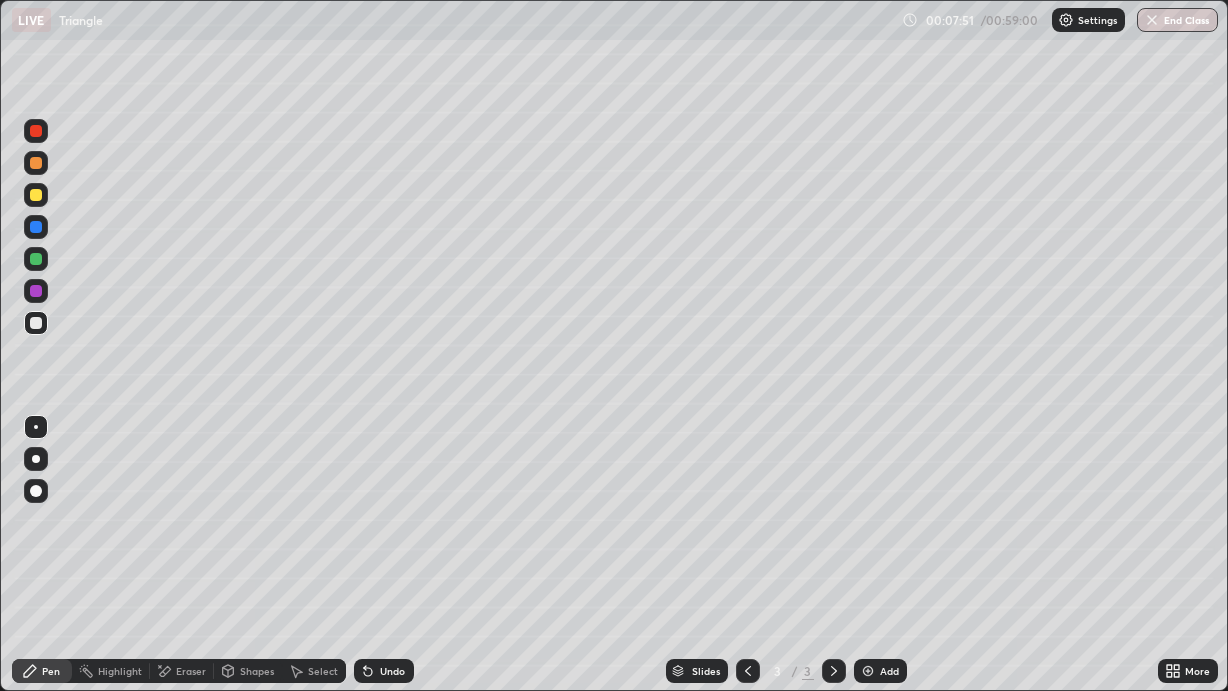 click at bounding box center [36, 259] 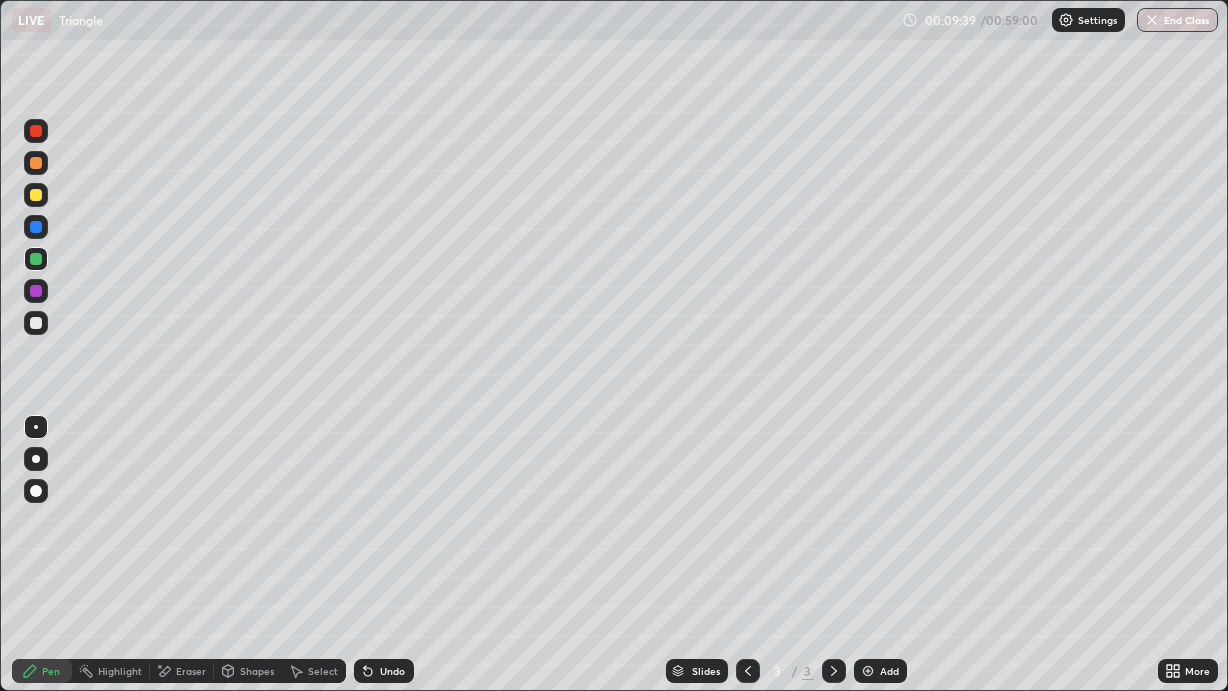 click at bounding box center (36, 323) 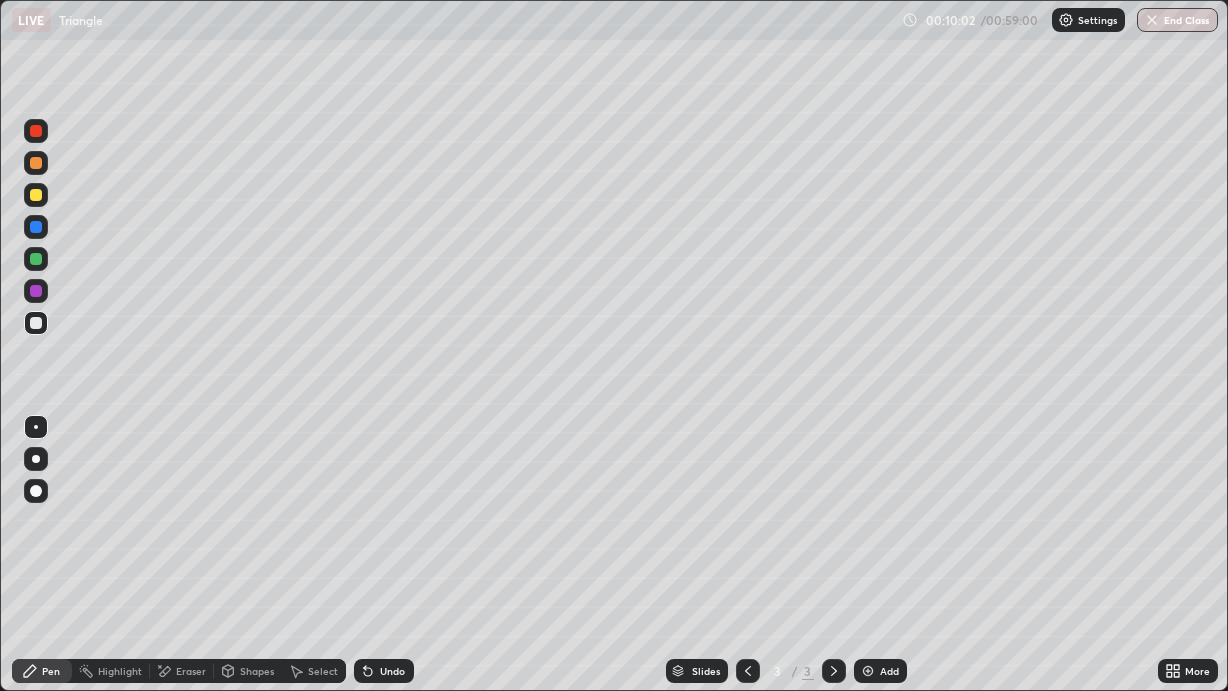 click on "Shapes" at bounding box center [248, 671] 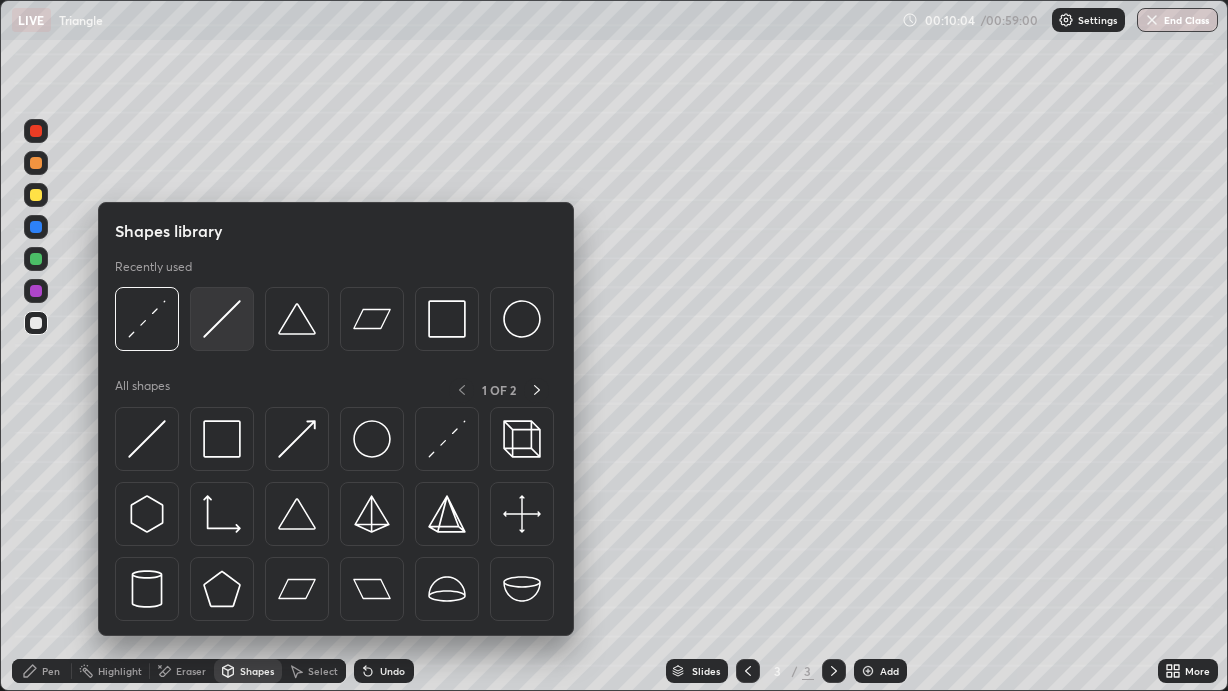 click at bounding box center [222, 319] 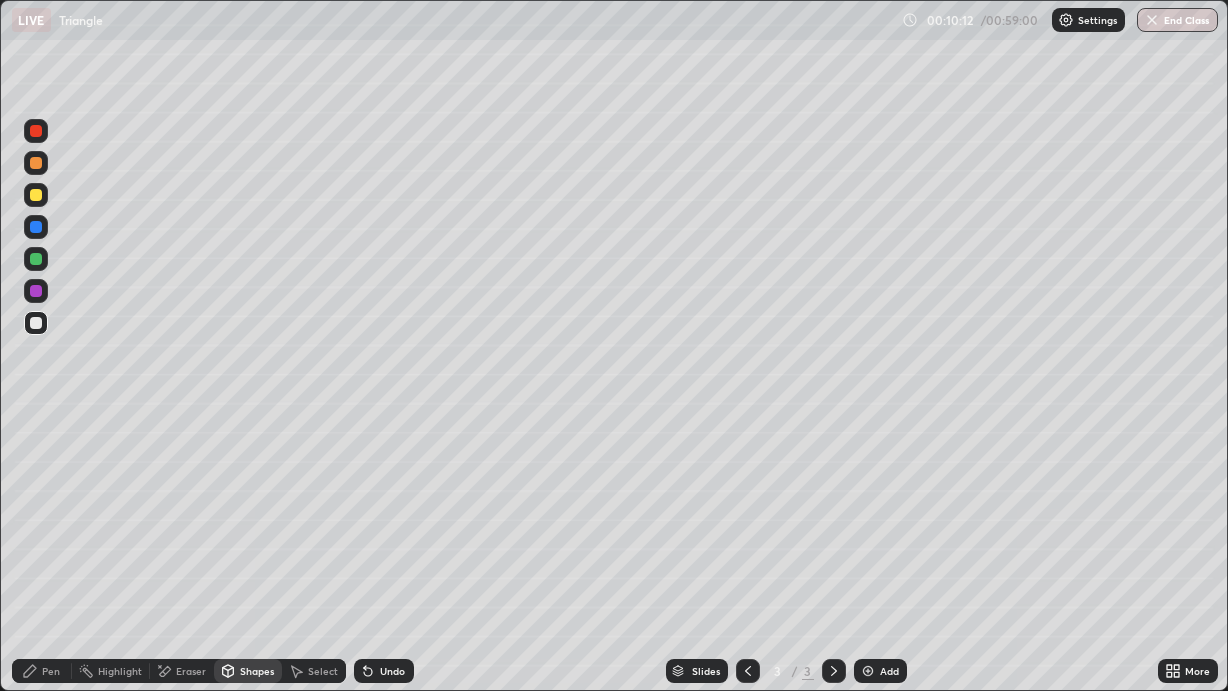 click on "Undo" at bounding box center (392, 671) 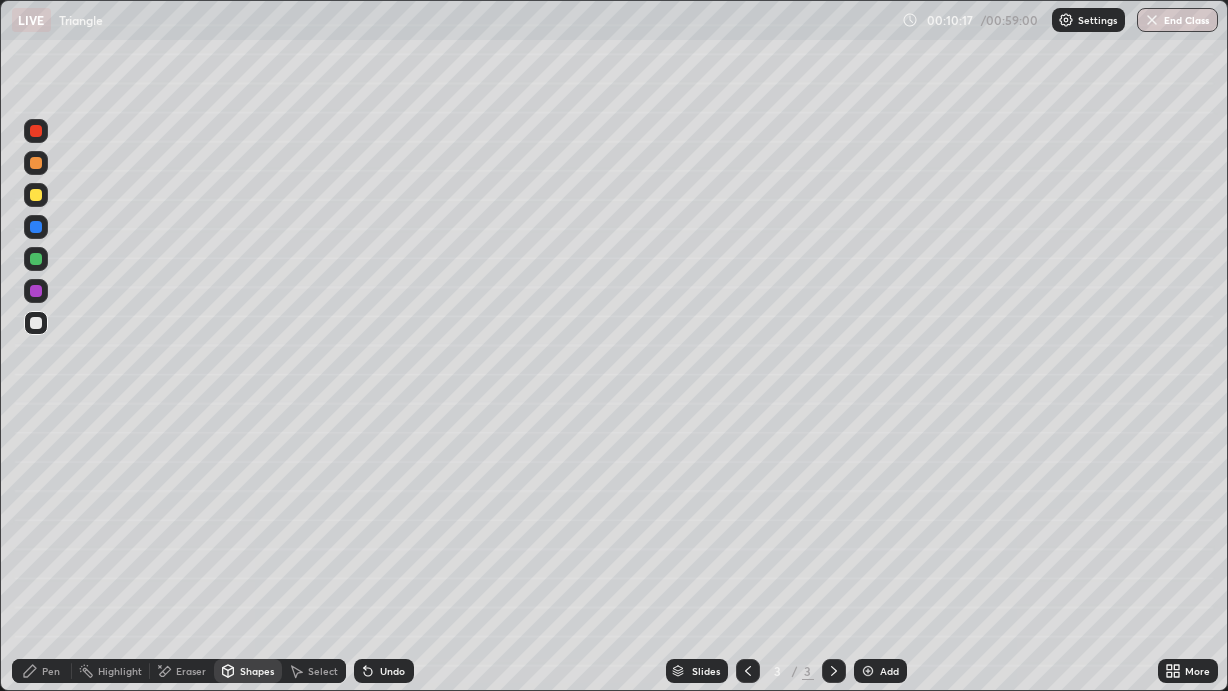 click 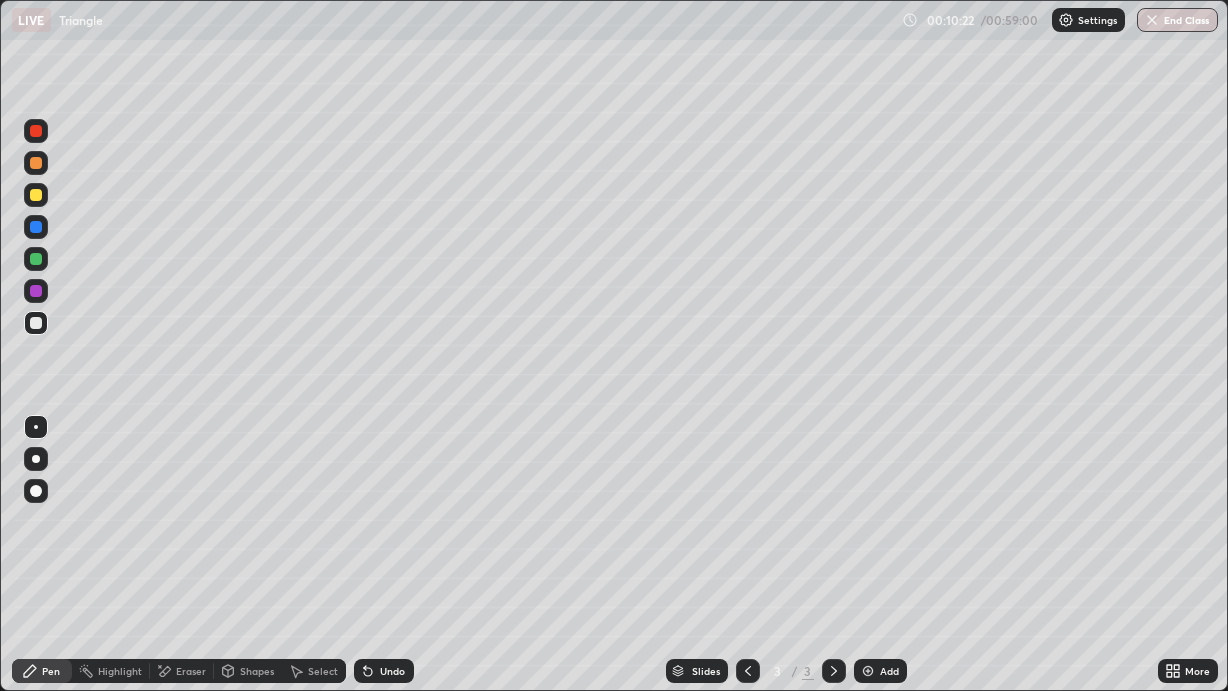 click on "Shapes" at bounding box center (257, 671) 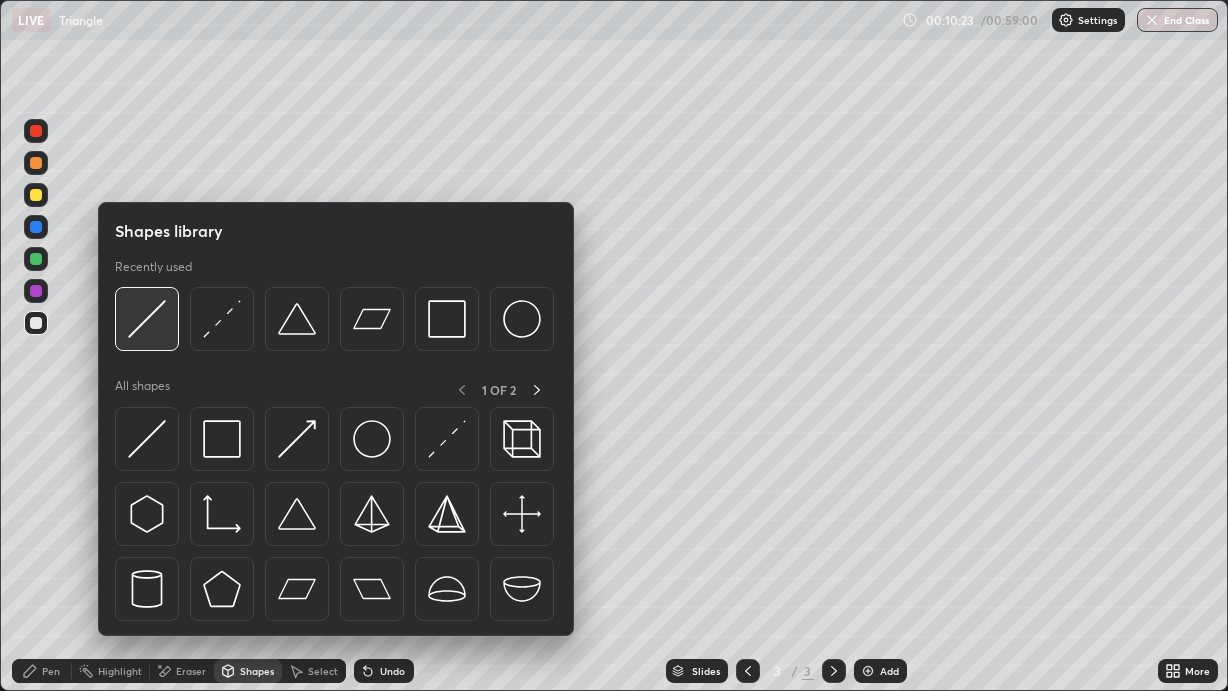 click at bounding box center (147, 319) 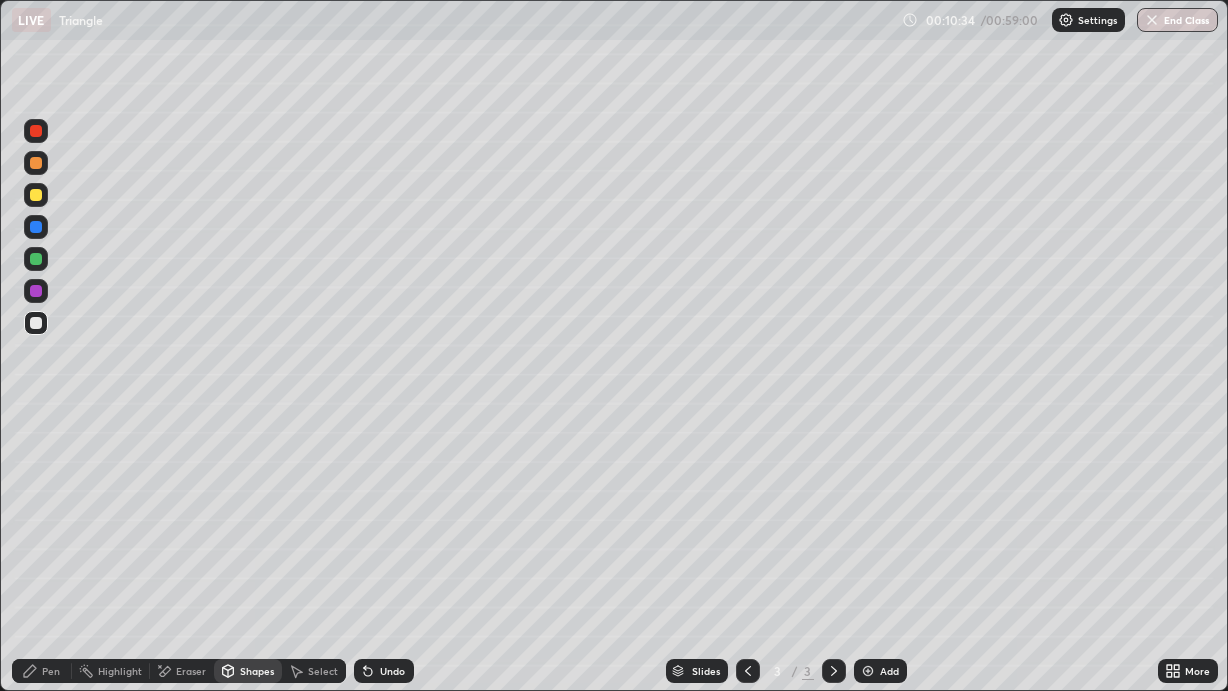 click 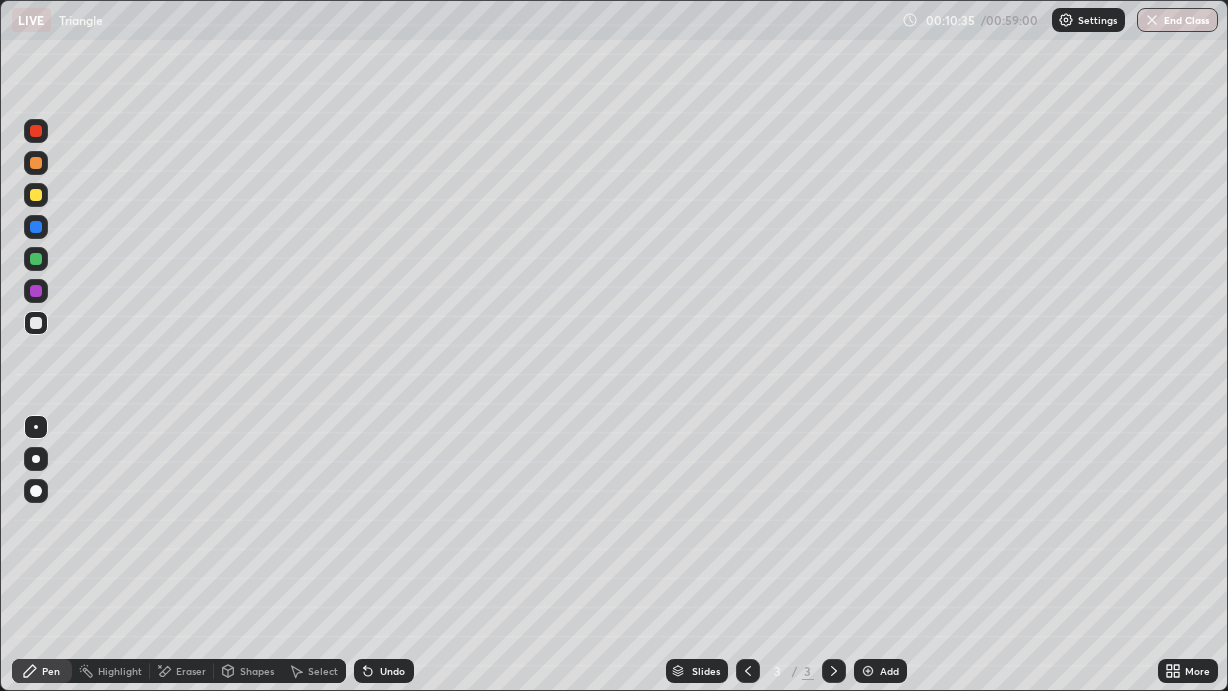 click at bounding box center (36, 195) 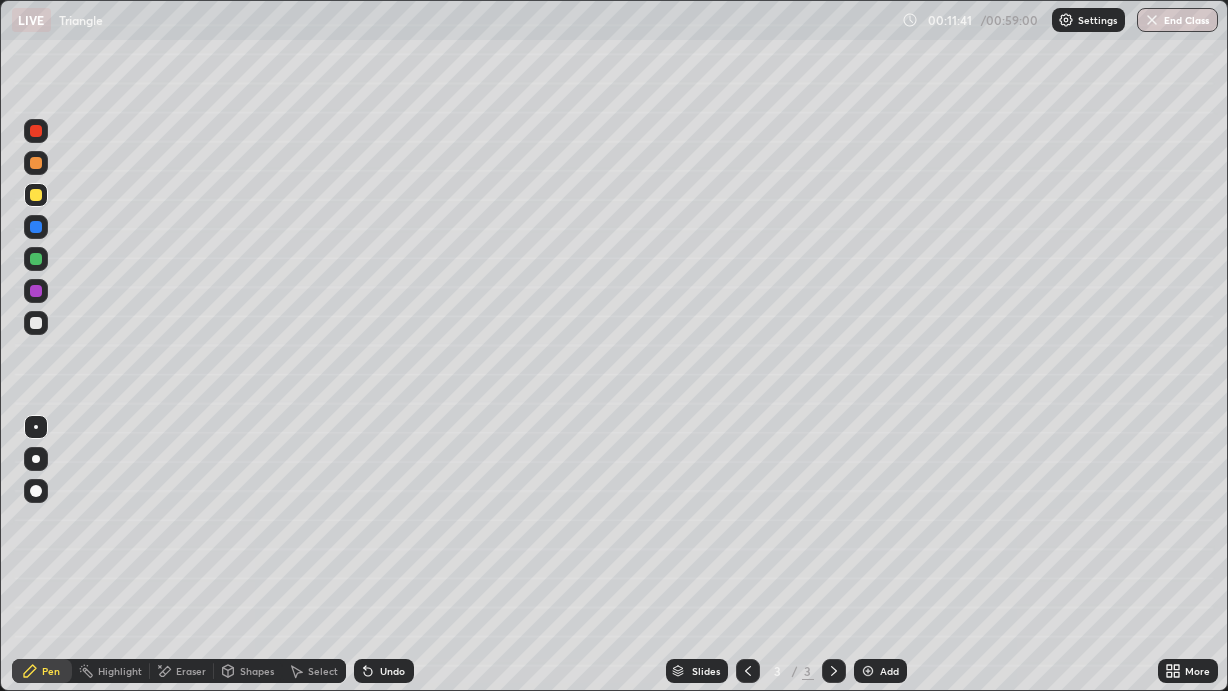click 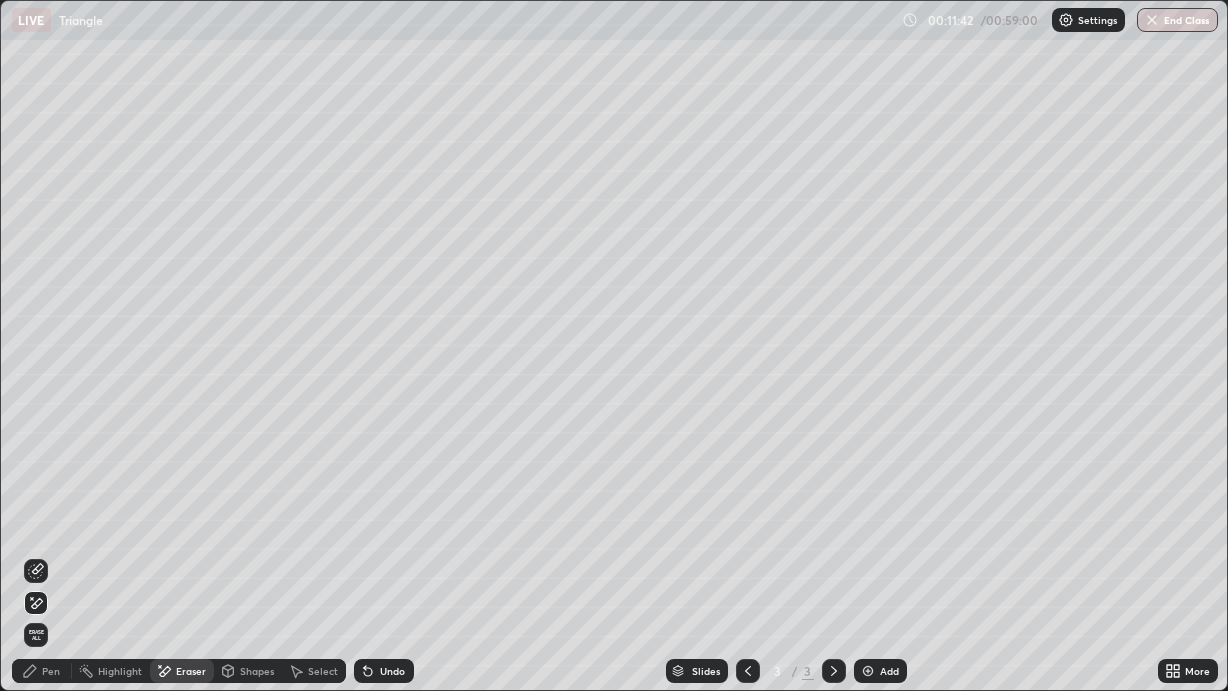 click 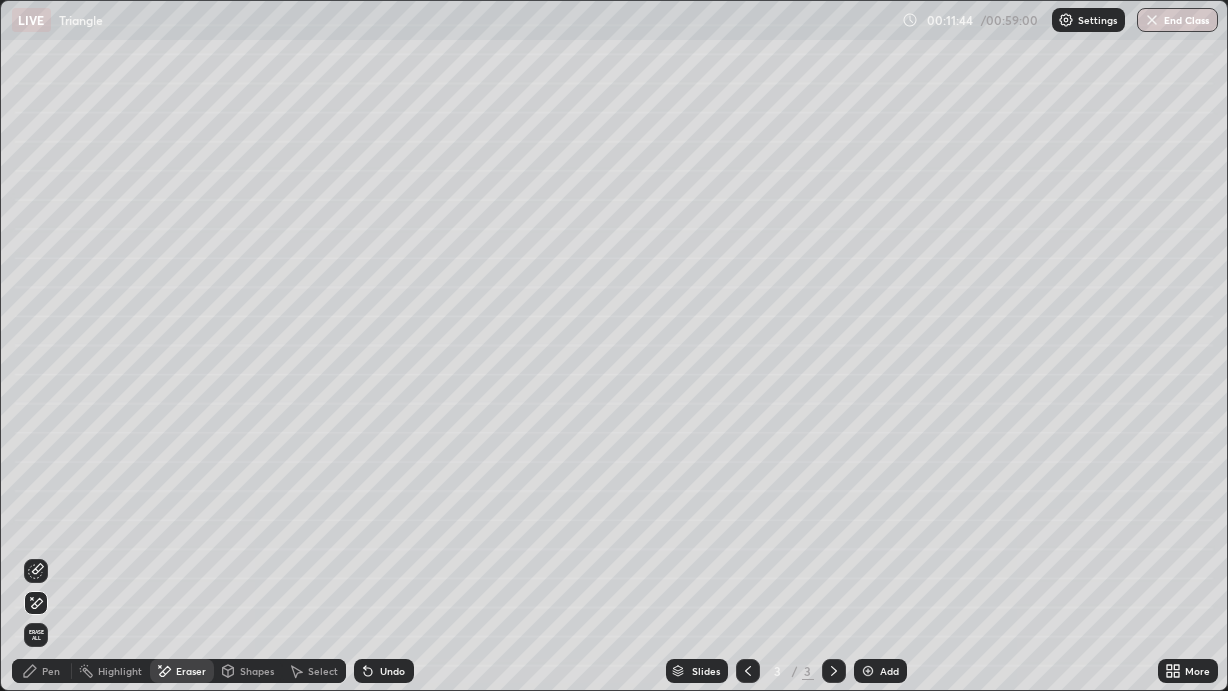 click 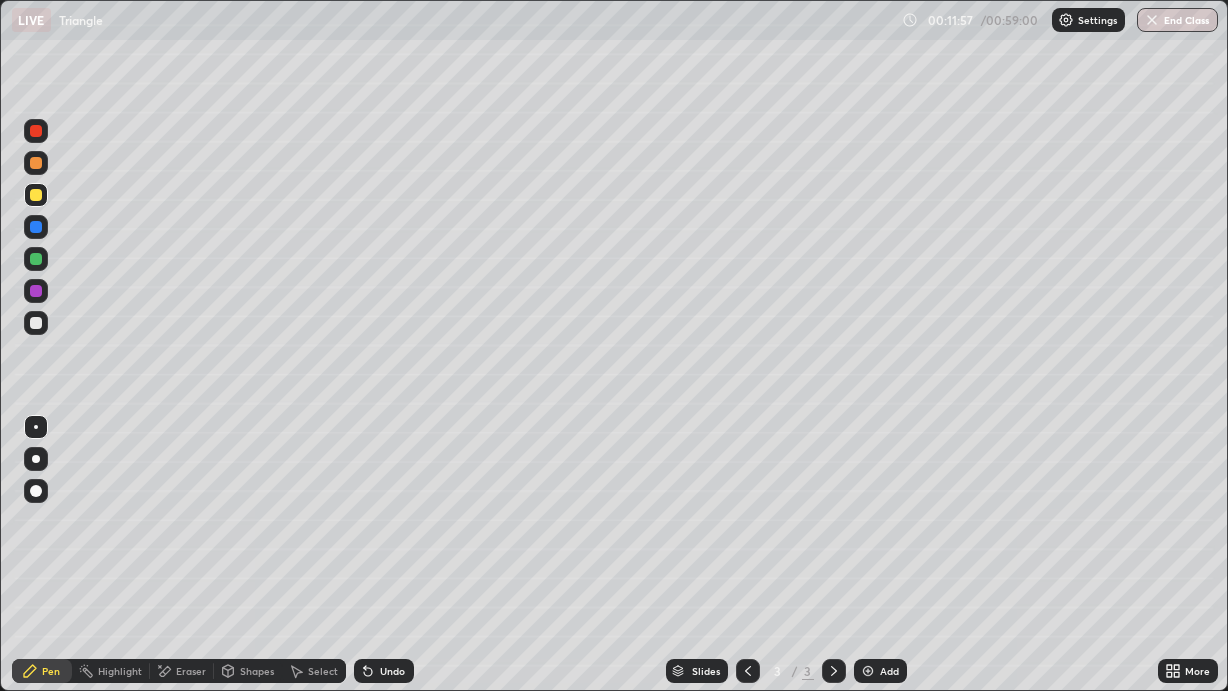 click 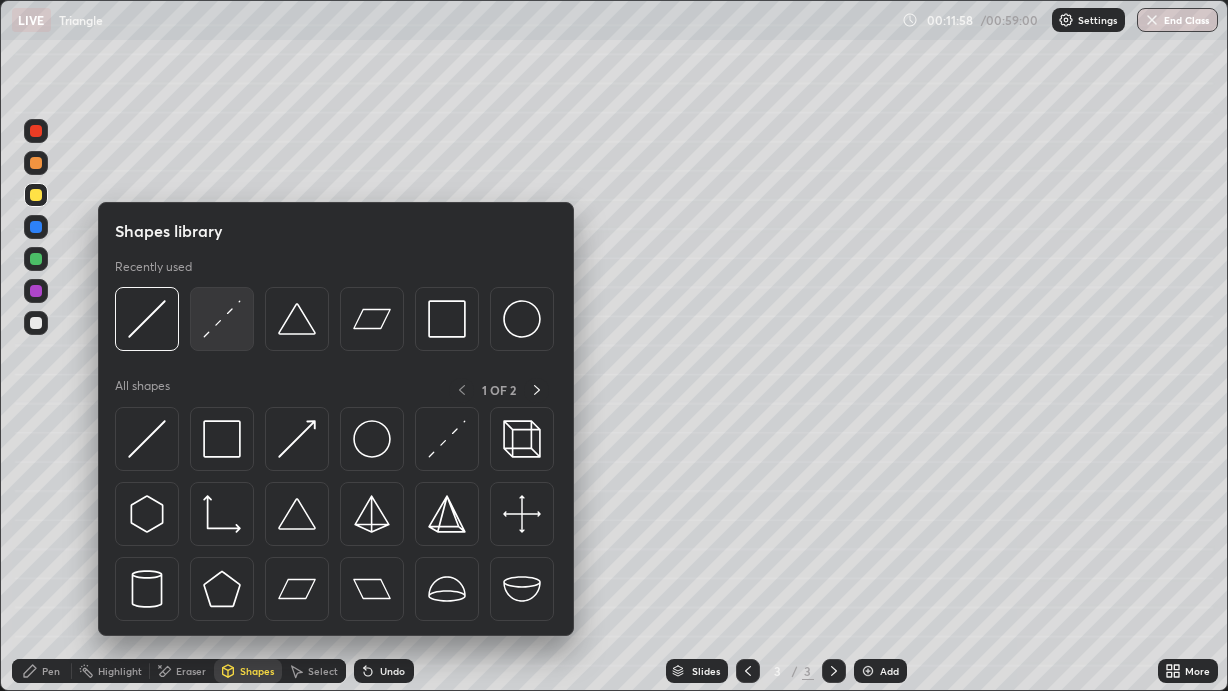 click at bounding box center (222, 319) 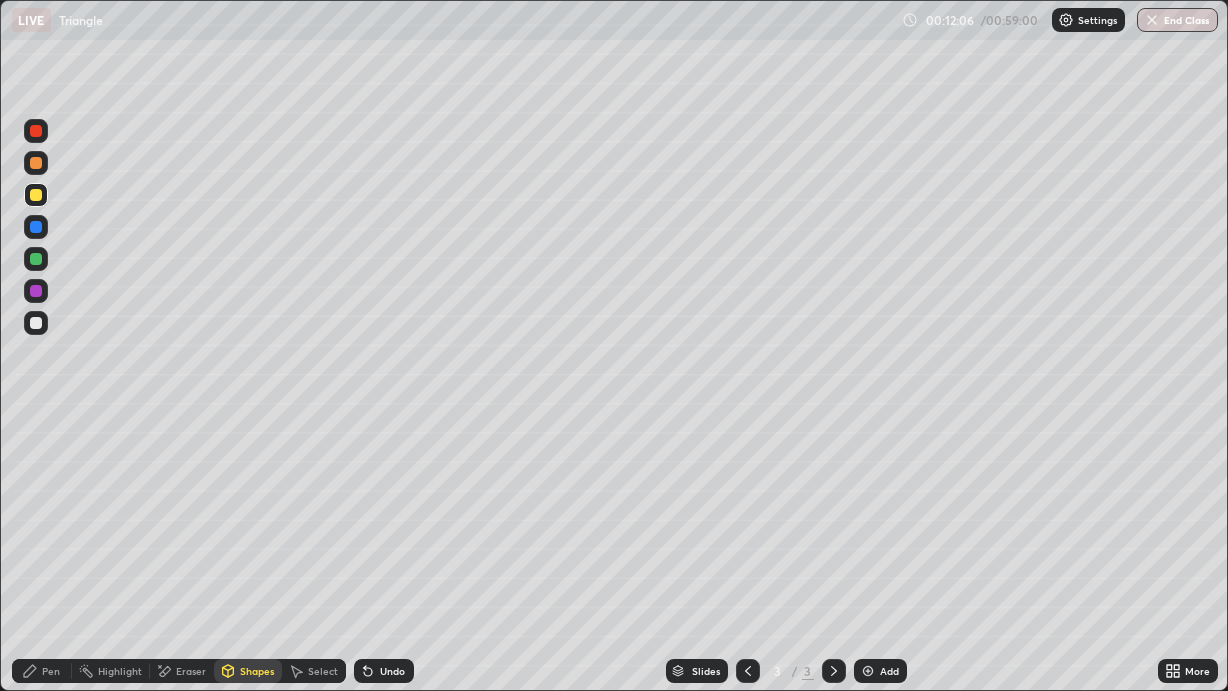 click 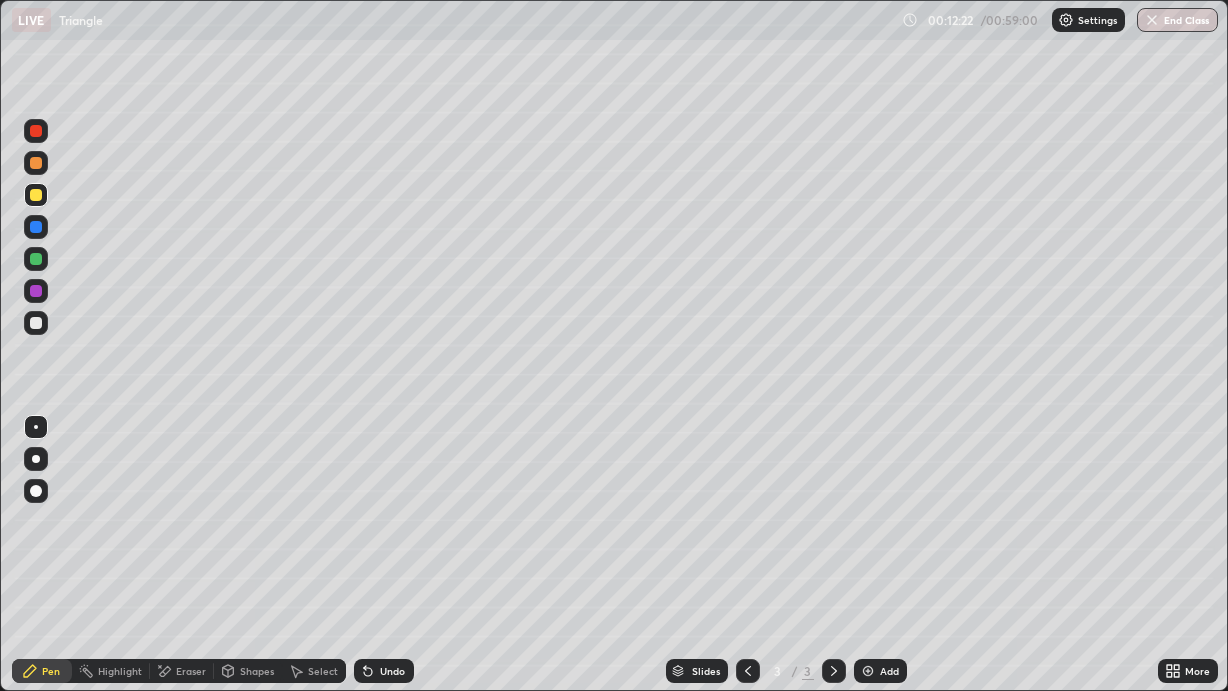 click at bounding box center [36, 323] 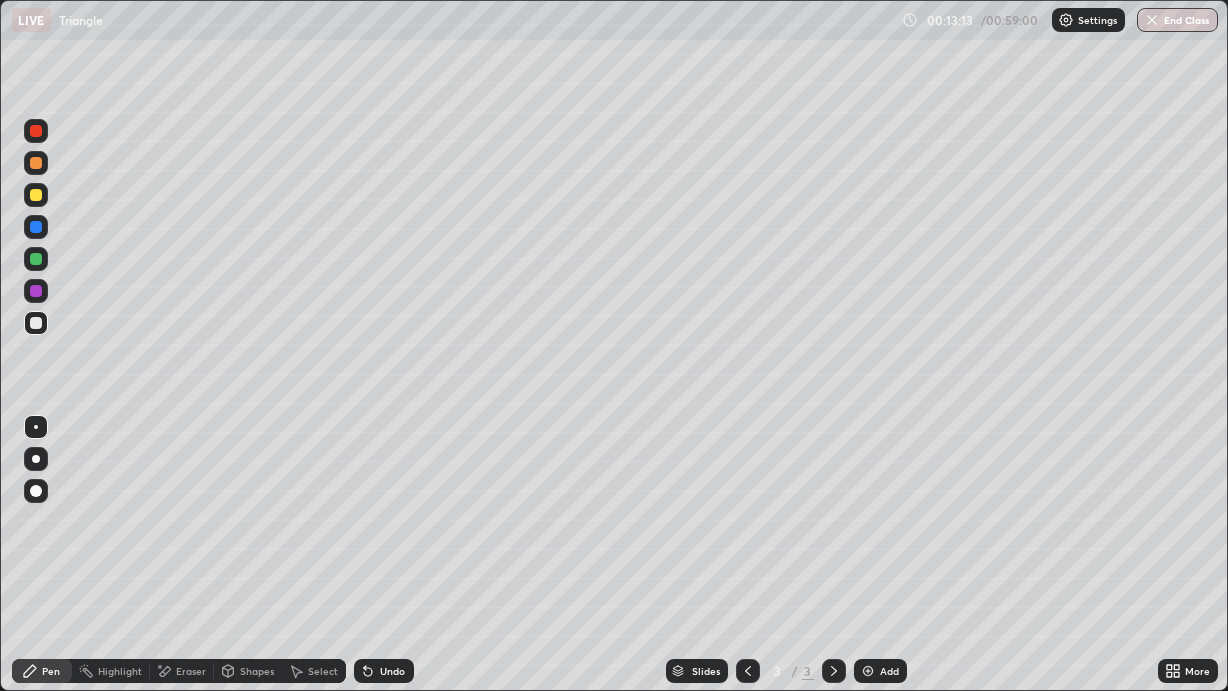 click on "Add" at bounding box center [880, 671] 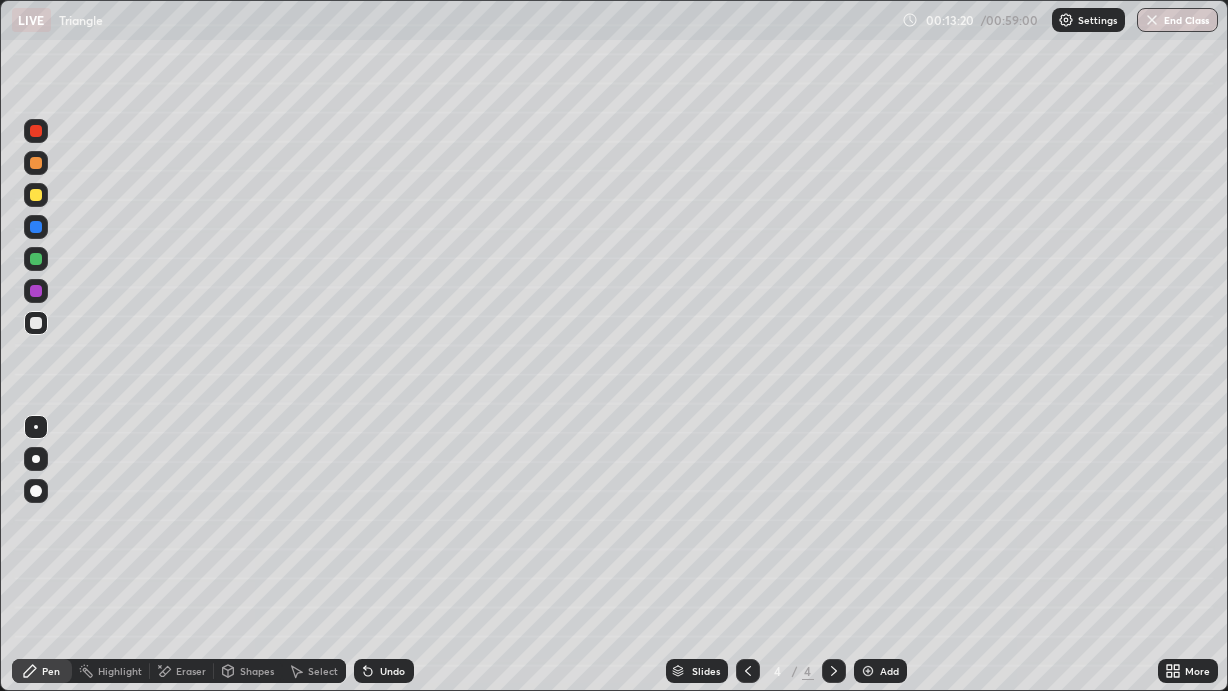 click on "Eraser" at bounding box center (191, 671) 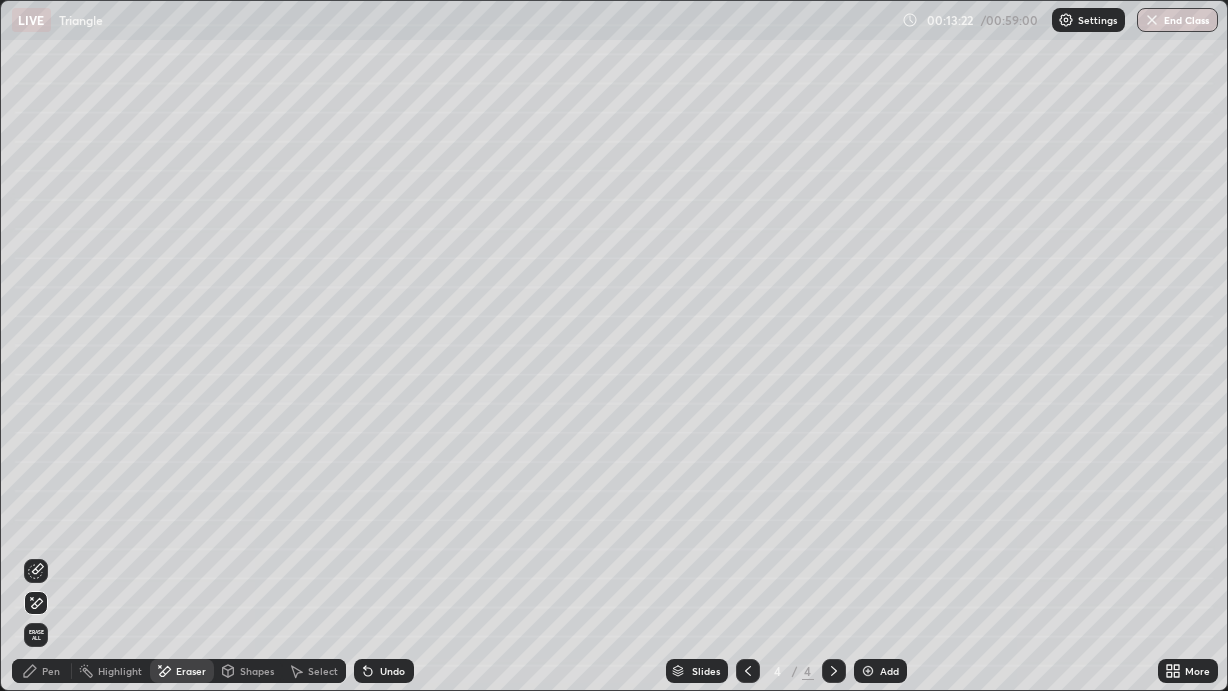 click on "Pen" at bounding box center [42, 671] 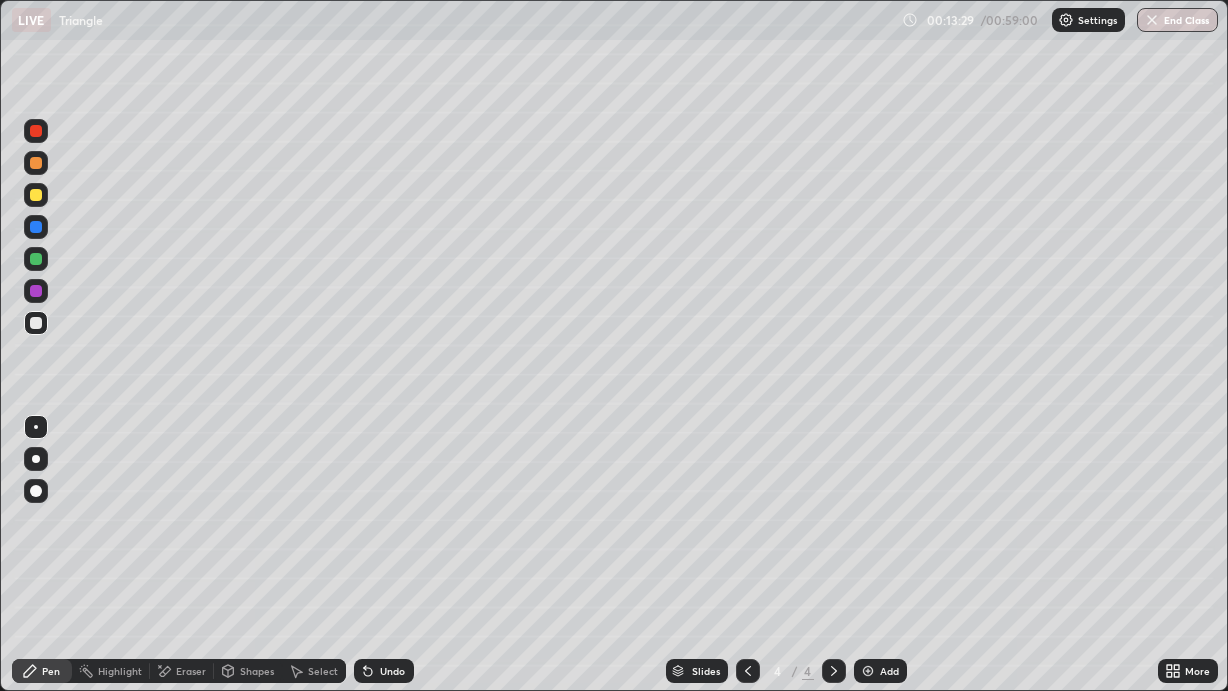 click 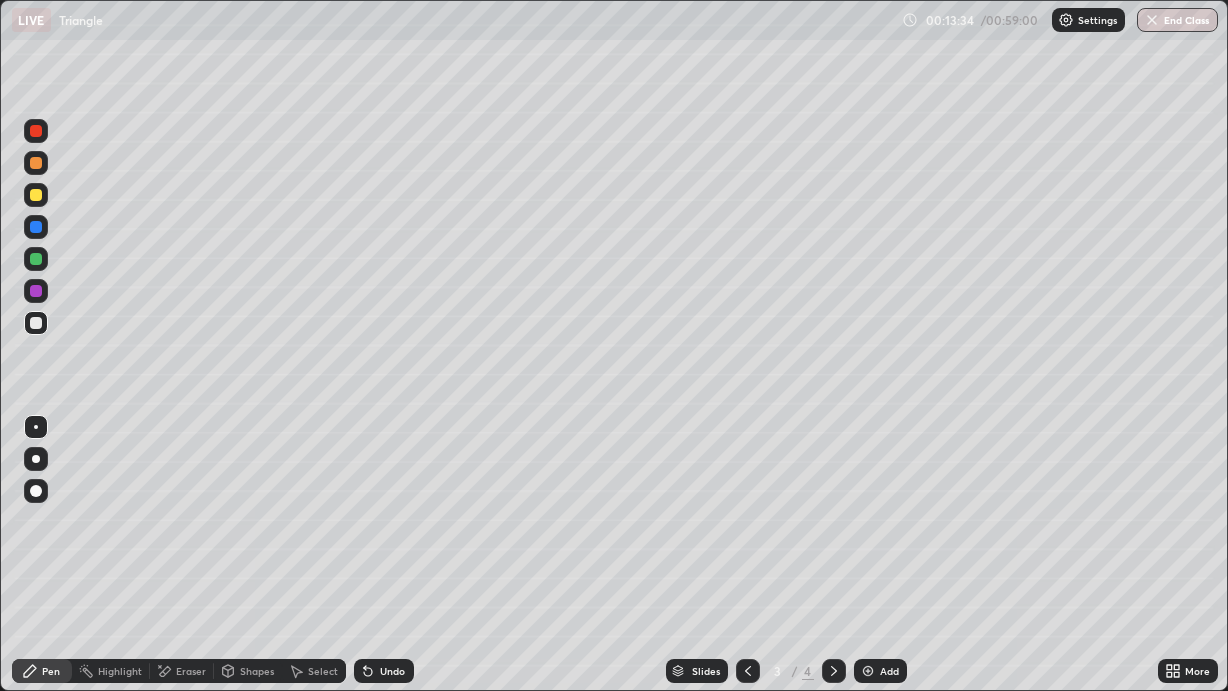 click 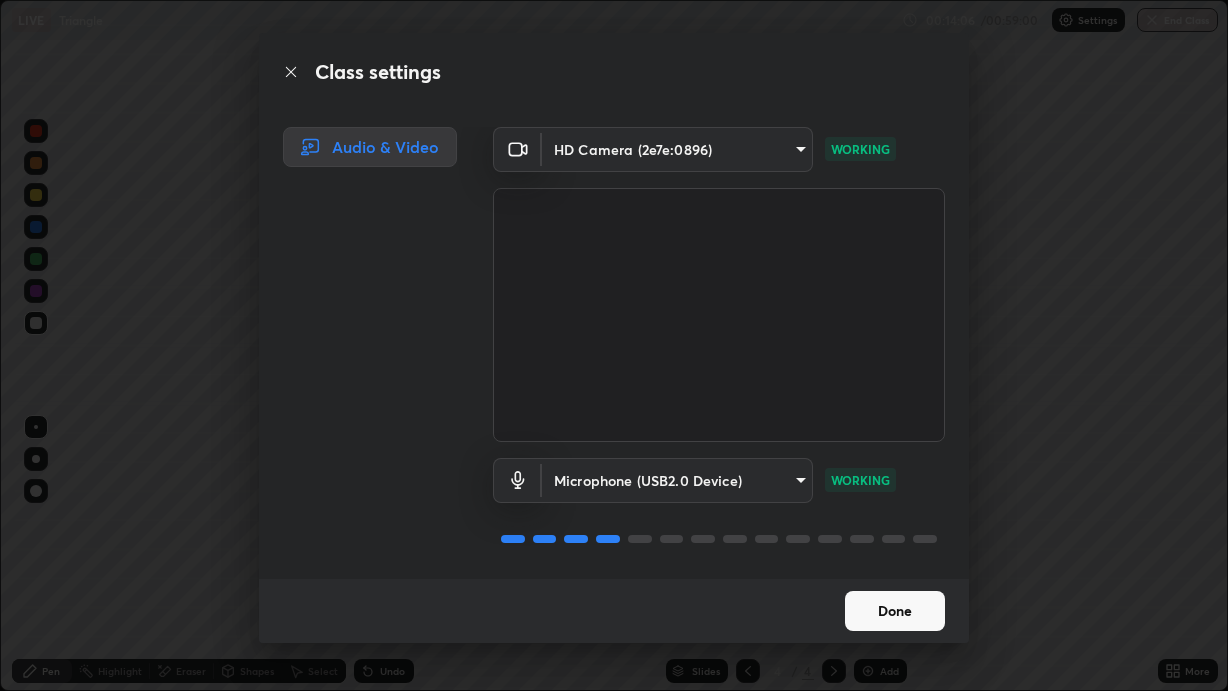 click on "Done" at bounding box center (895, 611) 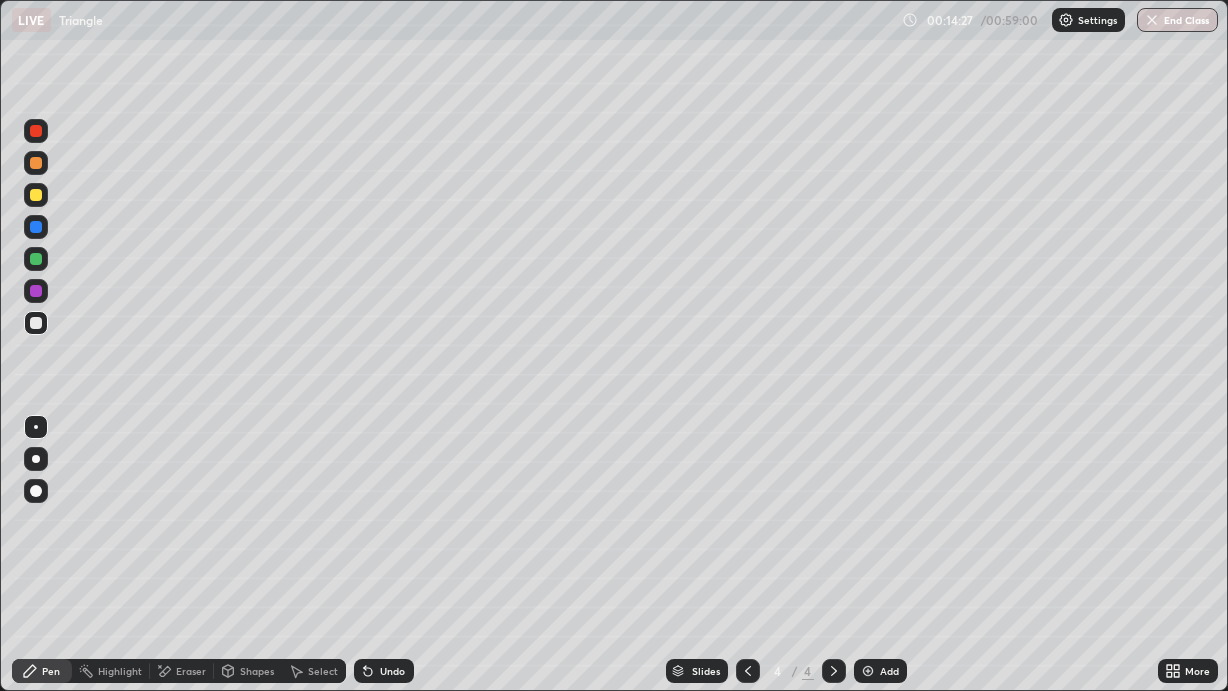 click at bounding box center (36, 195) 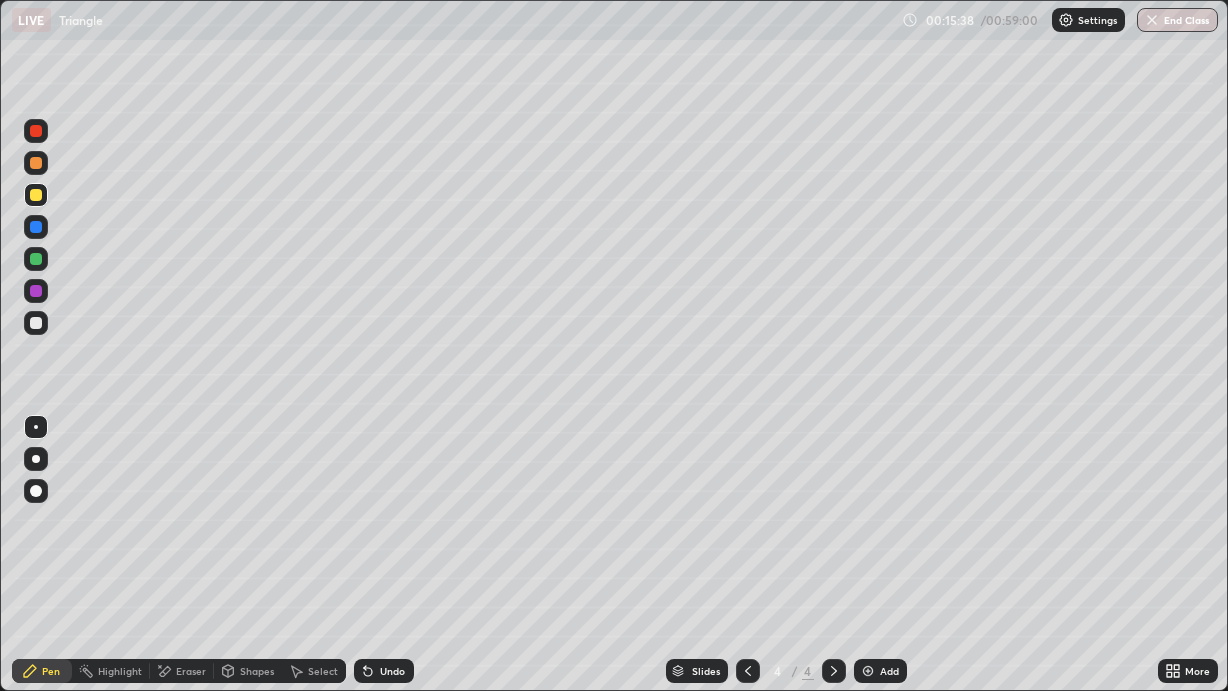 click 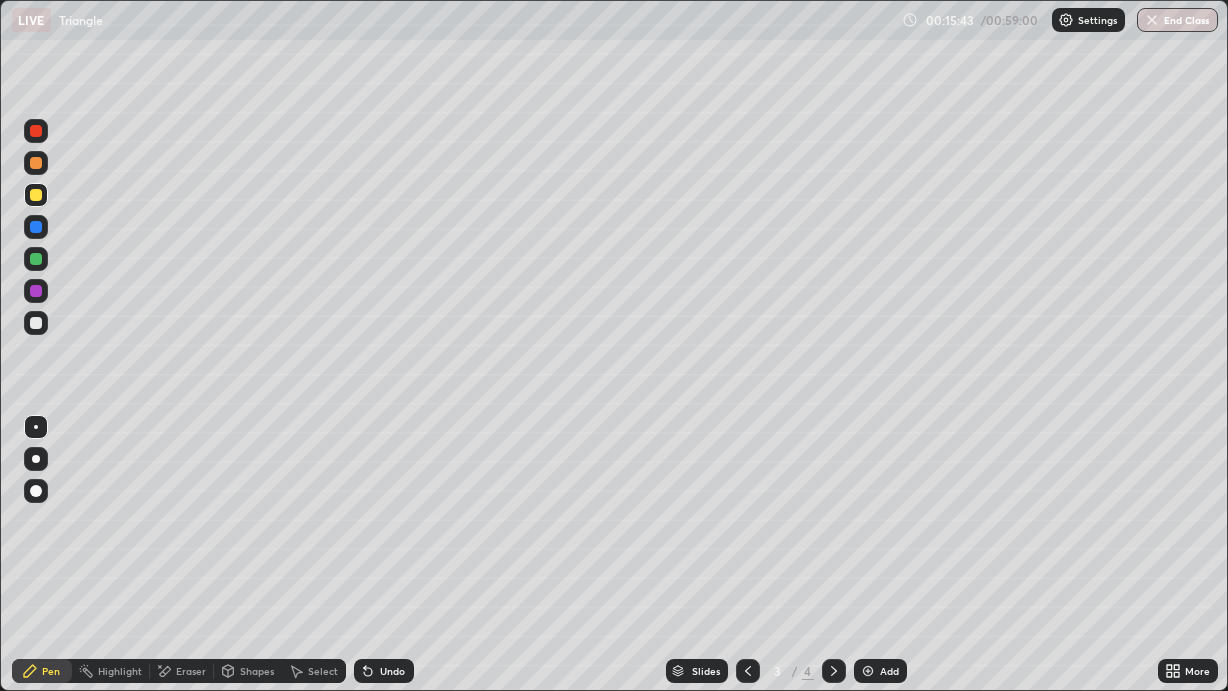 click on "Select" at bounding box center (323, 671) 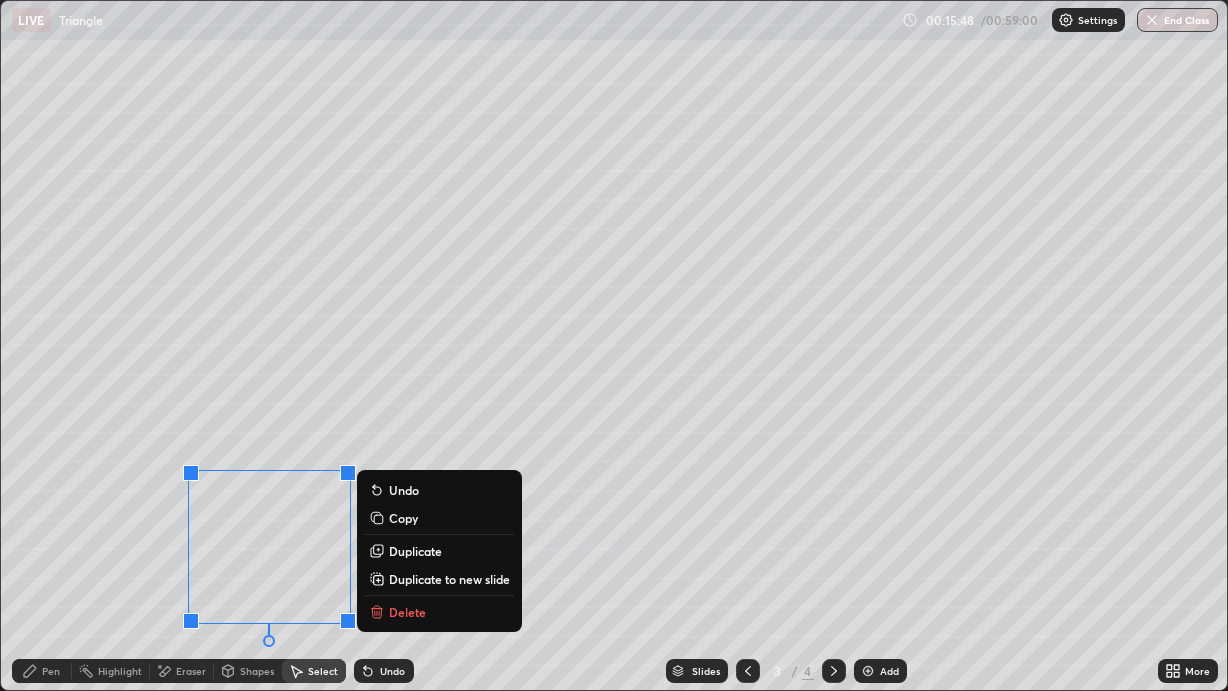 click on "Copy" at bounding box center (403, 518) 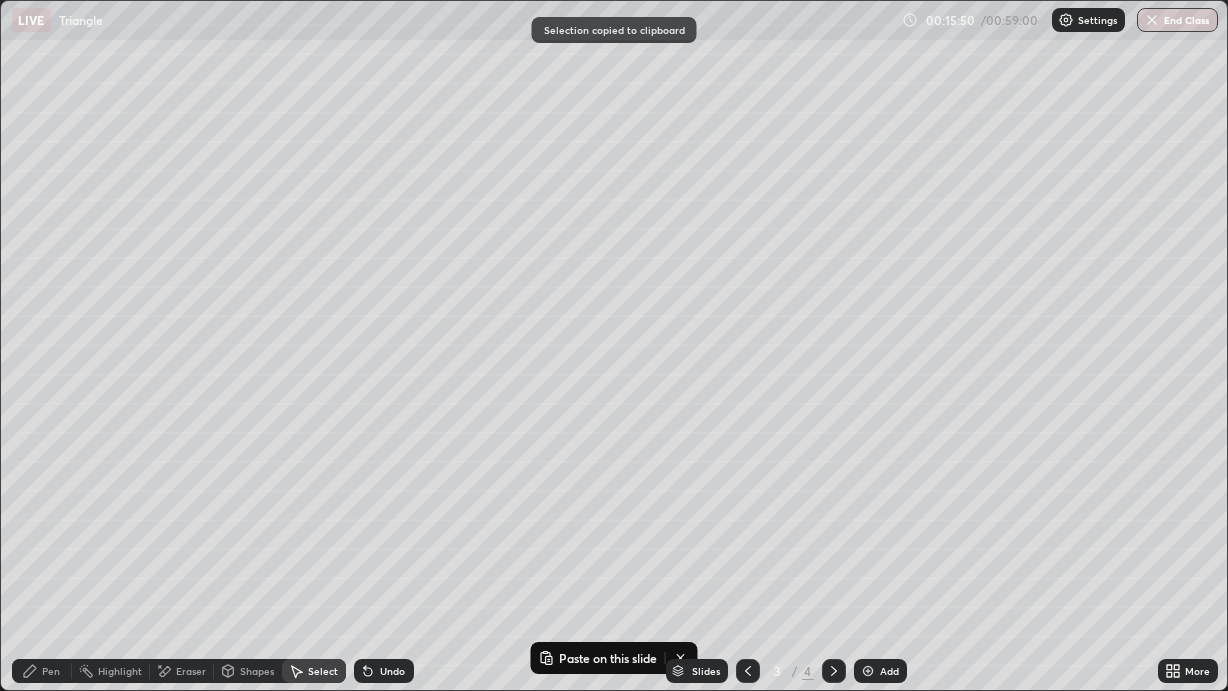 click 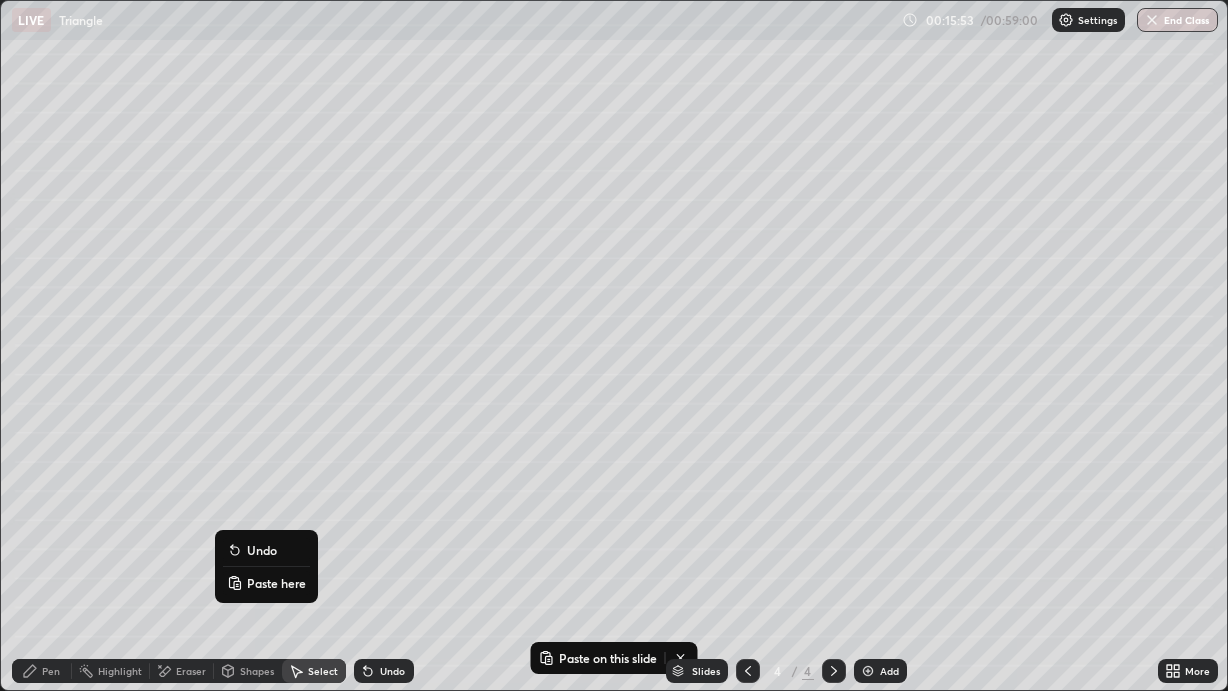 click on "Paste here" at bounding box center [276, 583] 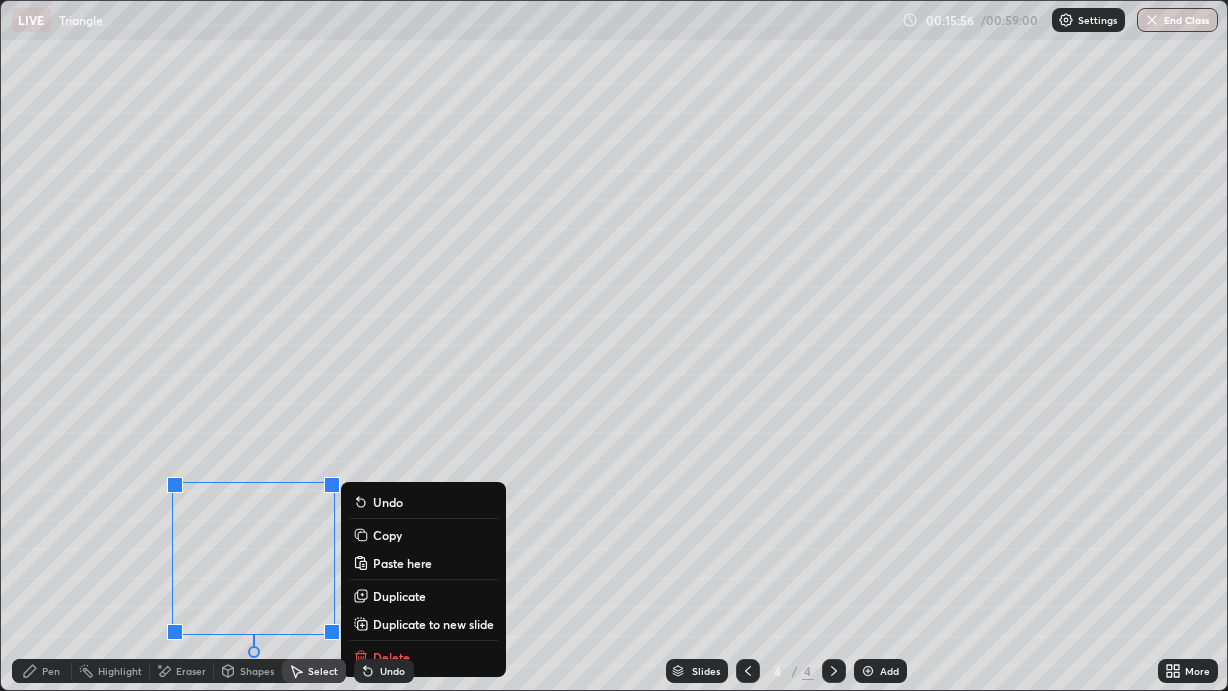 click on "0 ° Undo Copy Paste here Duplicate Duplicate to new slide Delete" at bounding box center [614, 345] 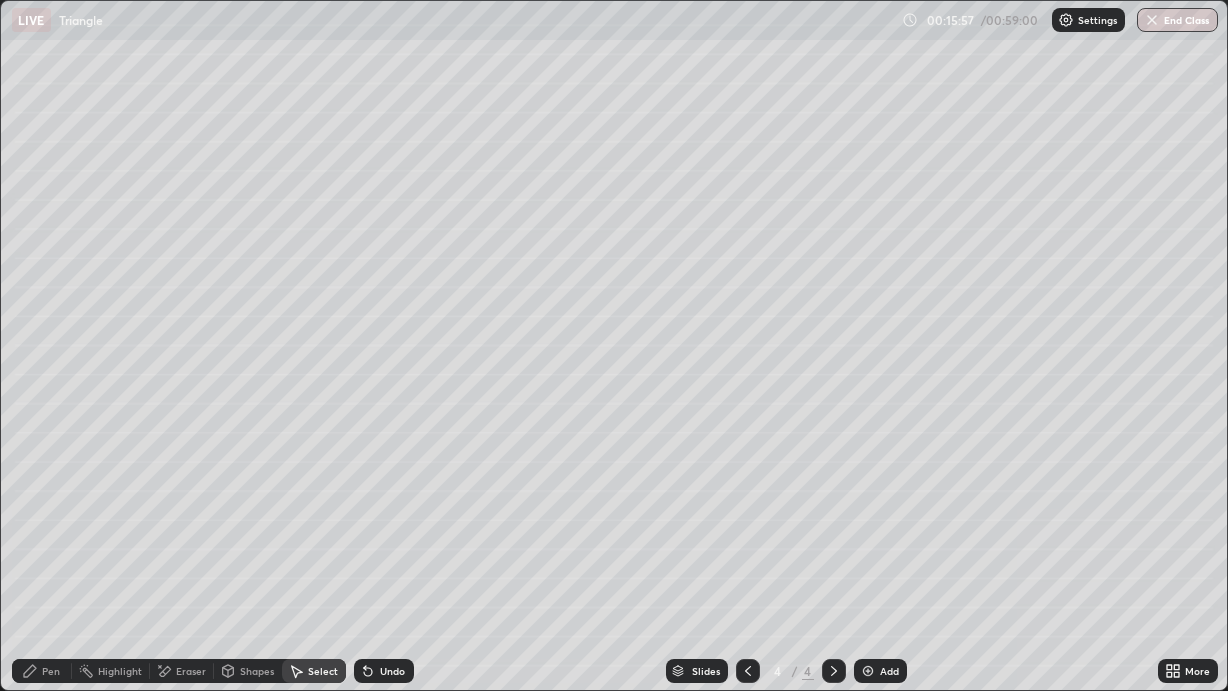 click on "Pen" at bounding box center [51, 671] 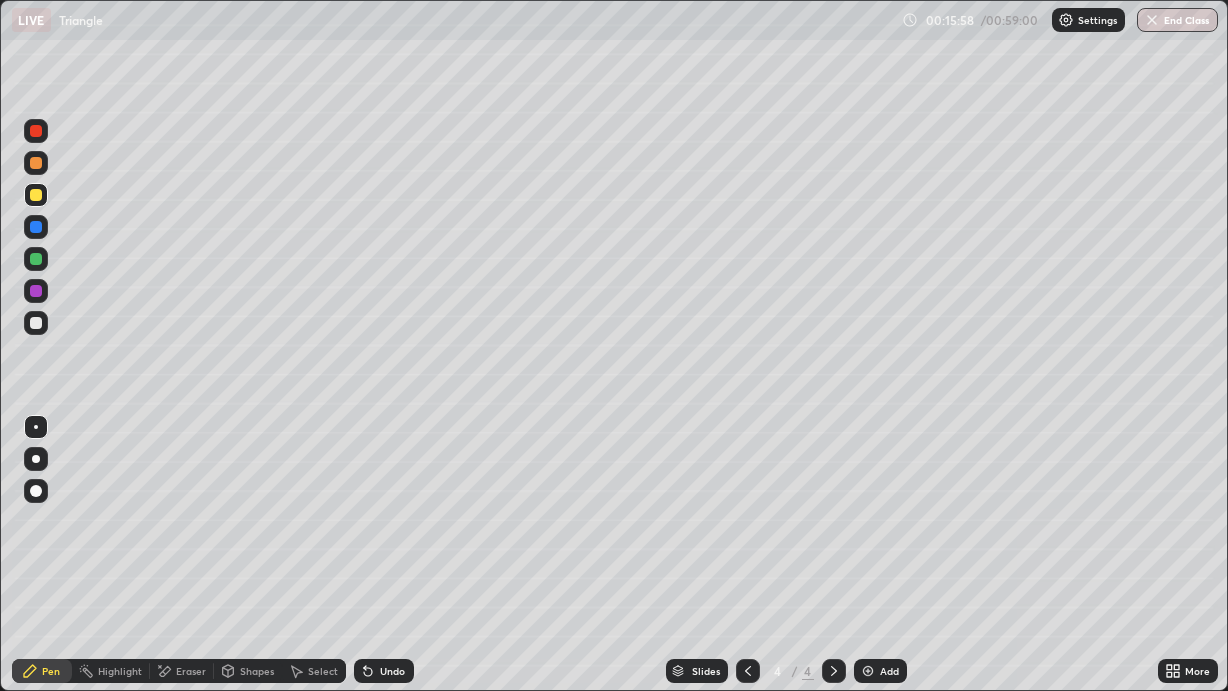 click at bounding box center (36, 195) 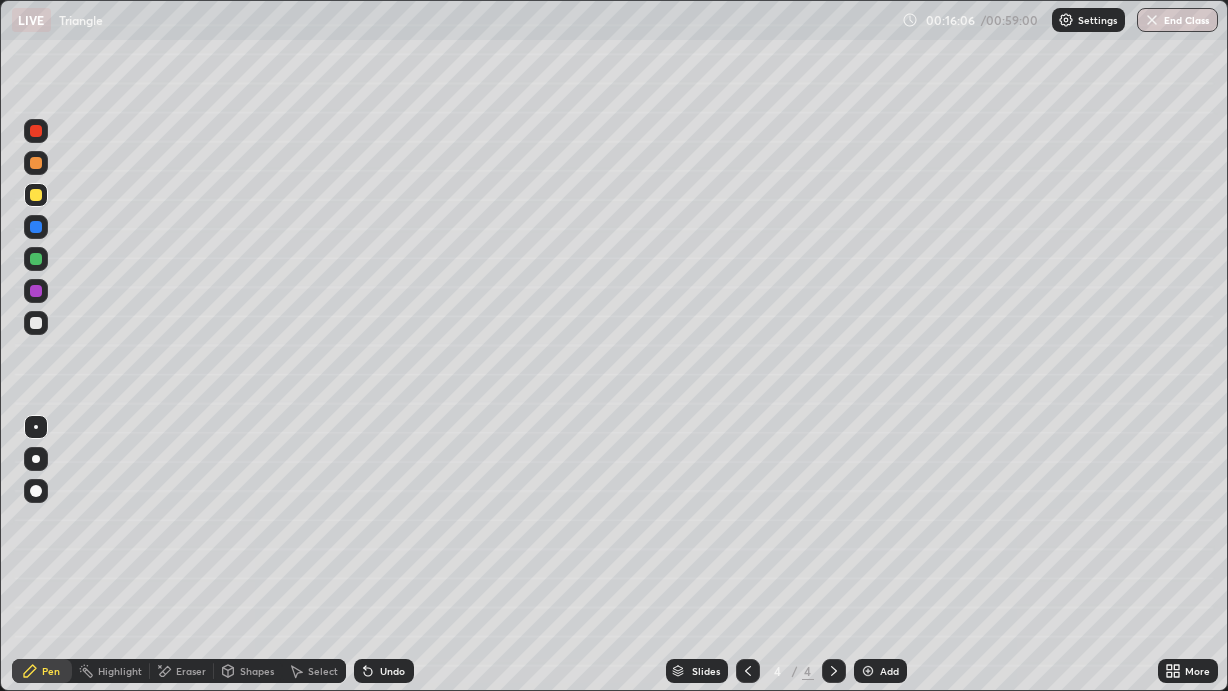 click at bounding box center (36, 259) 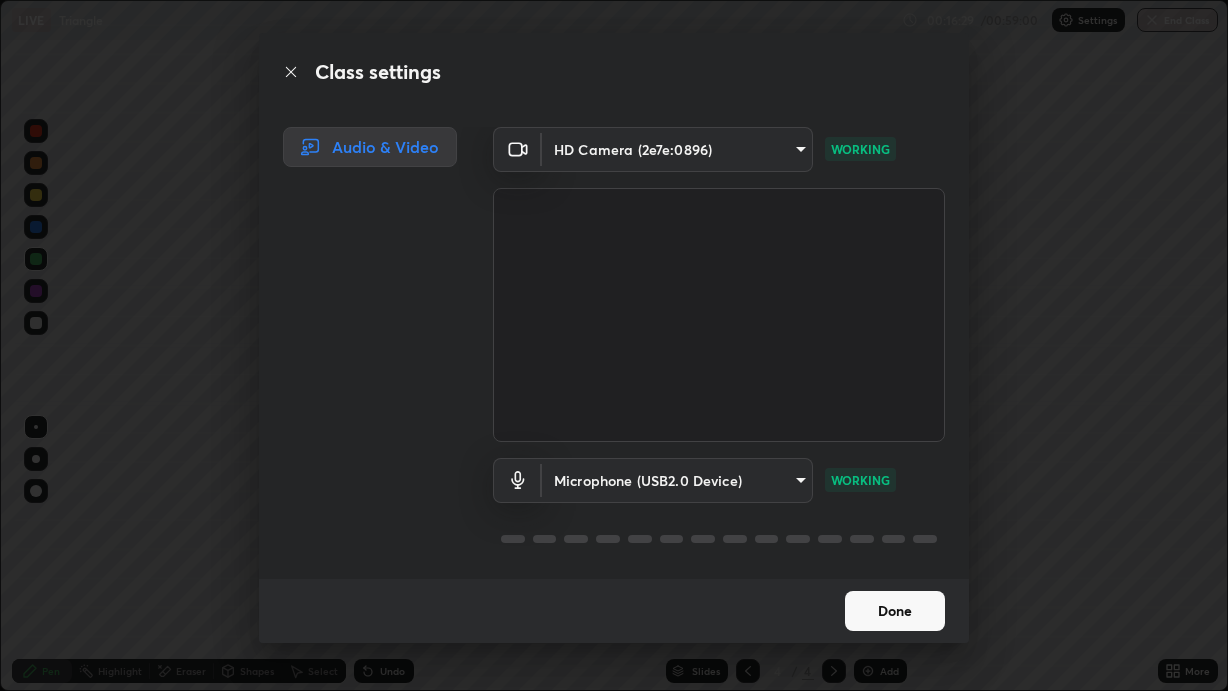 click on "Done" at bounding box center (895, 611) 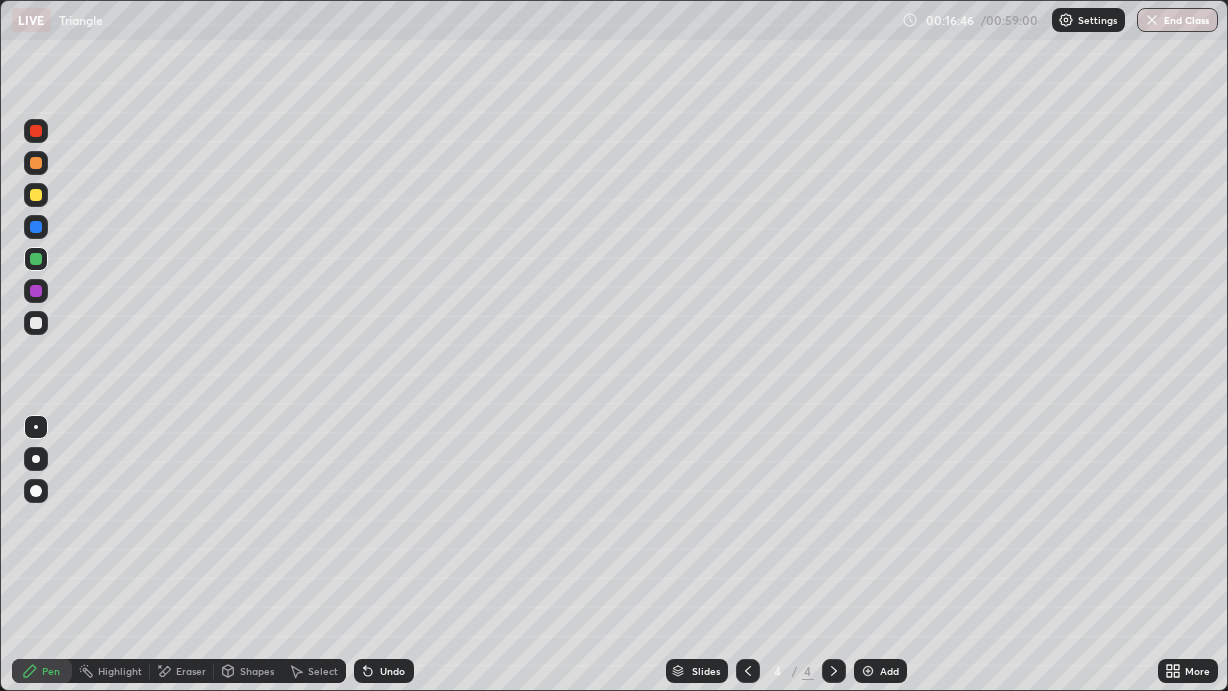click 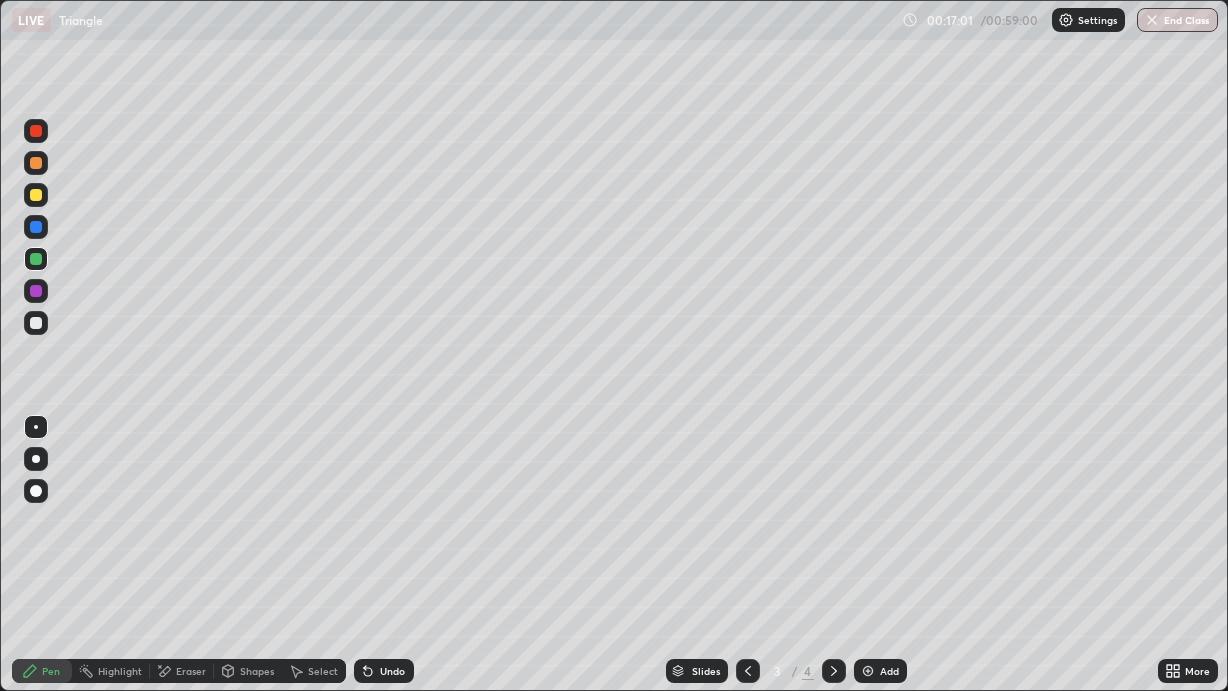click 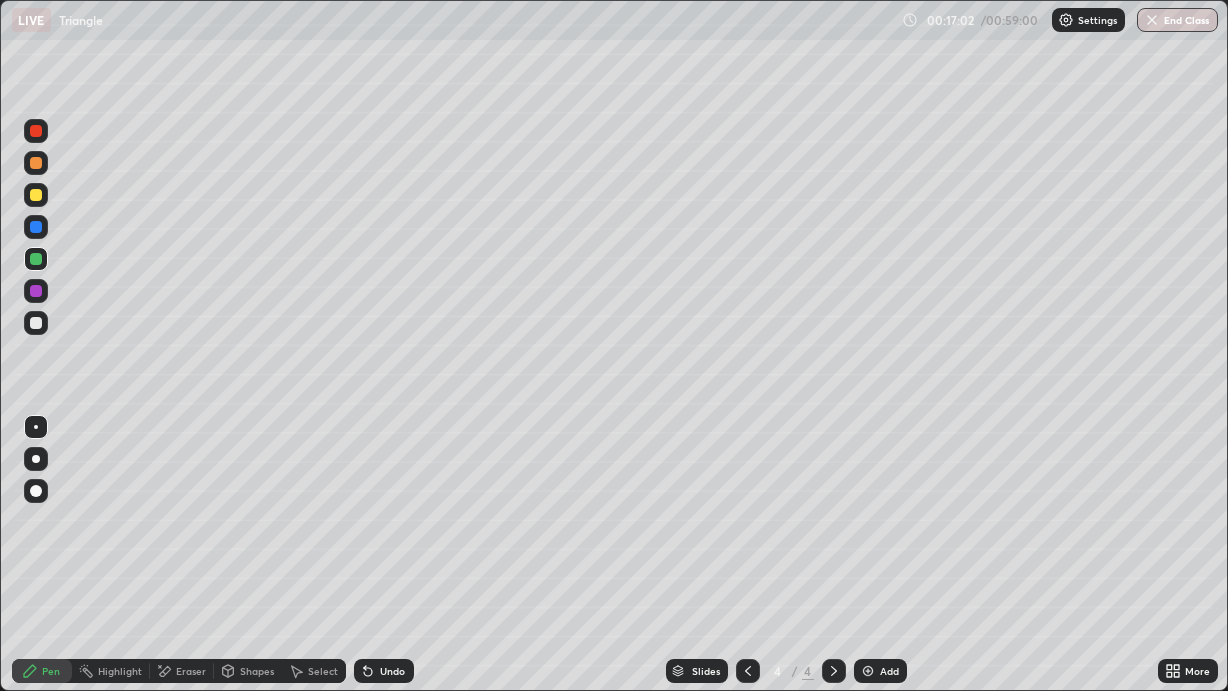 click 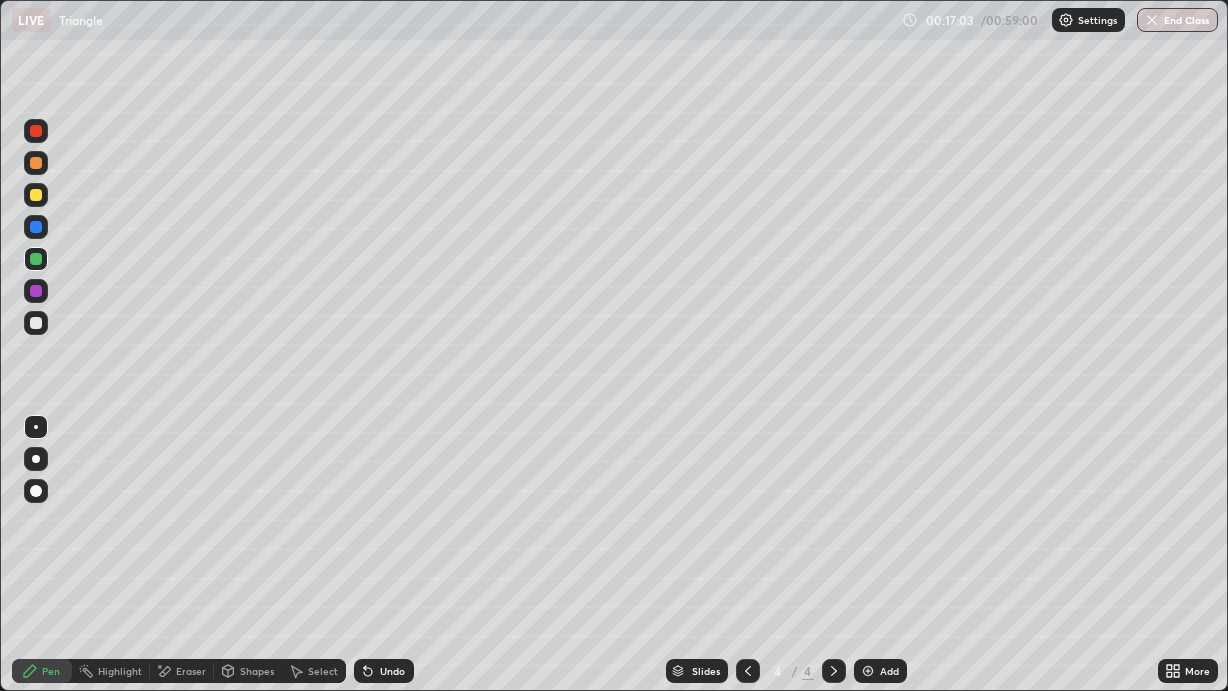click at bounding box center [868, 671] 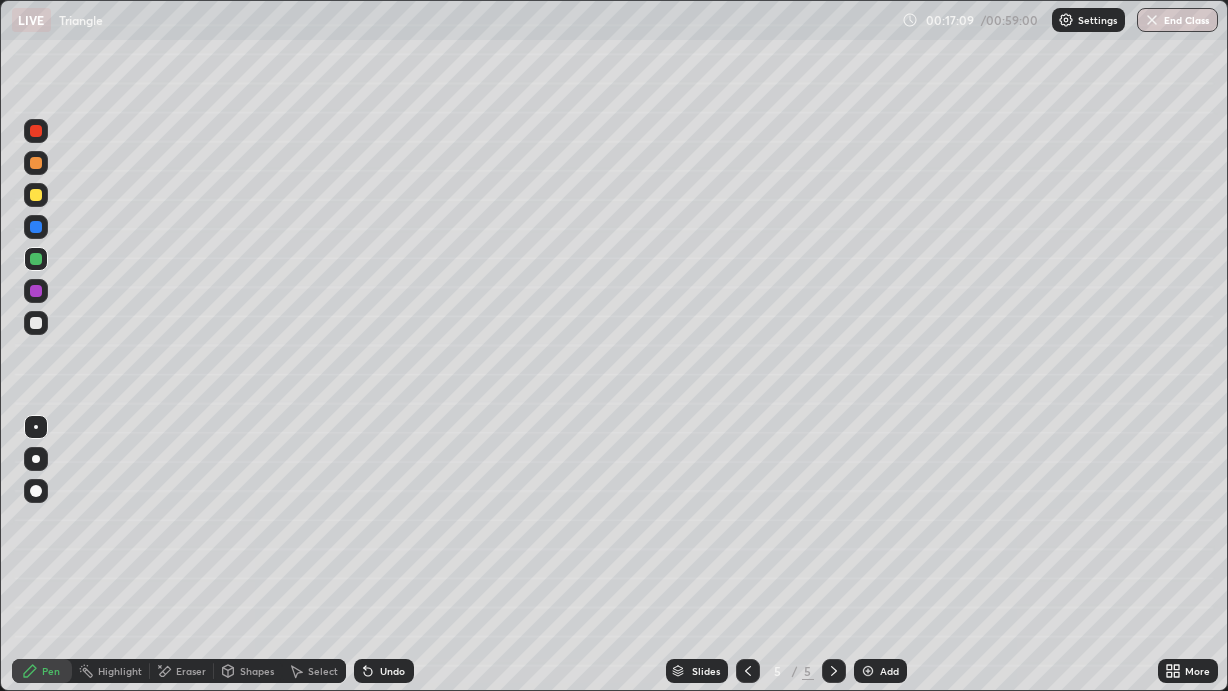 click 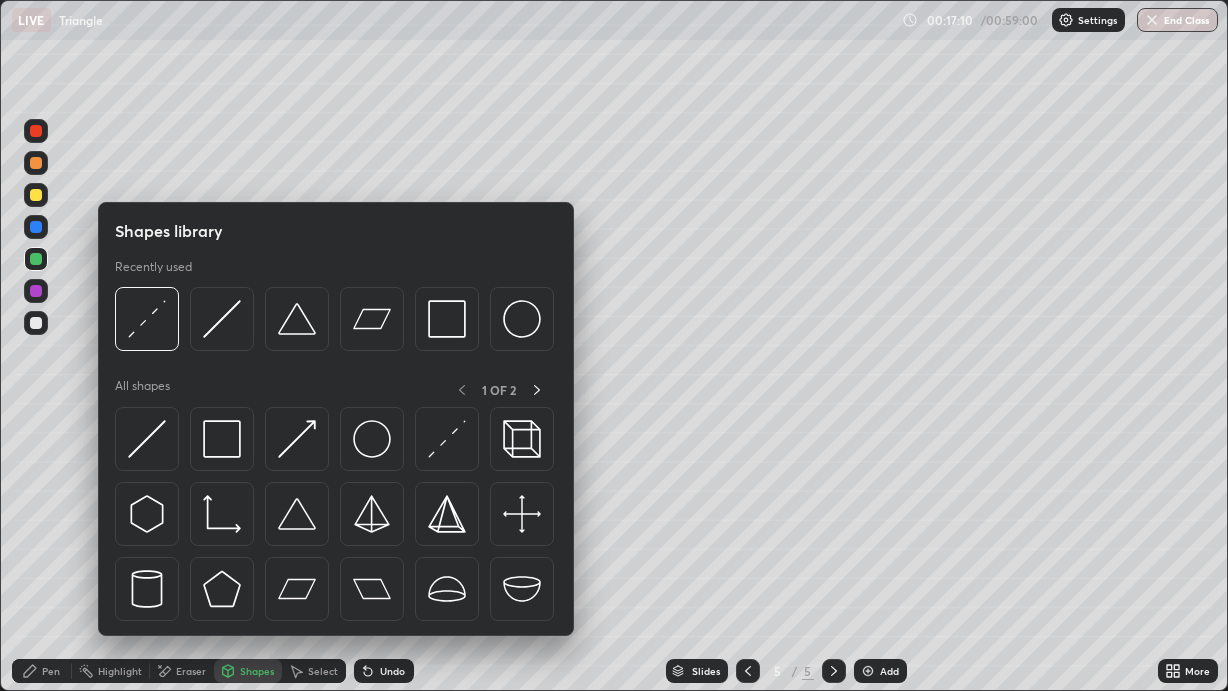 click at bounding box center [222, 319] 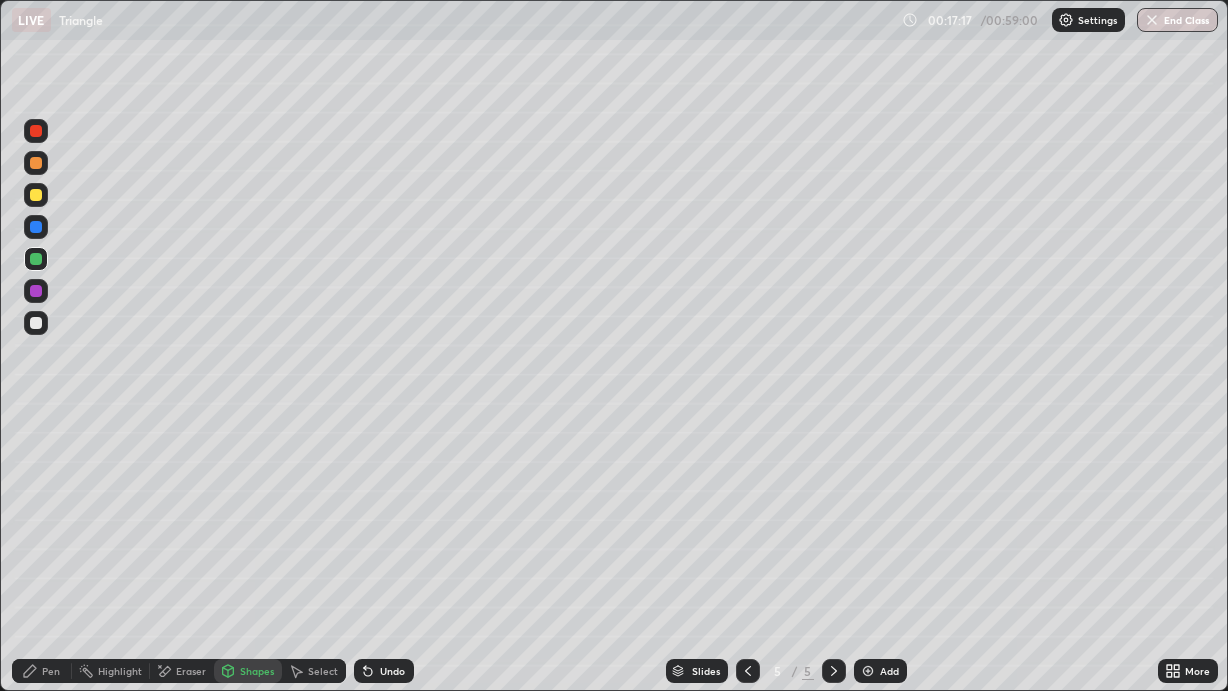click on "Pen" at bounding box center [42, 671] 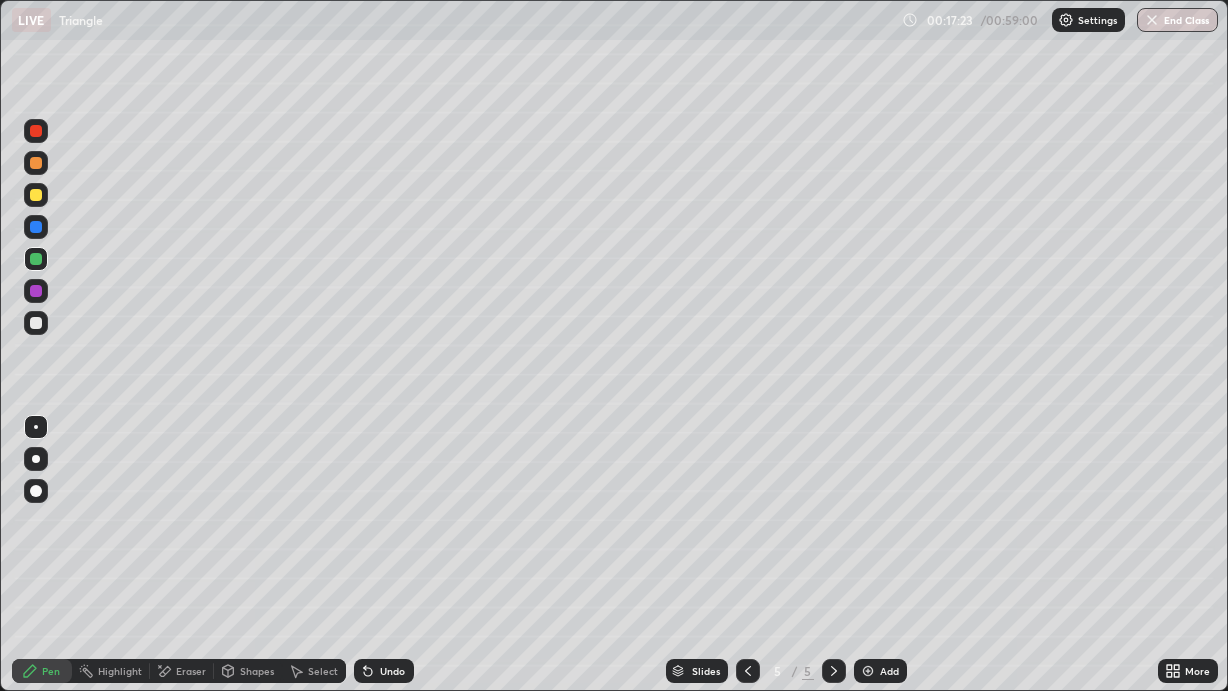 click on "Shapes" at bounding box center (257, 671) 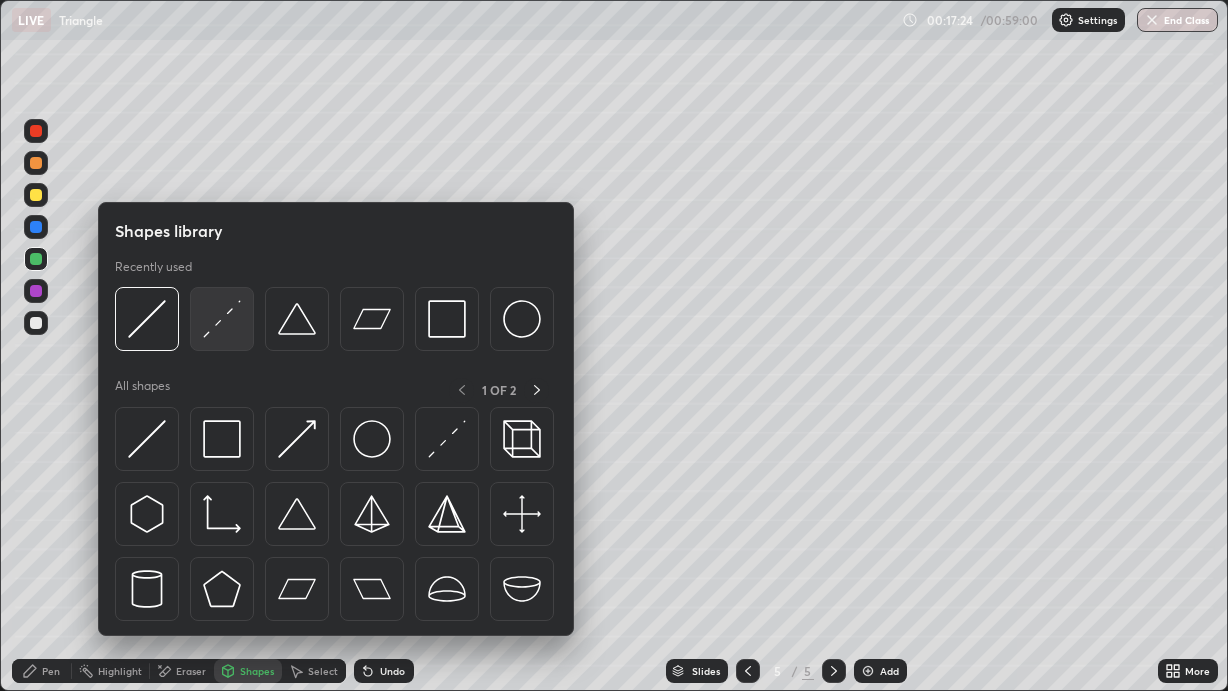 click at bounding box center (222, 319) 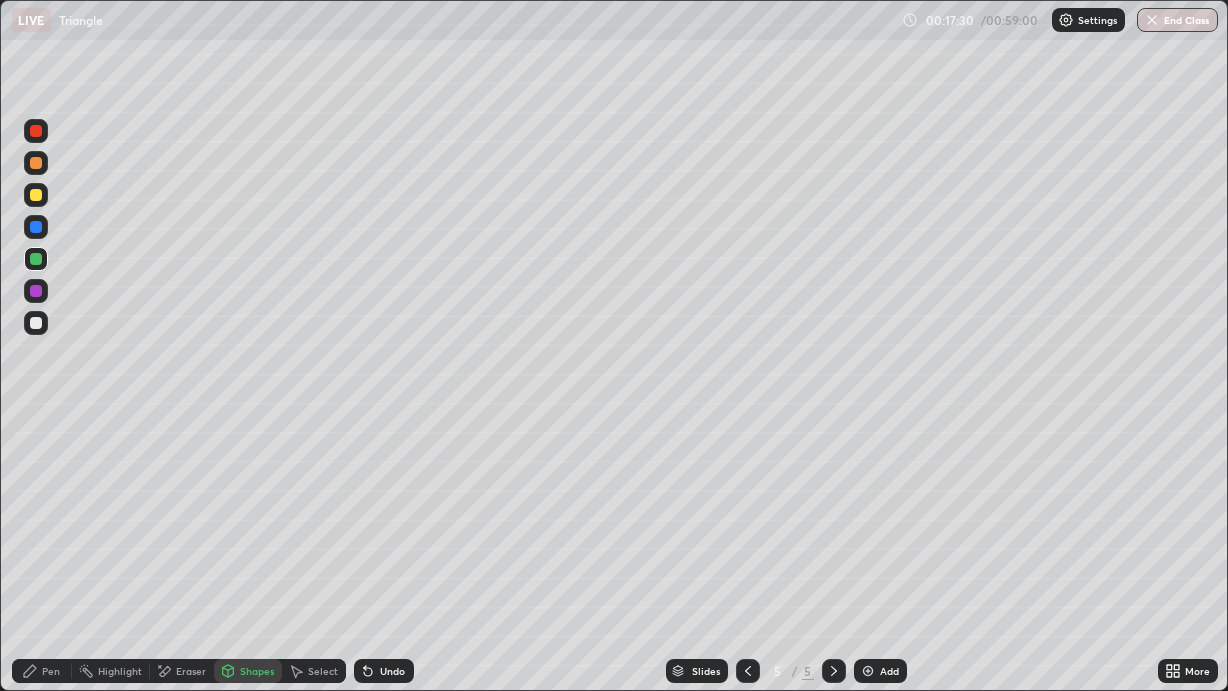 click on "Pen" at bounding box center (51, 671) 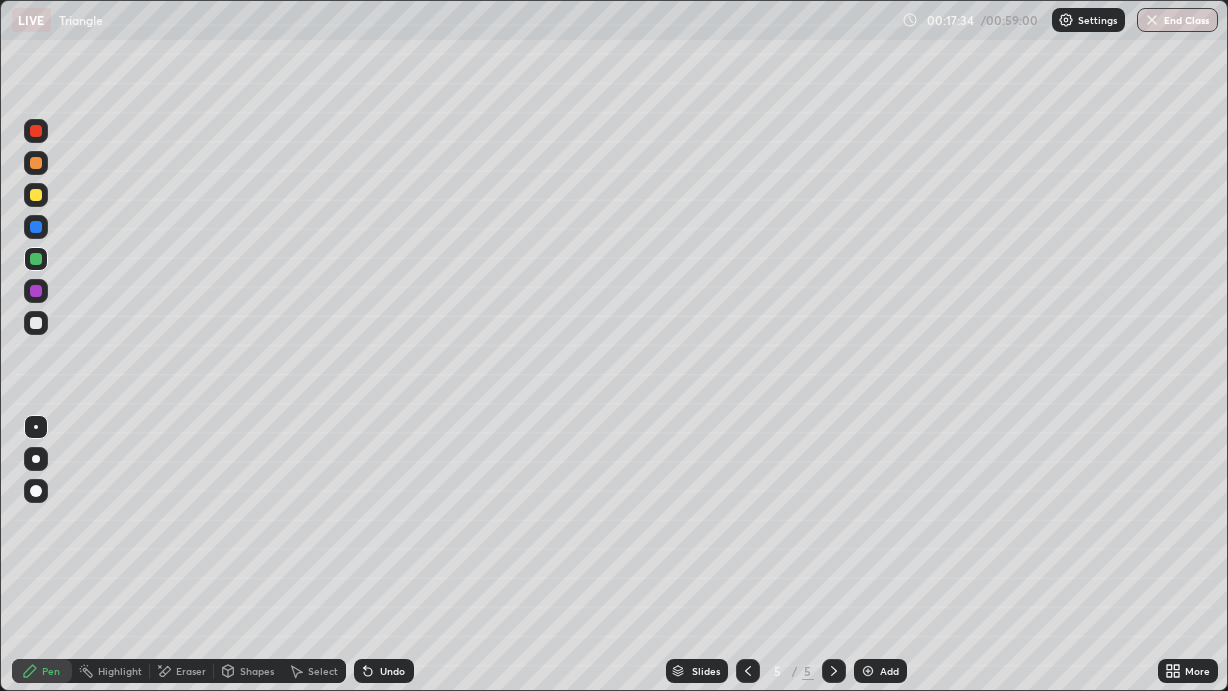 click 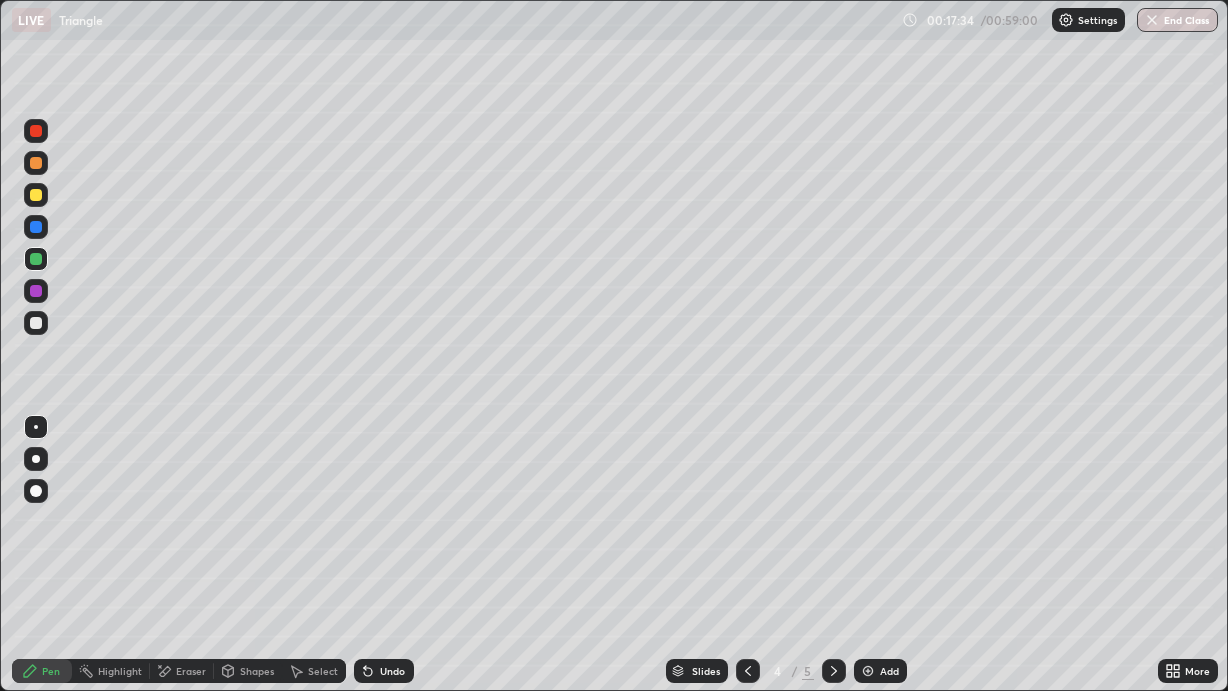 click 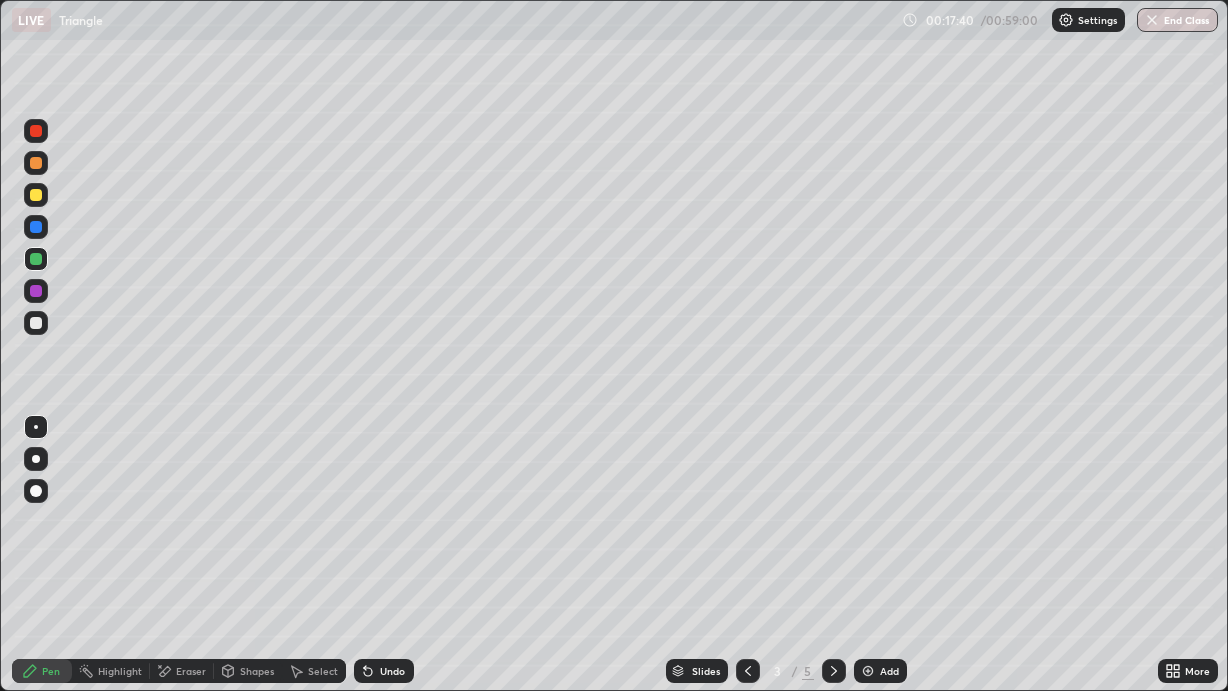 click at bounding box center (834, 671) 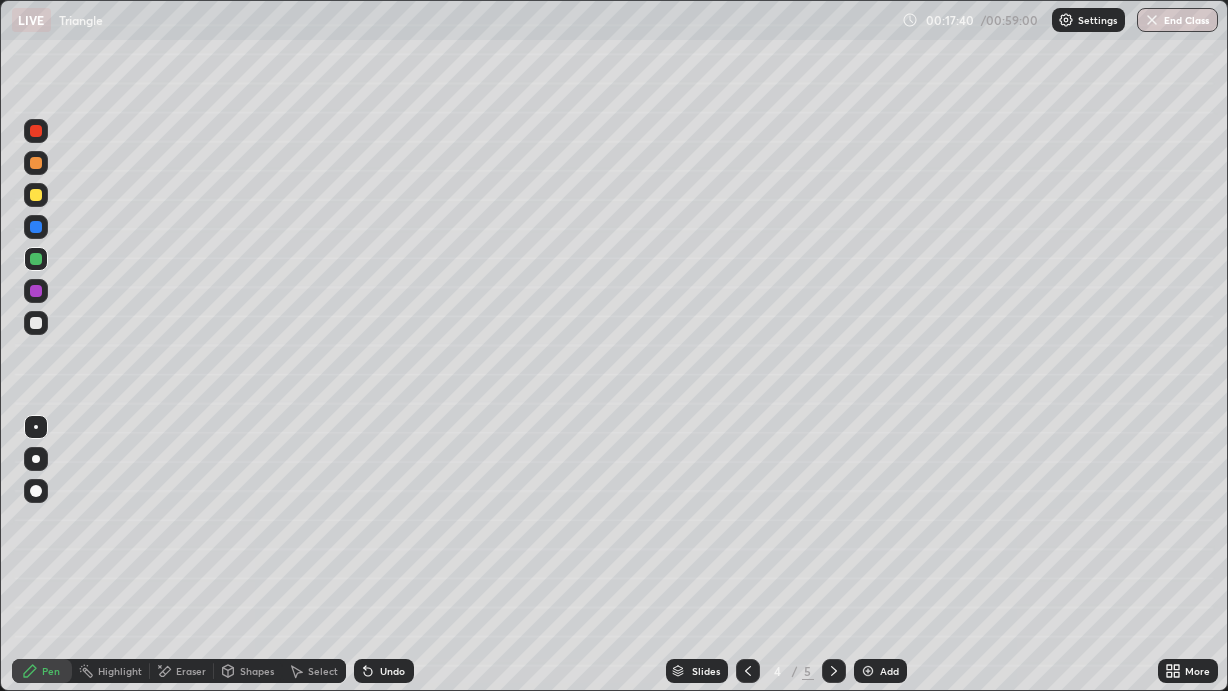 click 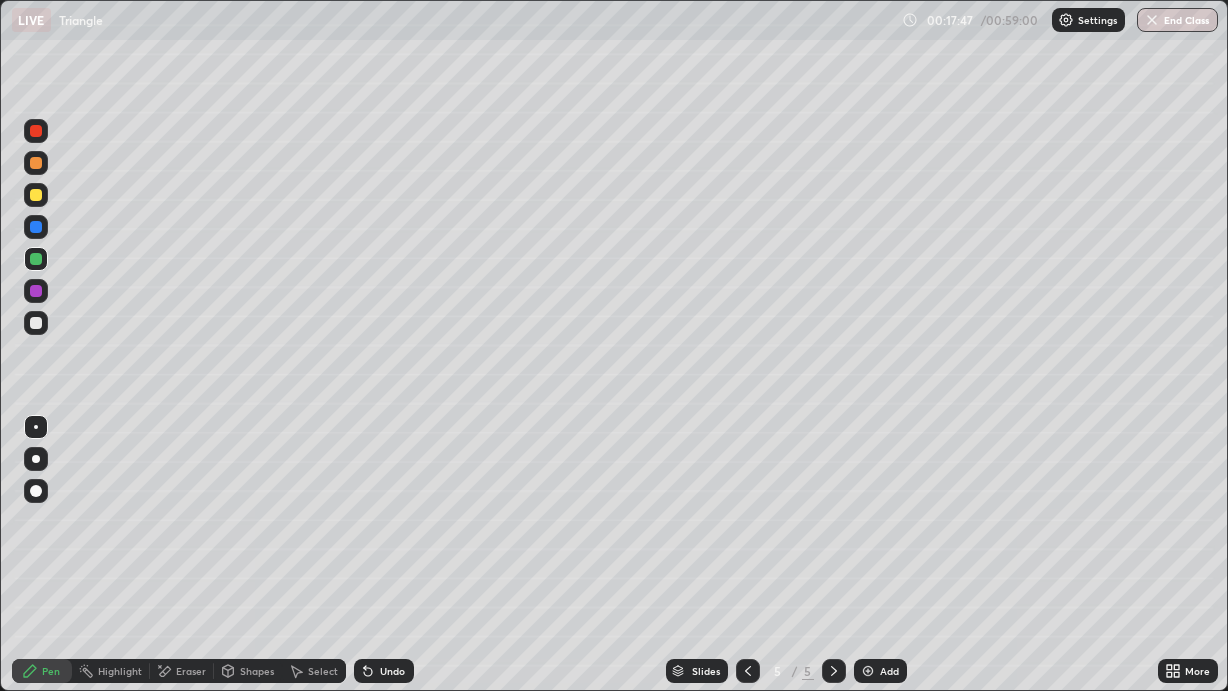 click at bounding box center (36, 323) 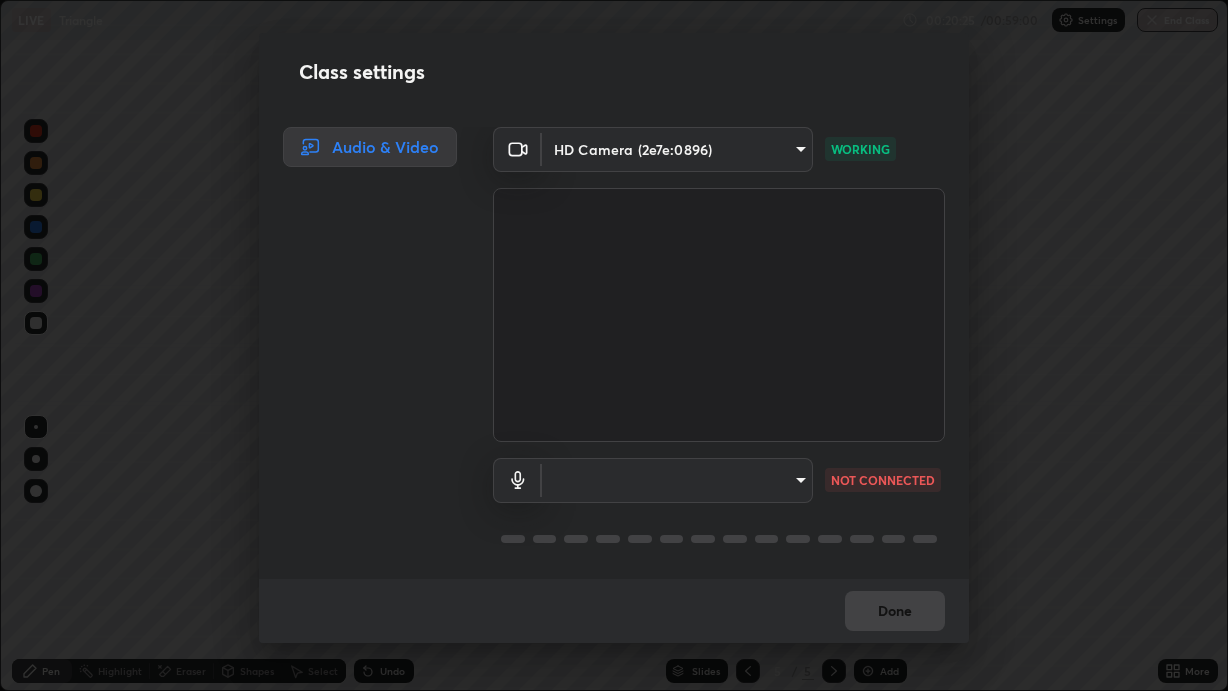 click on "Erase all LIVE Triangle 00:20:25 / 00:59:00 Settings End Class Setting up your live class Triangle • L27 of Course On Mathematics for Foundation Class X 2 2026 [PERSON] Pen Highlight Eraser Shapes Select Undo Slides 5 / 5 Add More Enable hand raising Enable raise hand to speak to learners. Once enabled, chat will be turned off temporarily. Enable x No doubts shared Encourage your learners to ask a doubt for better clarity Report an issue Reason for reporting Buffering Chat not working Audio - Video sync issue Educator video quality low Attach an image Report Class settings Audio & Video HD Camera ([HEX]) [HEX] WORKING [HEX] NOT CONNECTED Done" at bounding box center [614, 345] 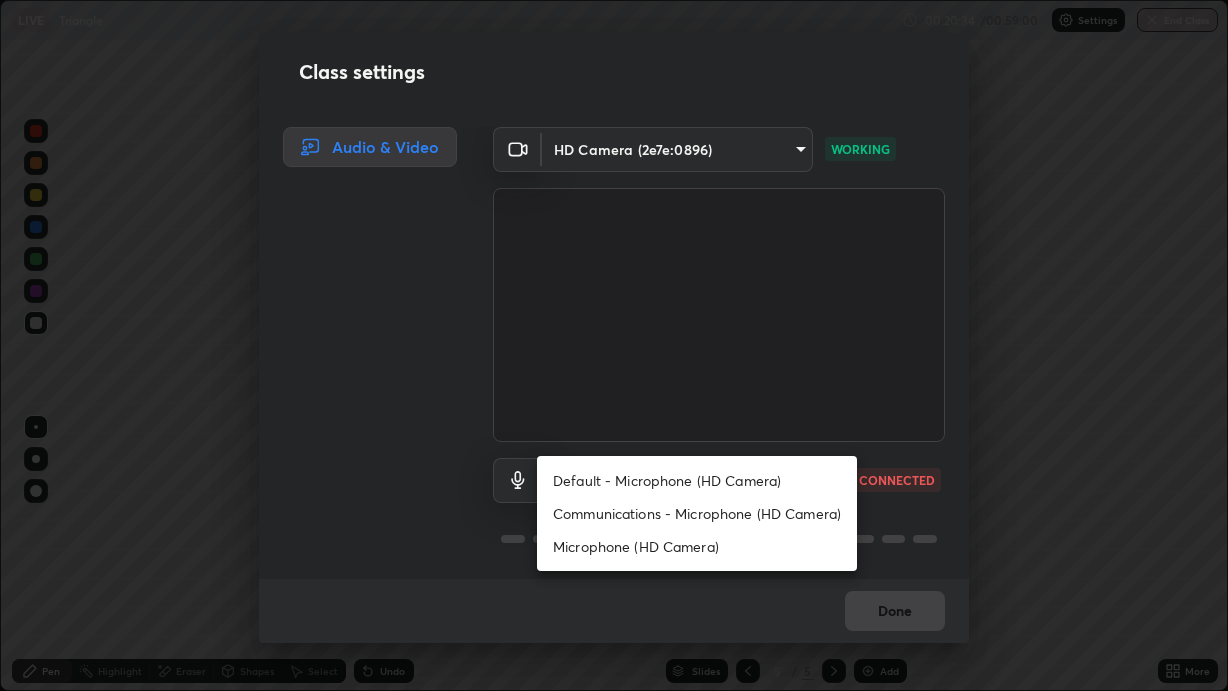 click at bounding box center [614, 345] 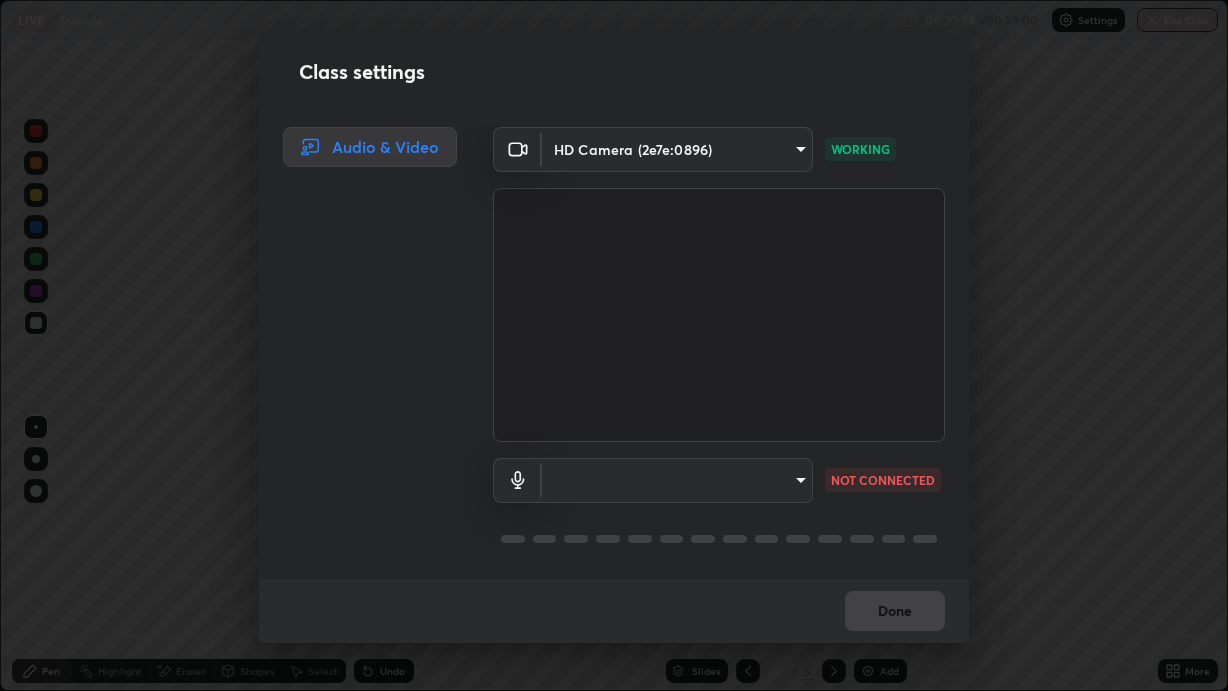 click on "Class settings Audio & Video HD Camera (2e7e:0896) af47531fe2ba16c09594dea1f462d4261e965de1c264feb8b241962d32783fac WORKING 520ee0e13aaf38f005ee8c5067dbd4408c10639f82b4a7e435b7a51ac34f0589 NOT CONNECTED Done" at bounding box center (614, 345) 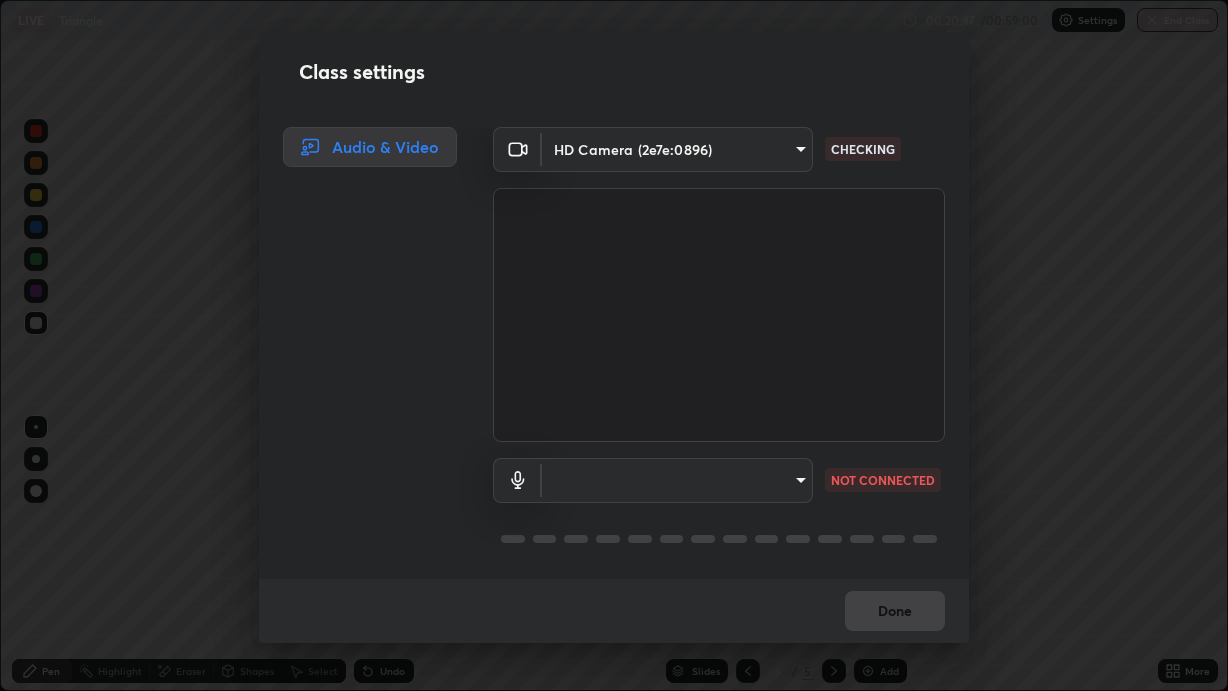 click on "Erase all LIVE Triangle 00:20:47 / 00:59:00 Settings End Class Setting up your live class Triangle • L27 of Course On Mathematics for Foundation Class X 2 2026 [PERSON] Pen Highlight Eraser Shapes Select Undo Slides 5 / 5 Add More Enable hand raising Enable raise hand to speak to learners. Once enabled, chat will be turned off temporarily. Enable x No doubts shared Encourage your learners to ask a doubt for better clarity Report an issue Reason for reporting Buffering Chat not working Audio - Video sync issue Educator video quality low Attach an image Report Class settings Audio & Video HD Camera ([HEX]) [HEX] CHECKING [HEX] NOT CONNECTED Done" at bounding box center [614, 345] 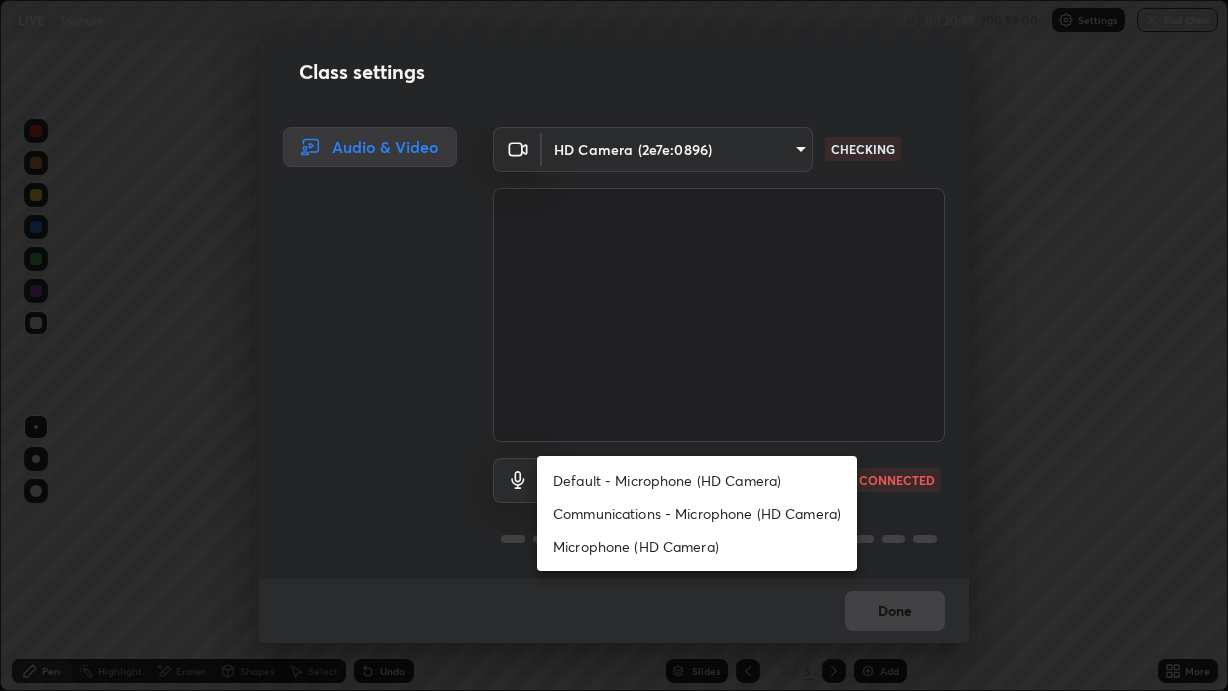 click on "Microphone (HD Camera)" at bounding box center (697, 546) 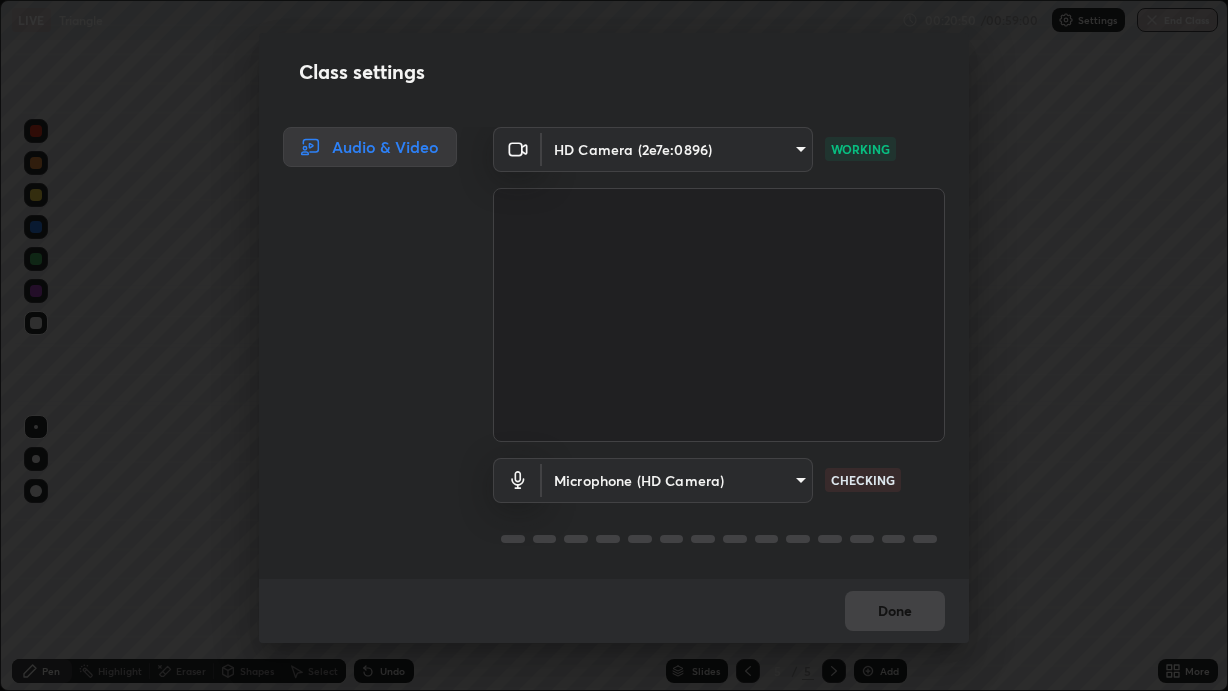 click on "Erase all LIVE Triangle 00:20:50 / 00:59:00 Settings End Class Setting up your live class Triangle • L27 of Course On Mathematics for Foundation Class X 2 2026 [PERSON] Pen Highlight Eraser Shapes Select Undo Slides 5 / 5 Add More Enable hand raising Enable raise hand to speak to learners. Once enabled, chat will be turned off temporarily. Enable x No doubts shared Encourage your learners to ask a doubt for better clarity Report an issue Reason for reporting Buffering Chat not working Audio - Video sync issue Educator video quality low Attach an image Report Class settings Audio & Video HD Camera ([HEX]) [HEX] WORKING Microphone (HD Camera) [HEX] CHECKING Done" at bounding box center [614, 345] 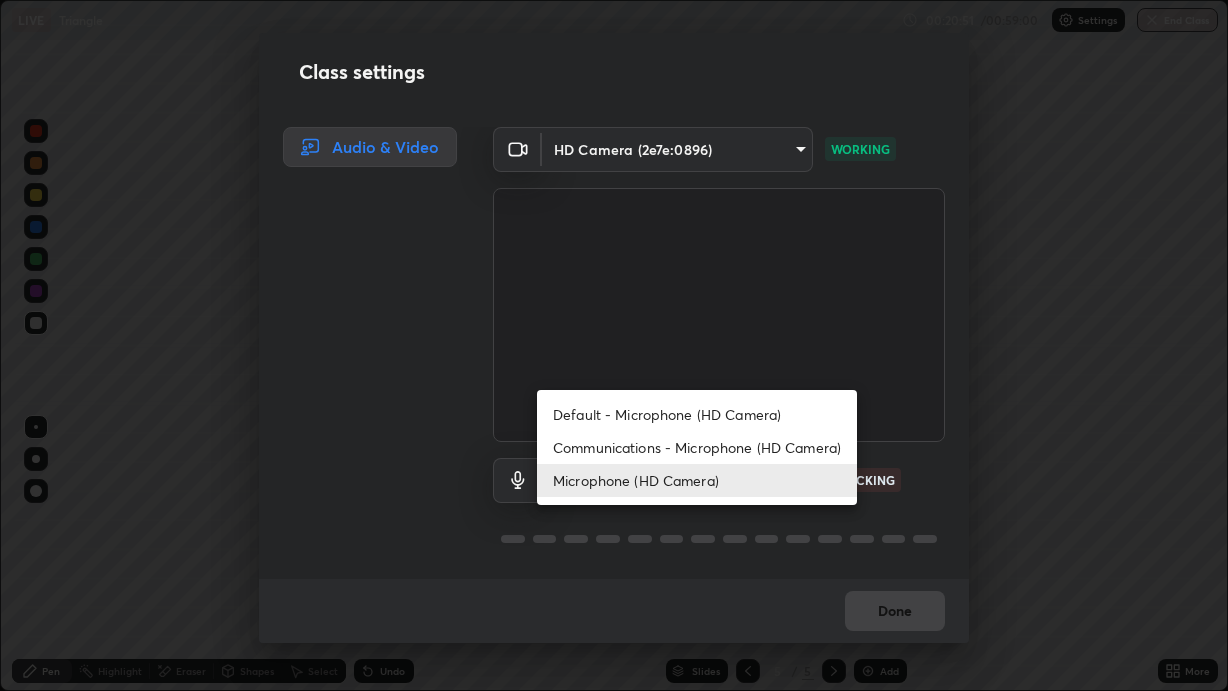 click on "Default - Microphone (HD Camera)" at bounding box center [697, 414] 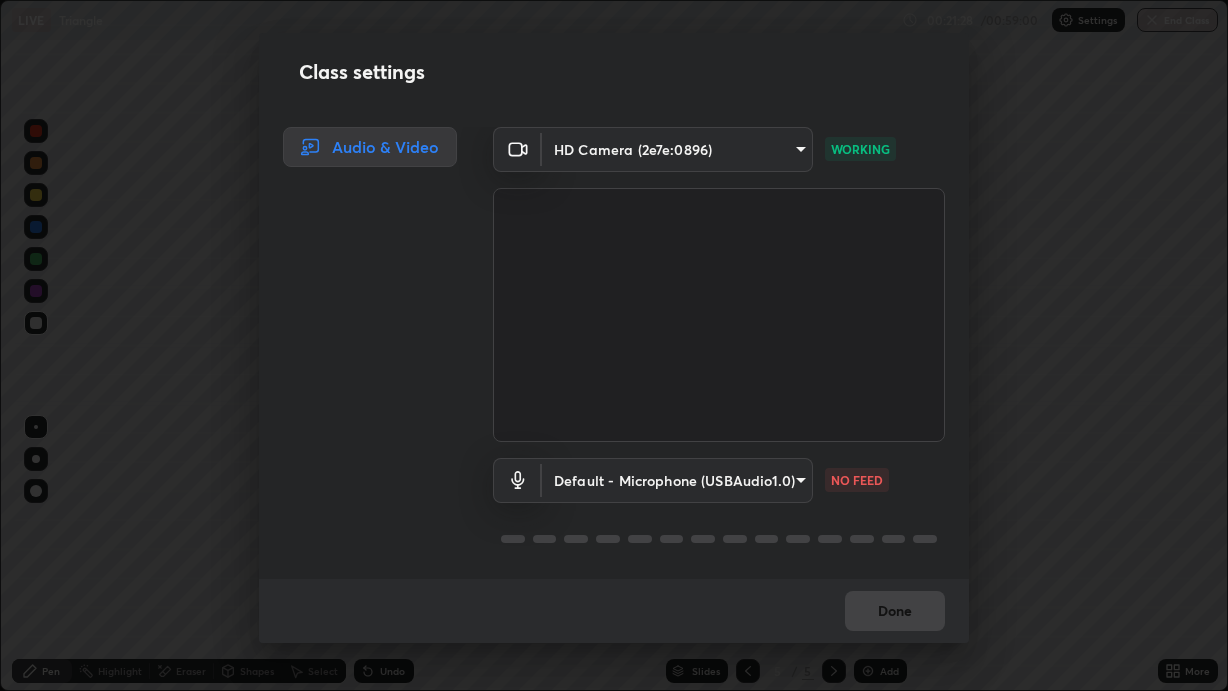 click on "Erase all LIVE Triangle 00:21:28 / 00:59:00 Settings End Class Setting up your live class Triangle • L27 of Course On Mathematics for Foundation Class X 2 2026 [FIRST] [LAST] Pen Highlight Eraser Shapes Select Undo Slides 5 / 5 Add More Enable hand raising Enable raise hand to speak to learners. Once enabled, chat will be turned off temporarily. Enable x No doubts shared Encourage your learners to ask a doubt for better clarity Report an issue Reason for reporting Buffering Chat not working Audio - Video sync issue Educator video quality low Attach an image Report Class settings Audio & Video HD Camera (2e7e:0896) af47531fe2ba16c09594dea1f462d4261e965de1c264feb8b241962d32783fac WORKING Default - Microphone (USBAudio1.0) default NO FEED Done" at bounding box center (614, 345) 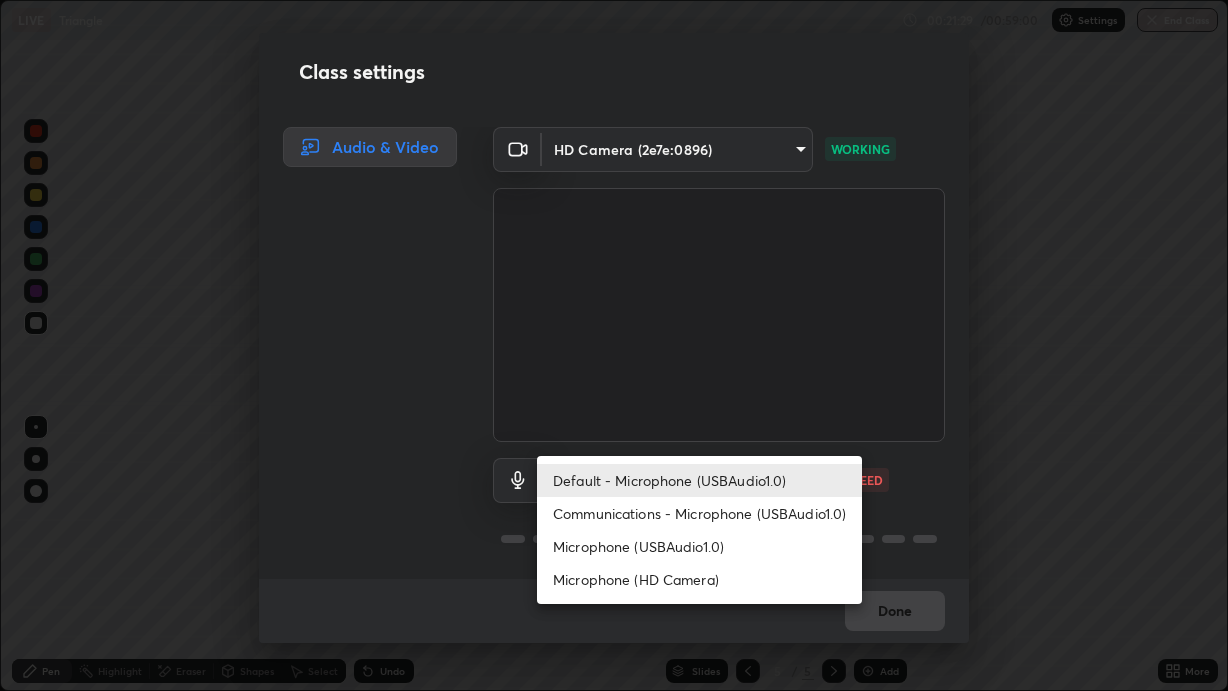 click at bounding box center [614, 345] 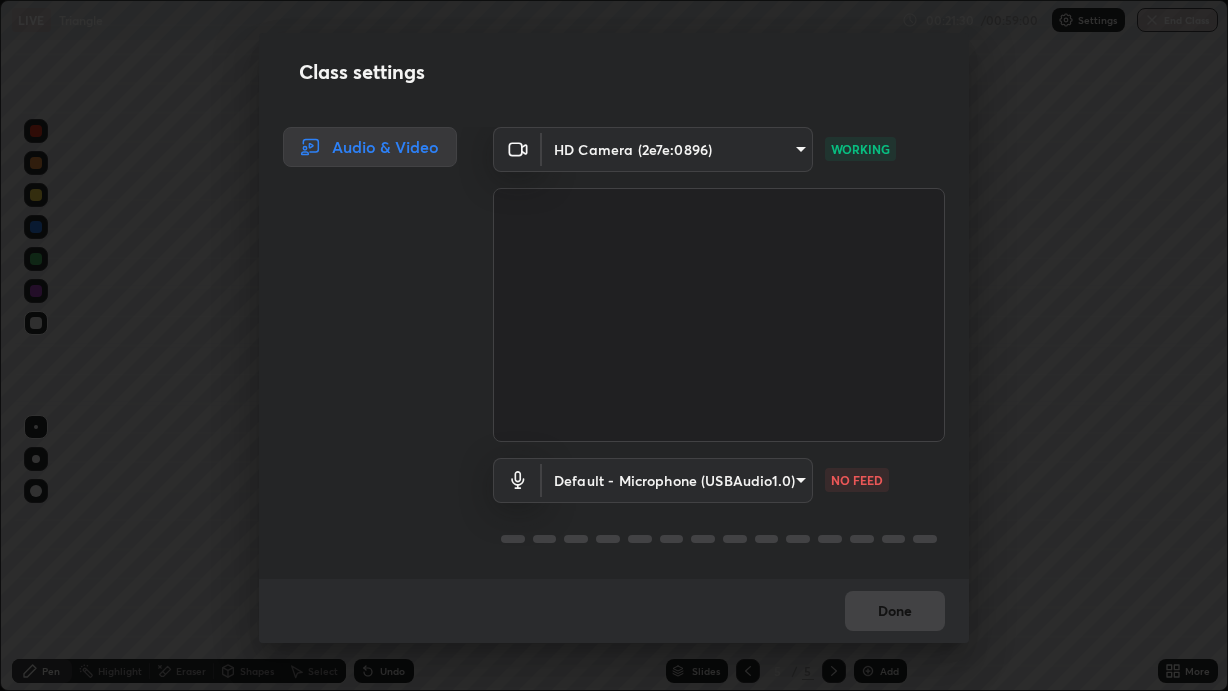 click on "Erase all LIVE Triangle 00:21:30 / 00:59:00 Settings End Class Setting up your live class Triangle • L27 of Course On Mathematics for Foundation Class X 2 2026 [PERSON] Pen Highlight Eraser Shapes Select Undo Slides 5 / 5 Add More Enable hand raising Enable raise hand to speak to learners. Once enabled, chat will be turned off temporarily. Enable x No doubts shared Encourage your learners to ask a doubt for better clarity Report an issue Reason for reporting Buffering Chat not working Audio - Video sync issue Educator video quality low Attach an image Report Class settings Audio & Video HD Camera ([HEX]) [HEX] WORKING Default - Microphone (USBAudio1.0) default NO FEED Done" at bounding box center [614, 345] 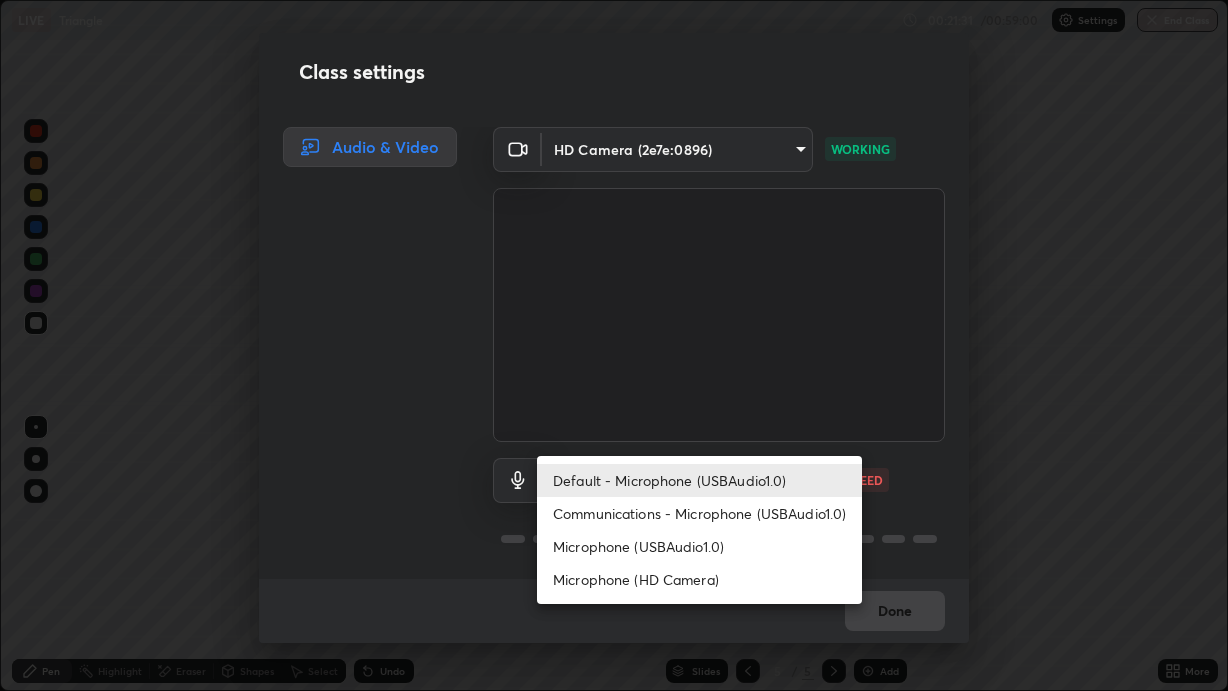 click on "Microphone (USBAudio1.0)" at bounding box center (699, 546) 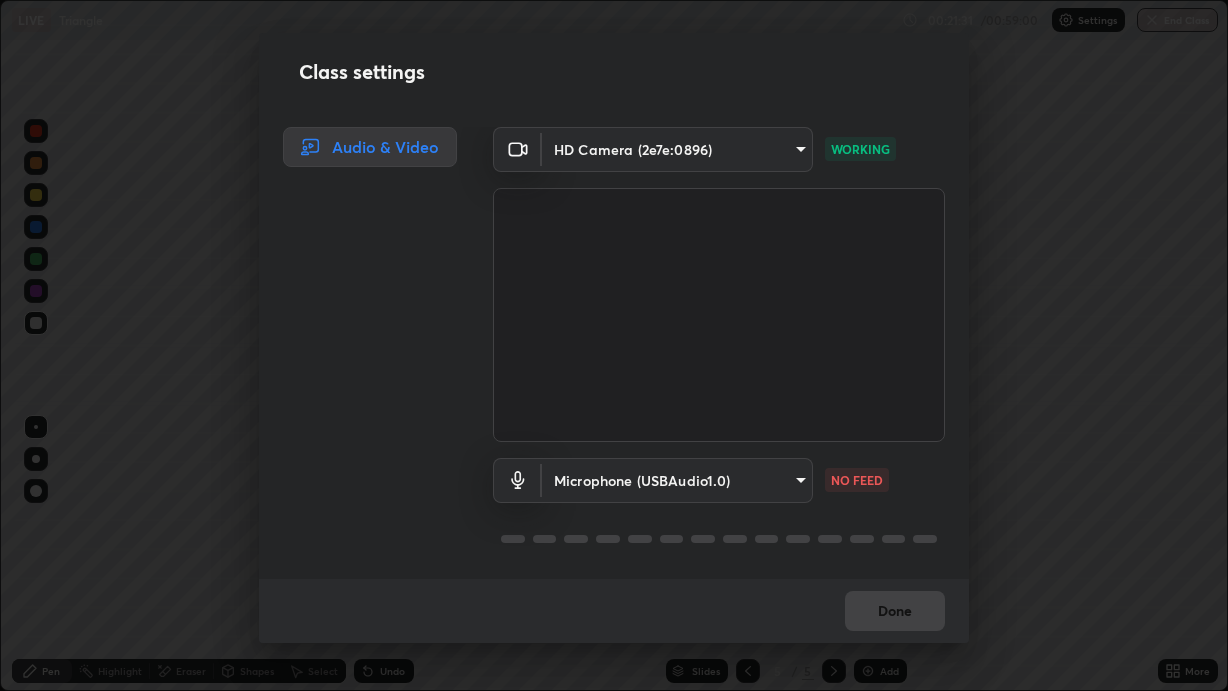 type on "[HEX]" 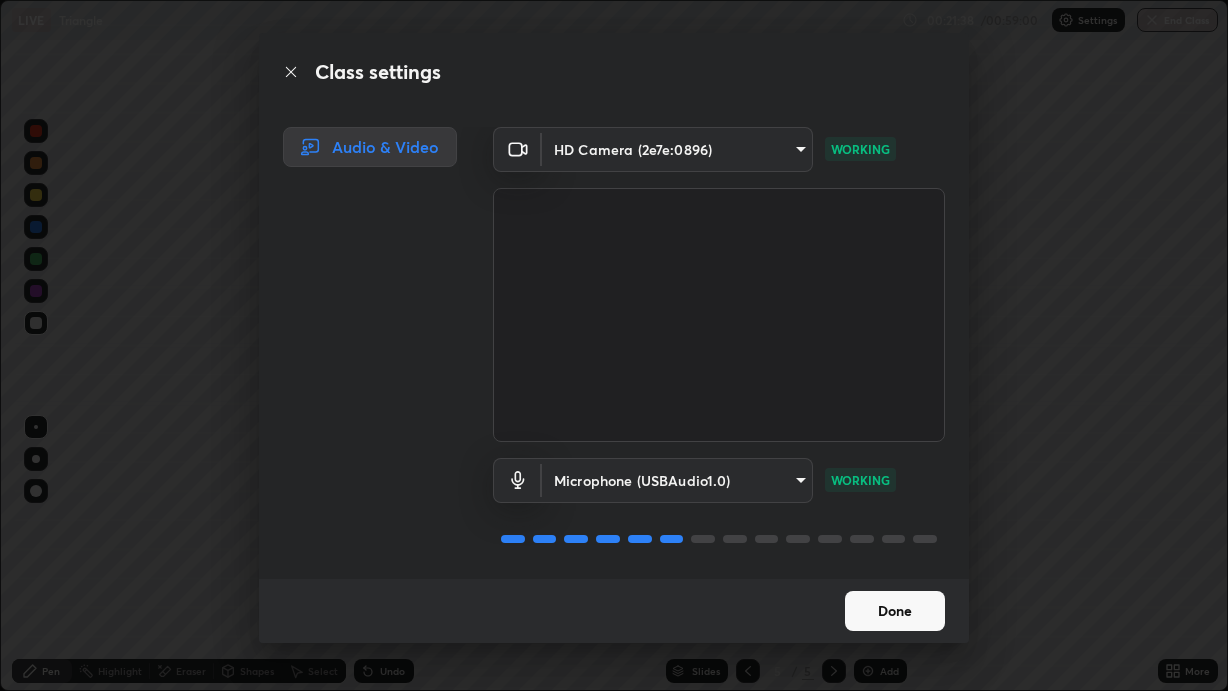 click on "Done" at bounding box center [895, 611] 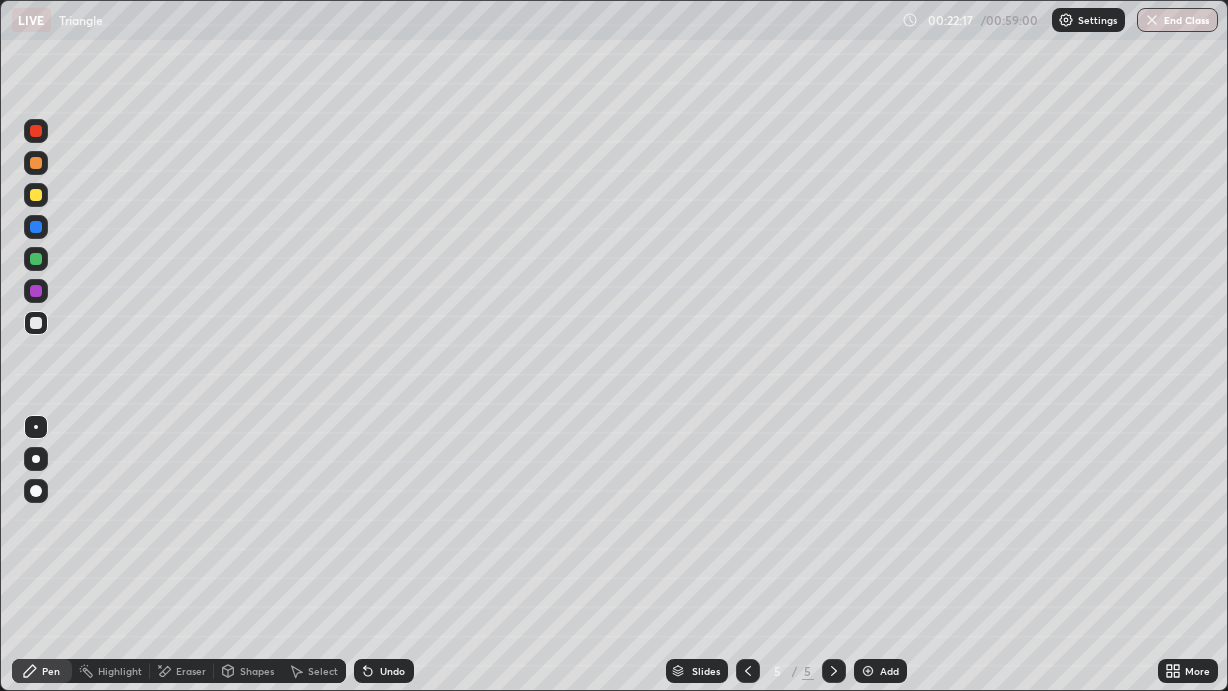 click on "Eraser" at bounding box center [182, 671] 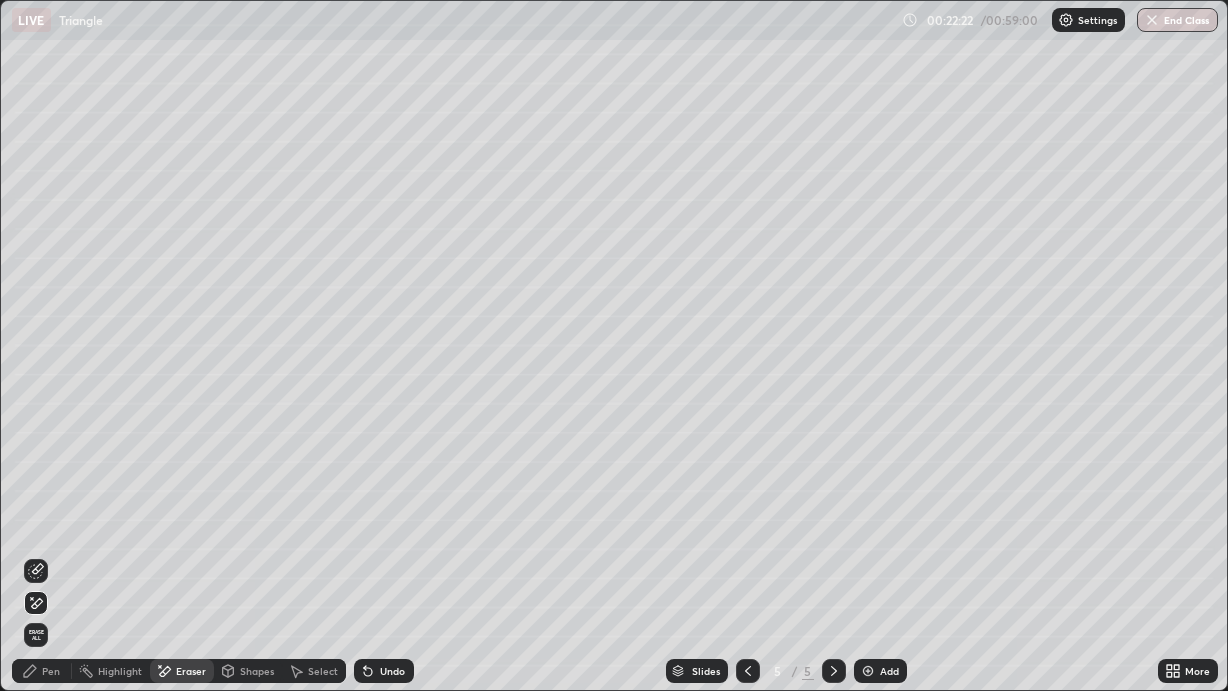 click 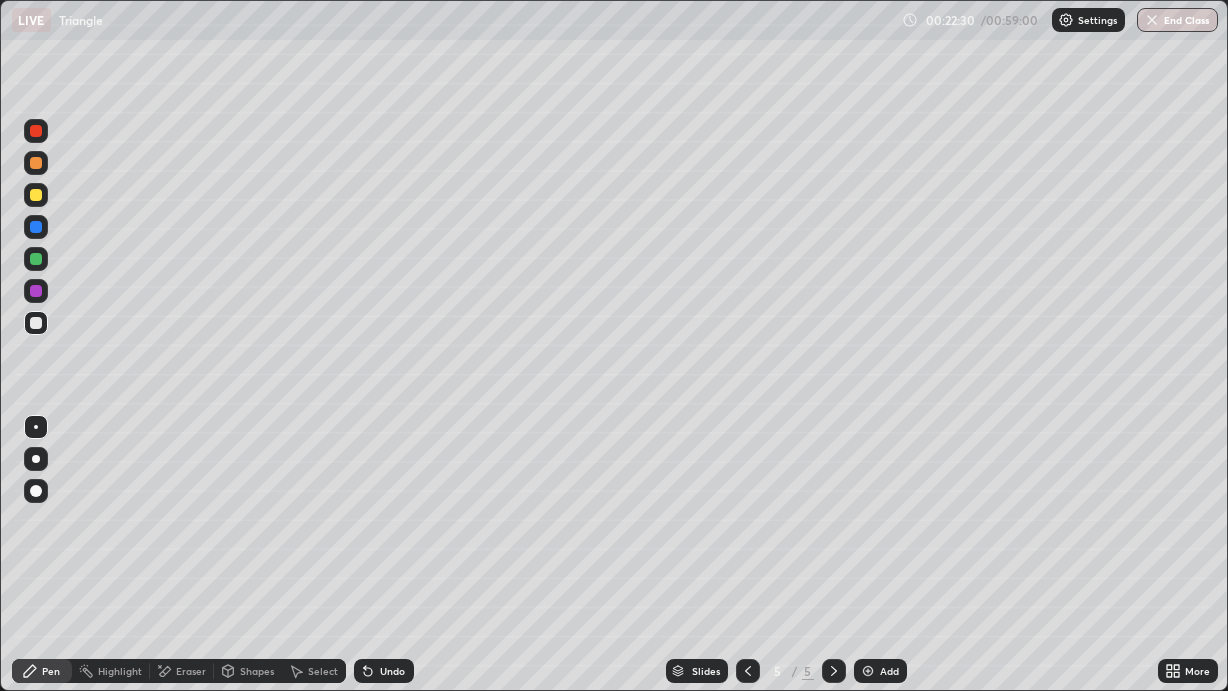 click 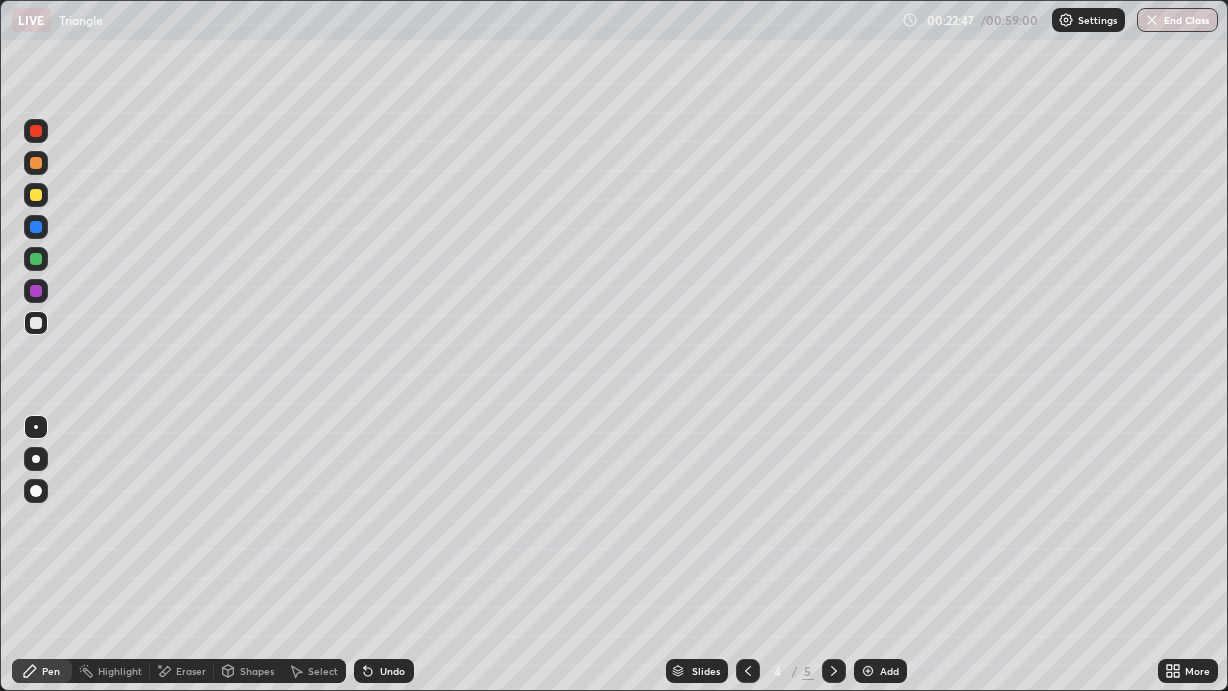 click 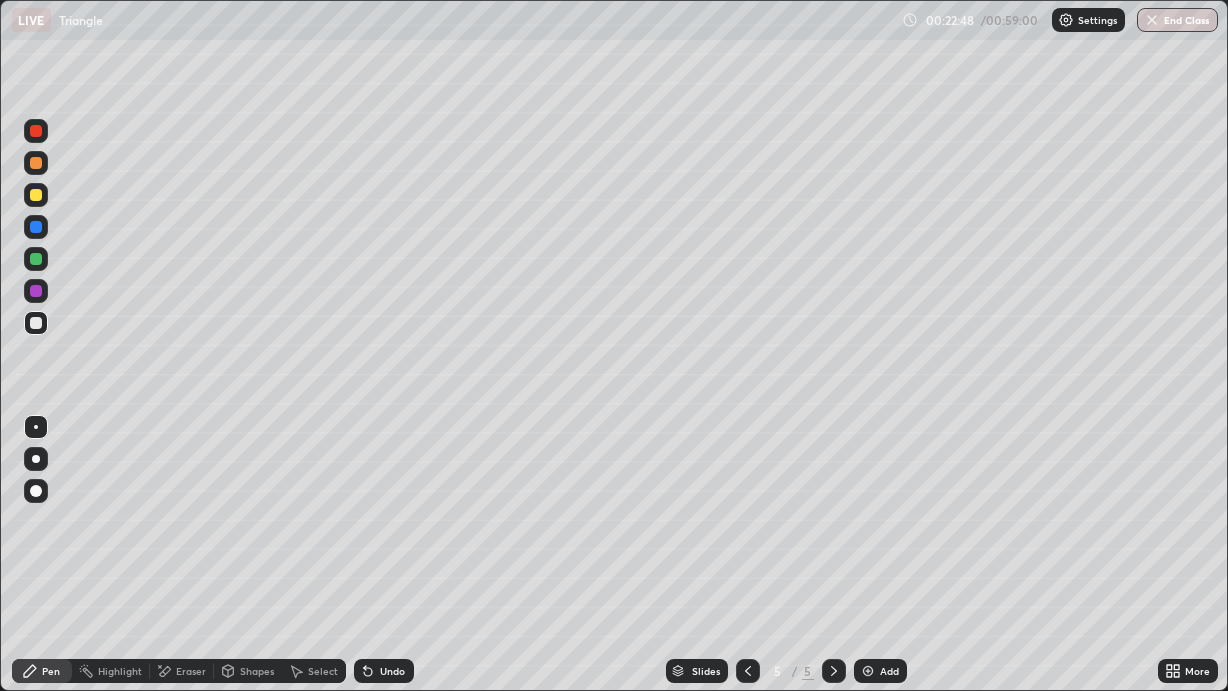 click 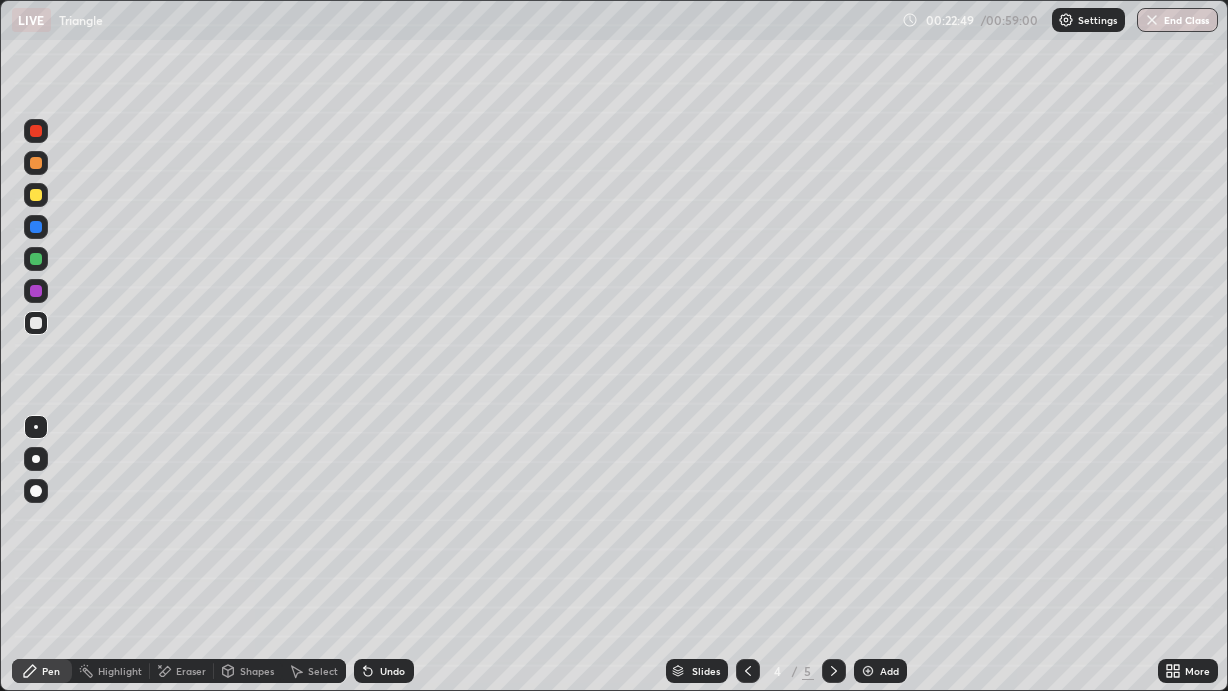 click 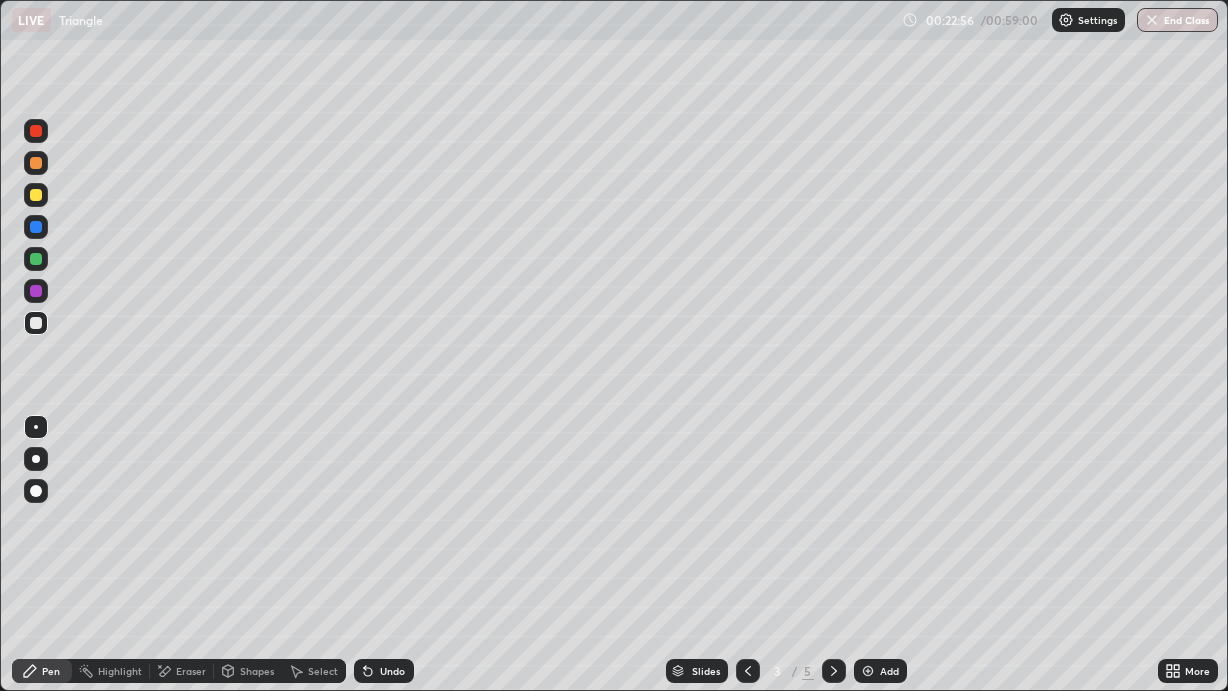 click 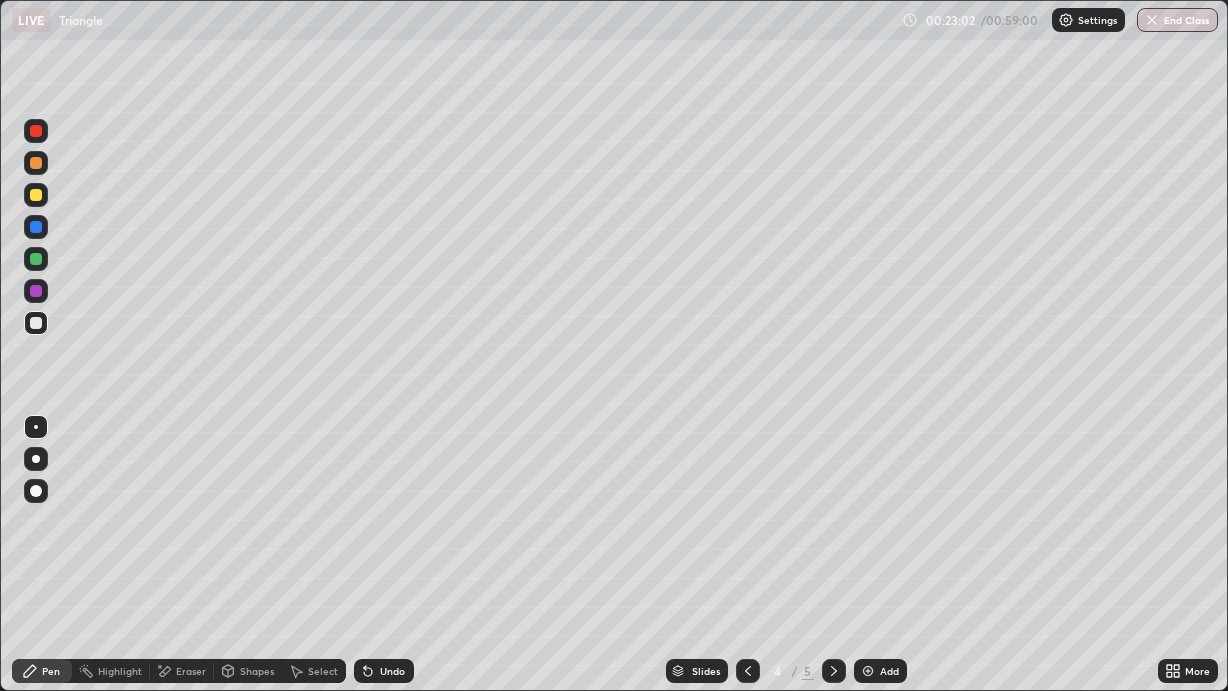 click 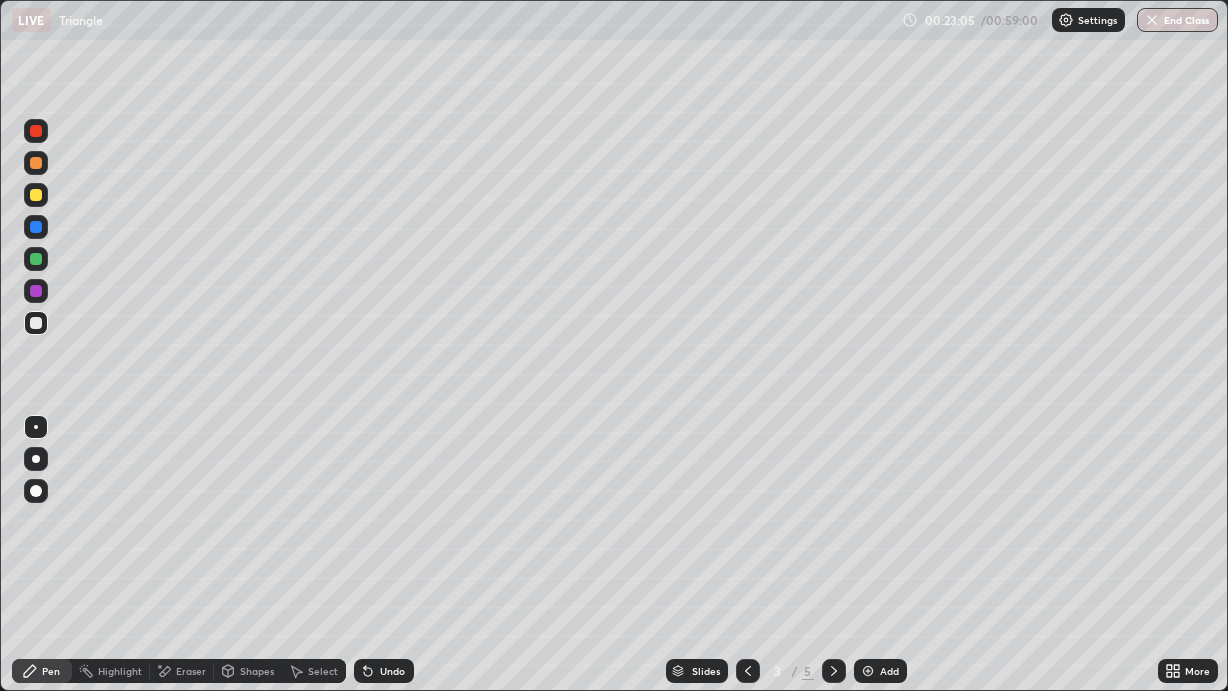click 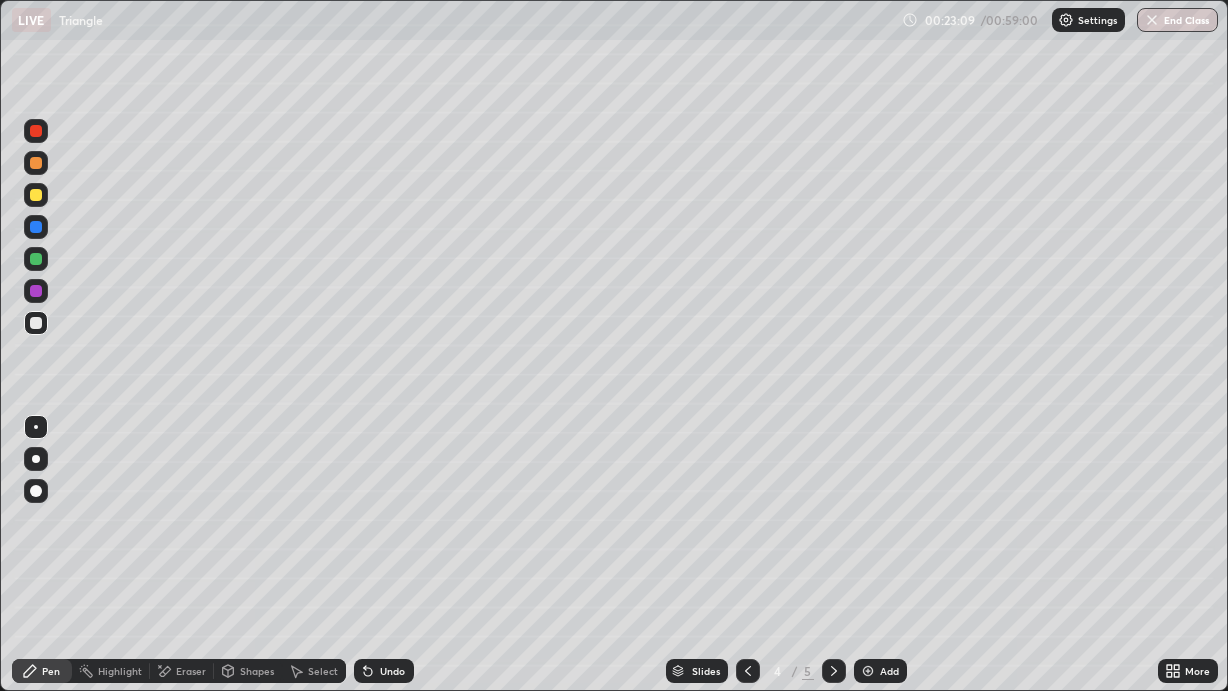 click 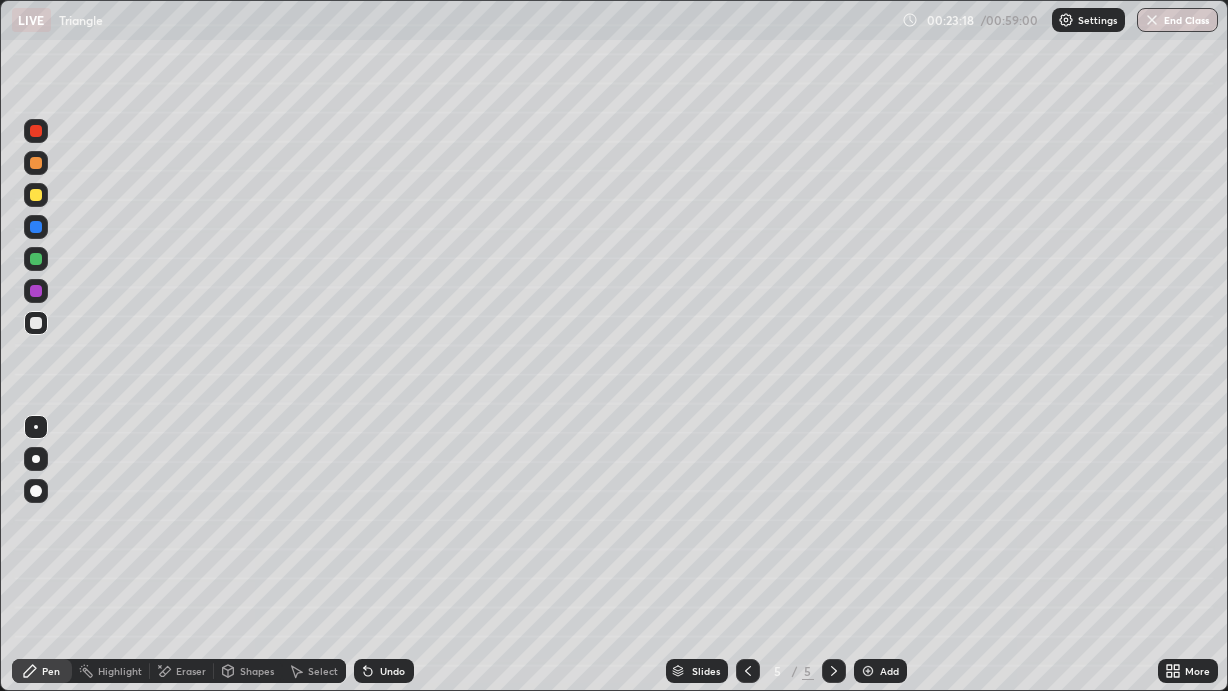 click at bounding box center [36, 291] 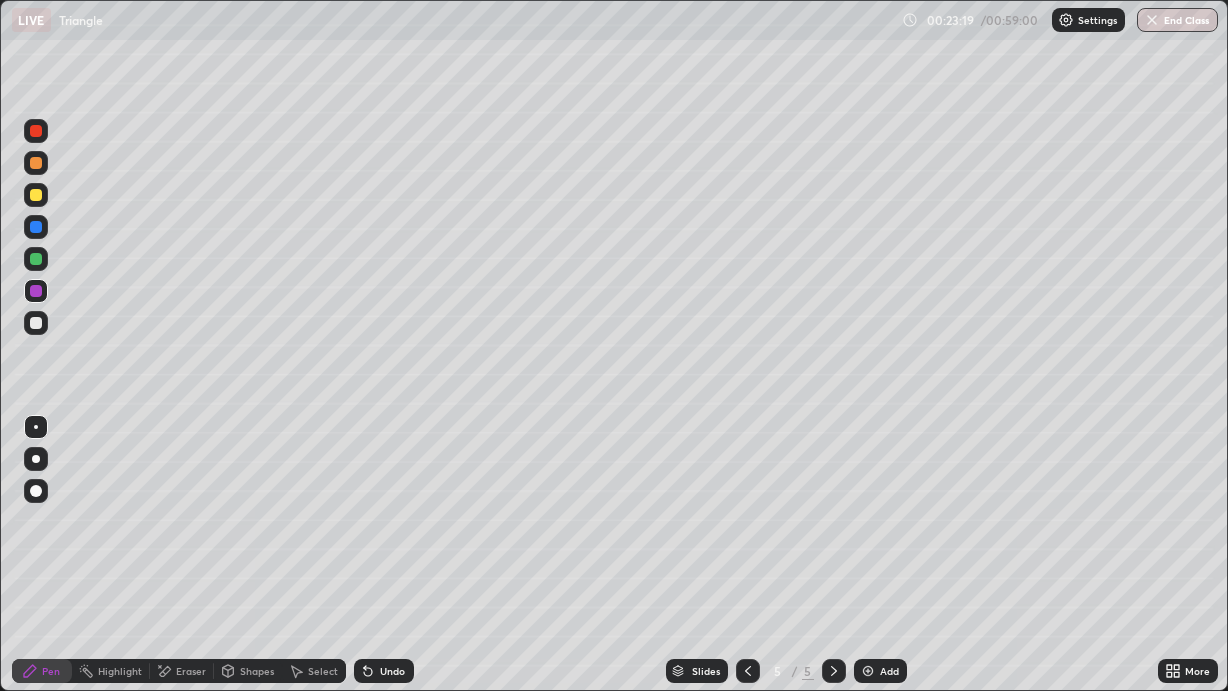 click at bounding box center [36, 195] 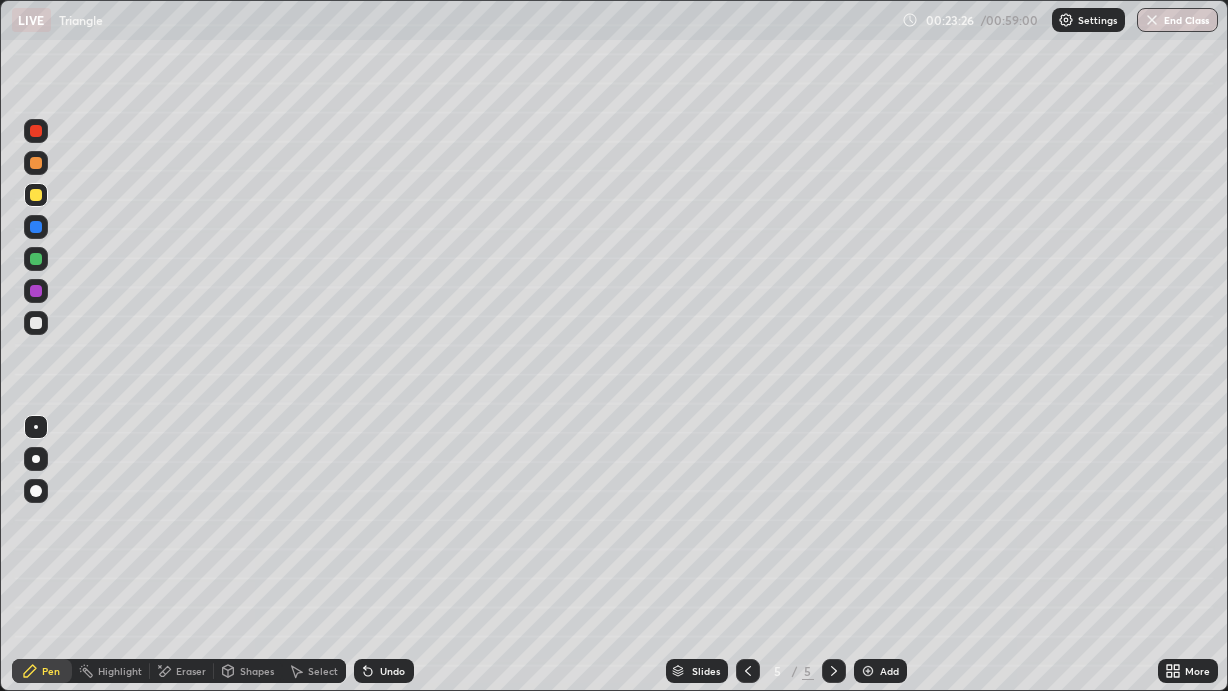 click 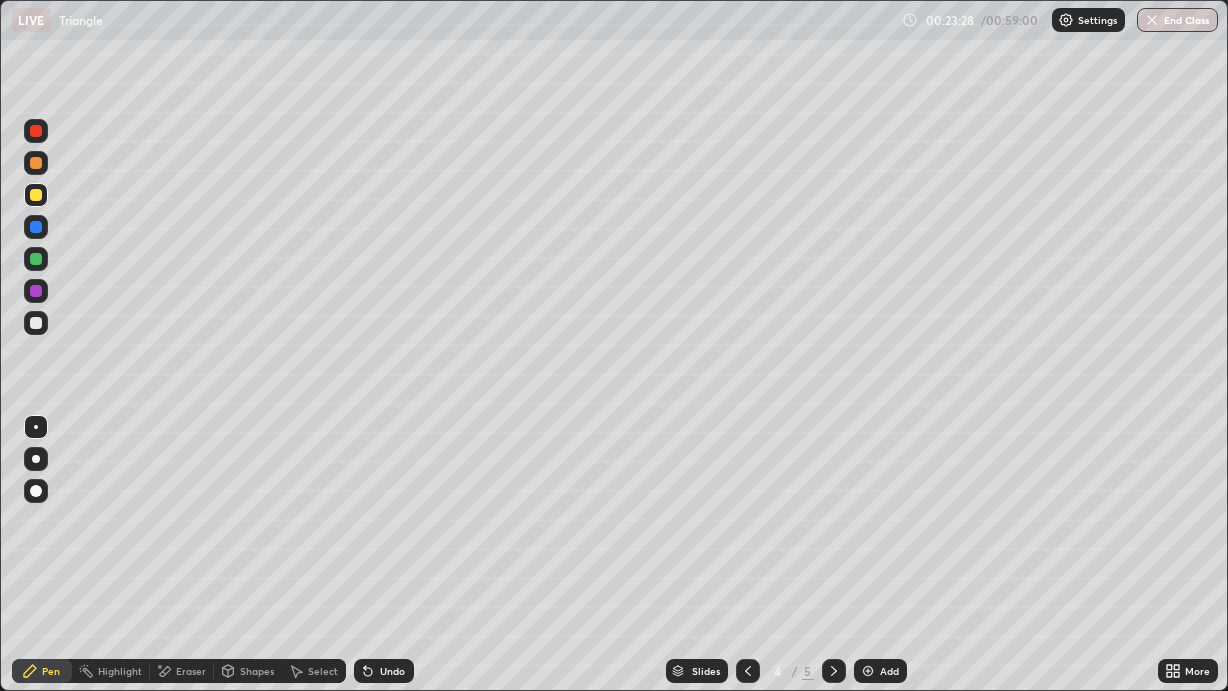 click 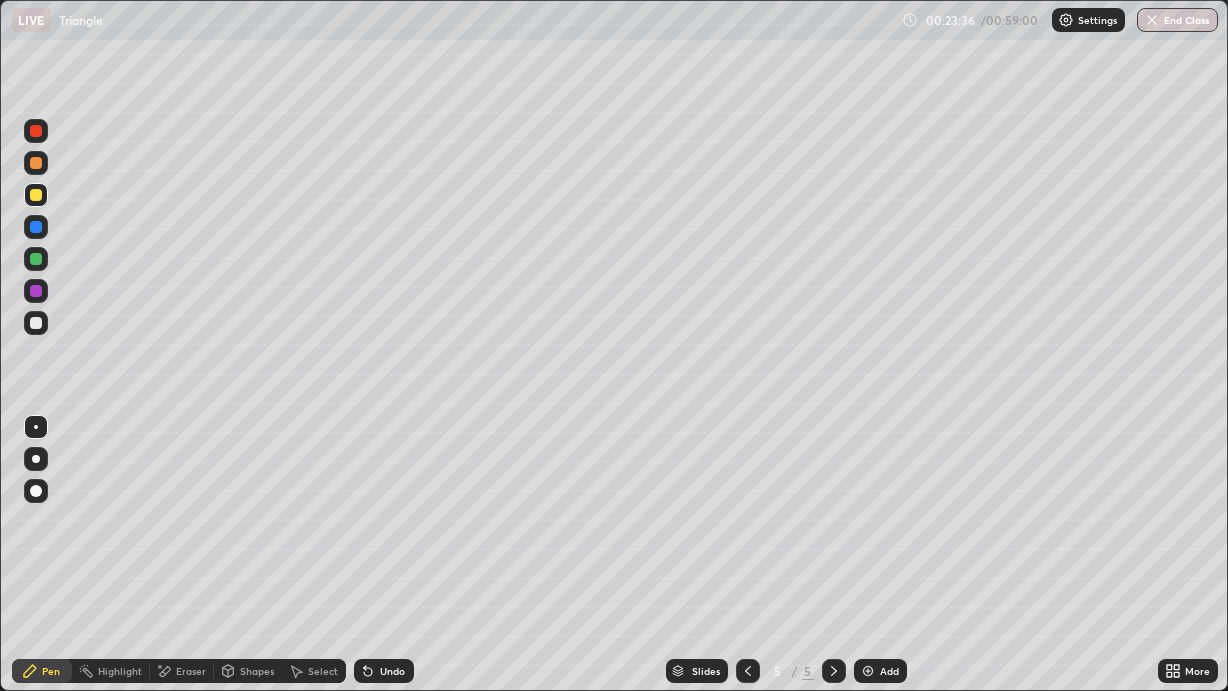 click 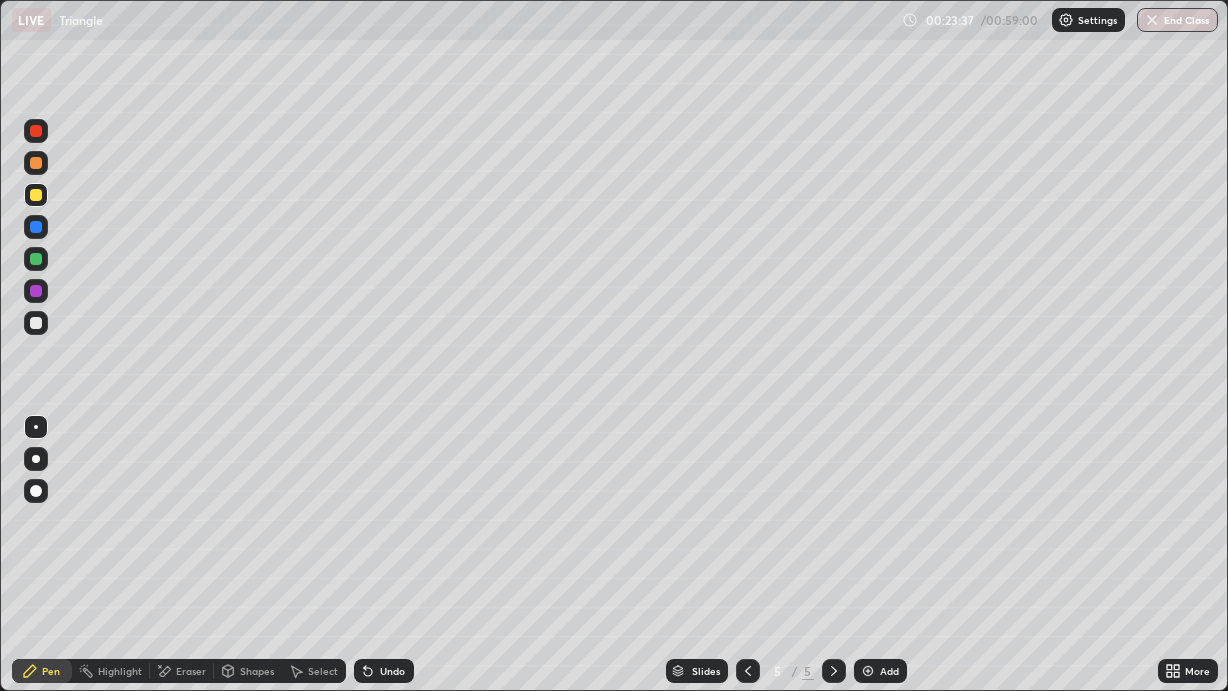 click 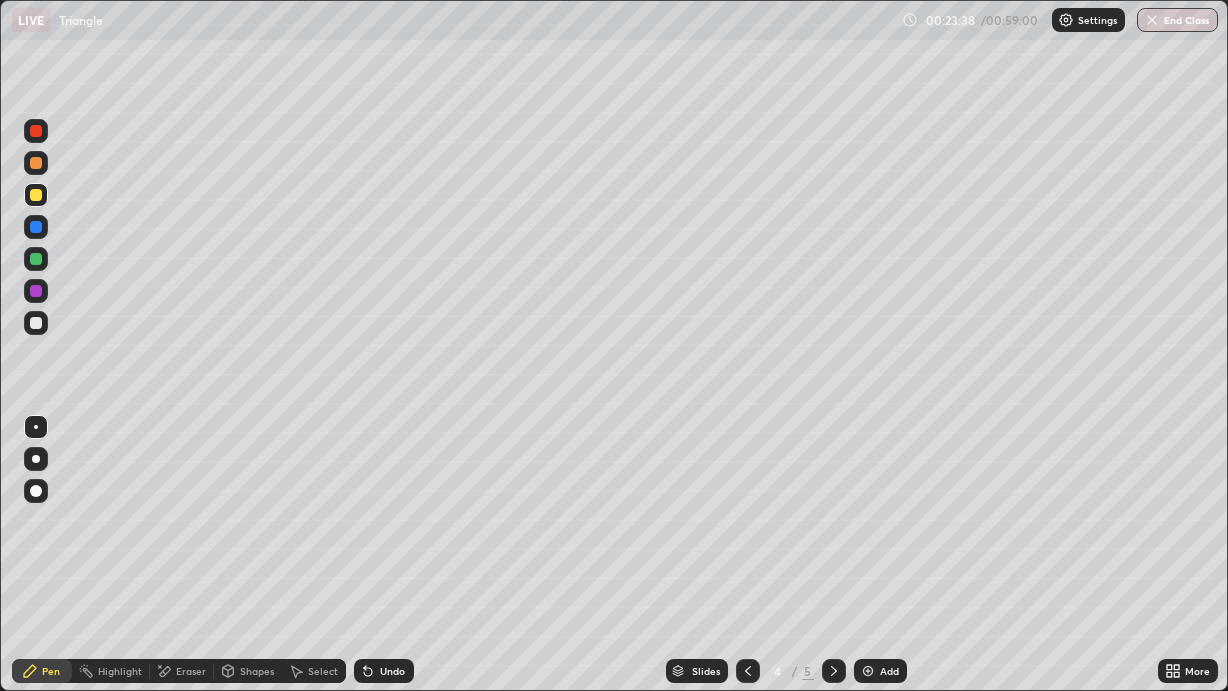 click at bounding box center [834, 671] 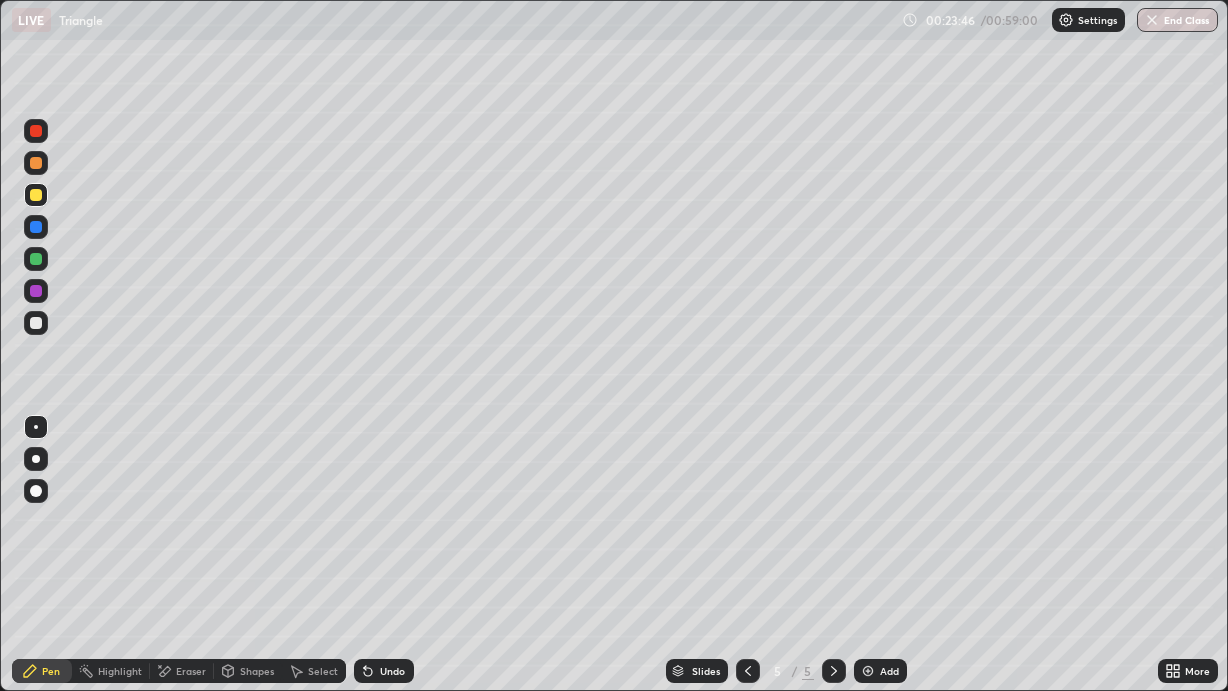 click 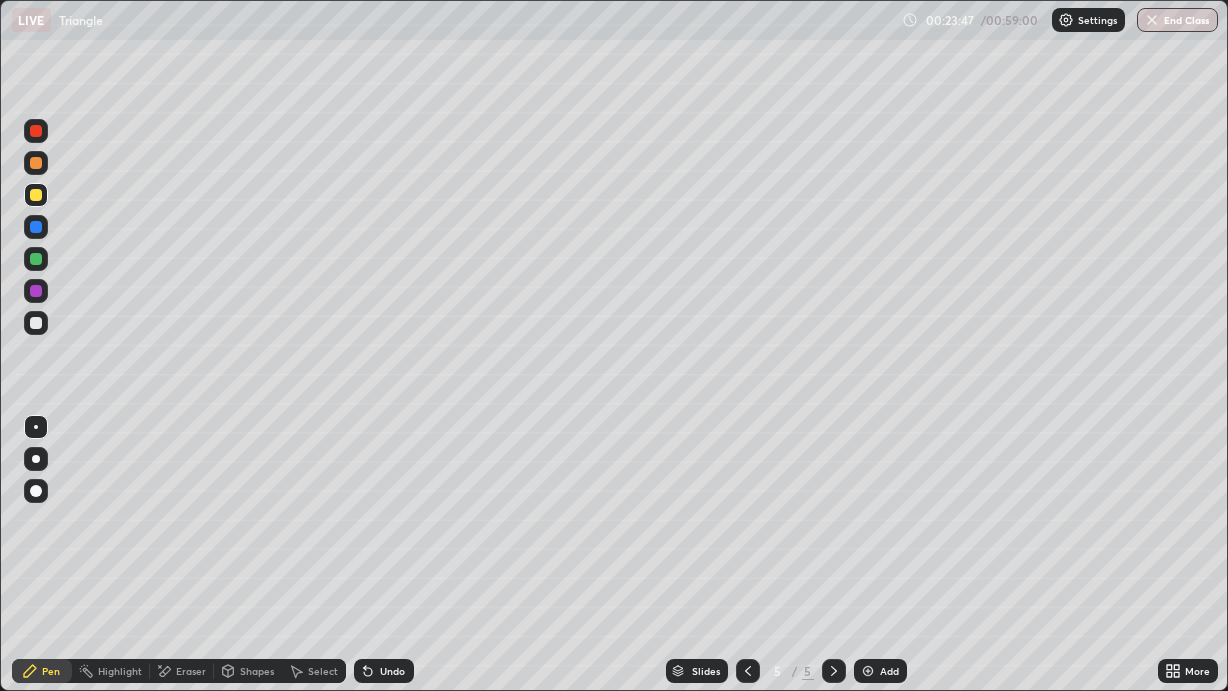 click 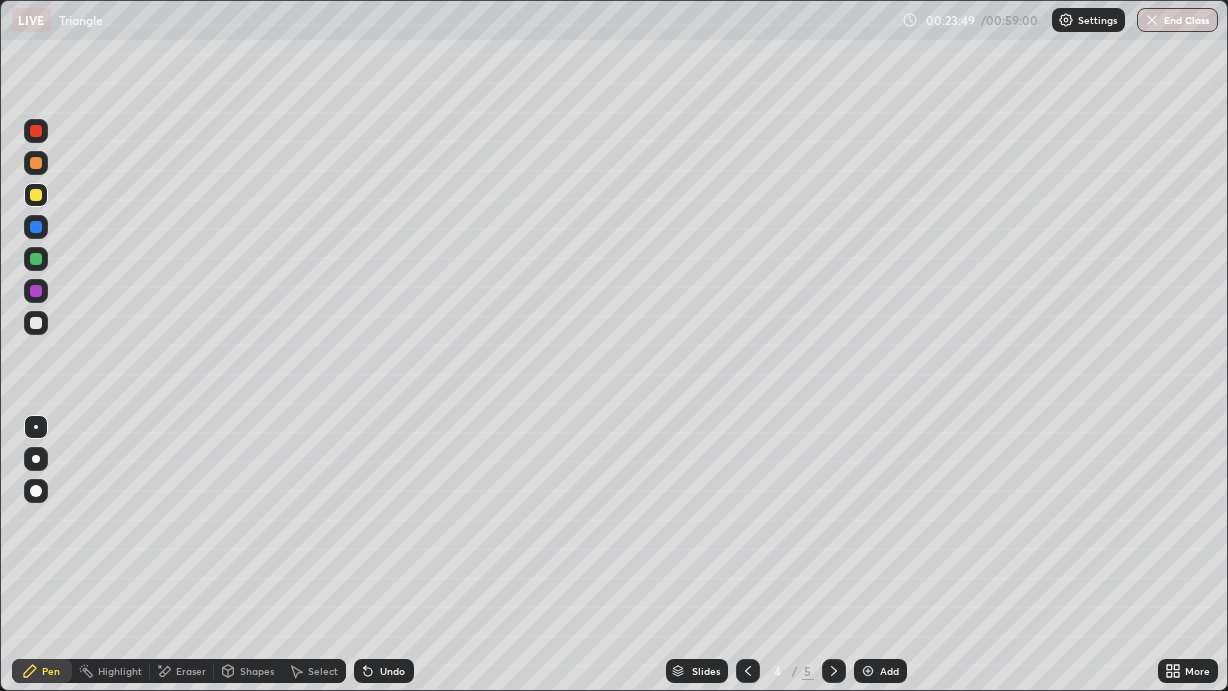 click 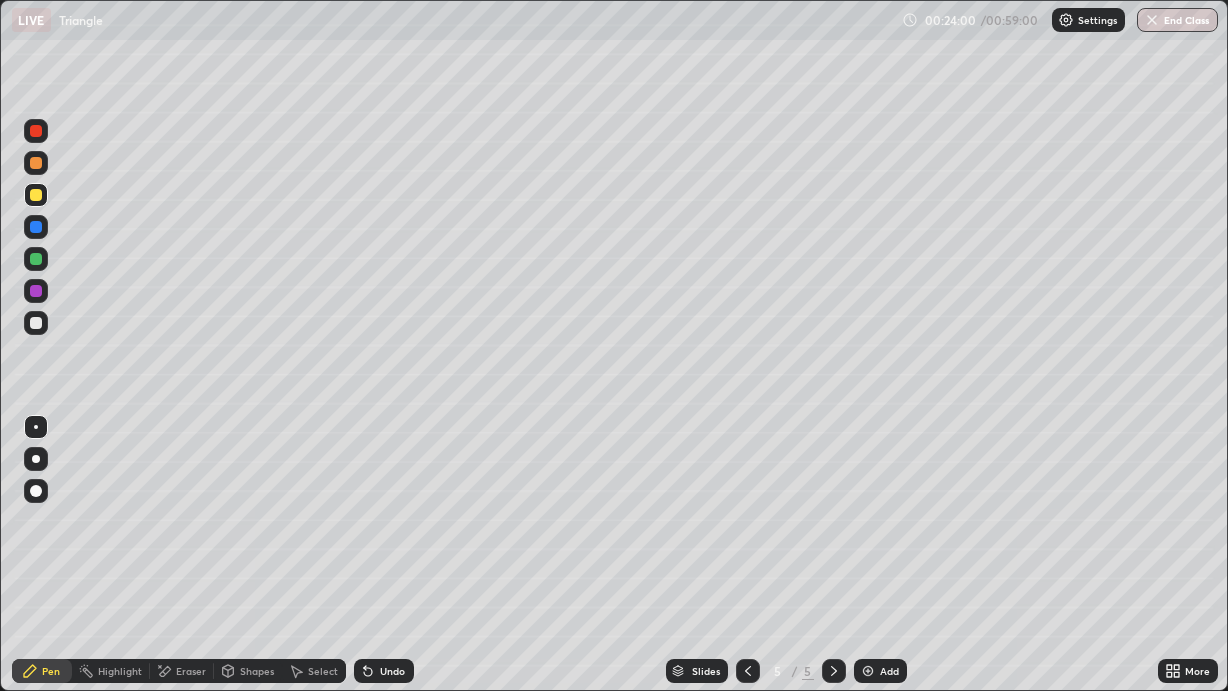 click at bounding box center [36, 323] 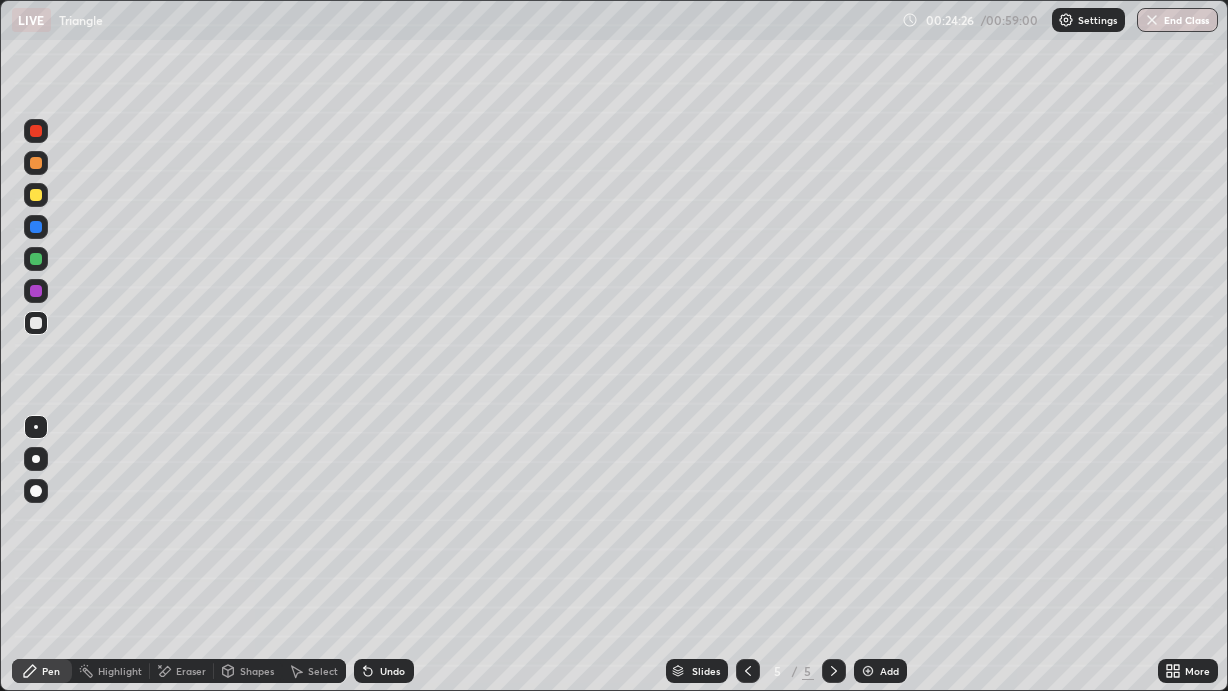 click on "Undo" at bounding box center [384, 671] 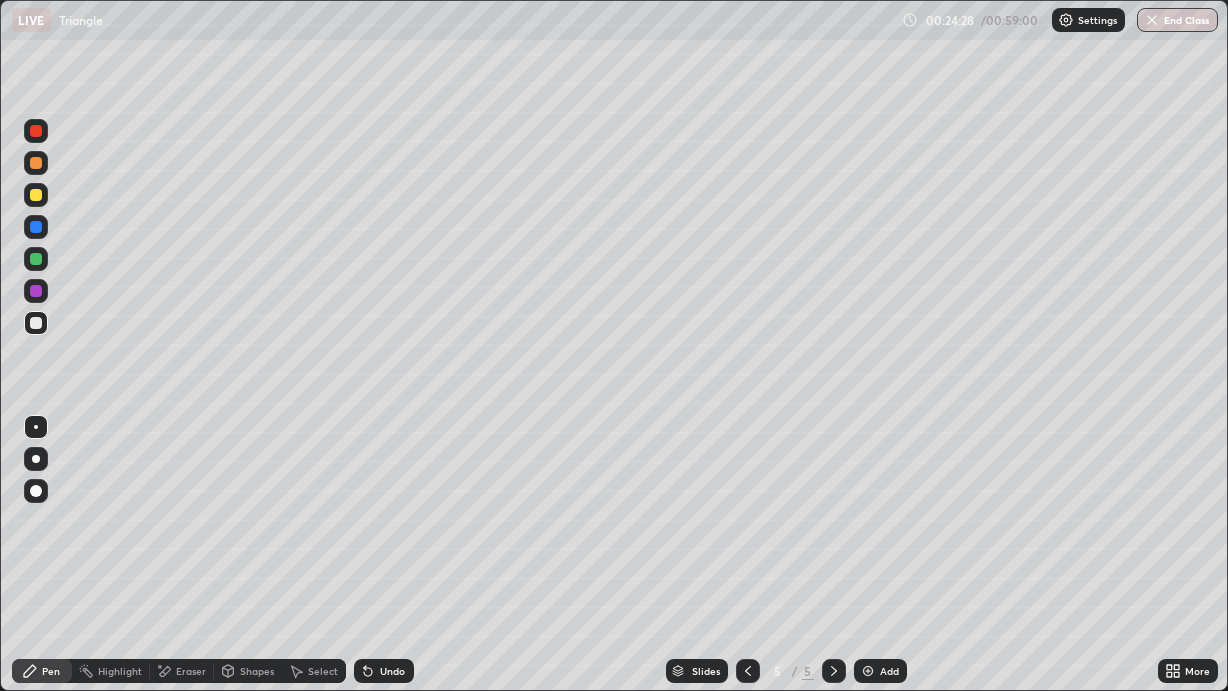 click 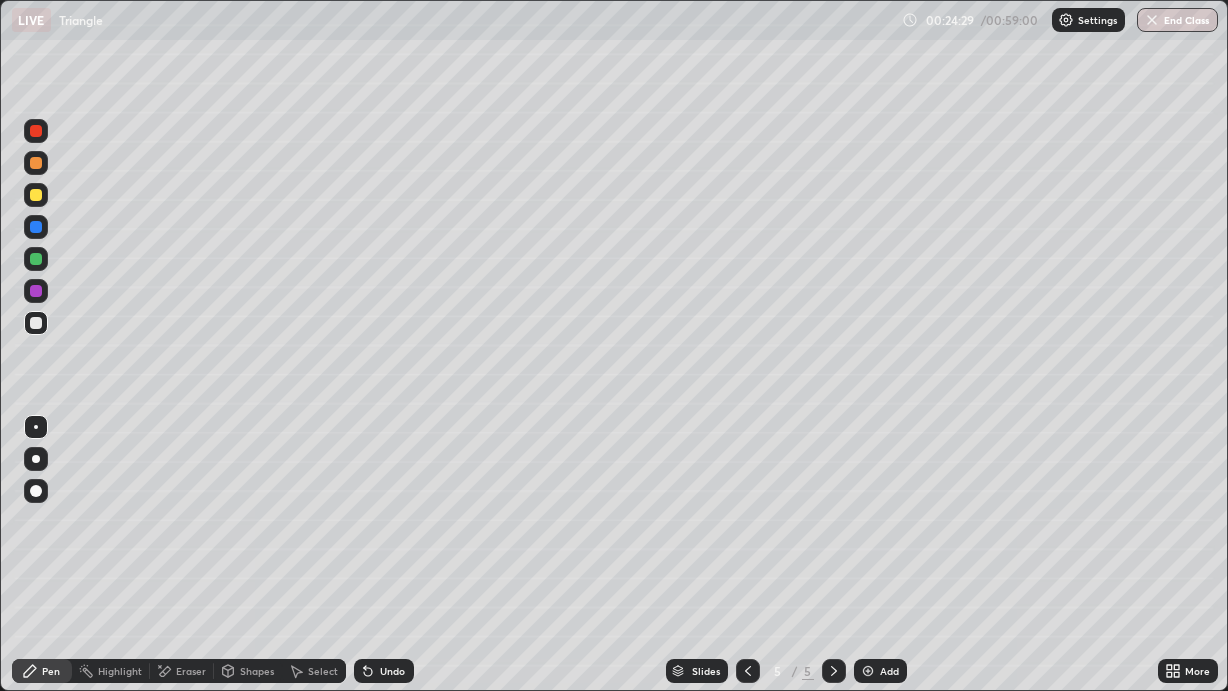 click on "Undo" at bounding box center (392, 671) 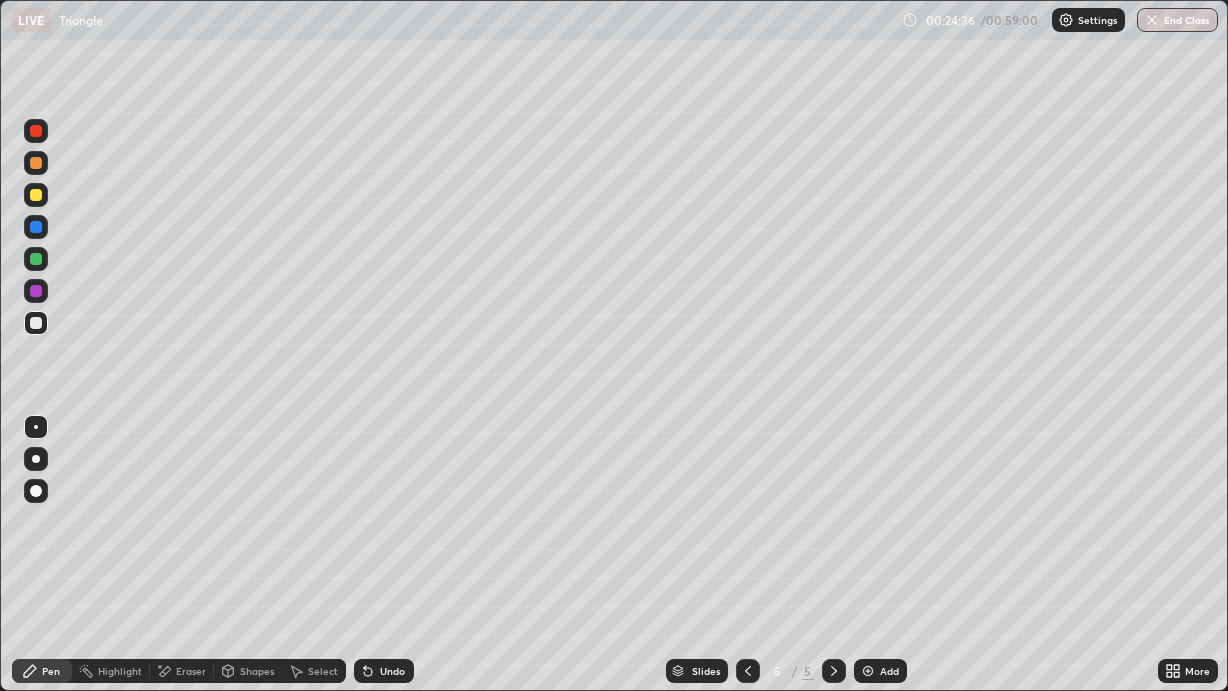 click 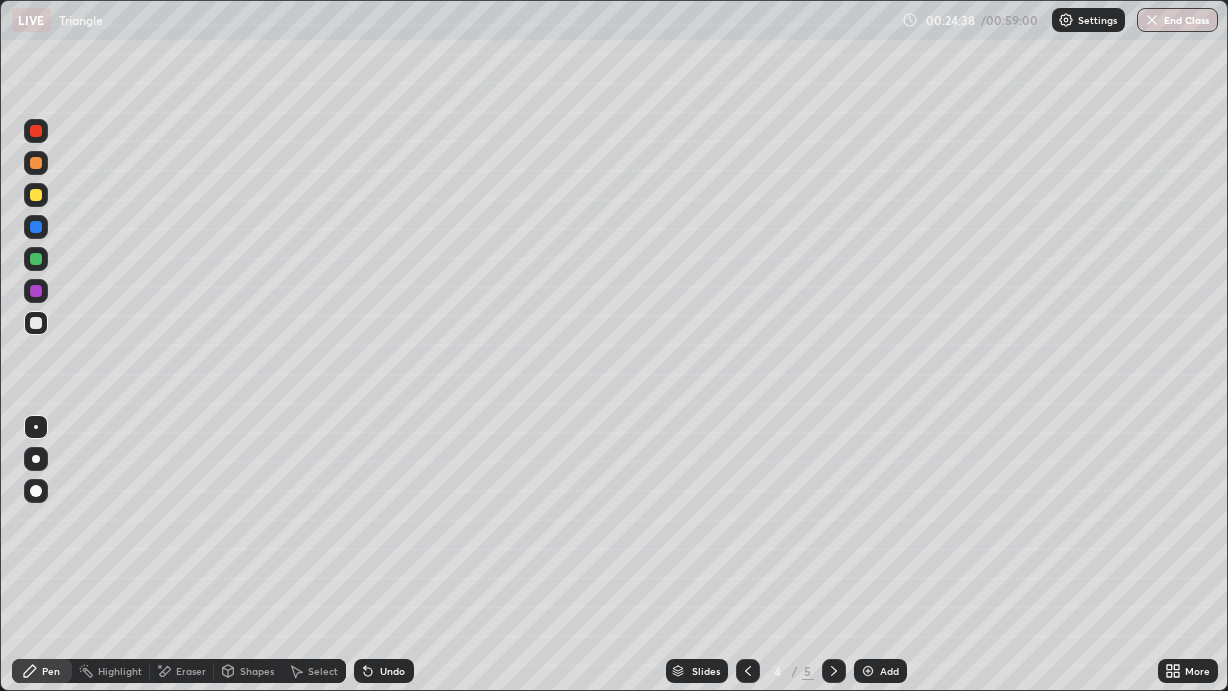 click 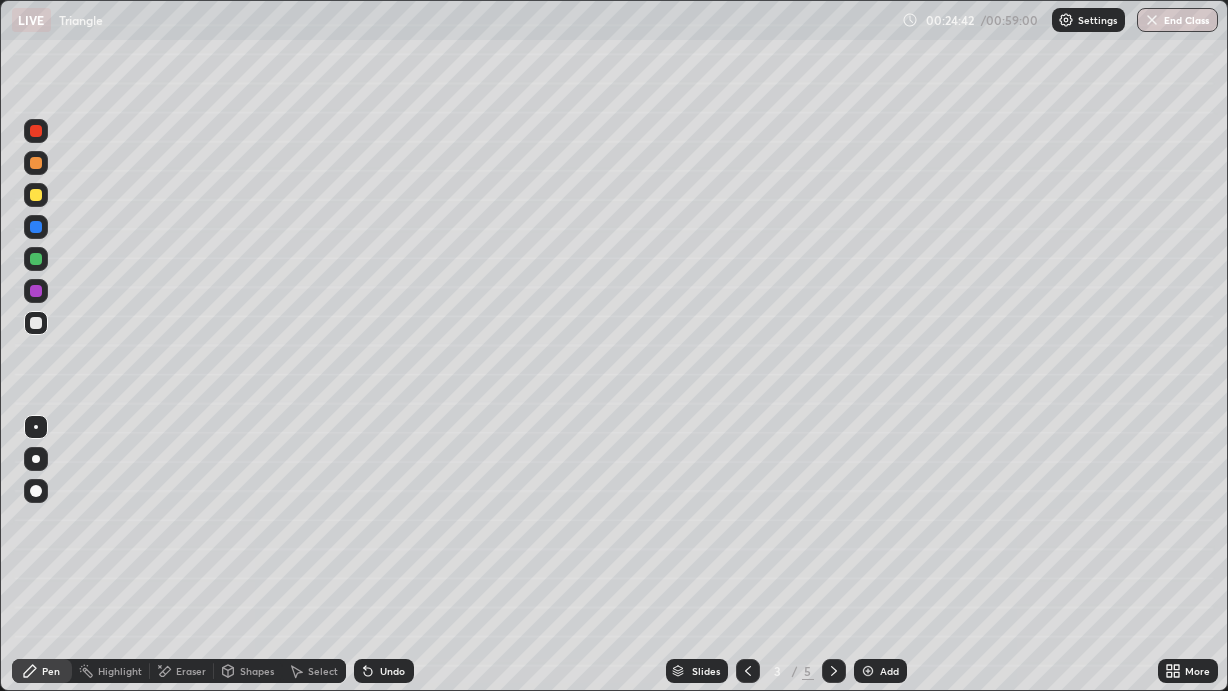 click 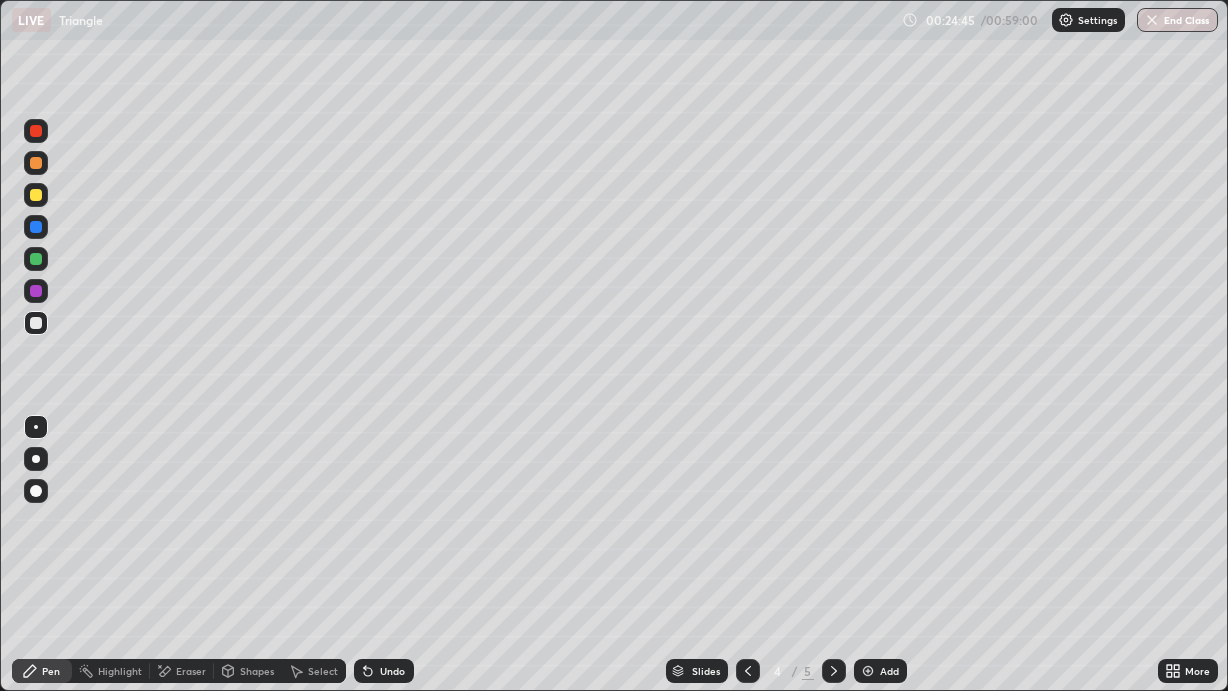 click 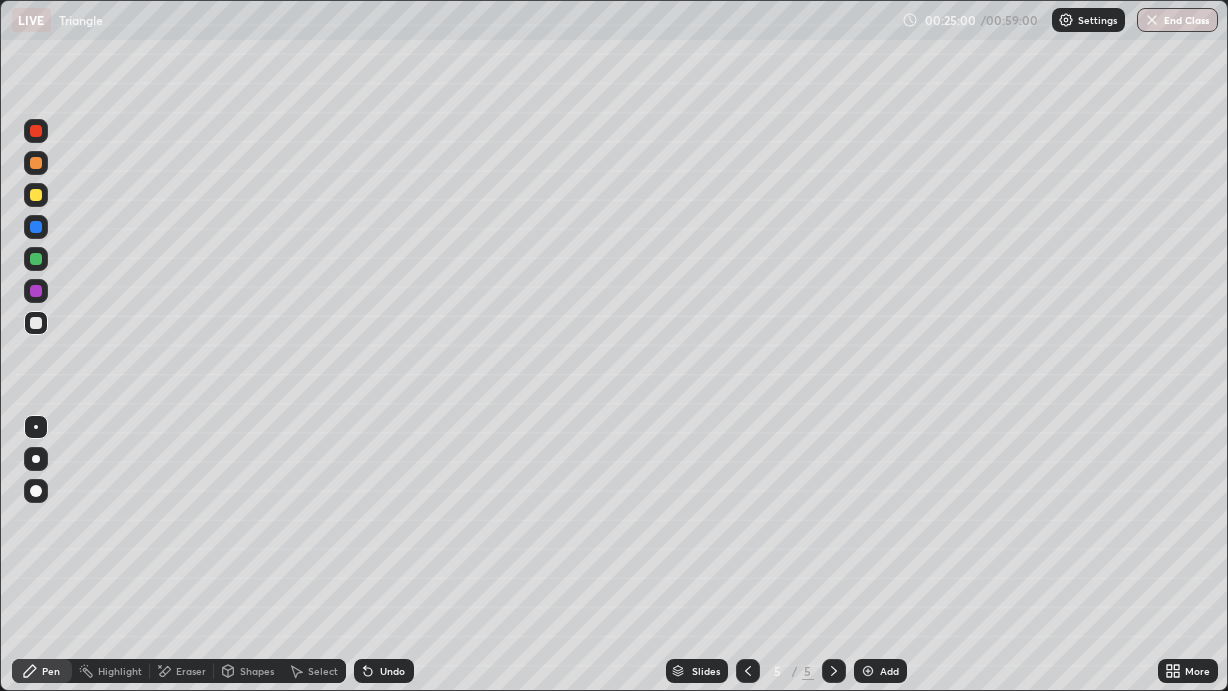 click 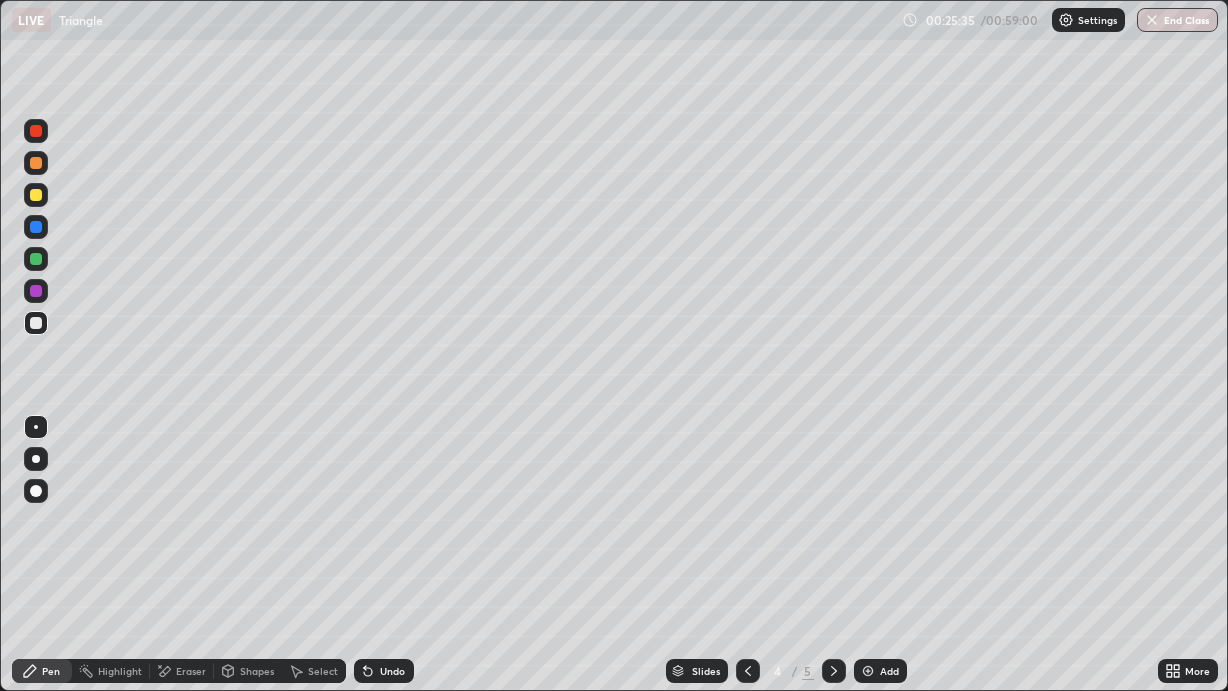 click 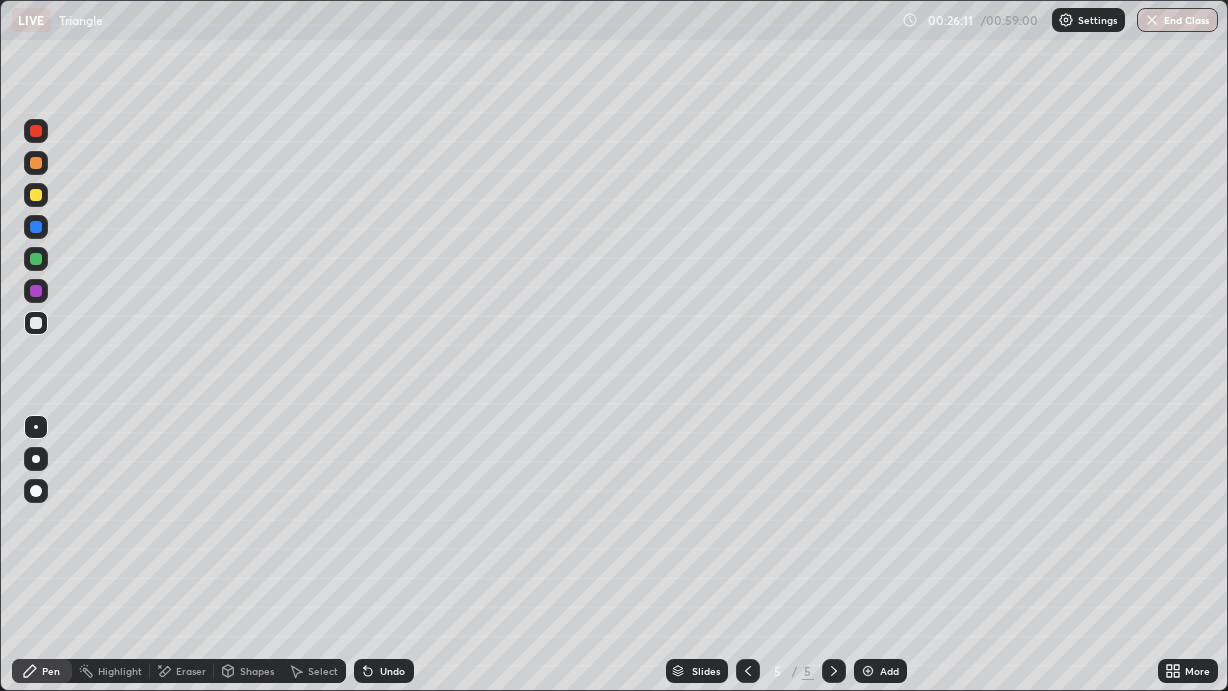 click 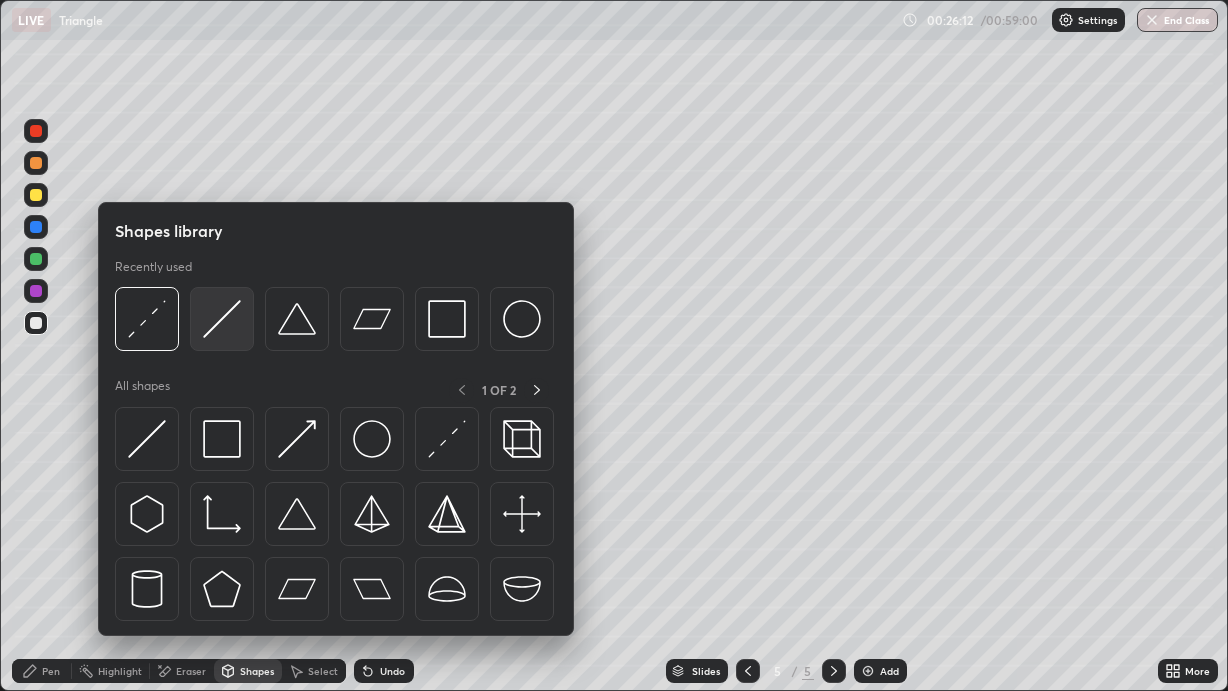 click at bounding box center [222, 319] 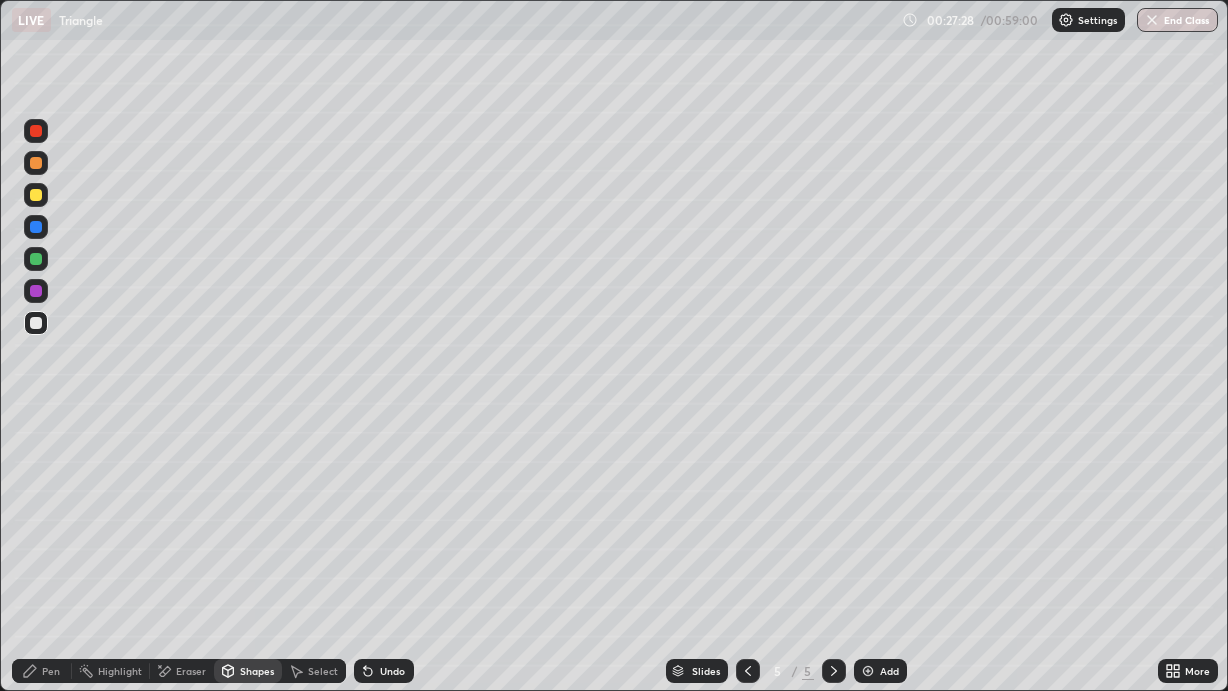 click 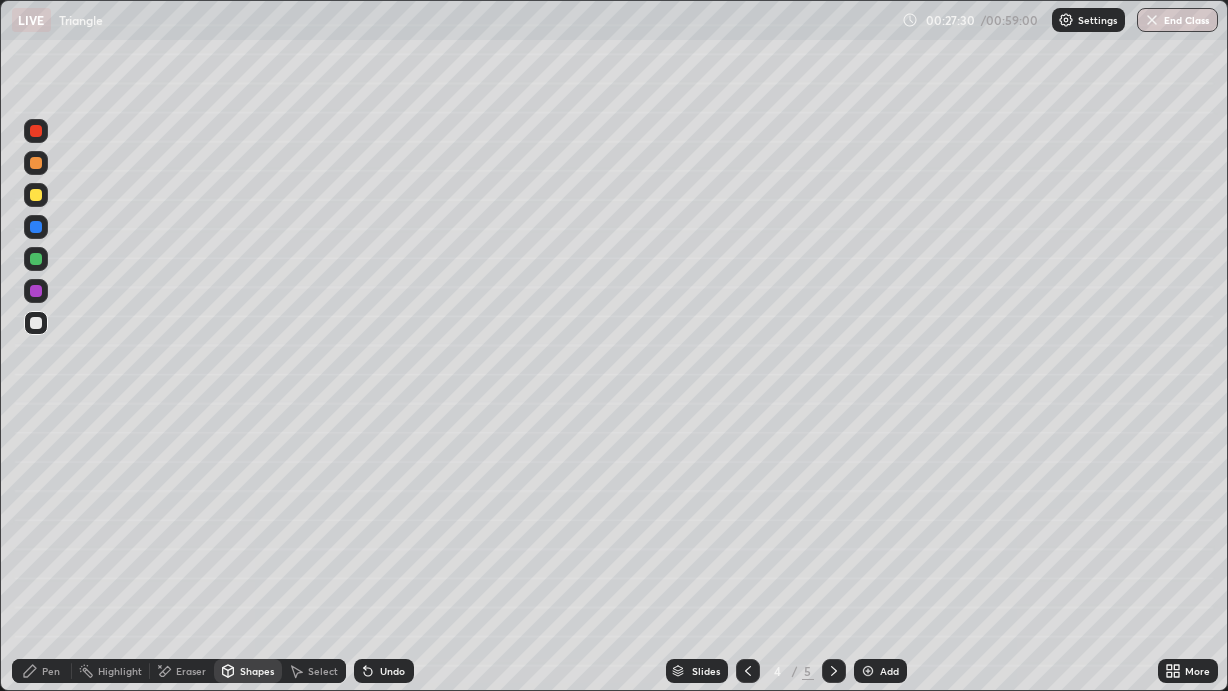 click at bounding box center [748, 671] 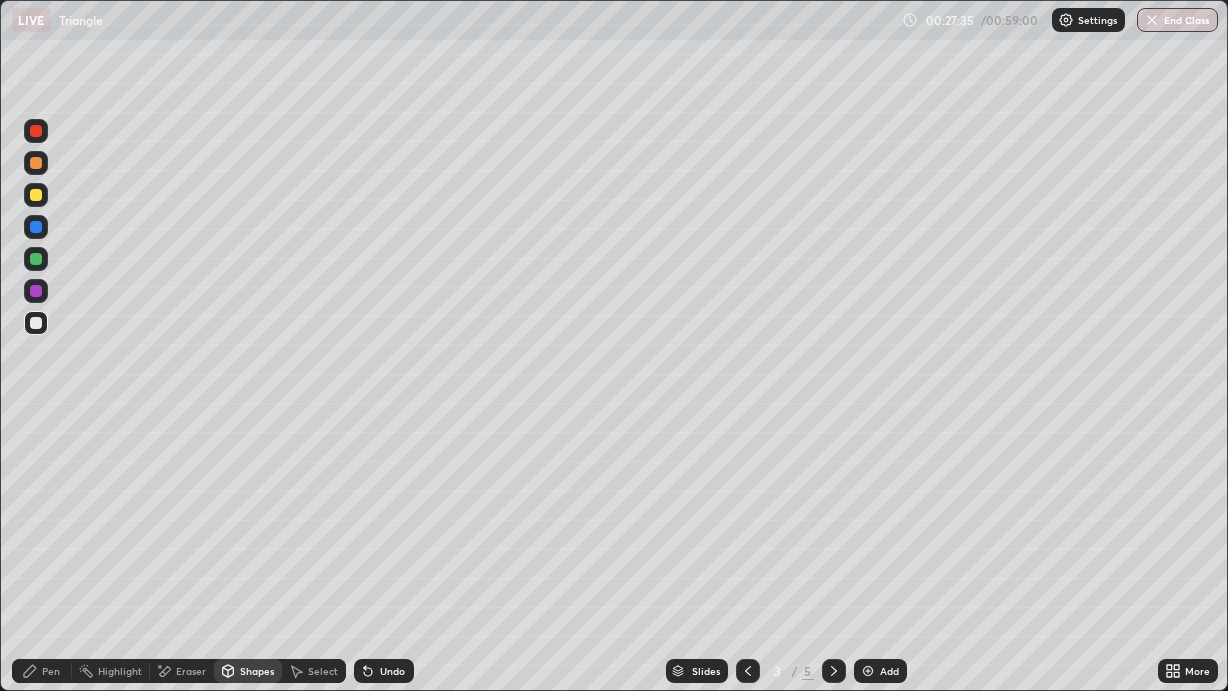click at bounding box center [834, 671] 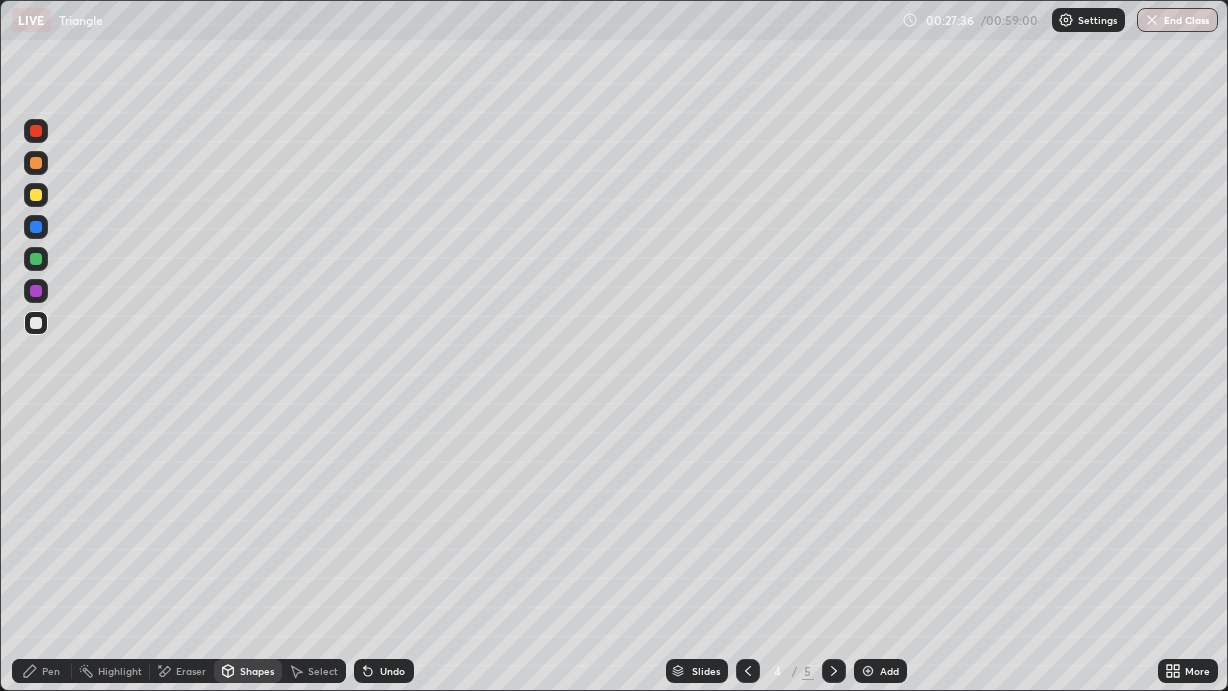 click 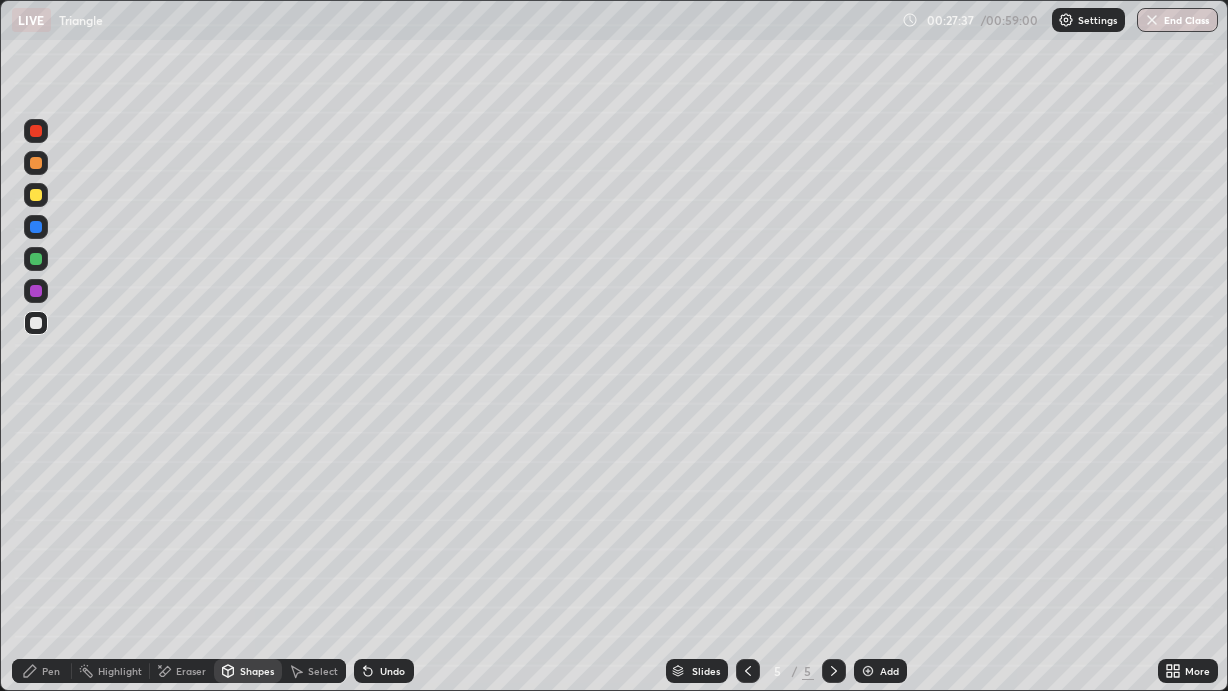 click 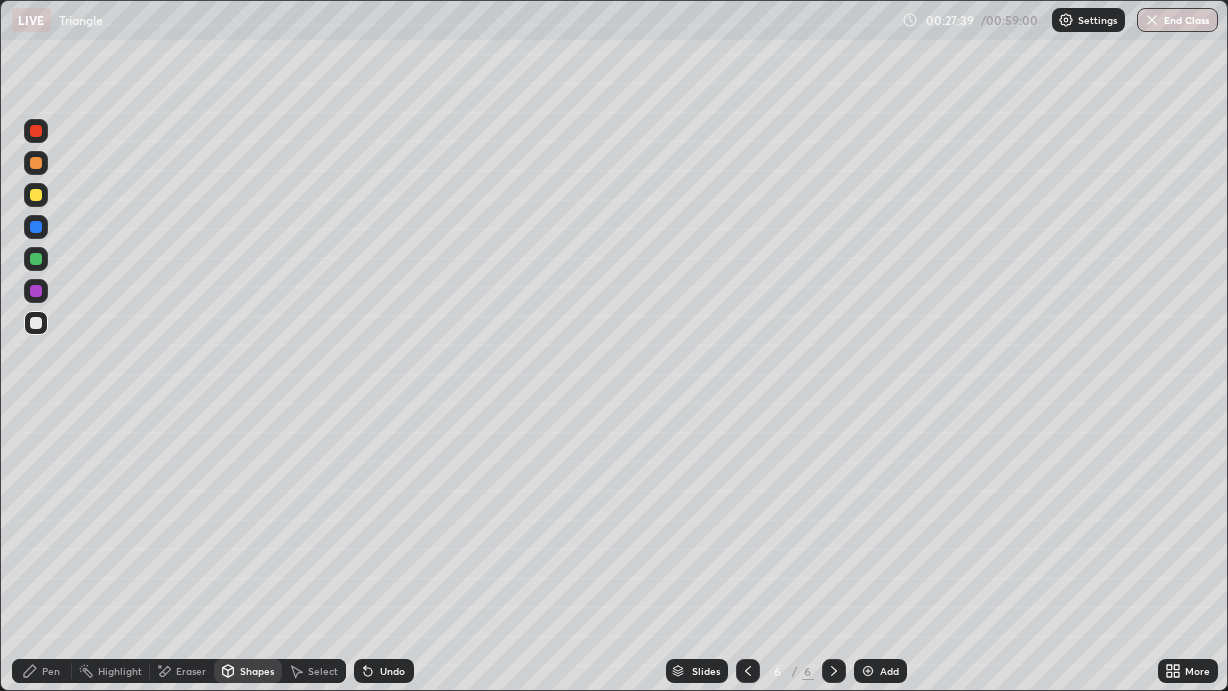 click on "Shapes" at bounding box center (257, 671) 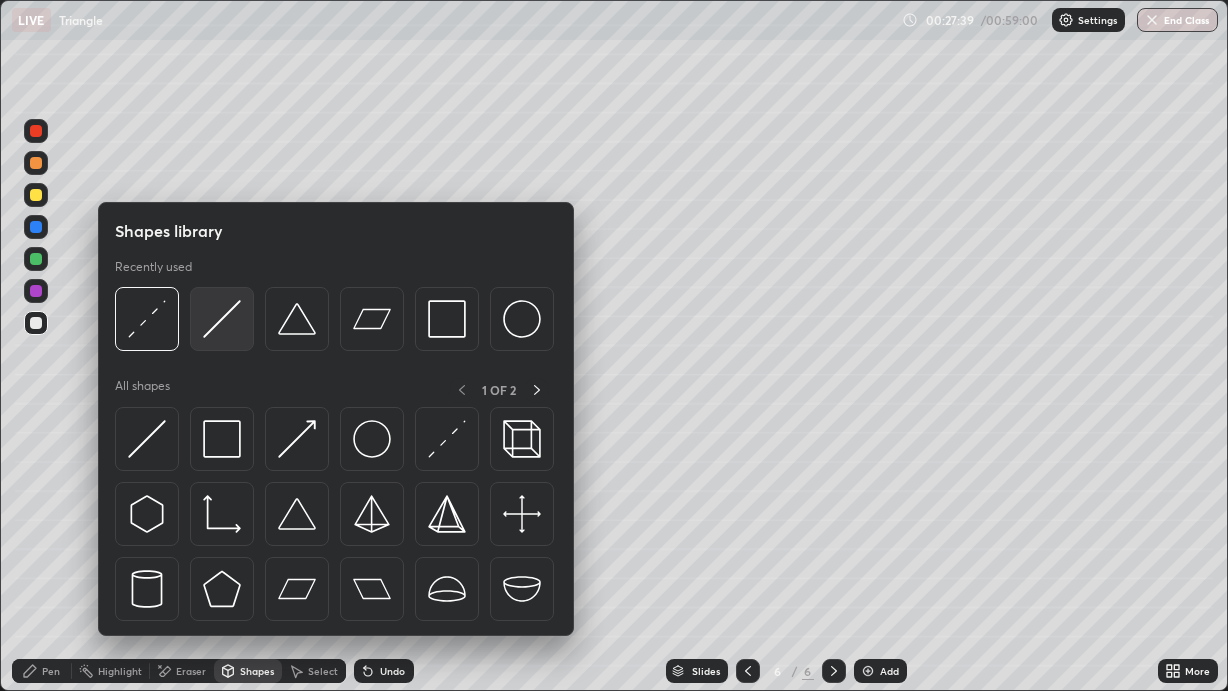 click at bounding box center (222, 319) 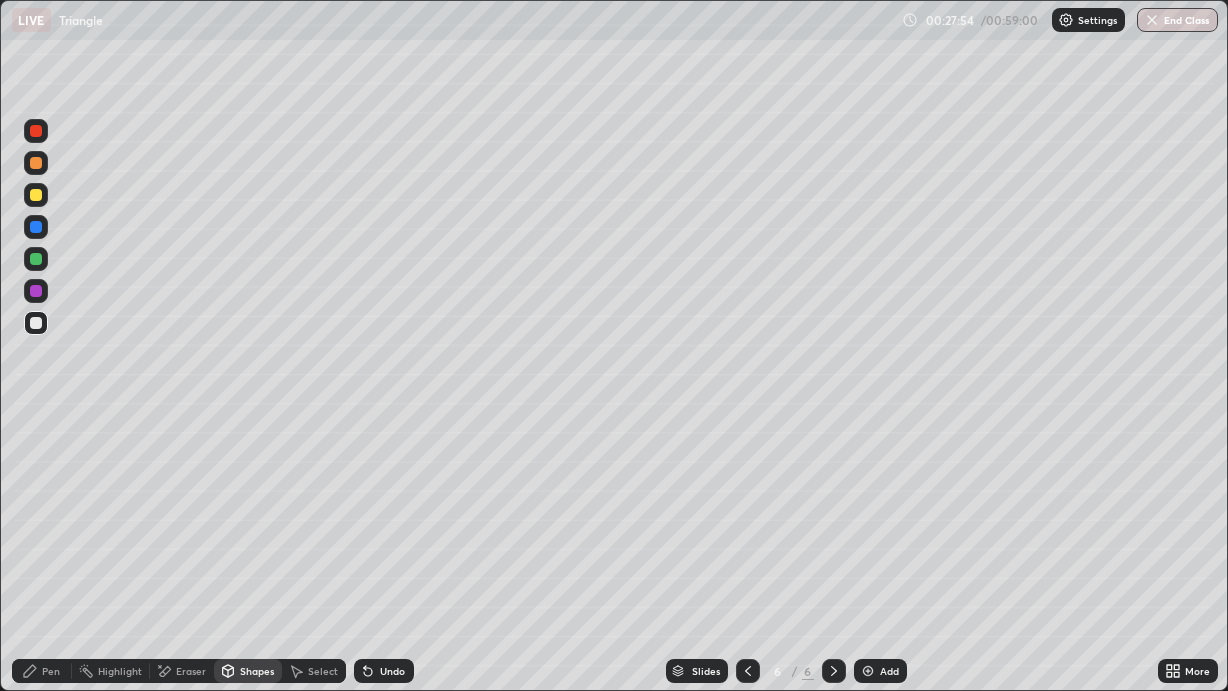 click 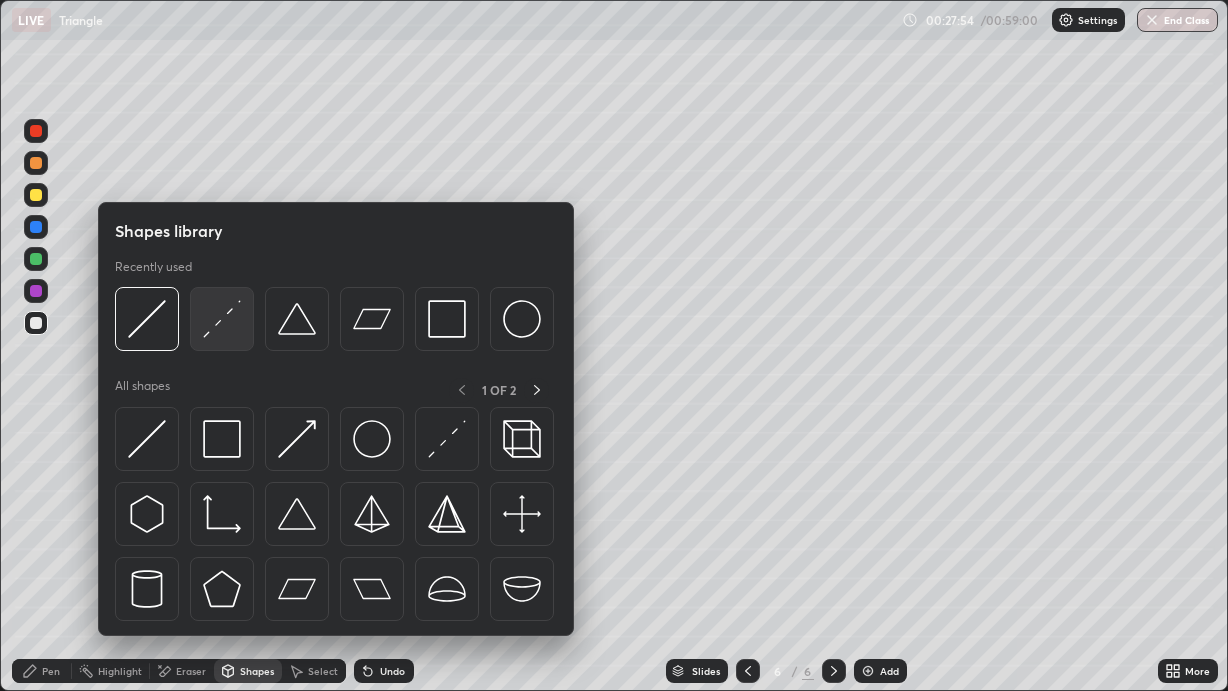 click at bounding box center (222, 319) 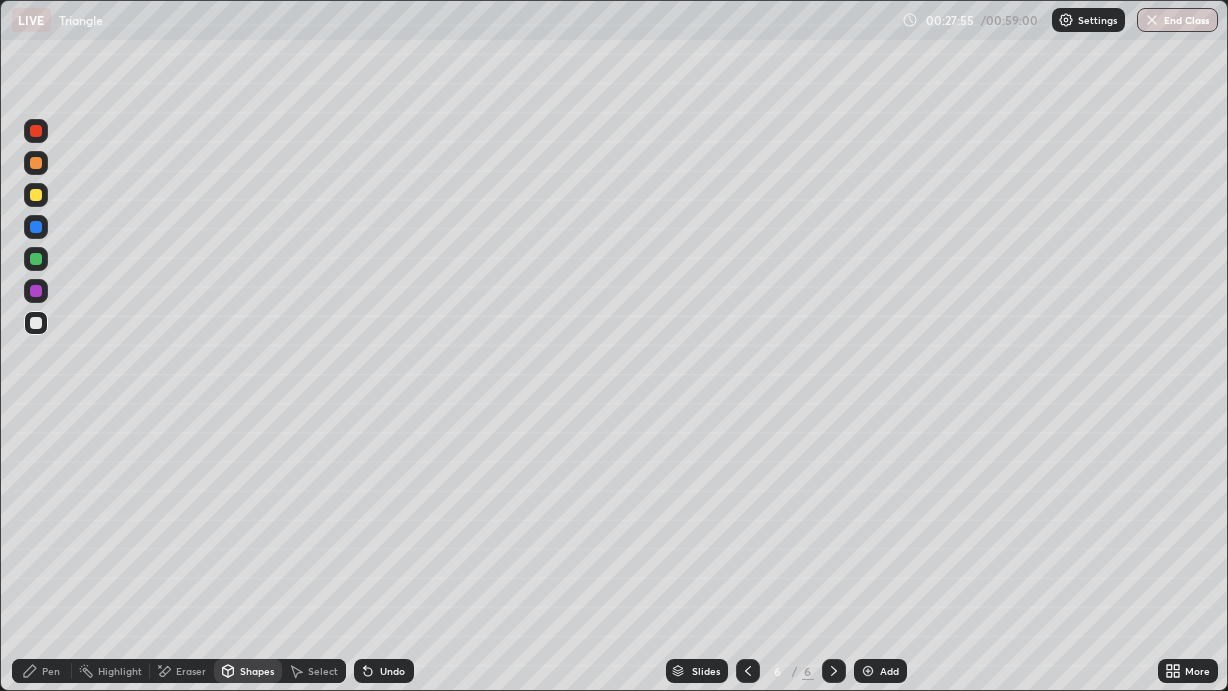 click at bounding box center [36, 259] 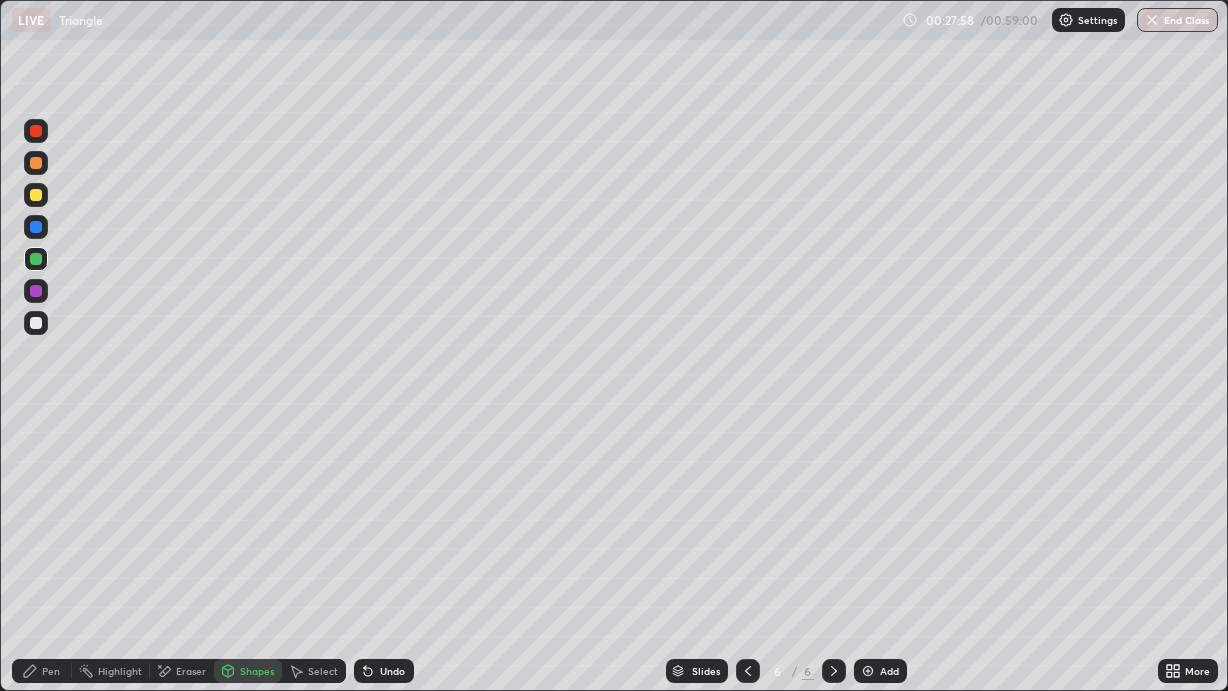 click 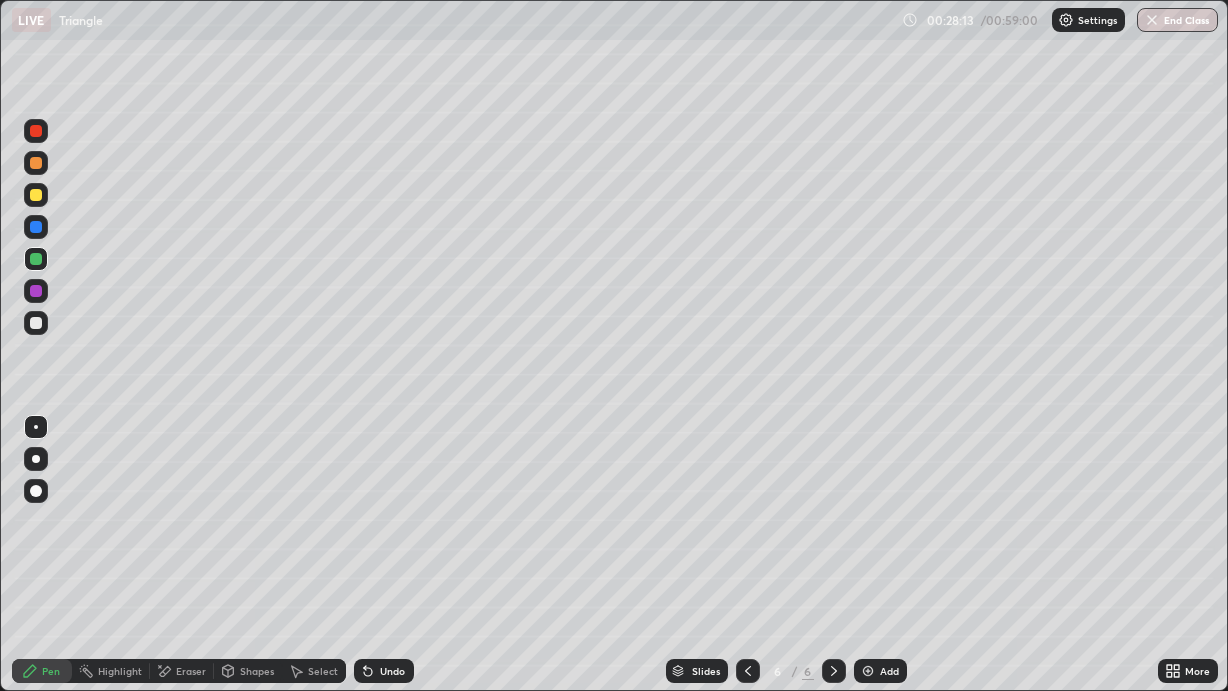 click 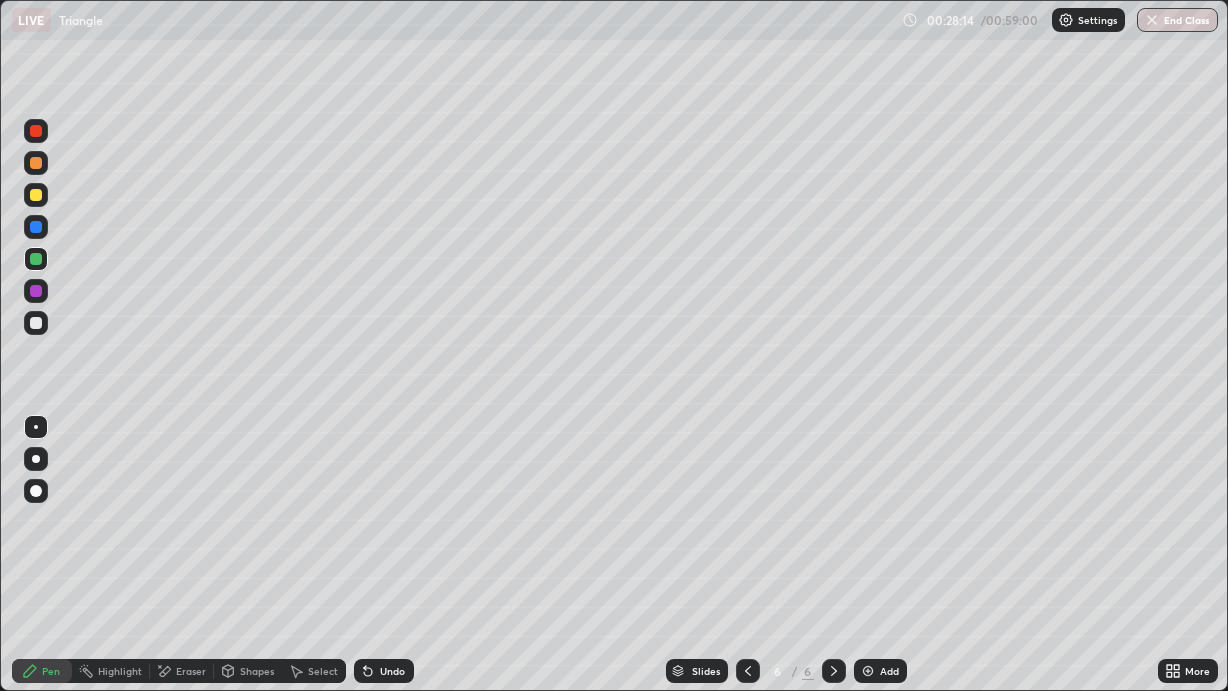 click at bounding box center [36, 291] 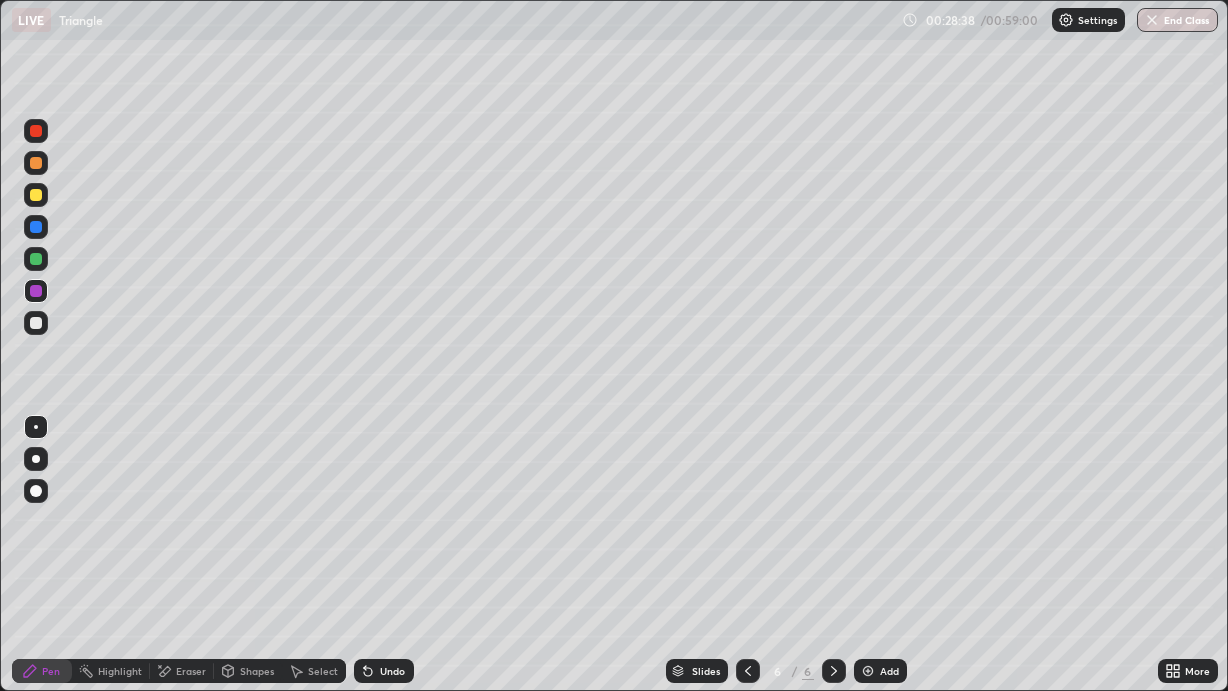 click at bounding box center [36, 291] 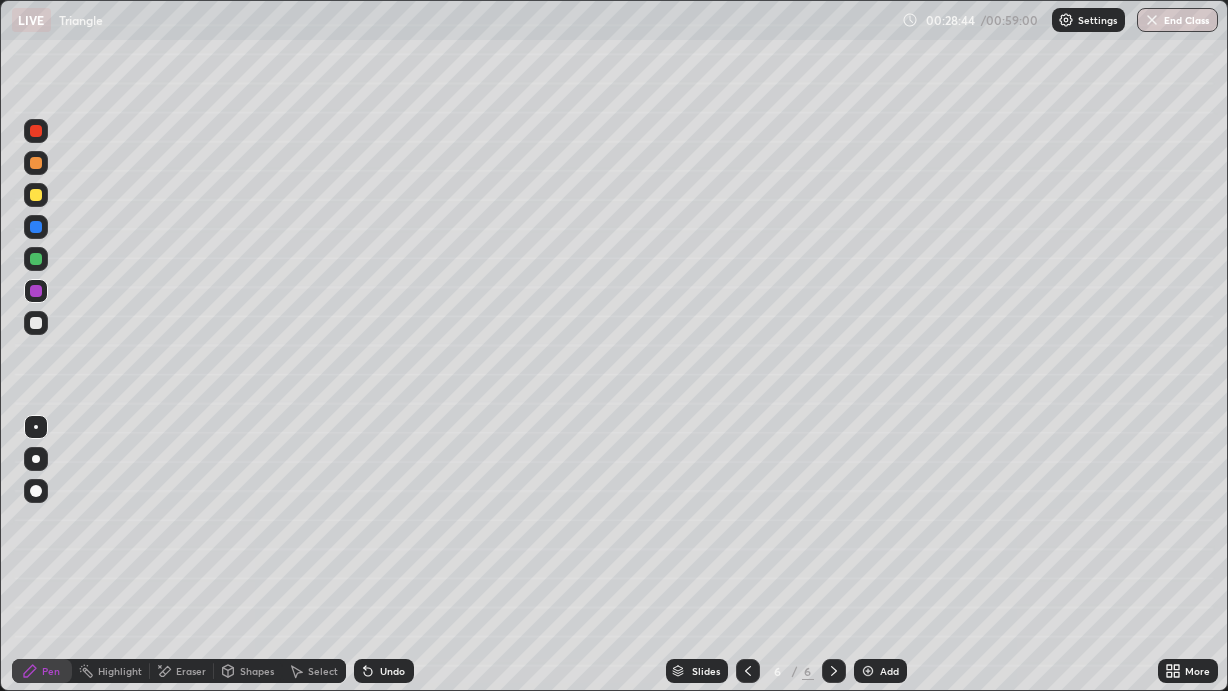 click at bounding box center [36, 195] 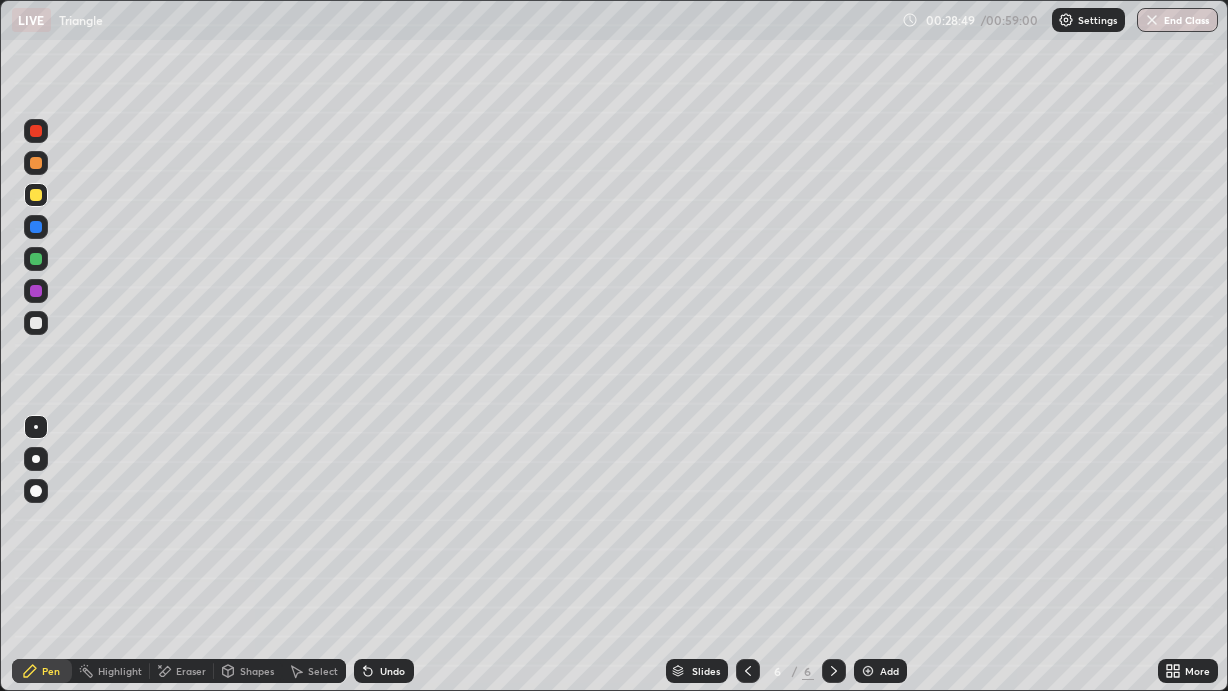click 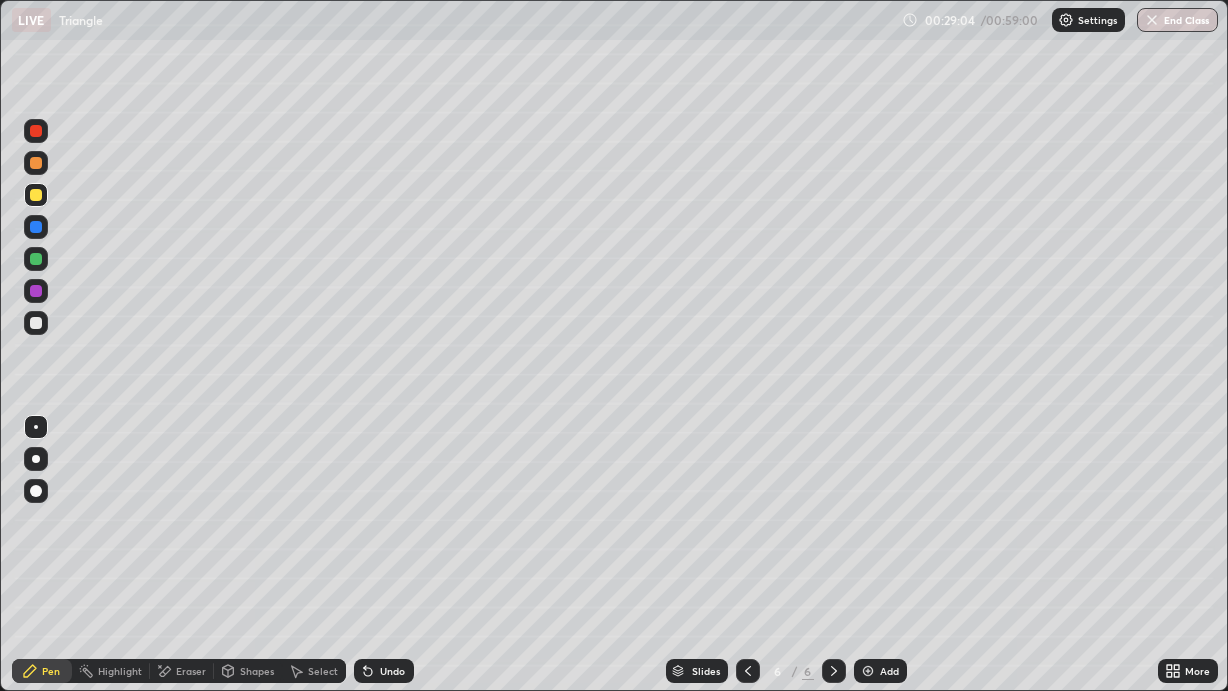click at bounding box center [36, 323] 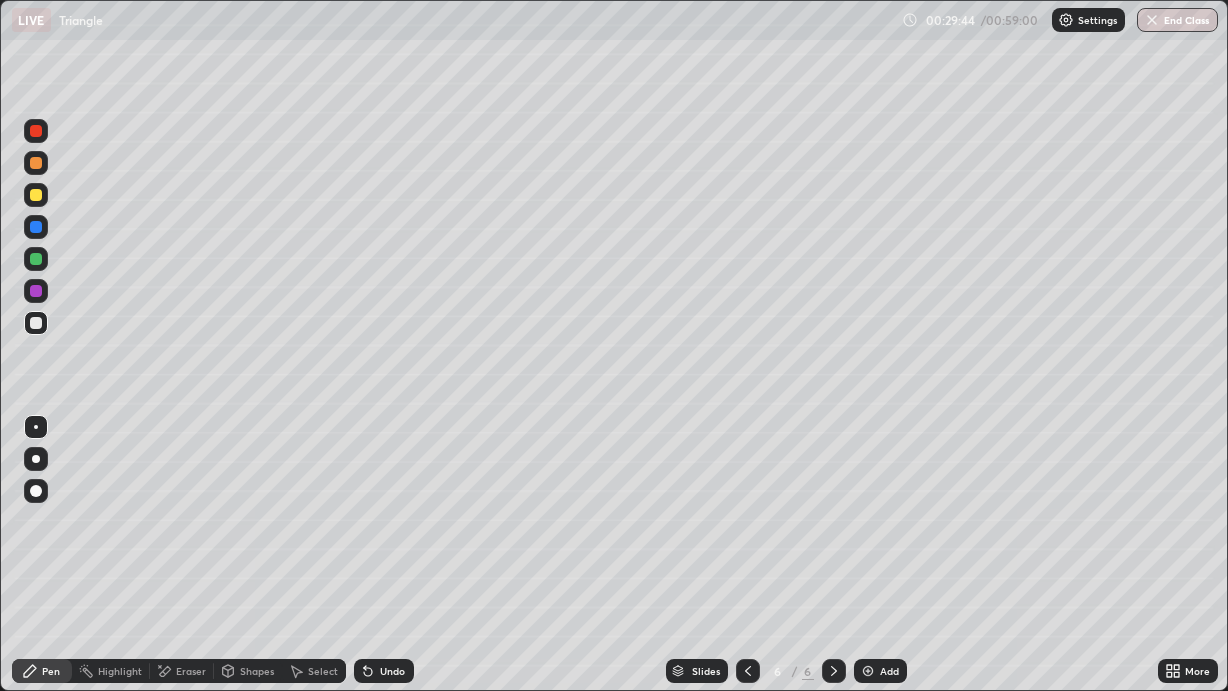 click 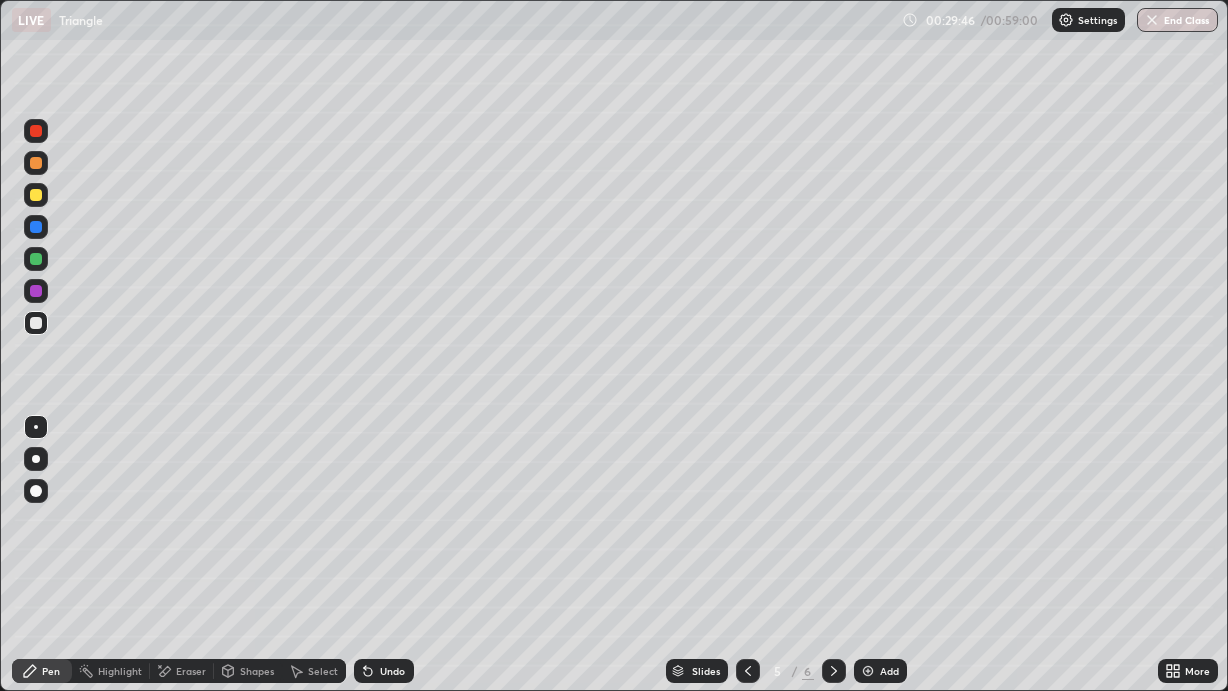 click 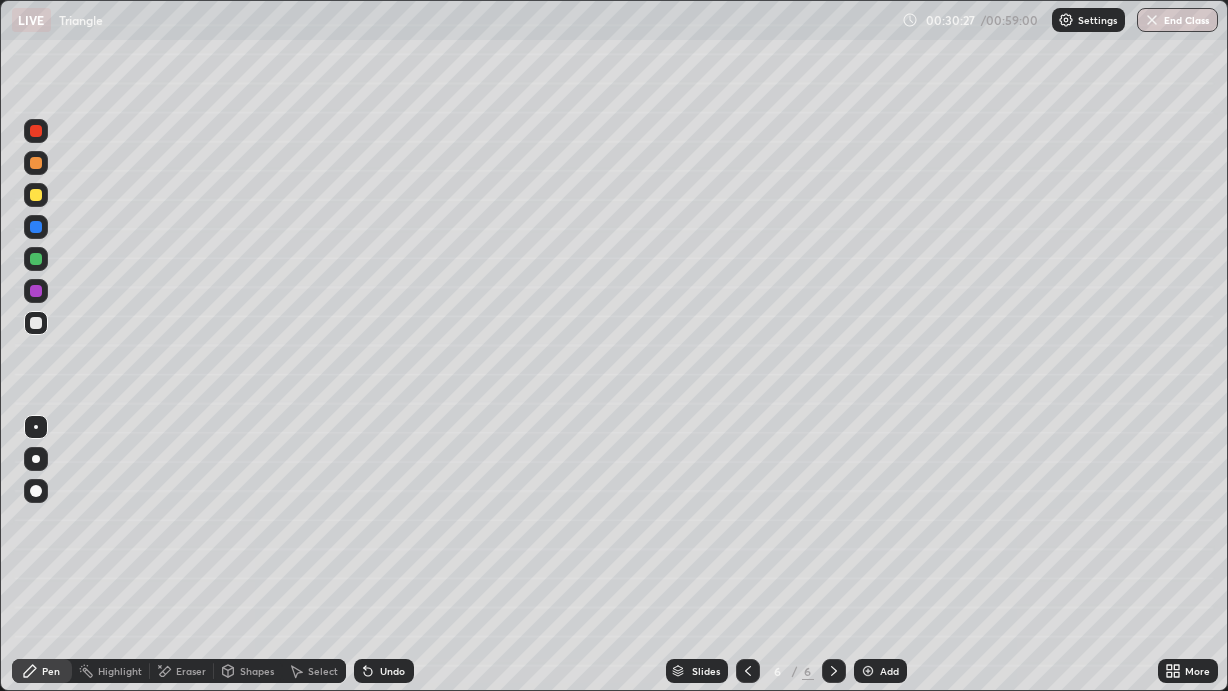 click 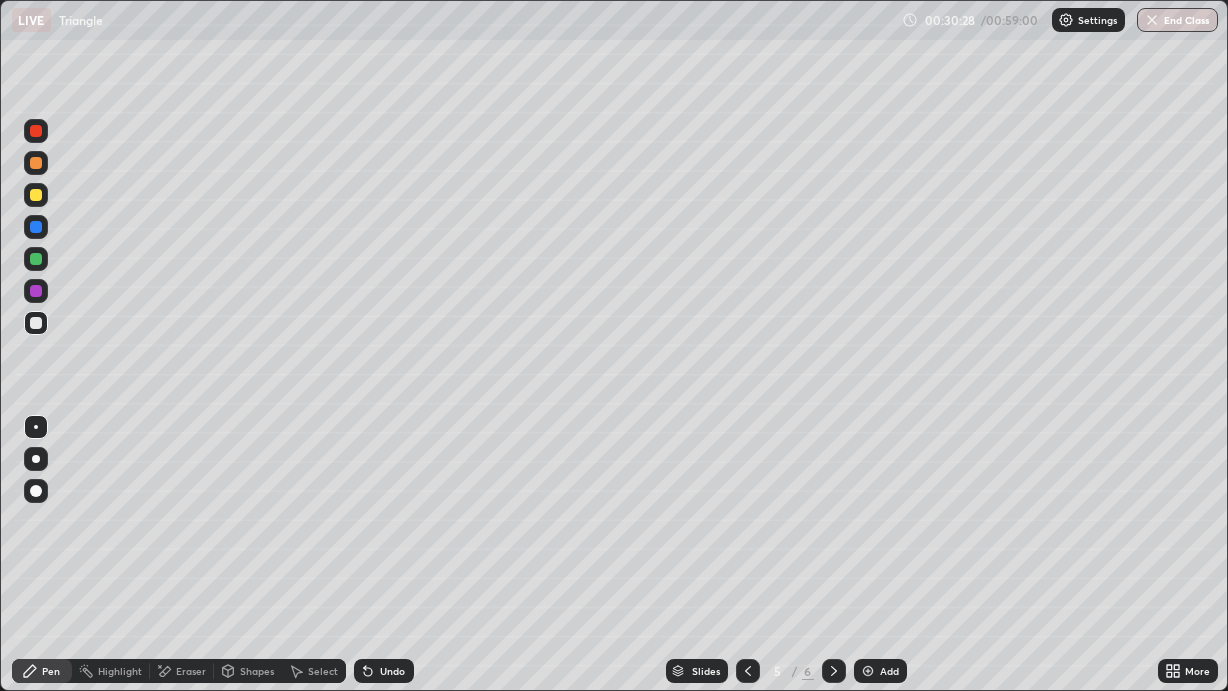 click 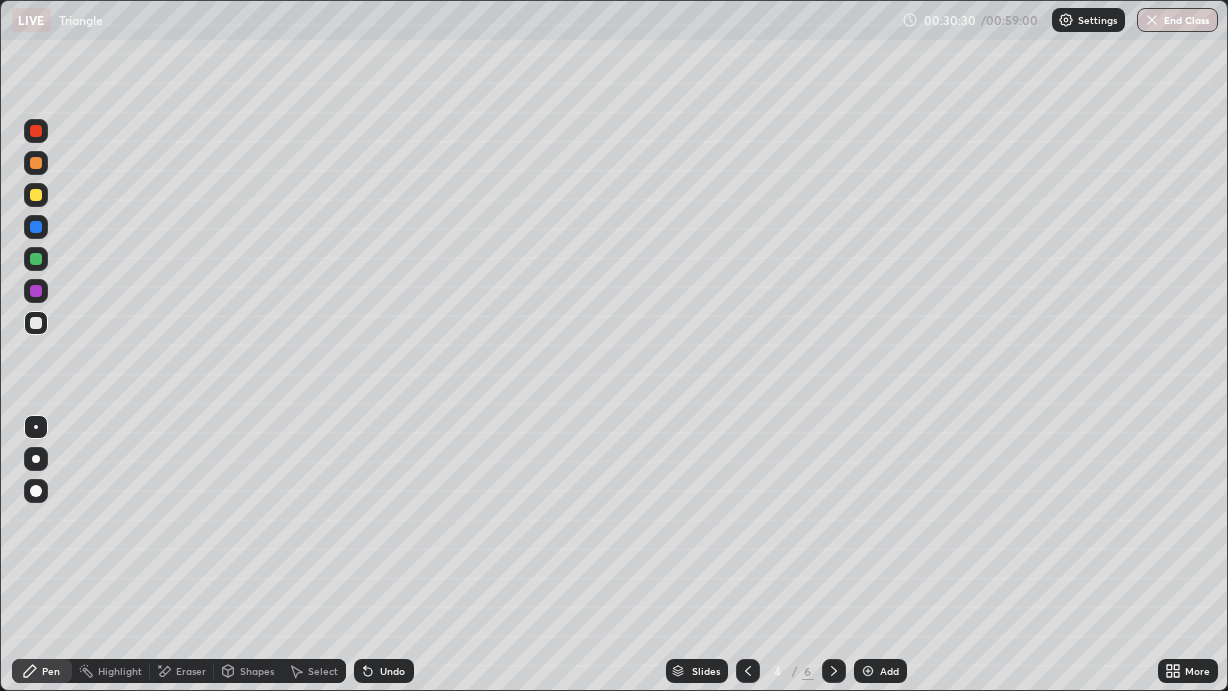 click 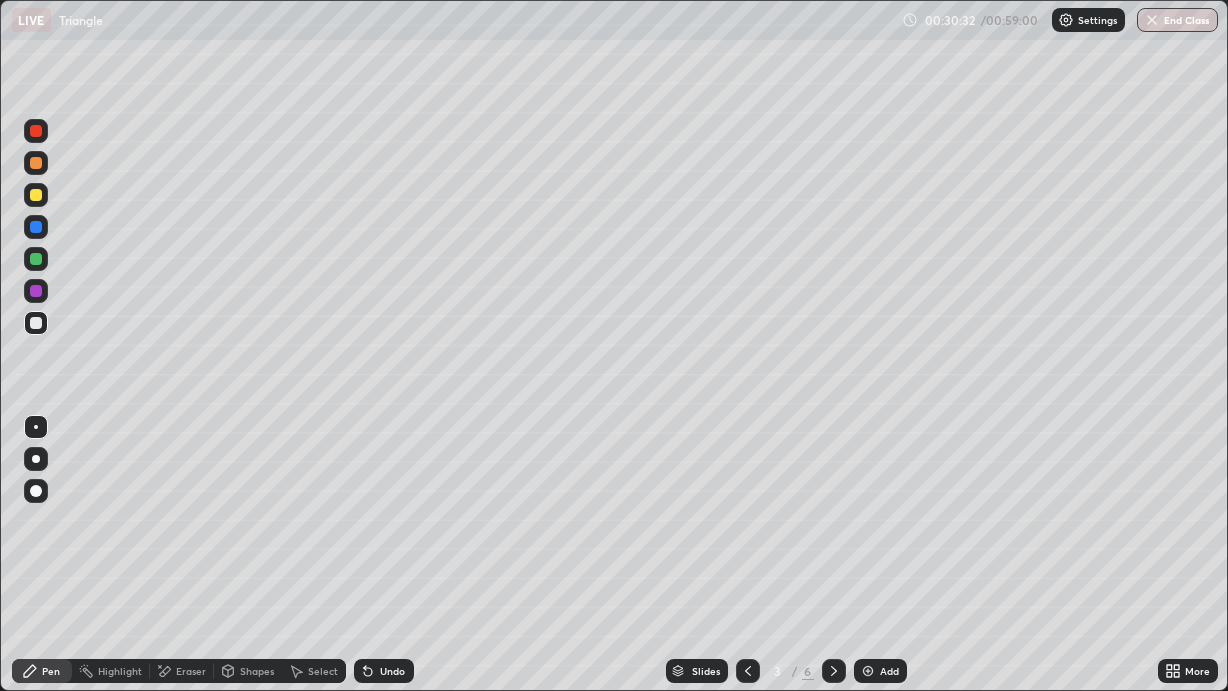 click 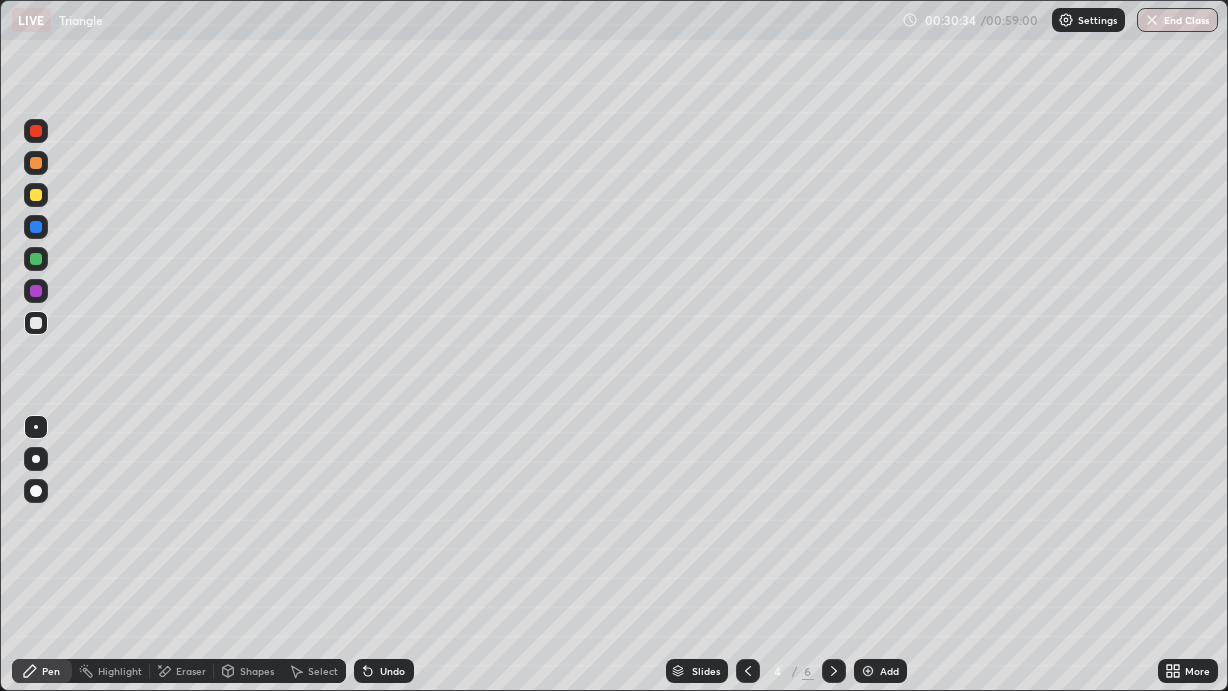 click on "Select" at bounding box center [323, 671] 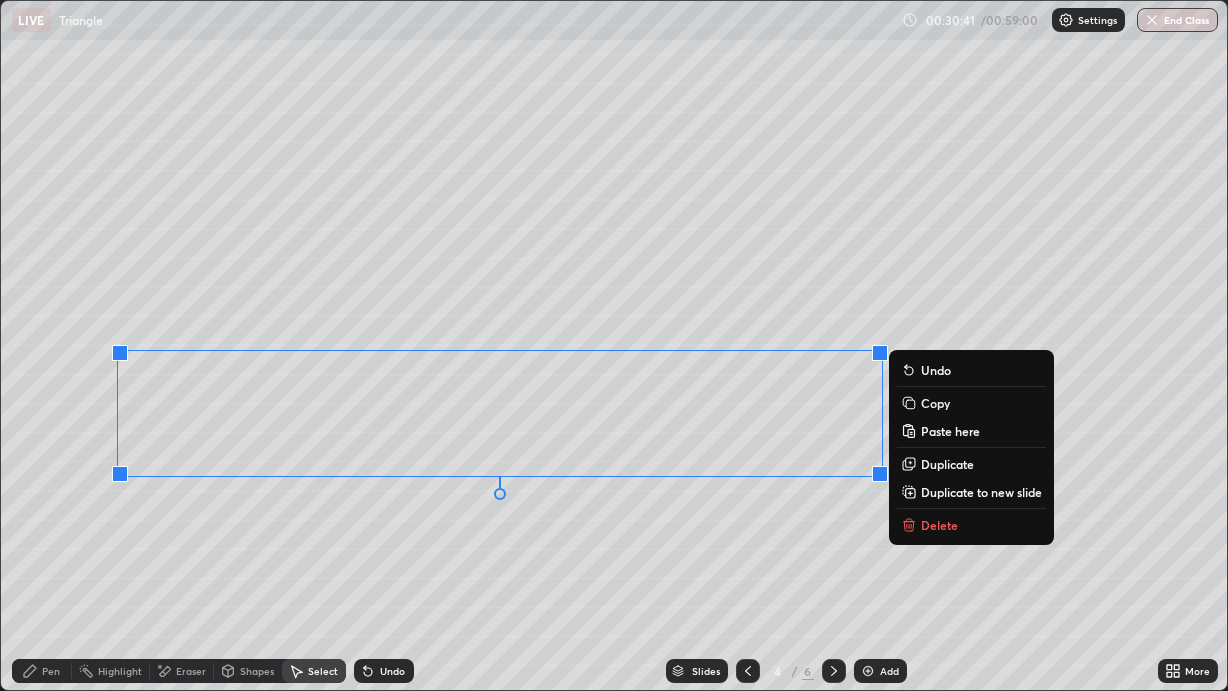 click on "Copy" at bounding box center (935, 403) 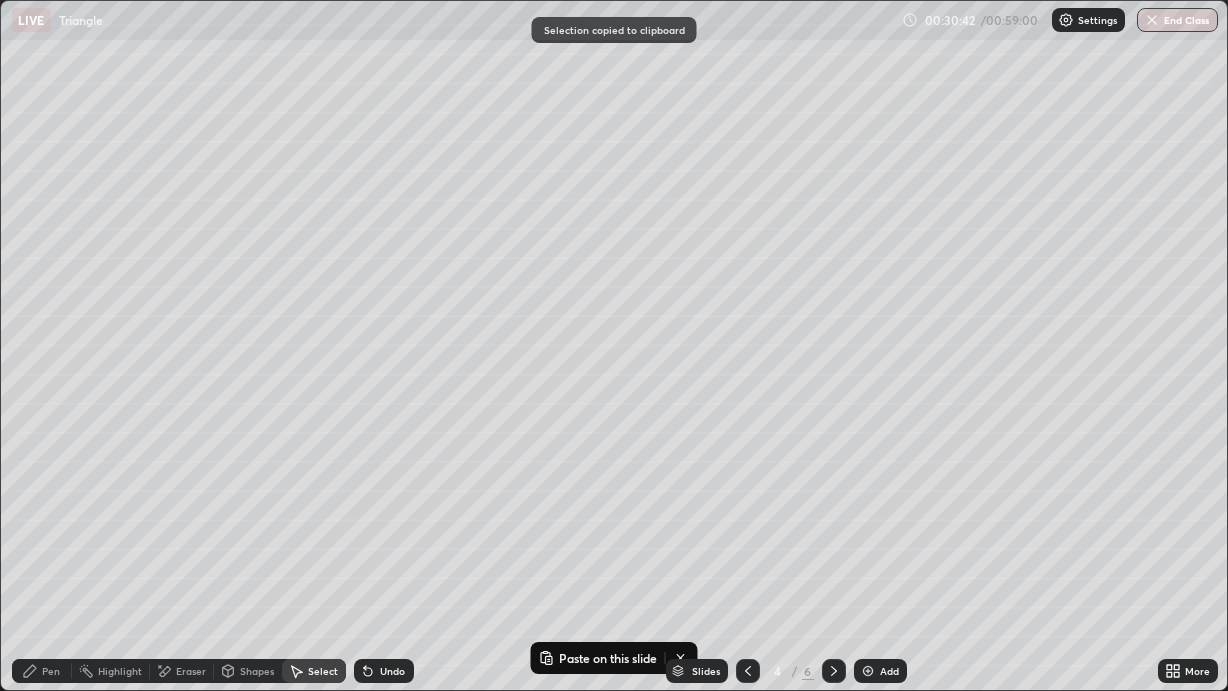 click 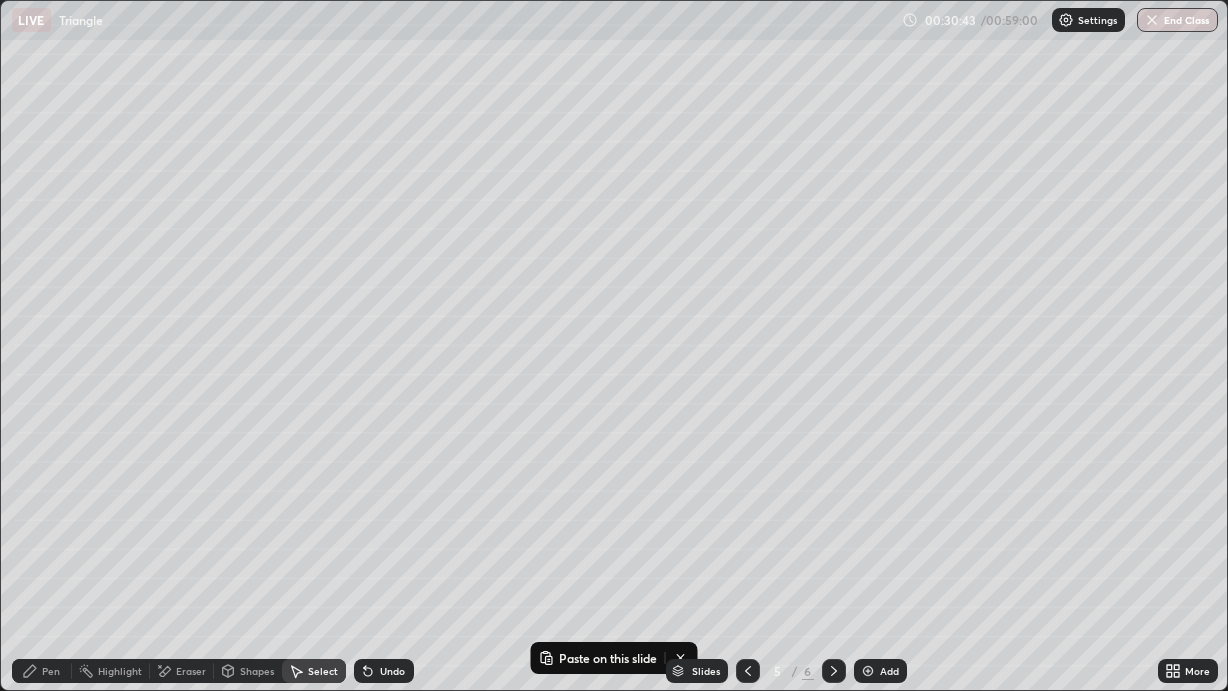click 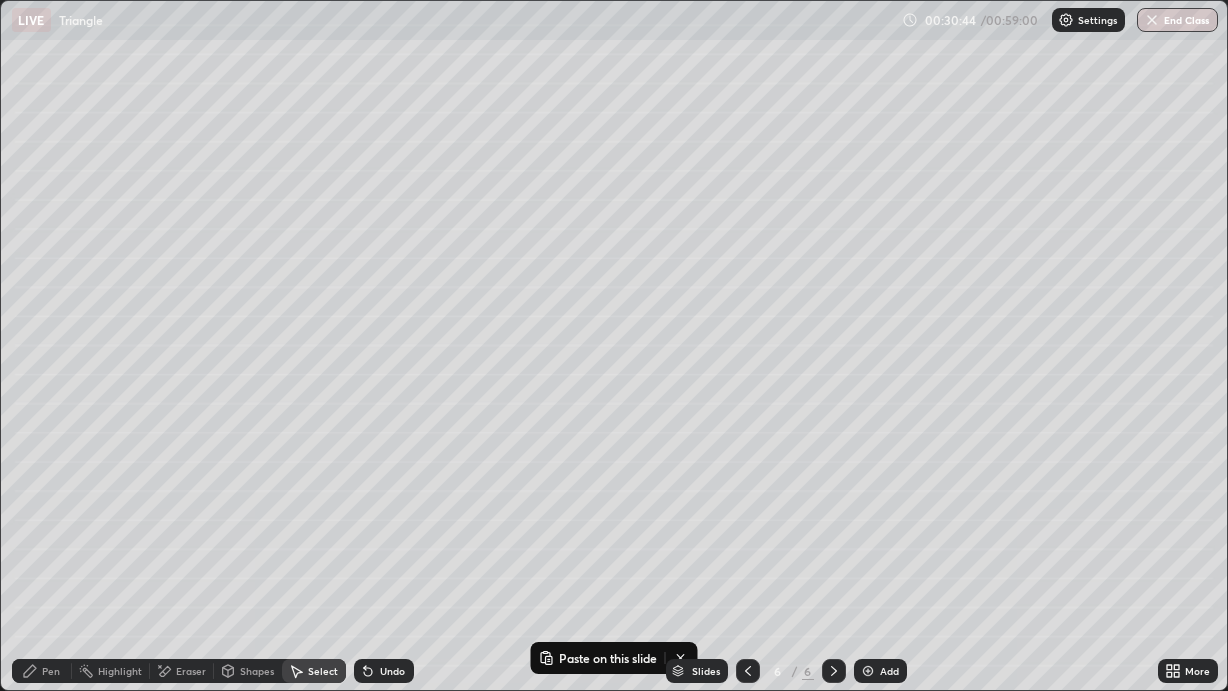 click 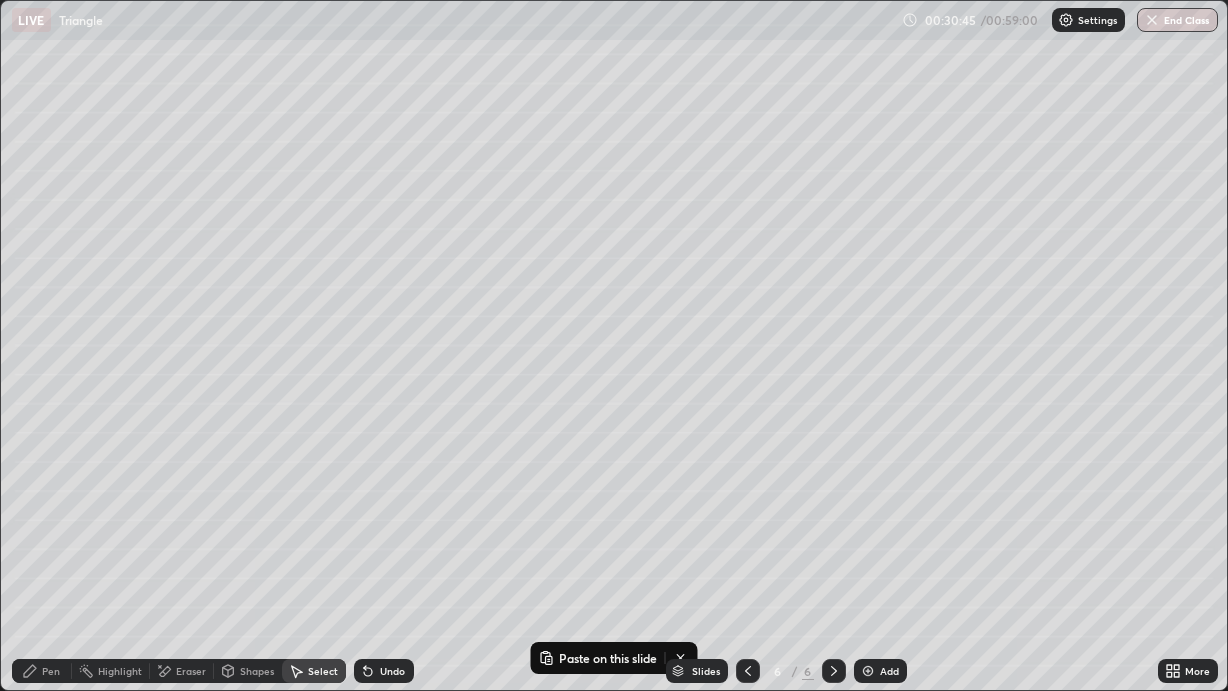 click on "Add" at bounding box center [880, 671] 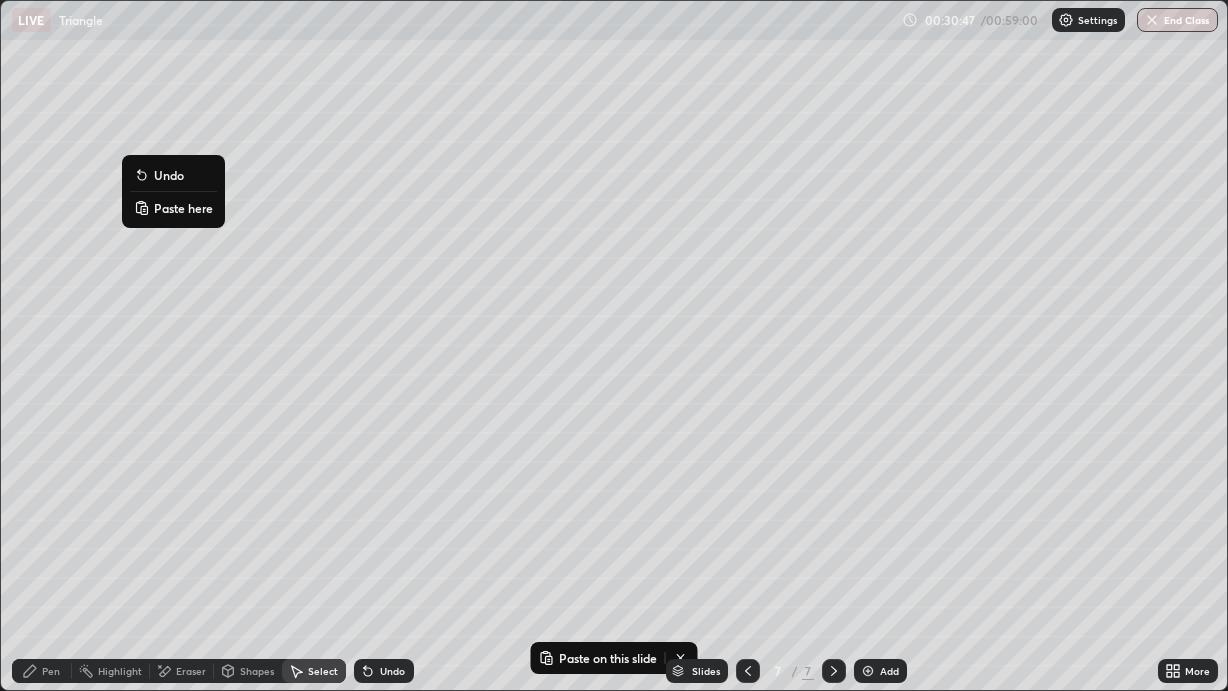 click on "Paste here" at bounding box center [183, 208] 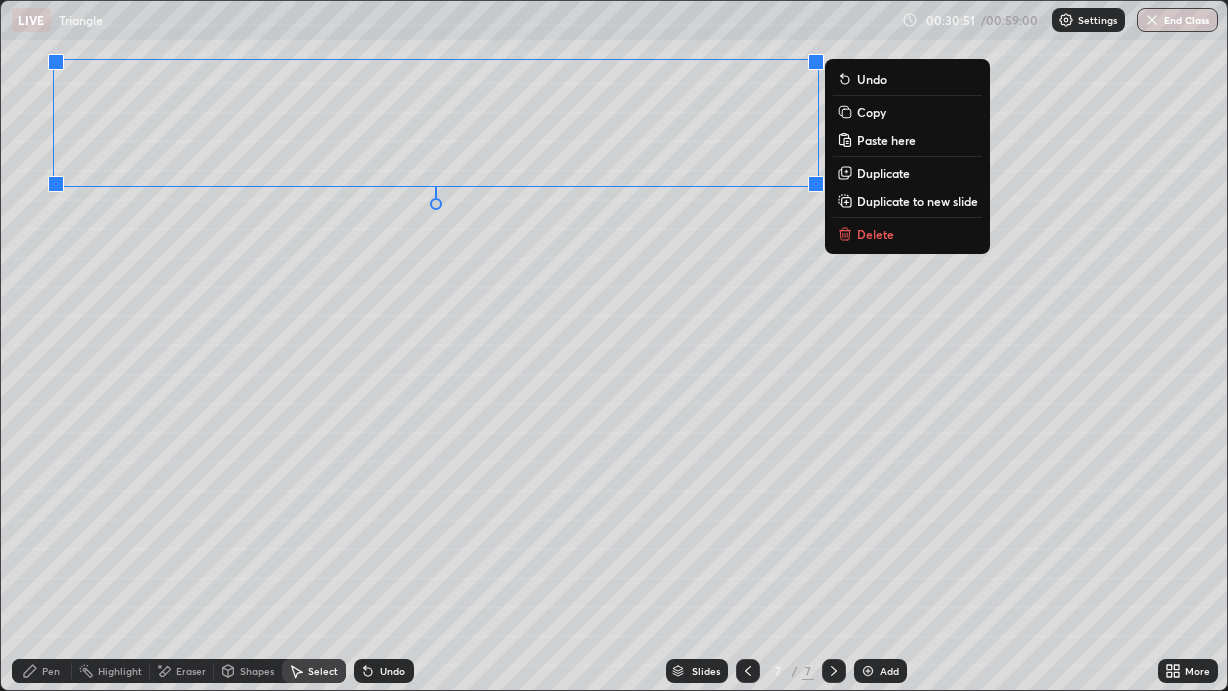 click on "0 ° Undo Copy Paste here Duplicate Duplicate to new slide Delete" at bounding box center (614, 345) 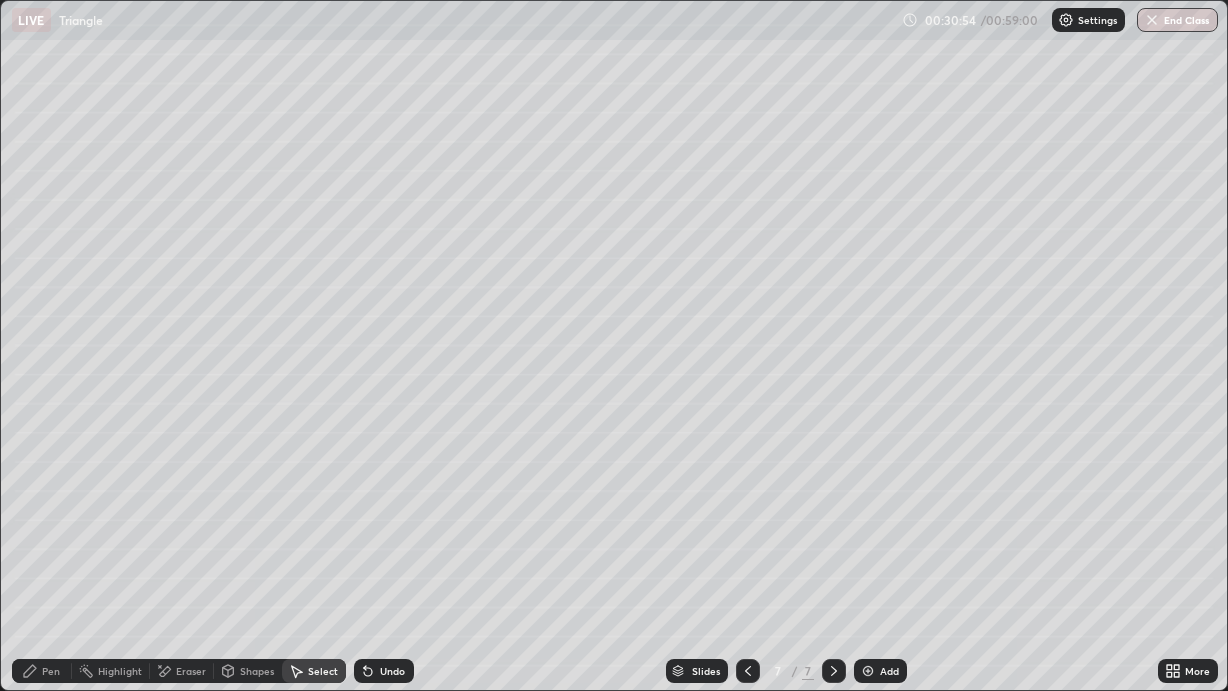 click 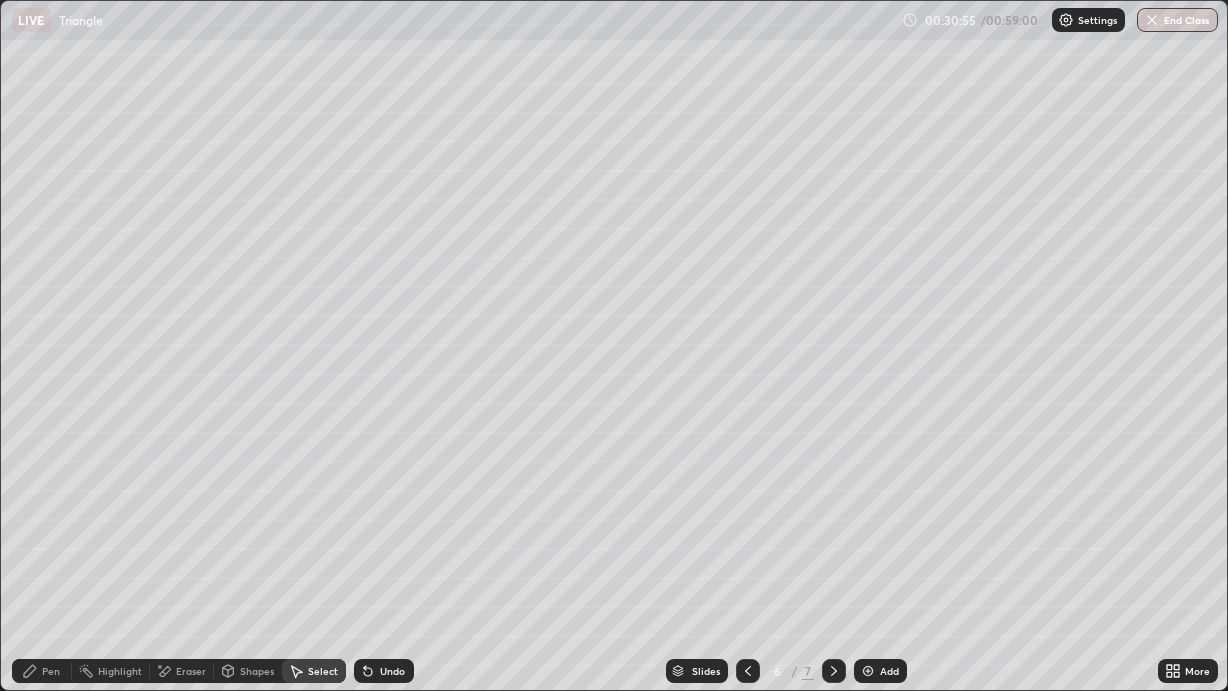 click 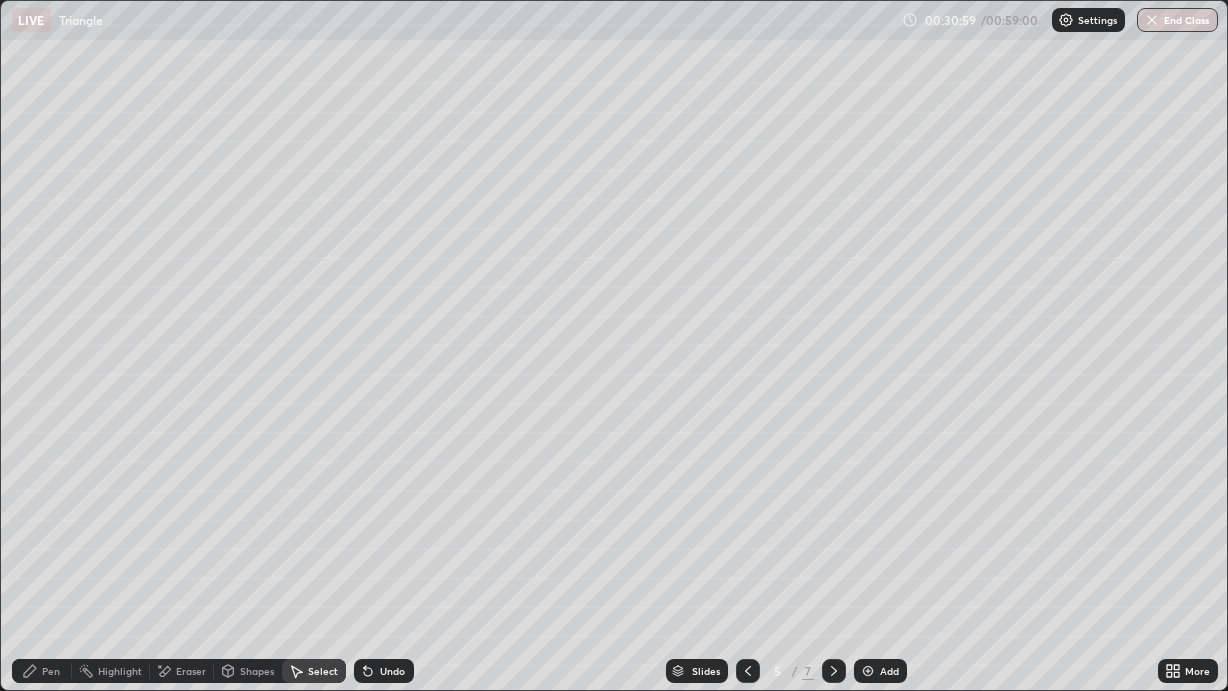 click on "Select" at bounding box center (323, 671) 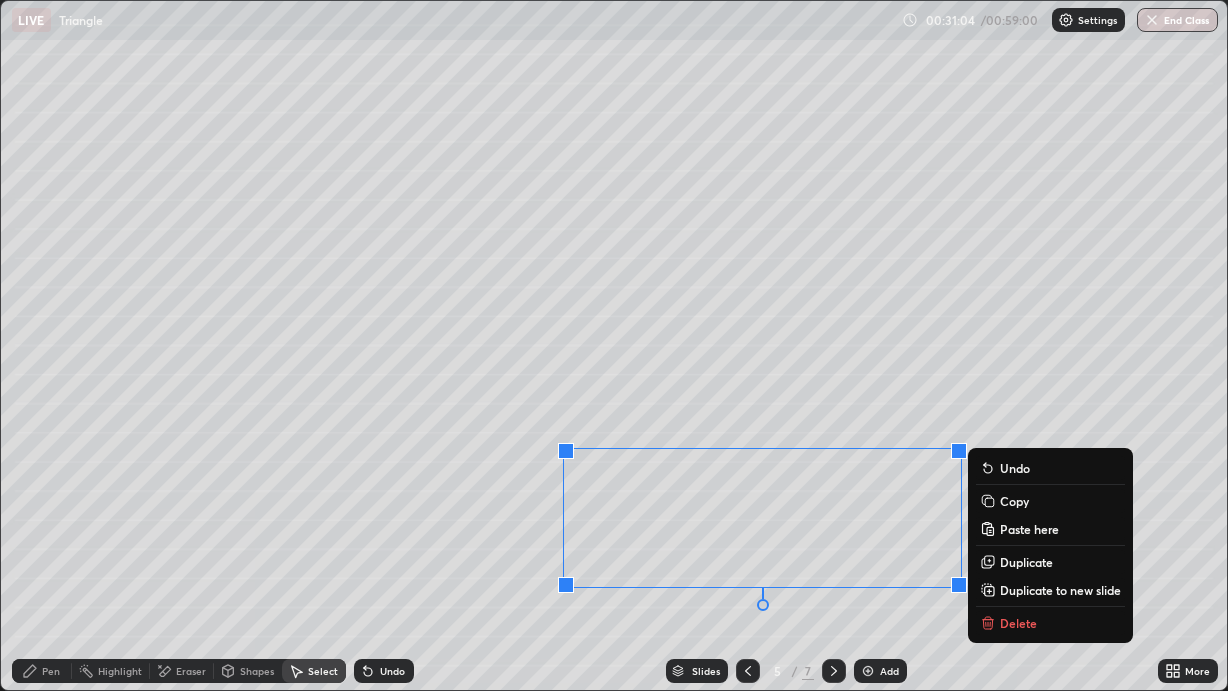 click on "Copy" at bounding box center (1014, 501) 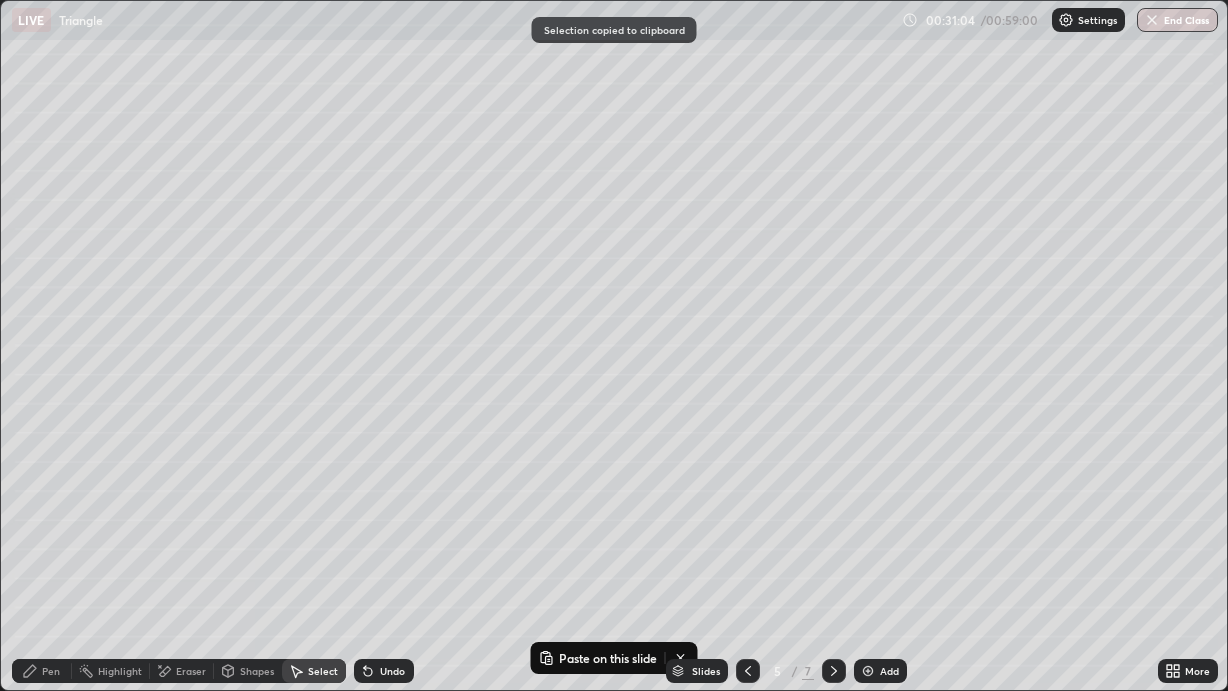 click 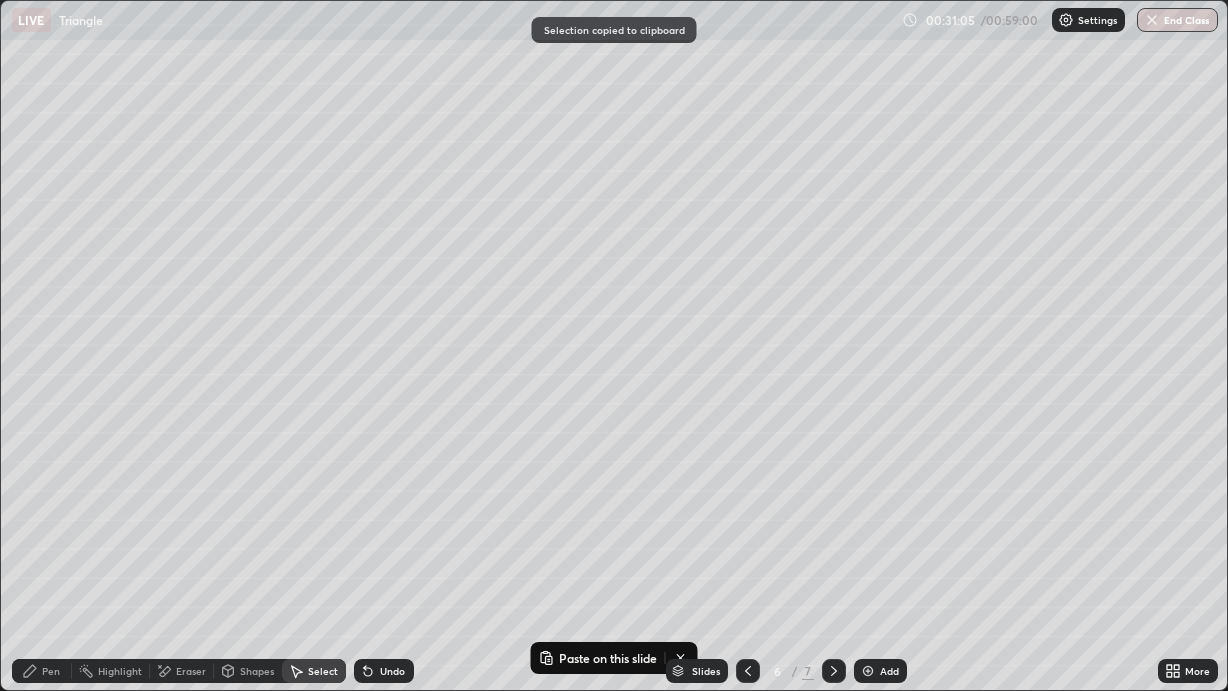 click 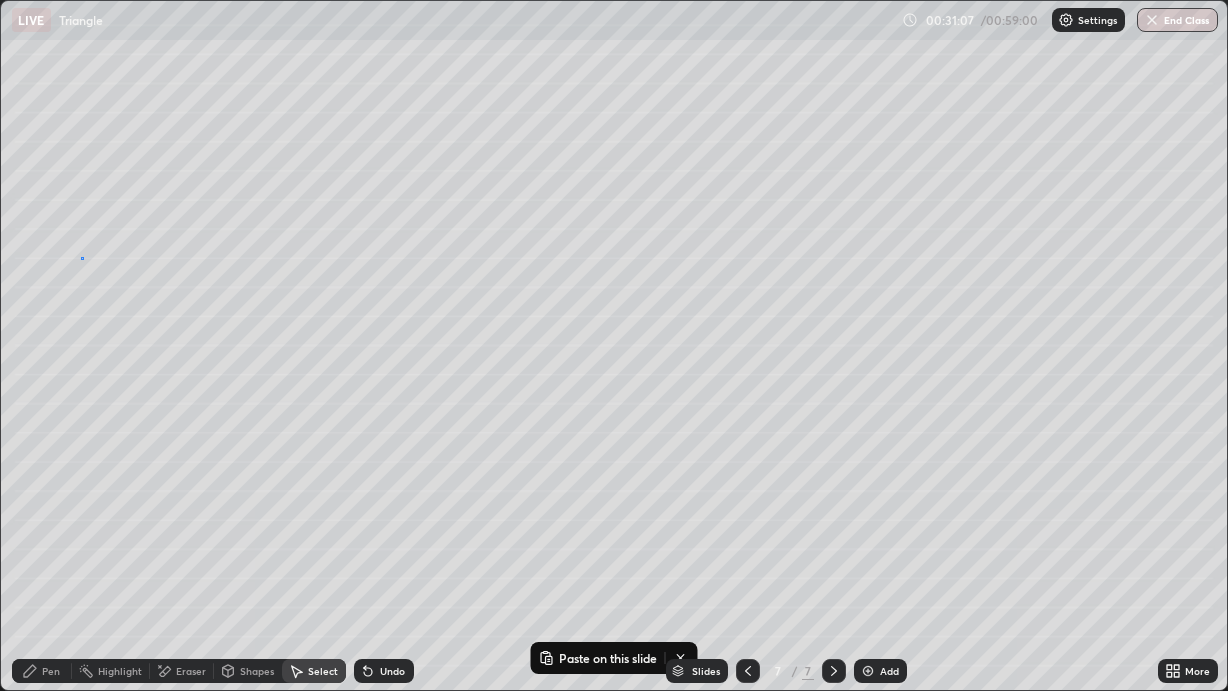 click on "0 ° Undo Copy Paste here Duplicate Duplicate to new slide Delete" at bounding box center [614, 345] 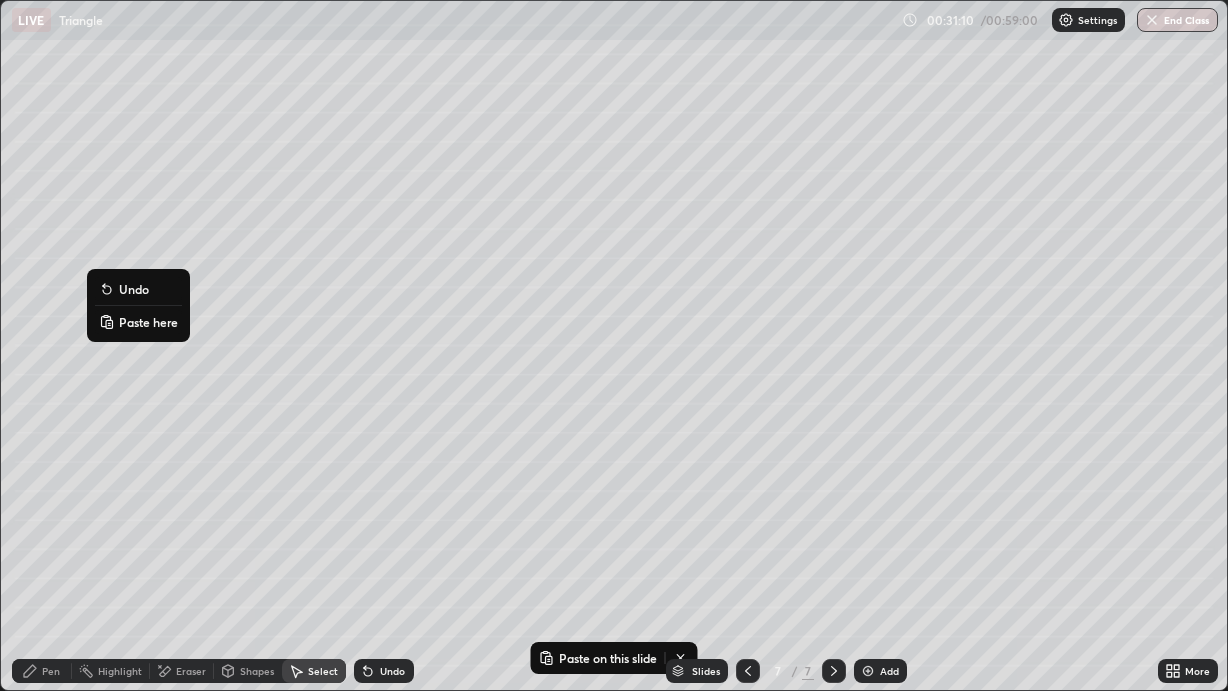click on "Paste here" at bounding box center (148, 322) 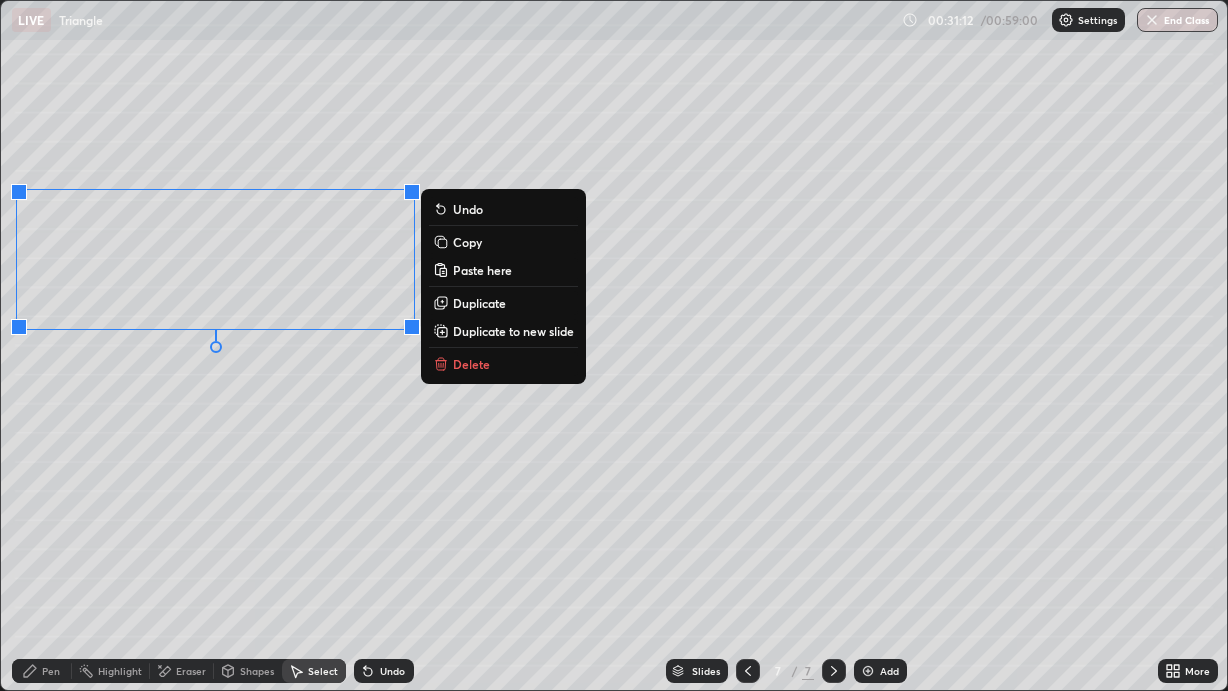 click on "0 ° Undo Copy Paste here Duplicate Duplicate to new slide Delete" at bounding box center [614, 345] 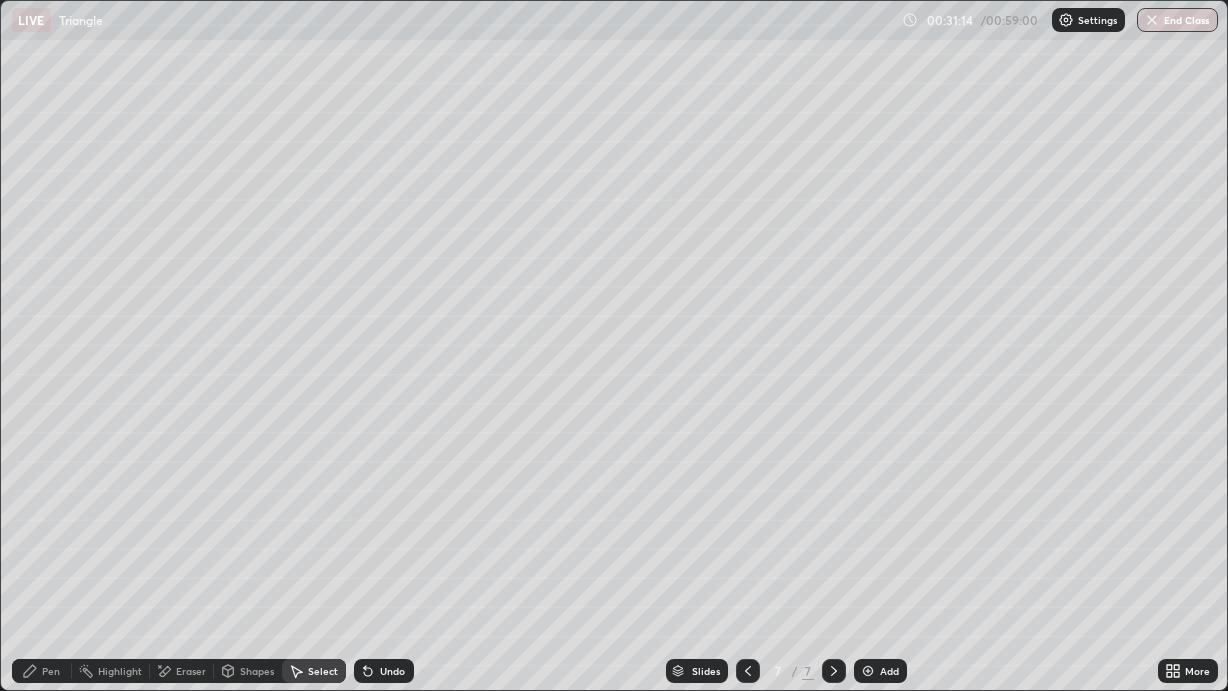 click 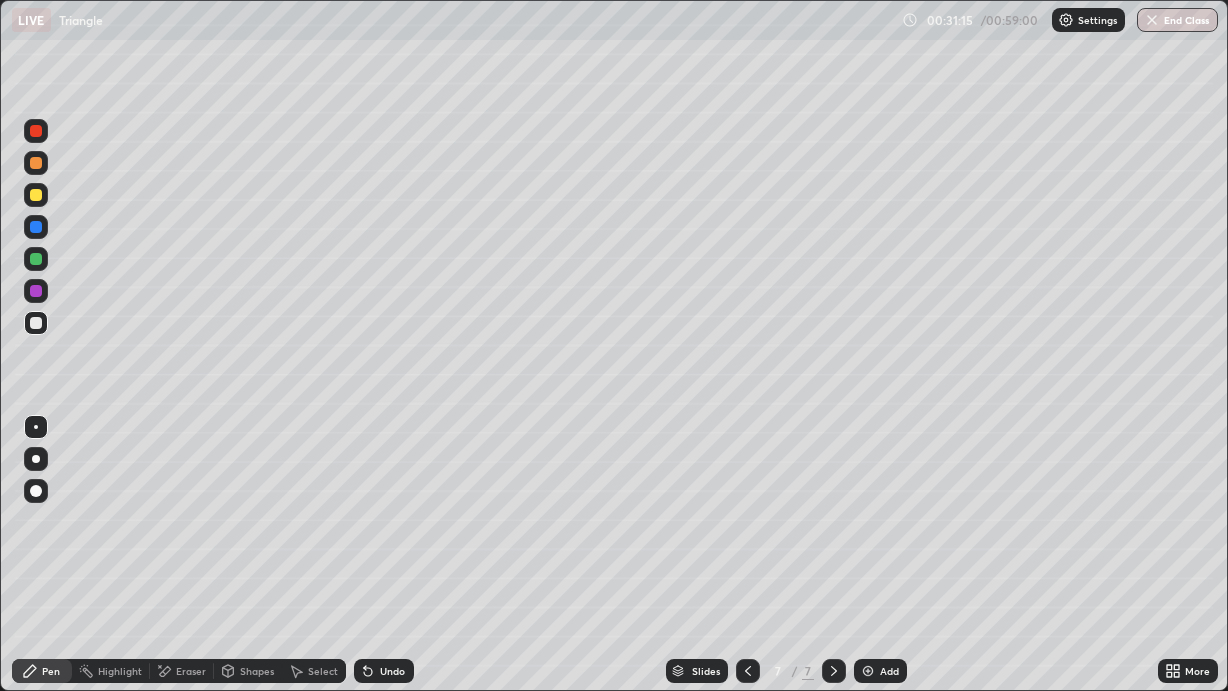 click at bounding box center [36, 195] 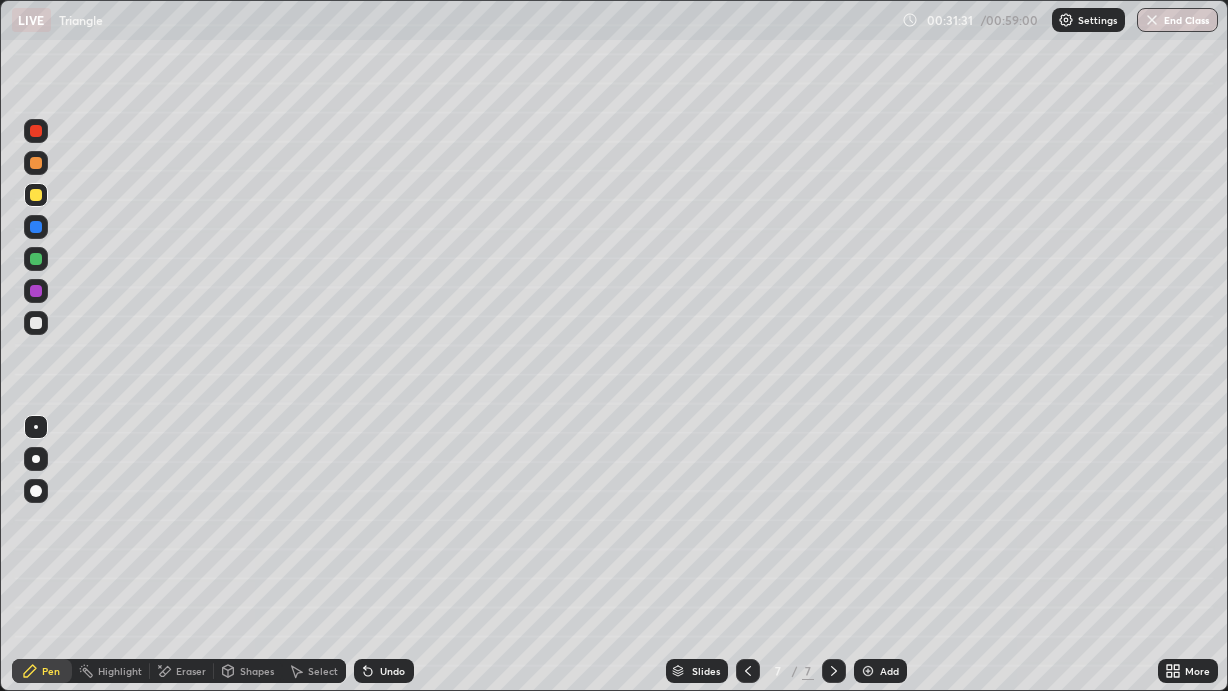click 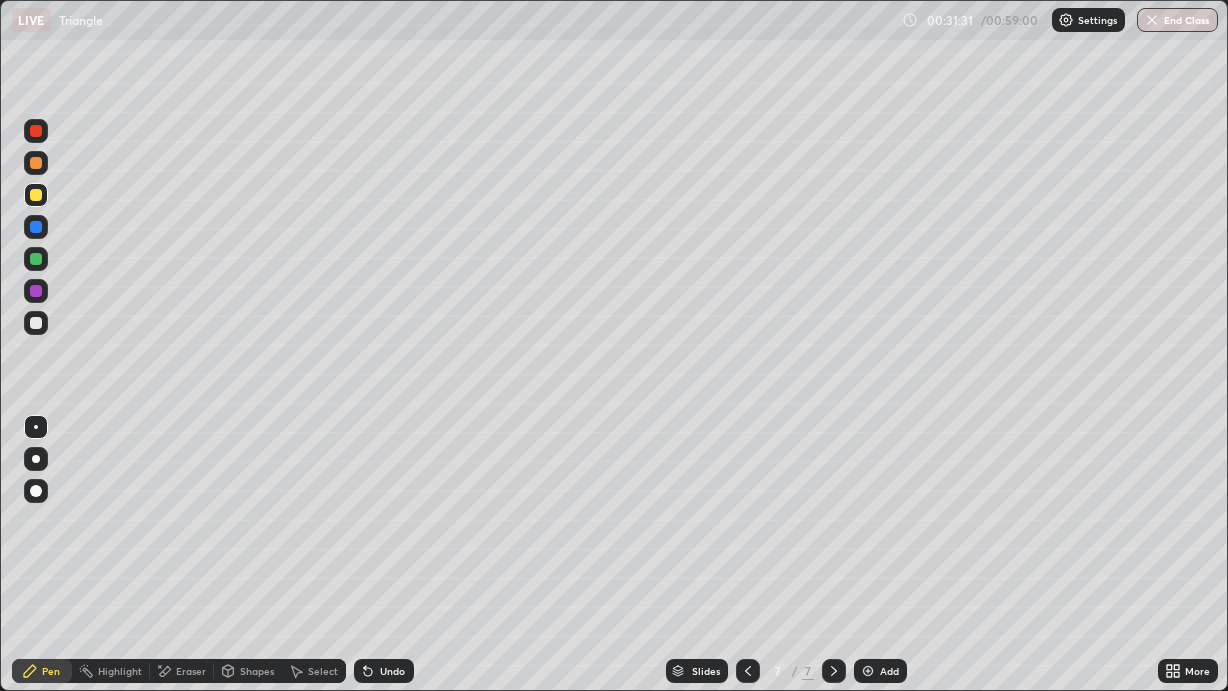 click 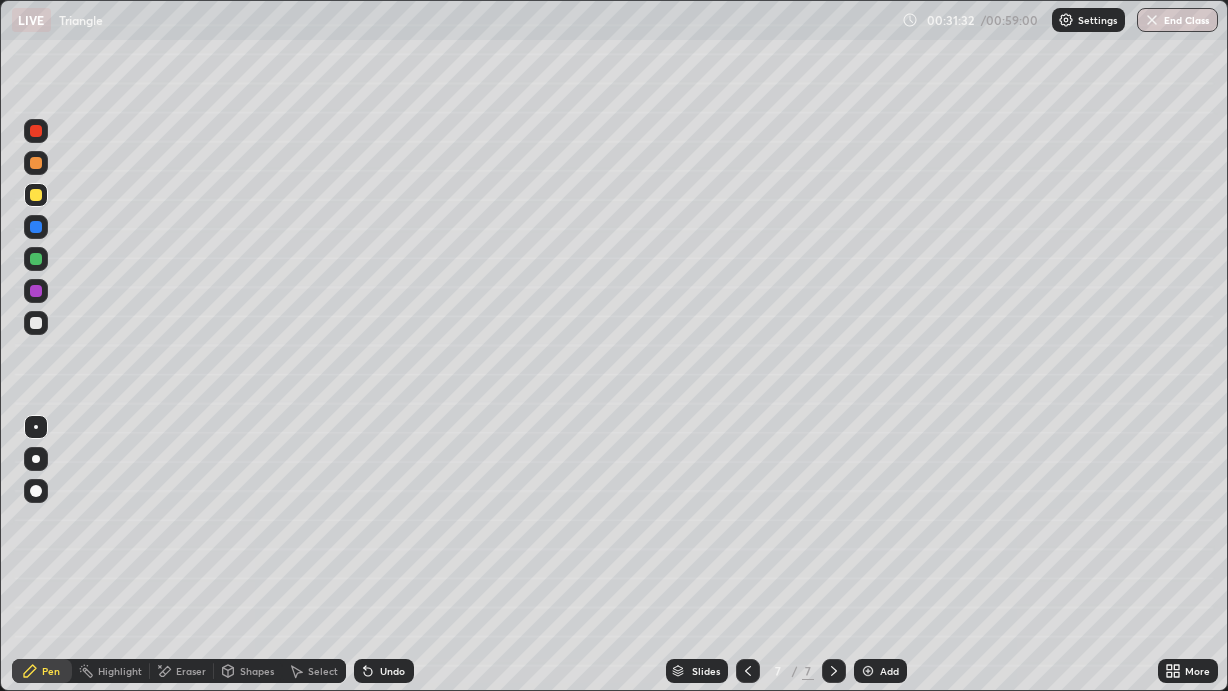 click 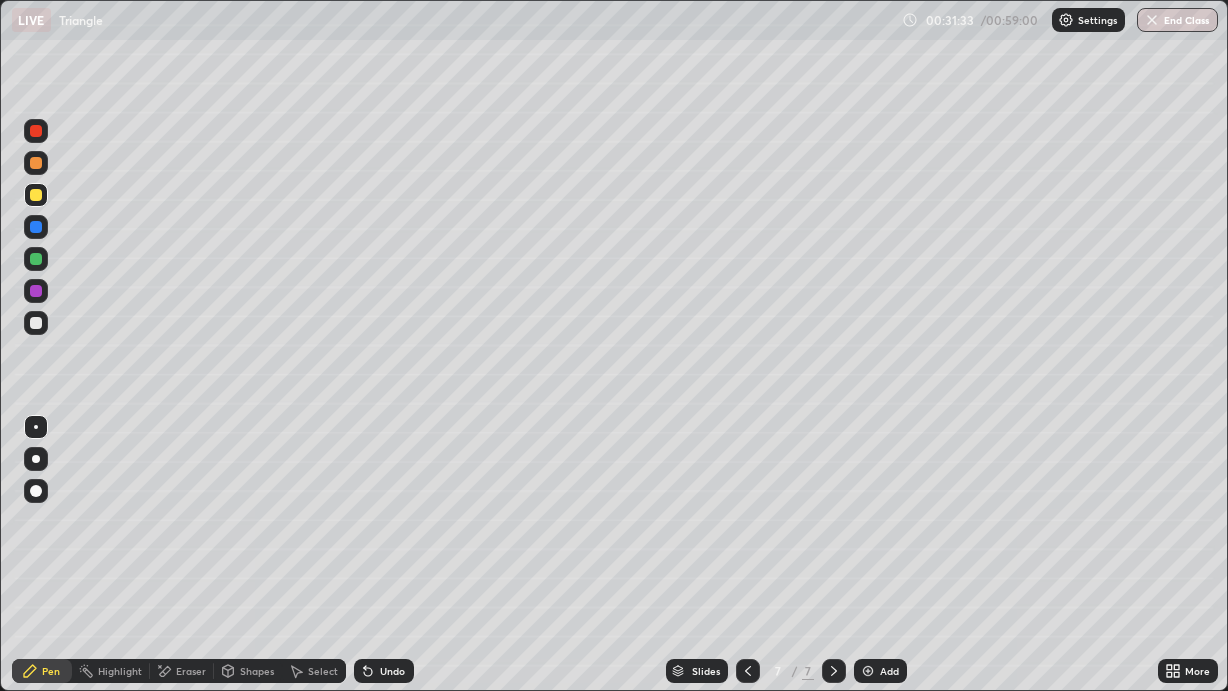 click on "Pen" at bounding box center [42, 671] 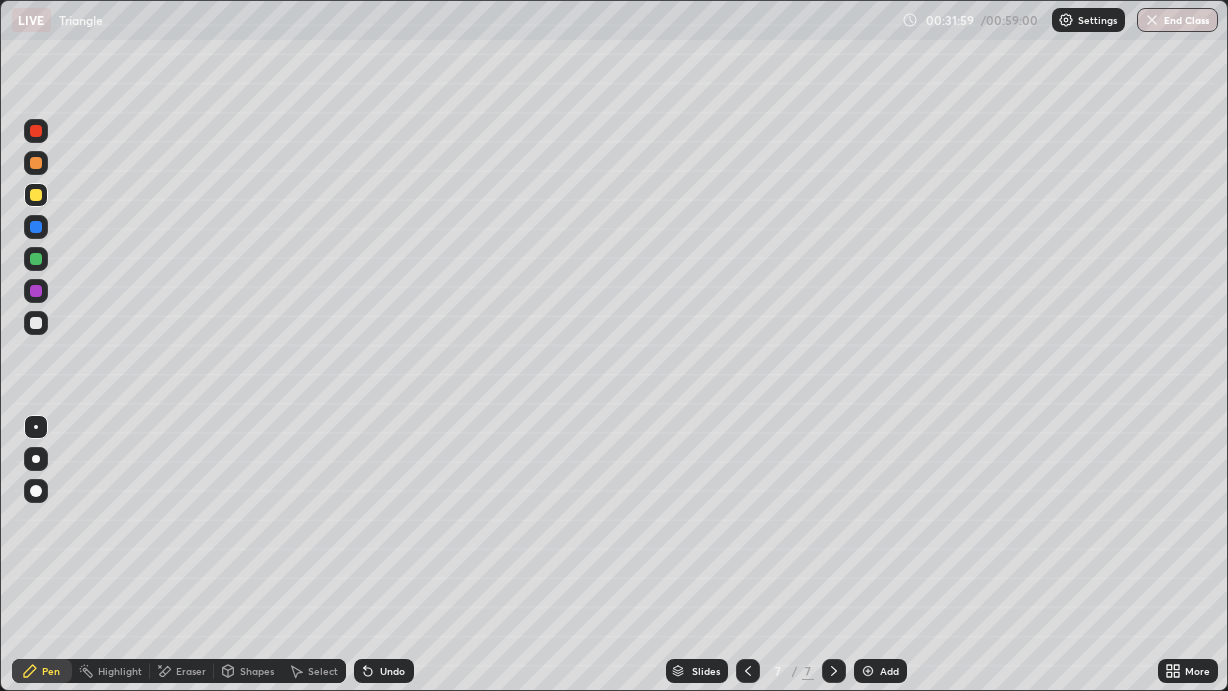 click 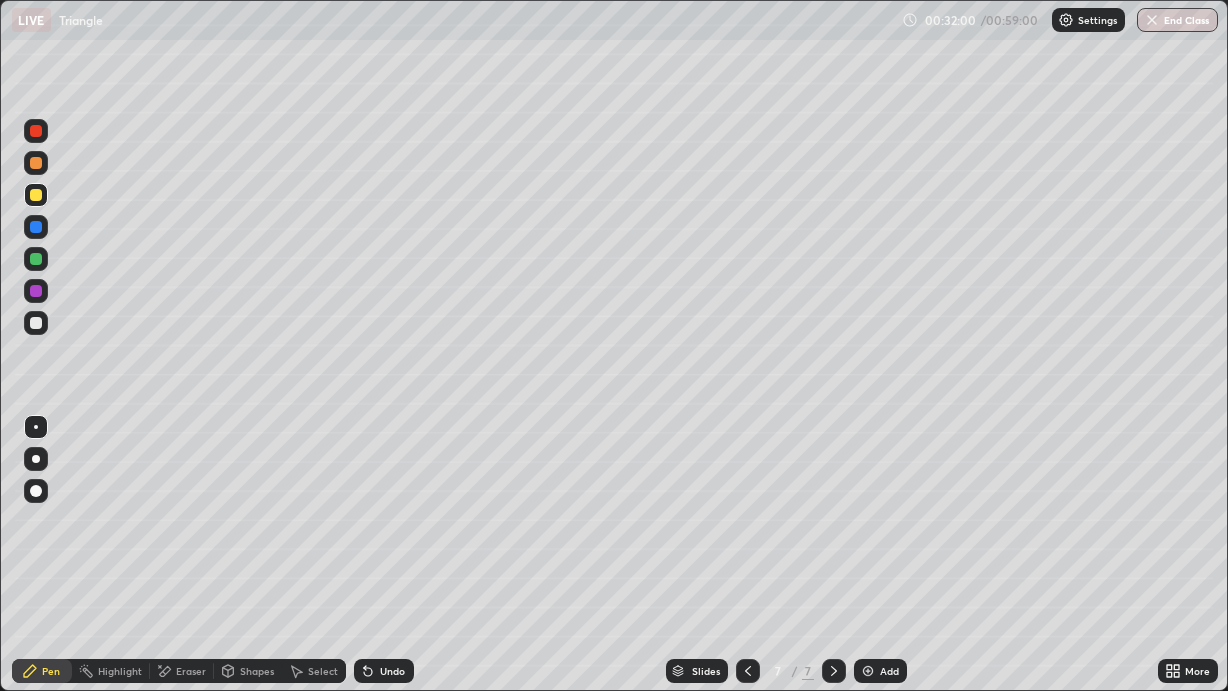 click 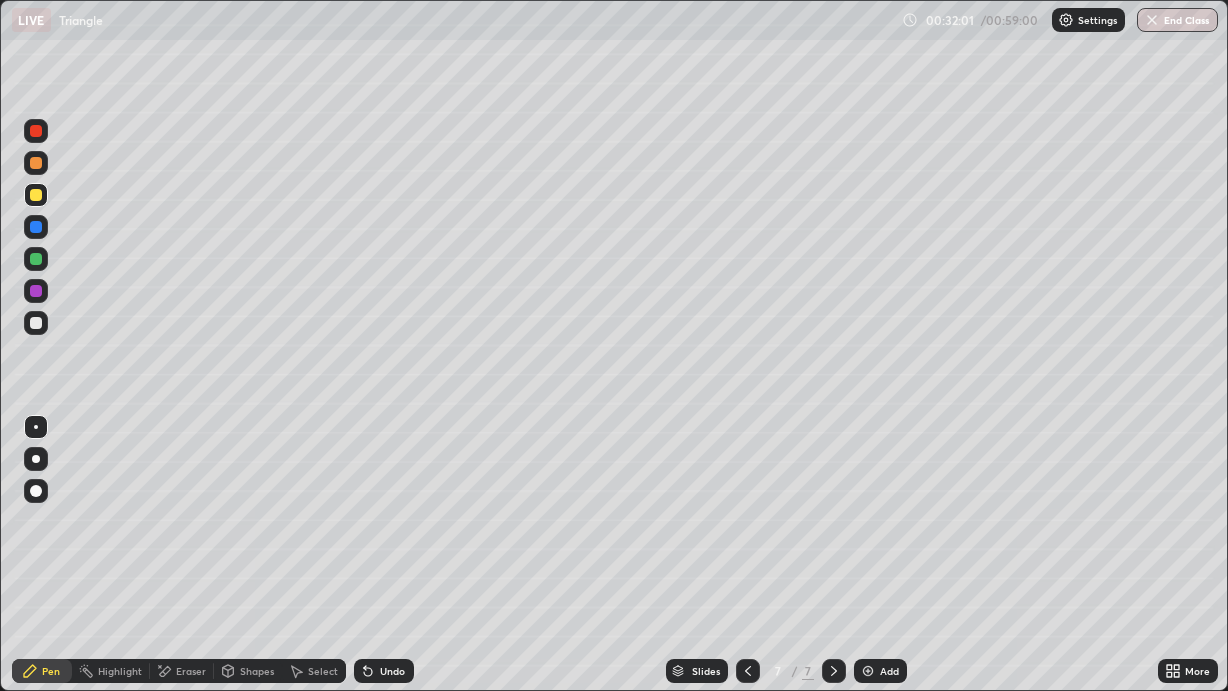 click on "Undo" at bounding box center [384, 671] 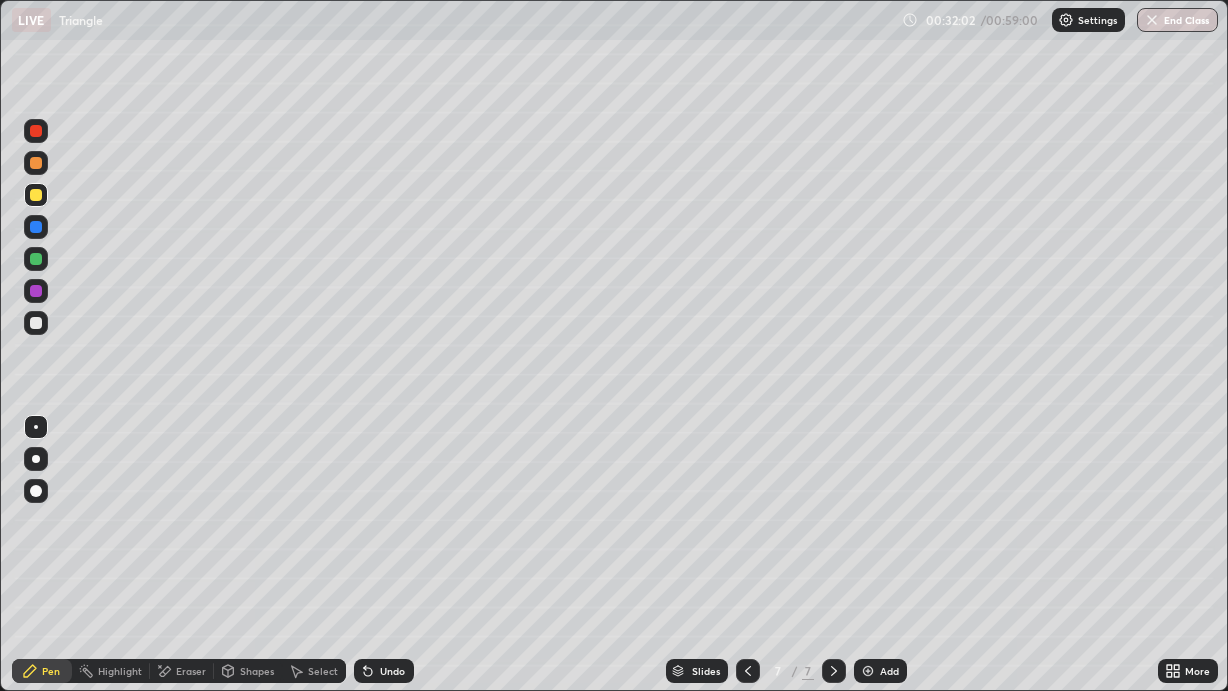 click 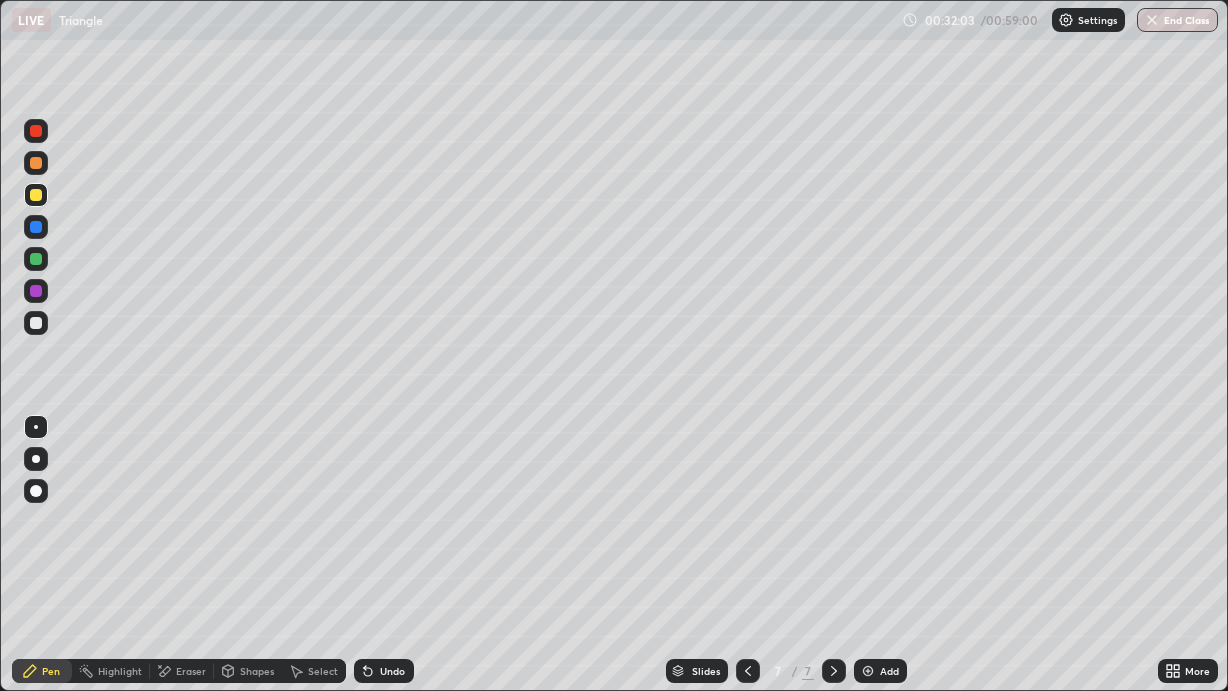 click on "Undo" at bounding box center (384, 671) 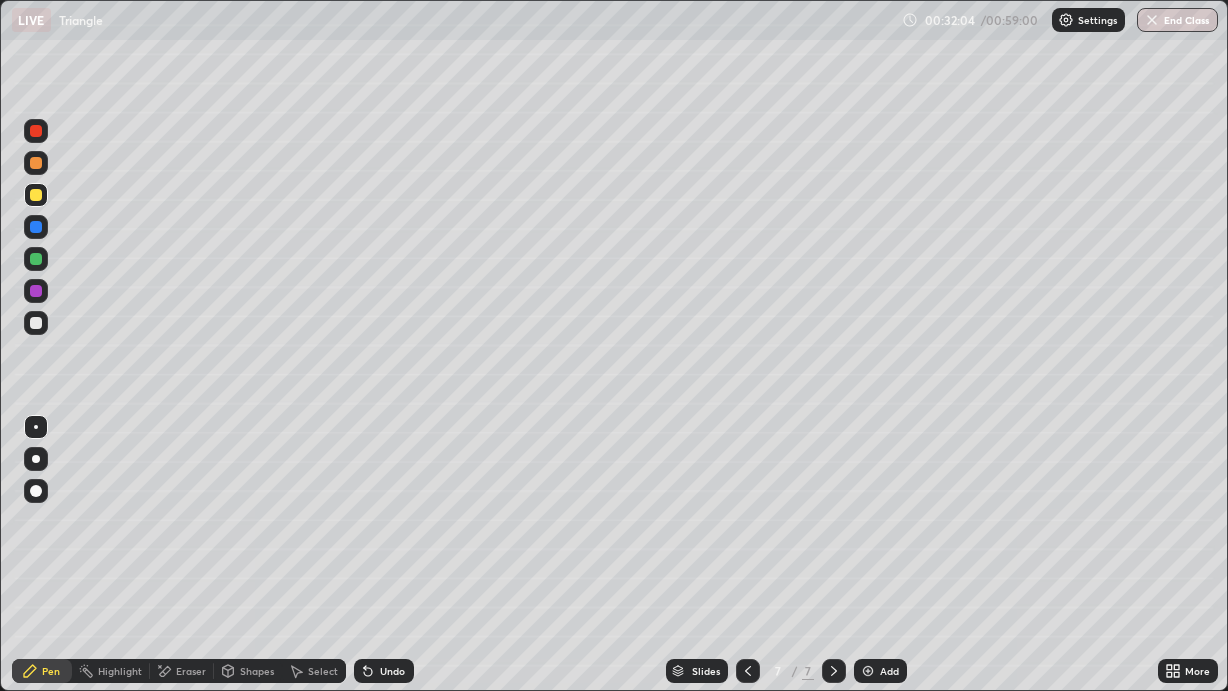 click 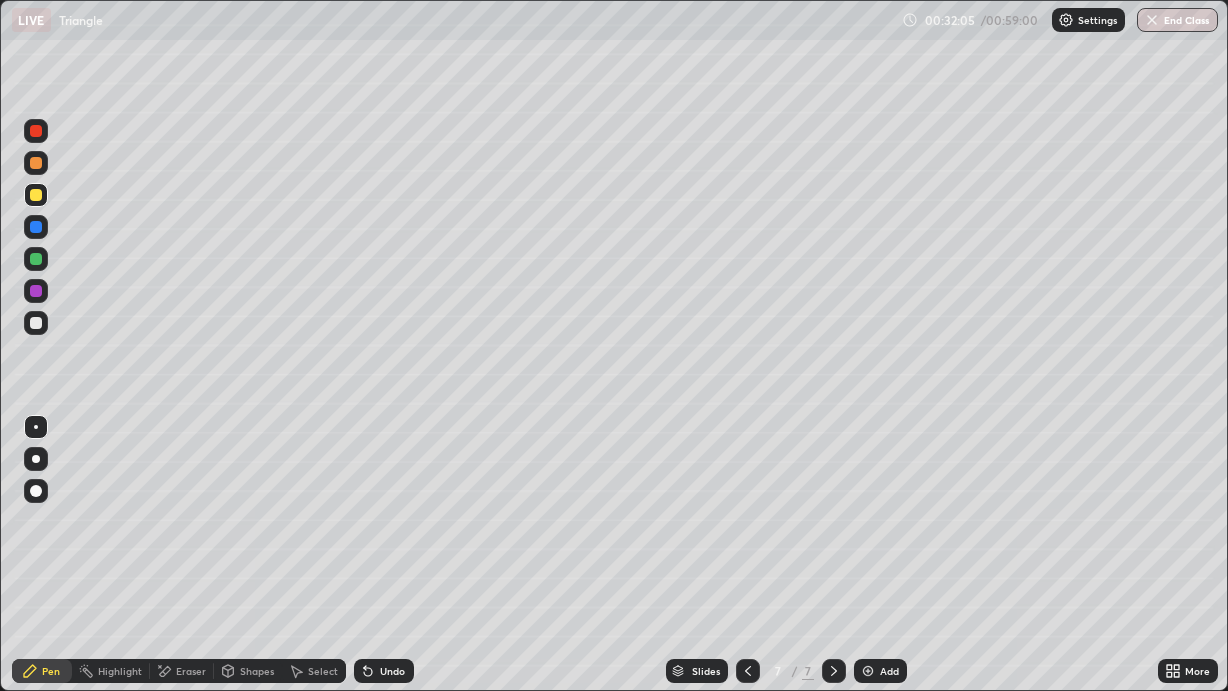 click 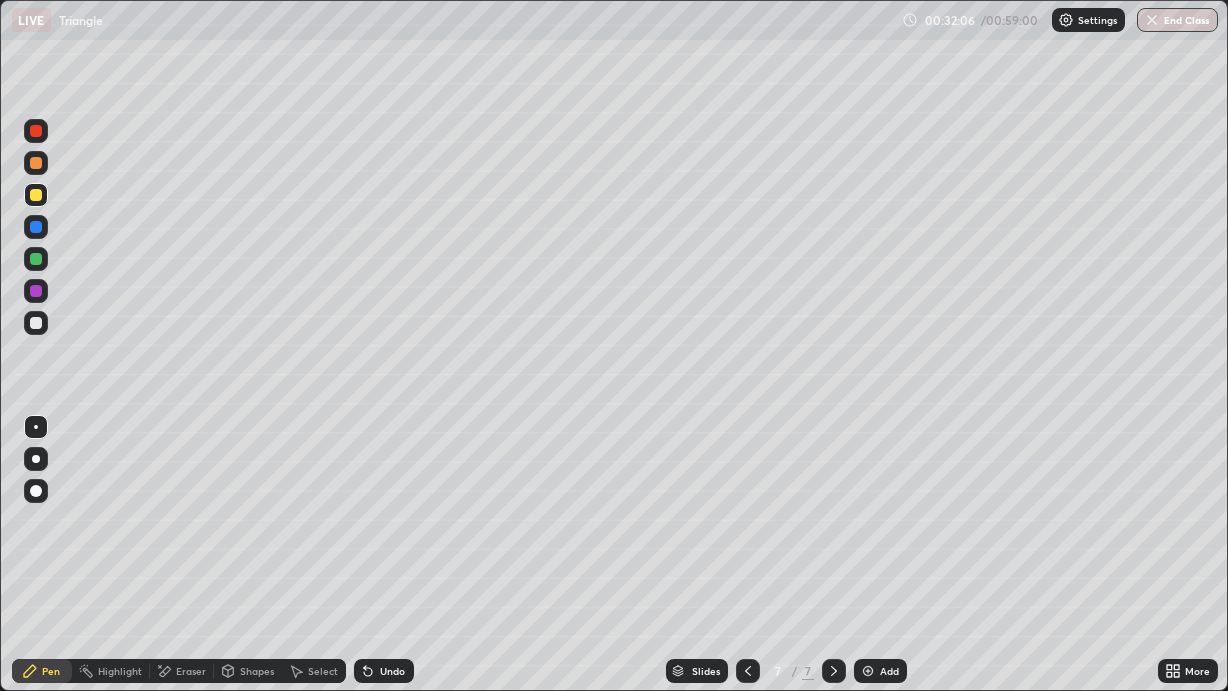 click 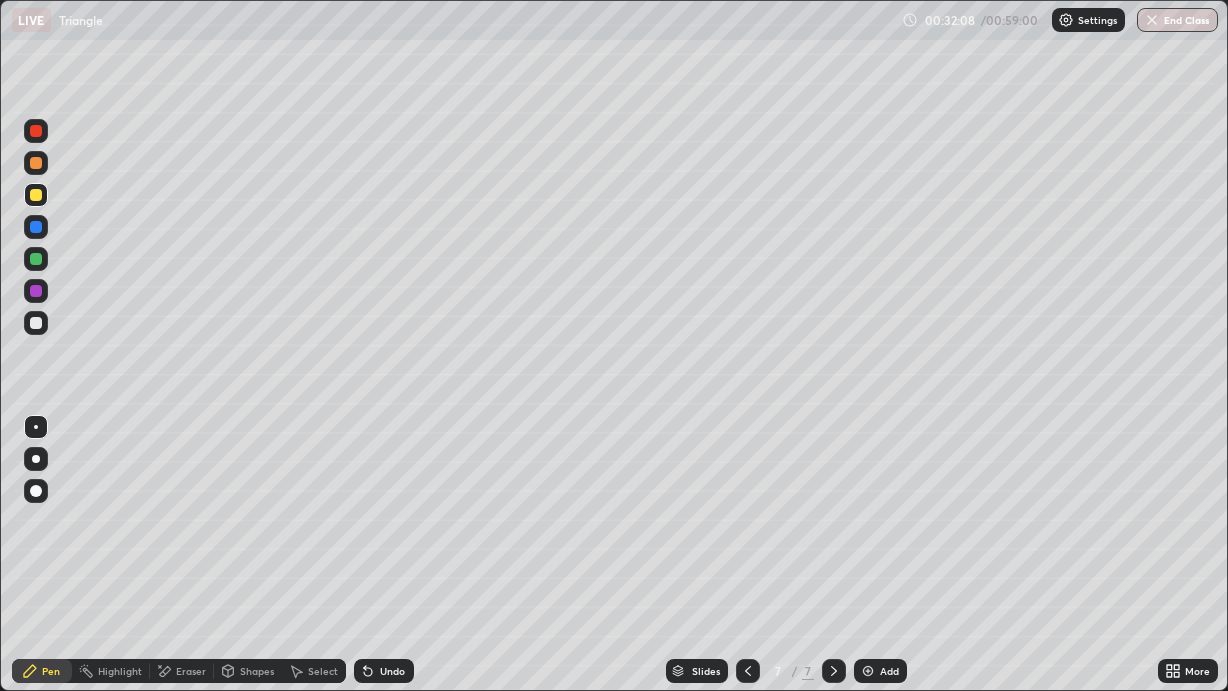 click at bounding box center (748, 671) 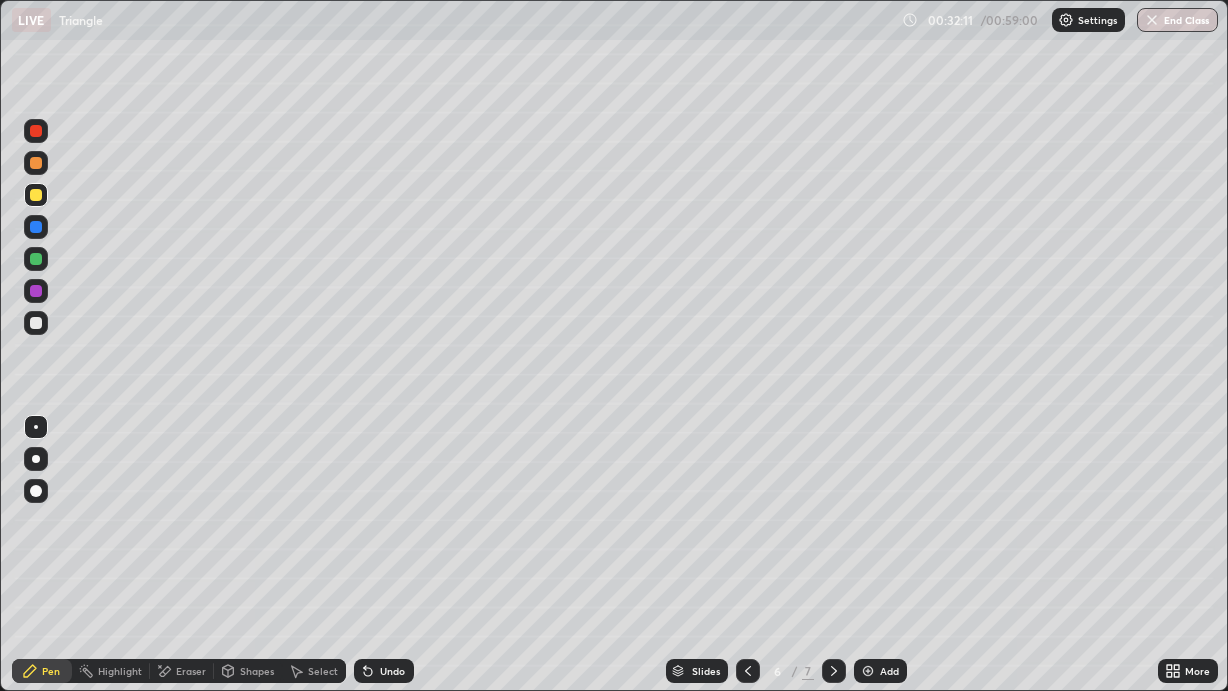 click 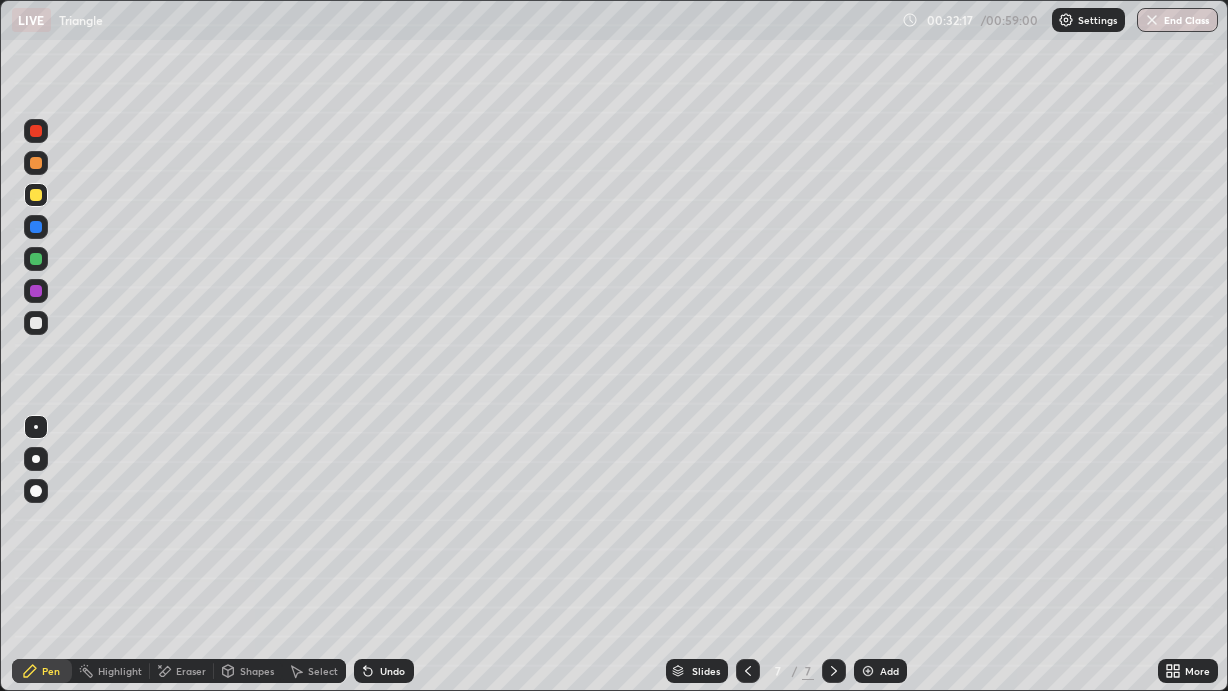 click at bounding box center [36, 259] 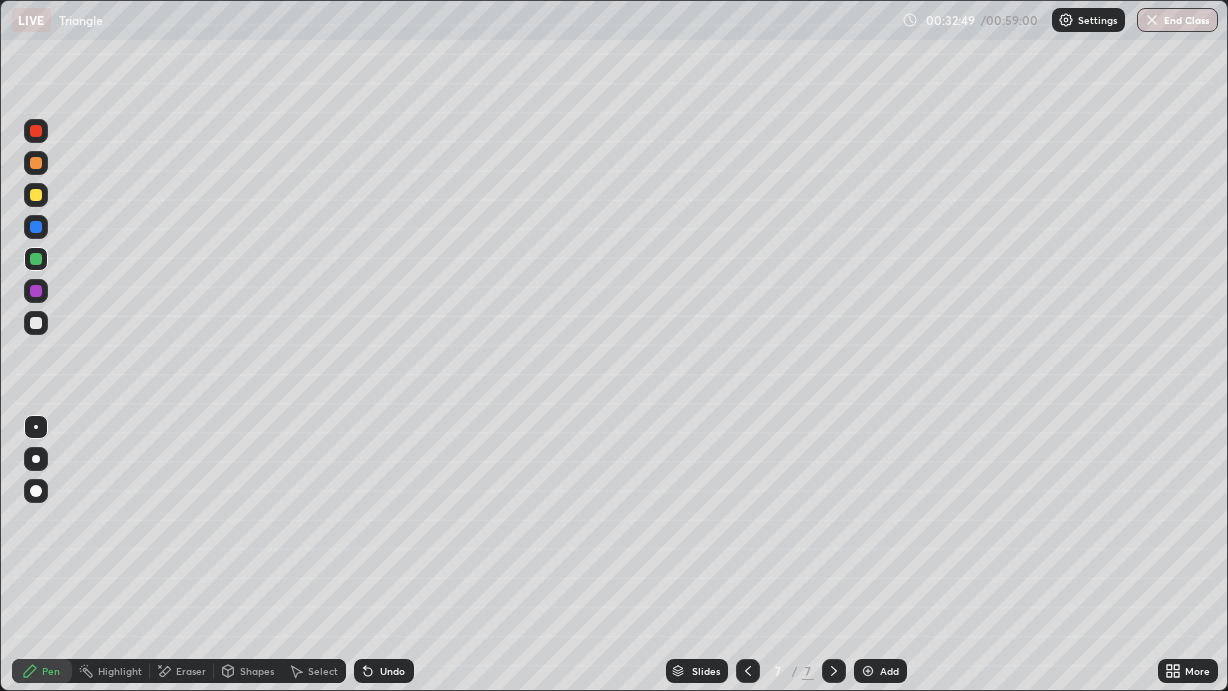 click 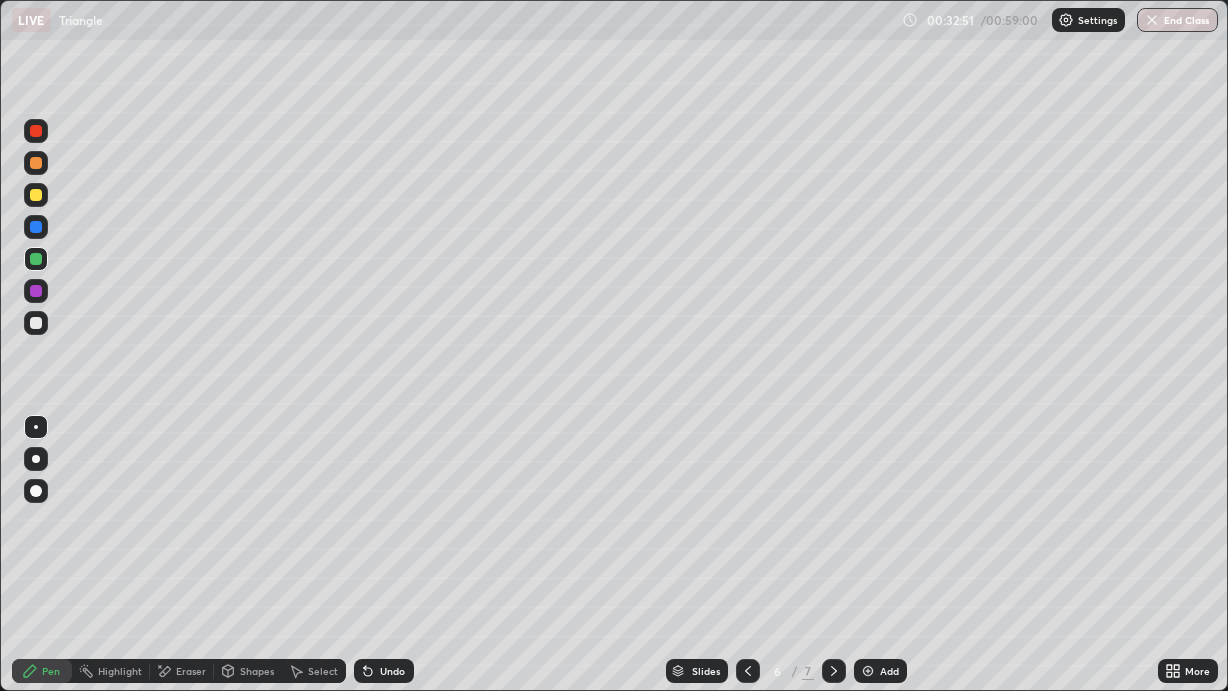click 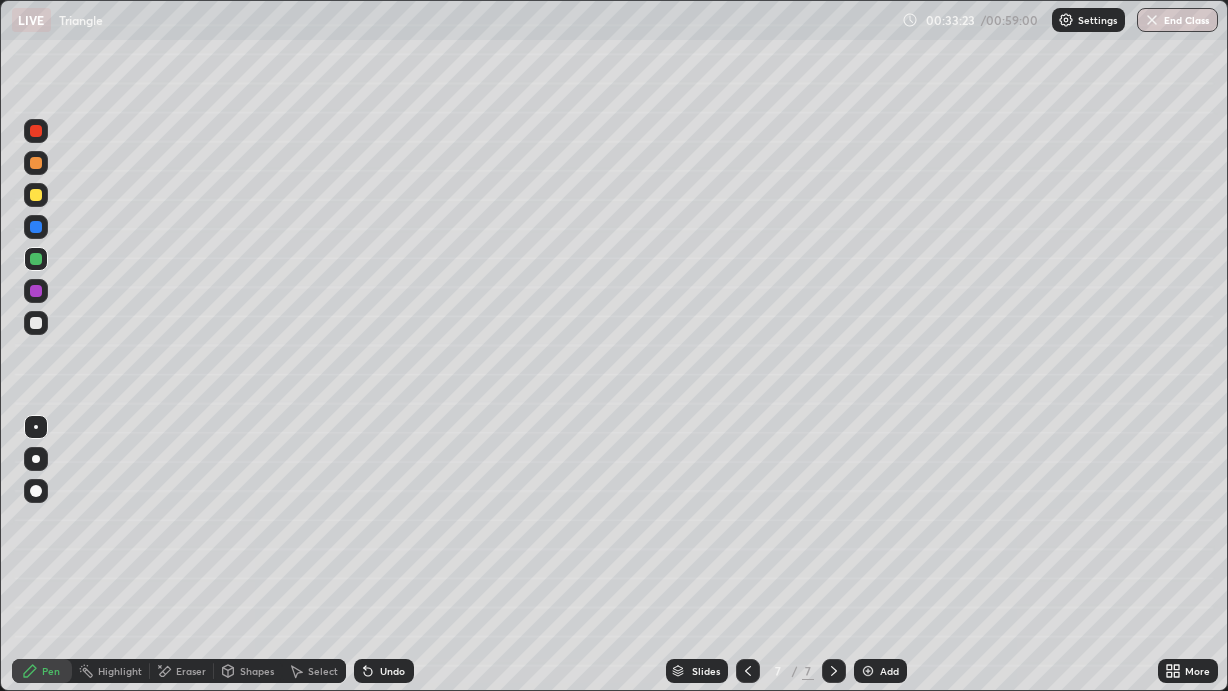 click on "Undo" at bounding box center [392, 671] 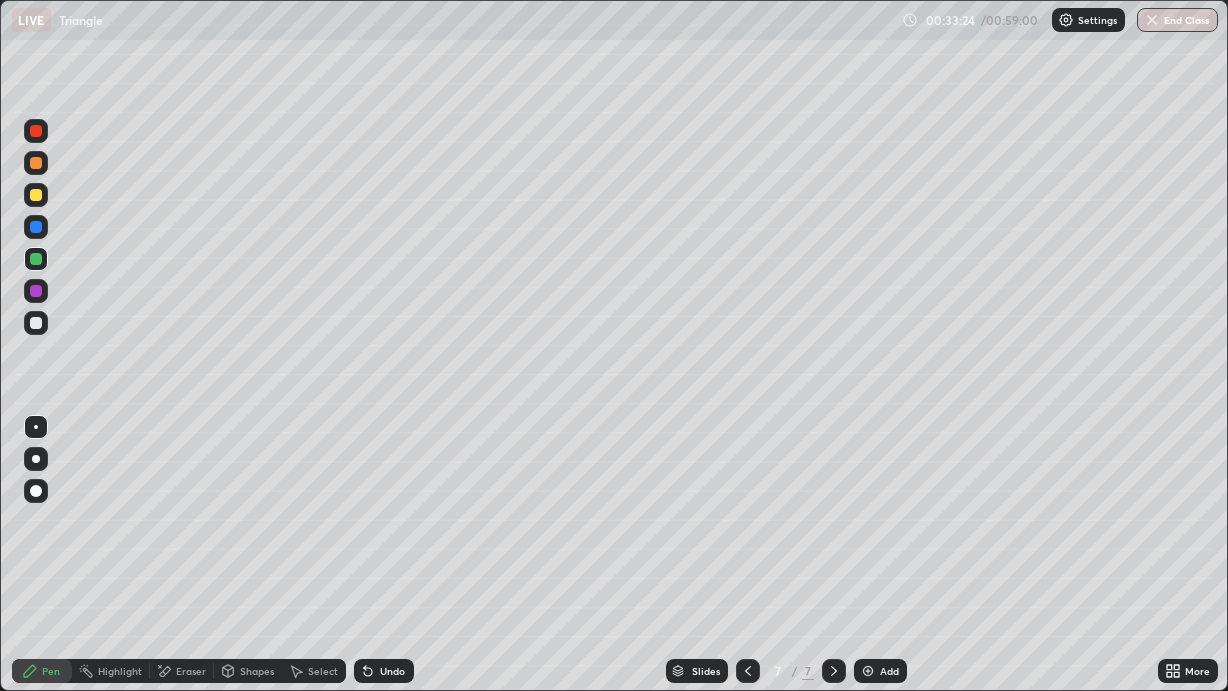 click on "Undo" at bounding box center [392, 671] 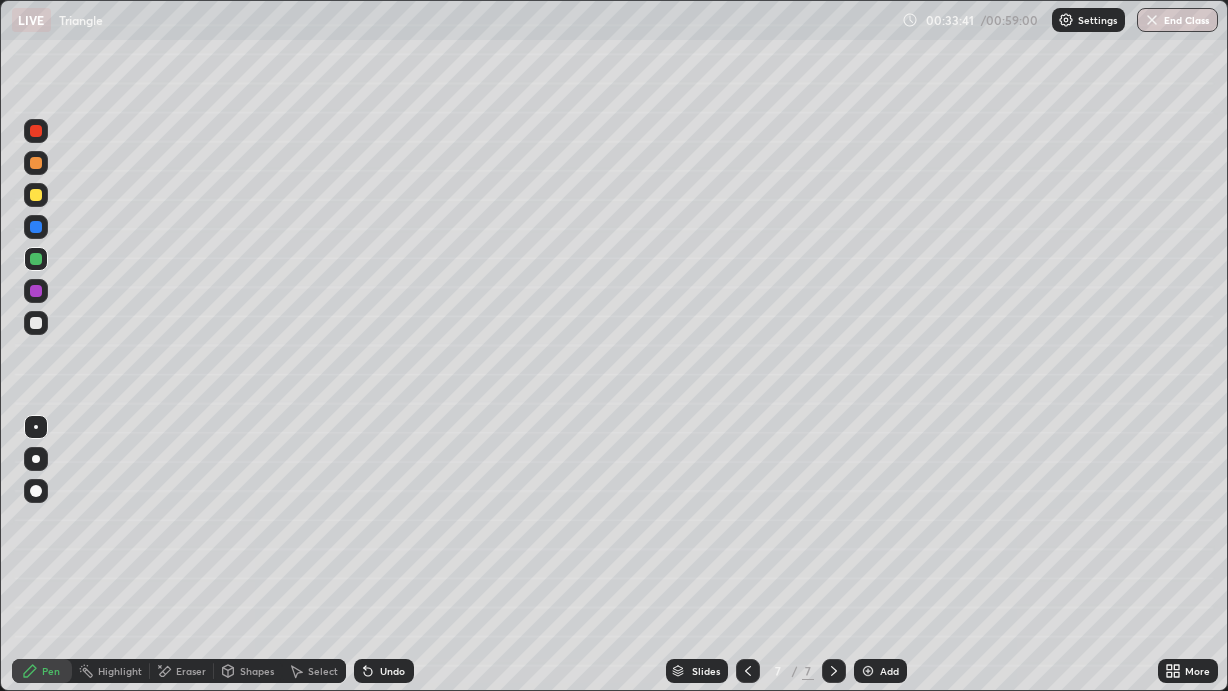 click at bounding box center [36, 195] 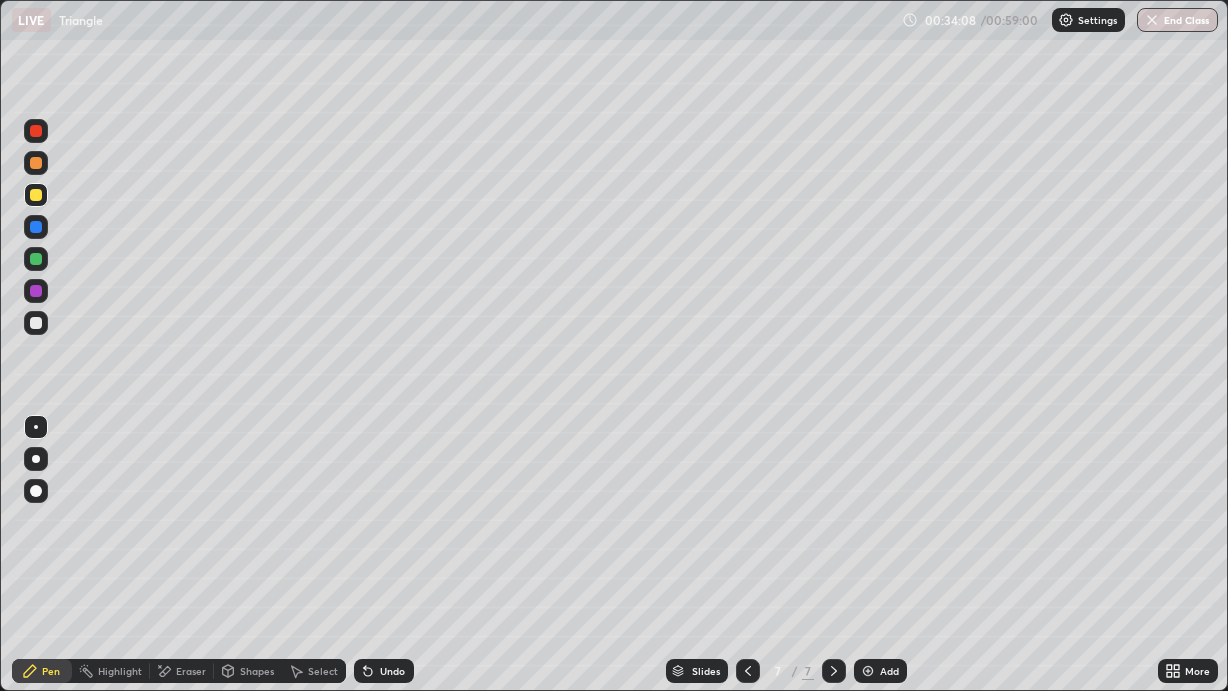 click at bounding box center (36, 323) 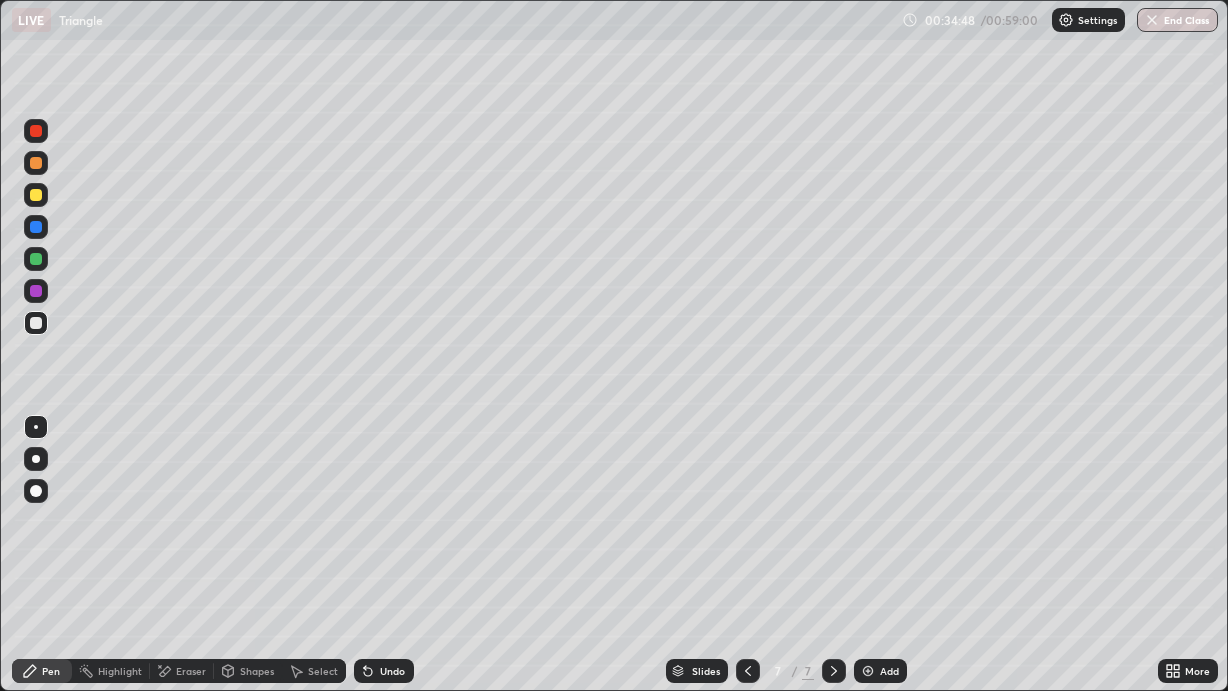 click 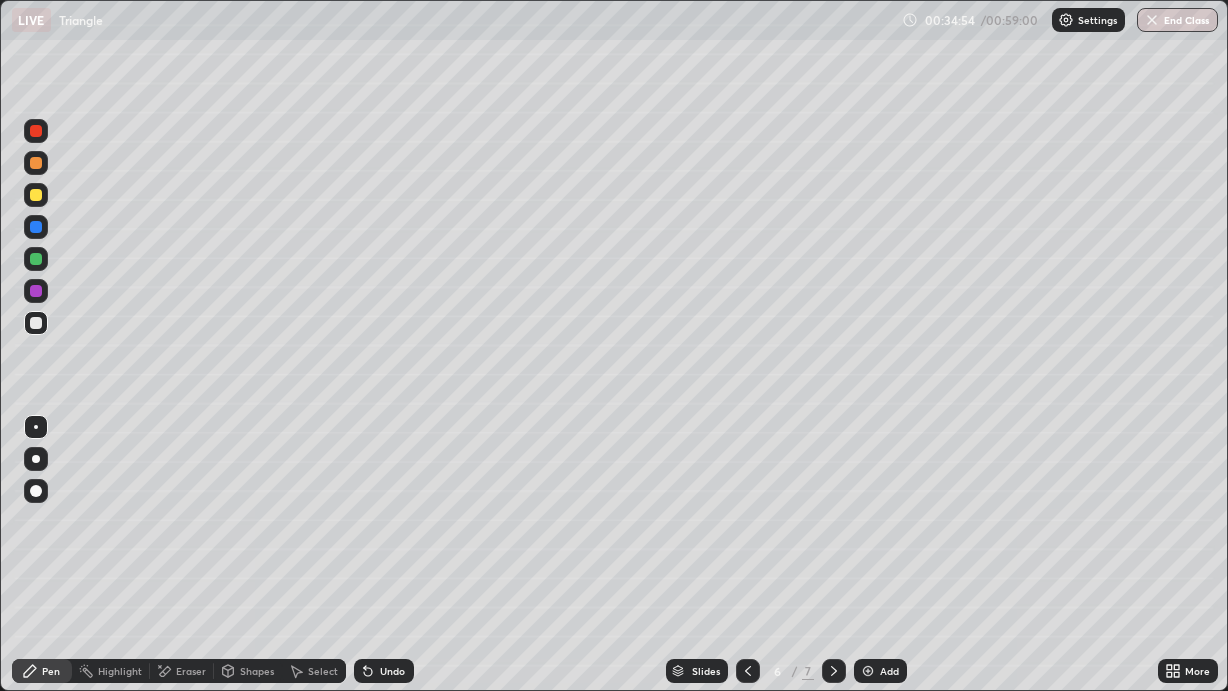 click 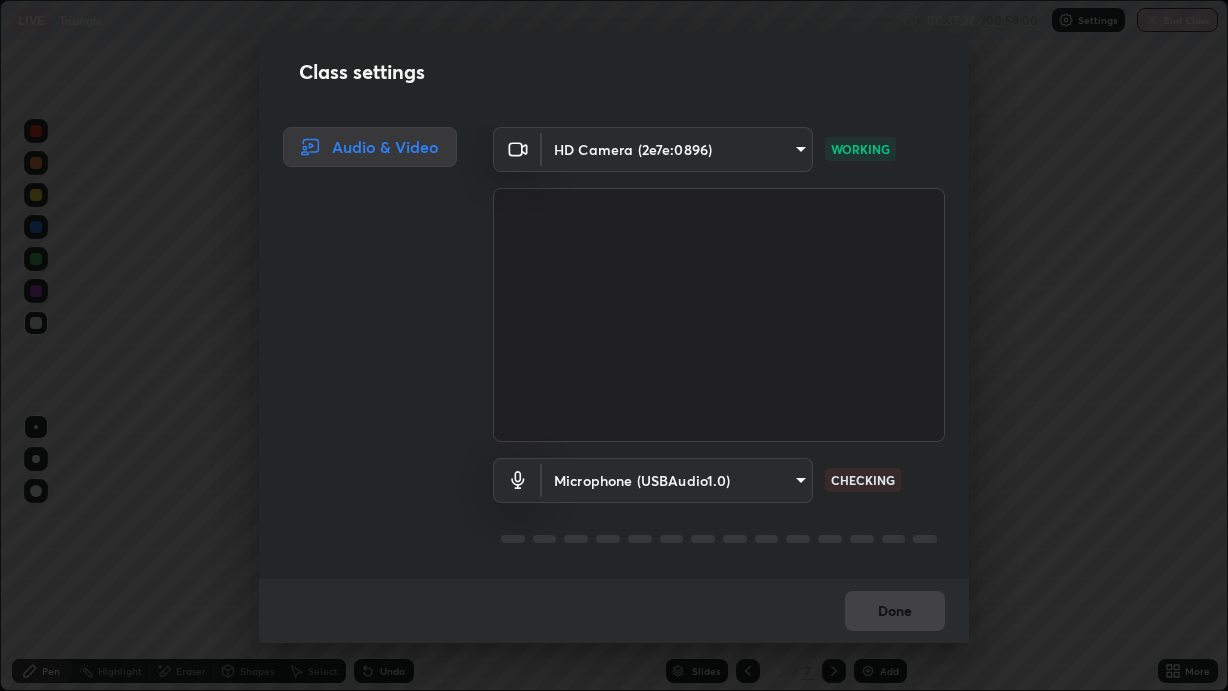 click on "Erase all LIVE Triangle 00:37:22 / 00:59:00 Settings End Class Setting up your live class Triangle • L27 of Course On Mathematics for Foundation Class X 2 2026 [FIRST] [LAST] Pen Highlight Eraser Shapes Select Undo Slides 7 / 7 Add More Enable hand raising Enable raise hand to speak to learners. Once enabled, chat will be turned off temporarily. Enable x No doubts shared Encourage your learners to ask a doubt for better clarity Report an issue Reason for reporting Buffering Chat not working Audio - Video sync issue Educator video quality low Attach an image Report Class settings Audio & Video HD Camera (2e7e:0896) af47531fe2ba16c09594dea1f462d4261e965de1c264feb8b241962d32783fac WORKING Microphone (USBAudio1.0) 400a66e0f7449a8364b52ba0a980b2adc6cf56906e8bece02581404cb23e2fc8 CHECKING Done" at bounding box center [614, 345] 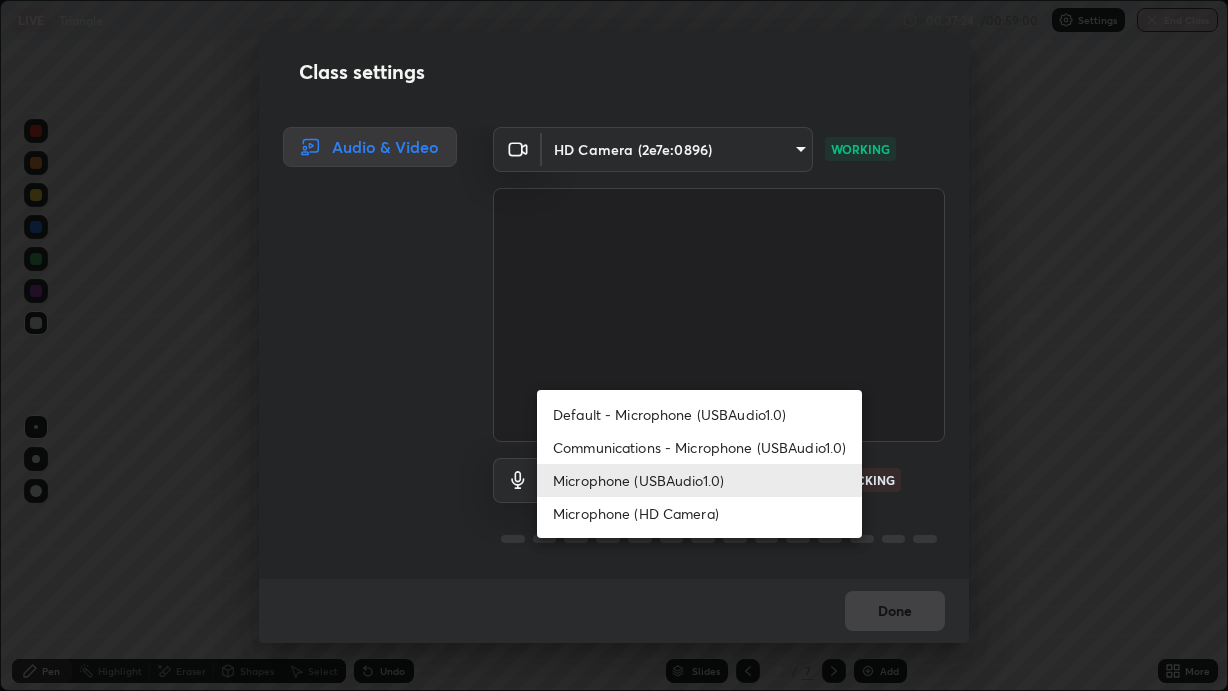click on "Default - Microphone (USBAudio1.0)" at bounding box center (699, 414) 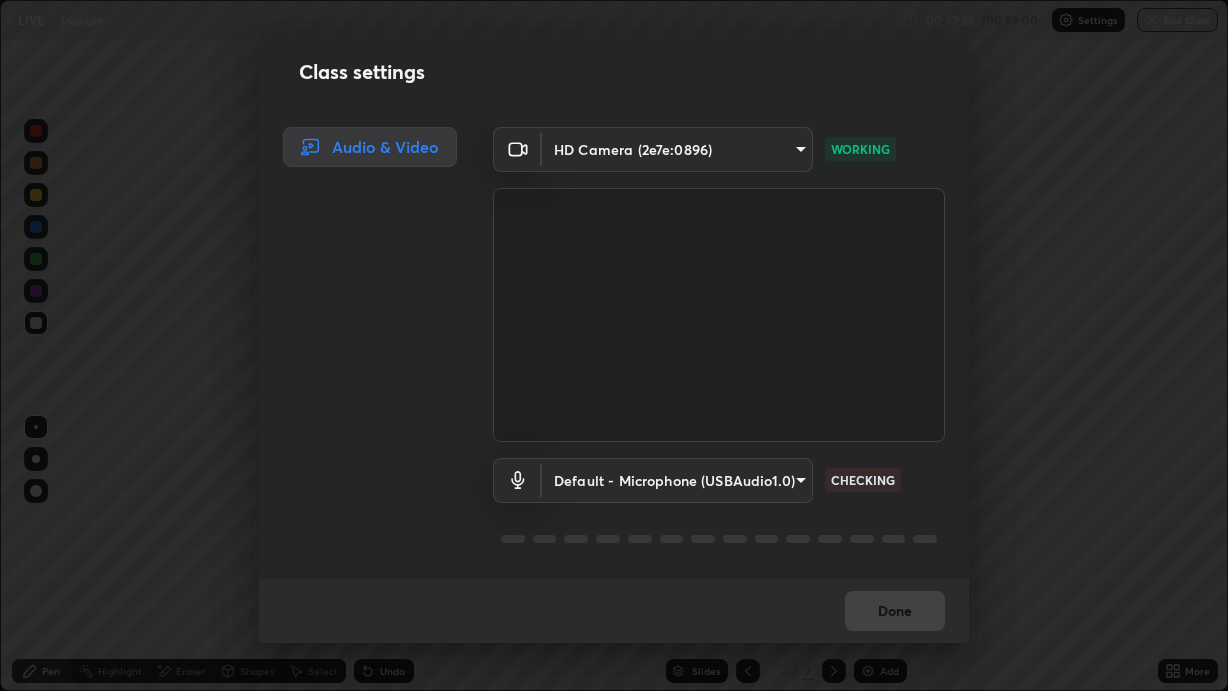 type on "default" 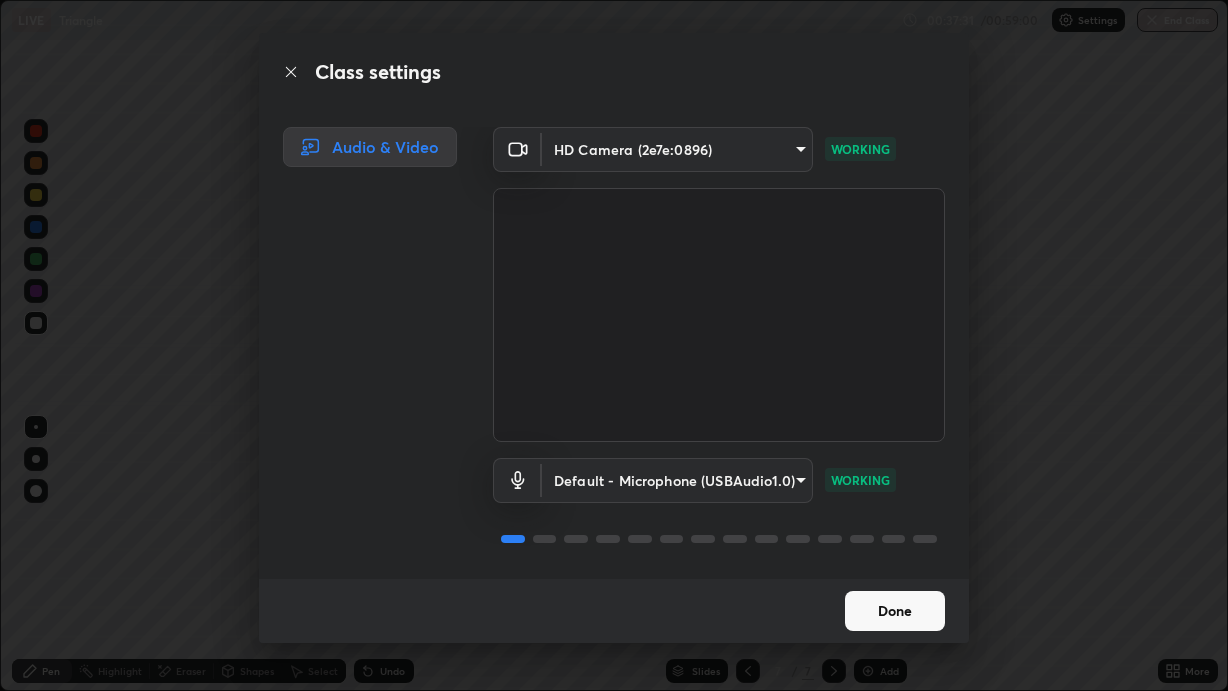 click on "Done" at bounding box center (895, 611) 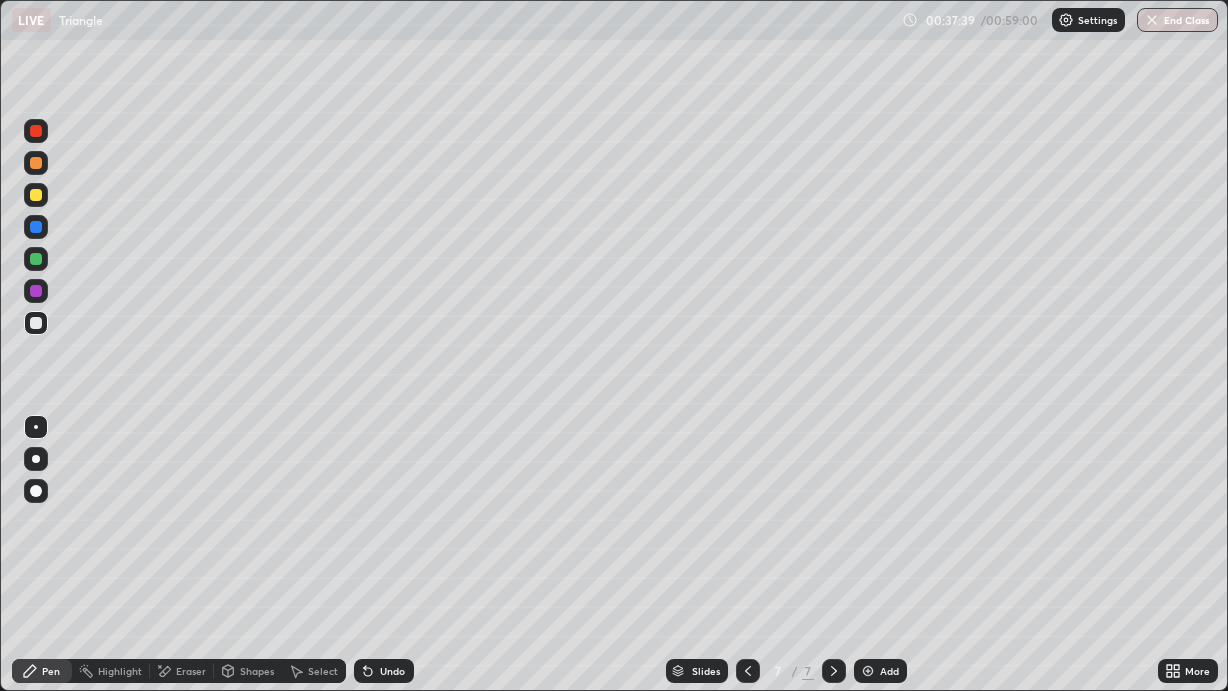 click 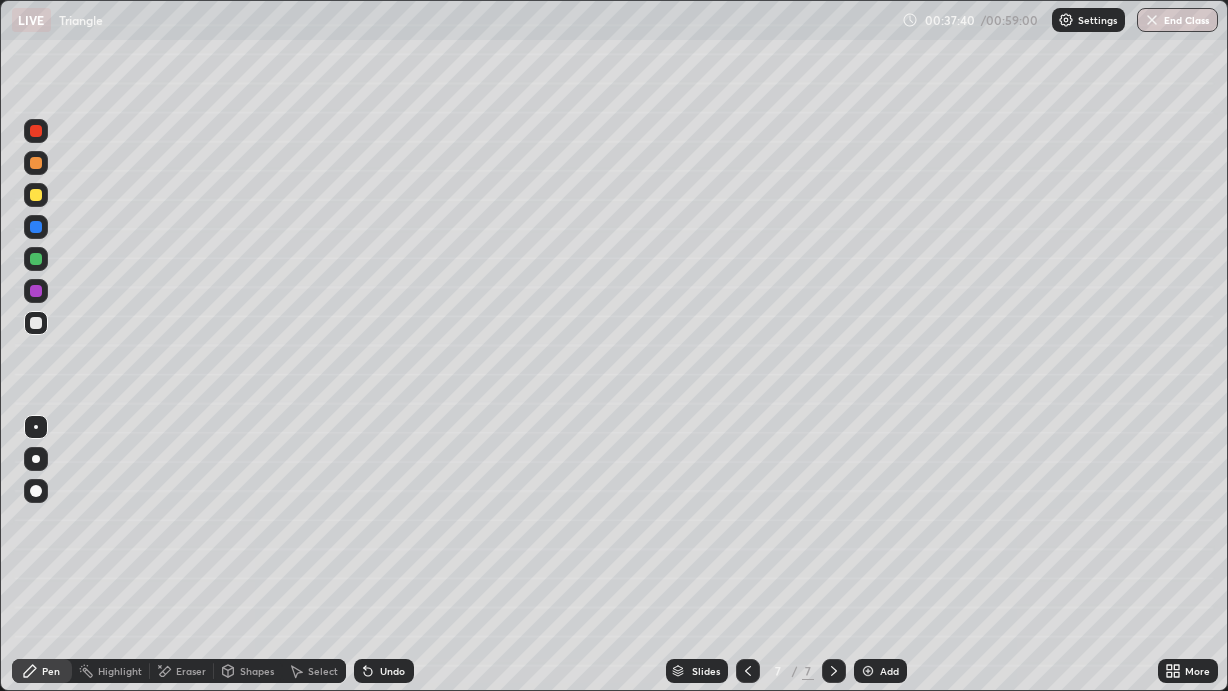 click at bounding box center (868, 671) 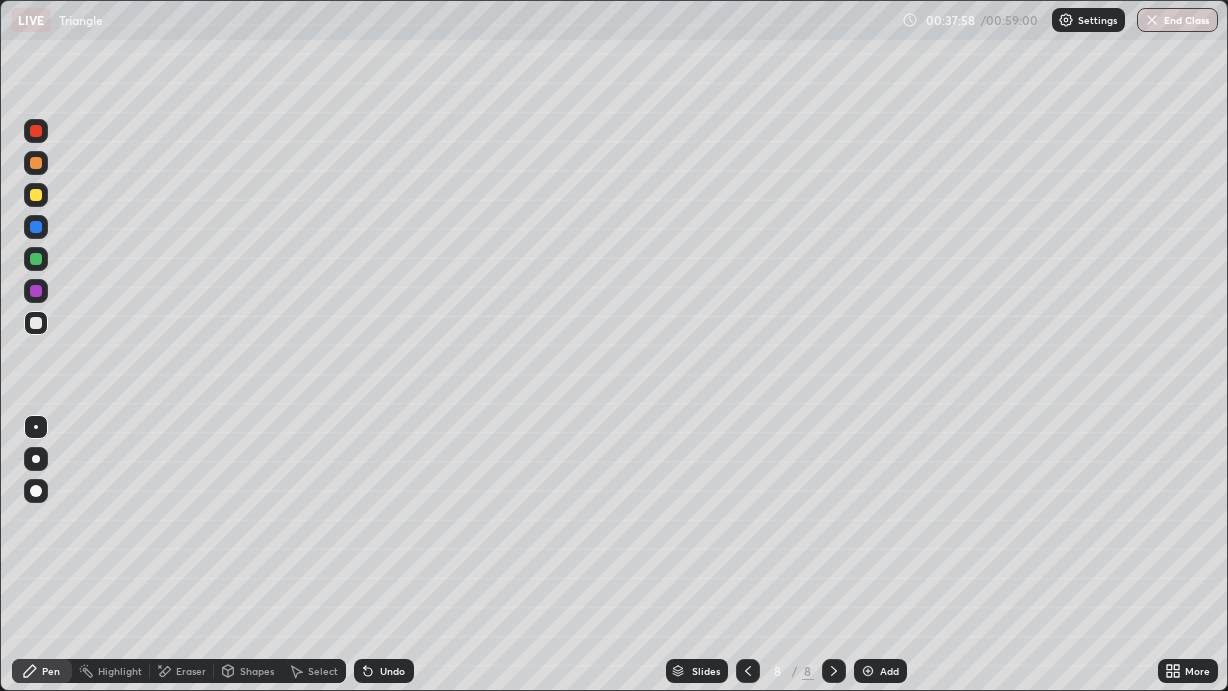 click at bounding box center [36, 195] 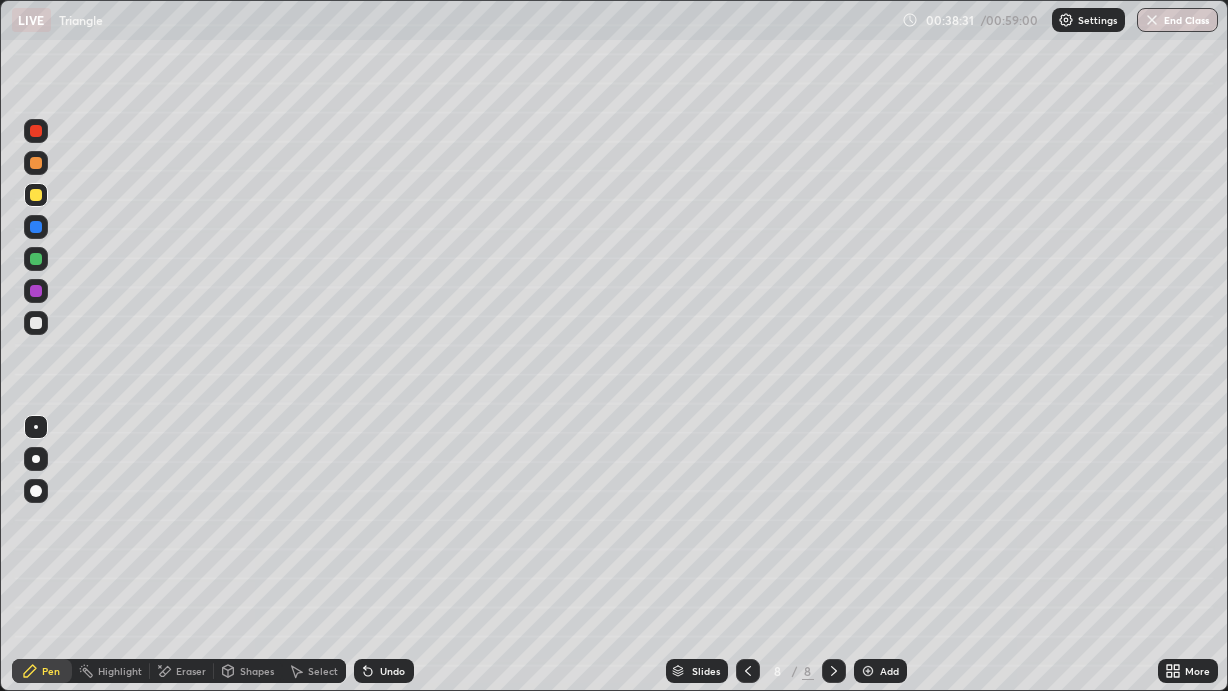 click 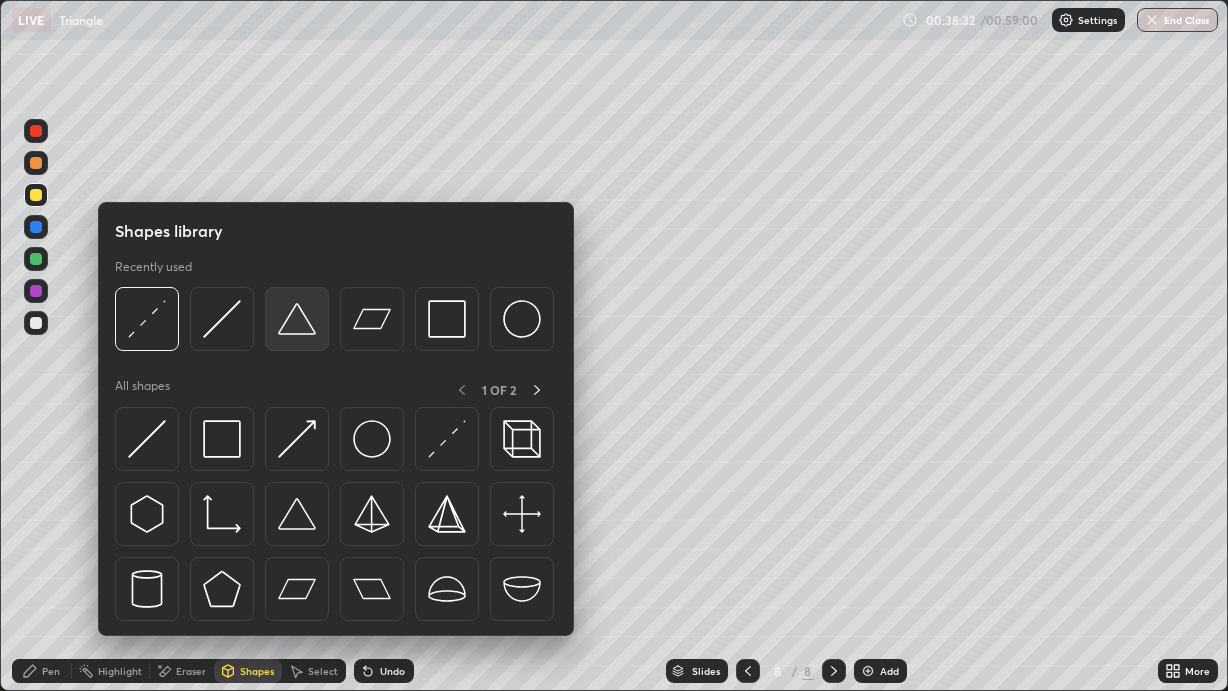 click at bounding box center [297, 319] 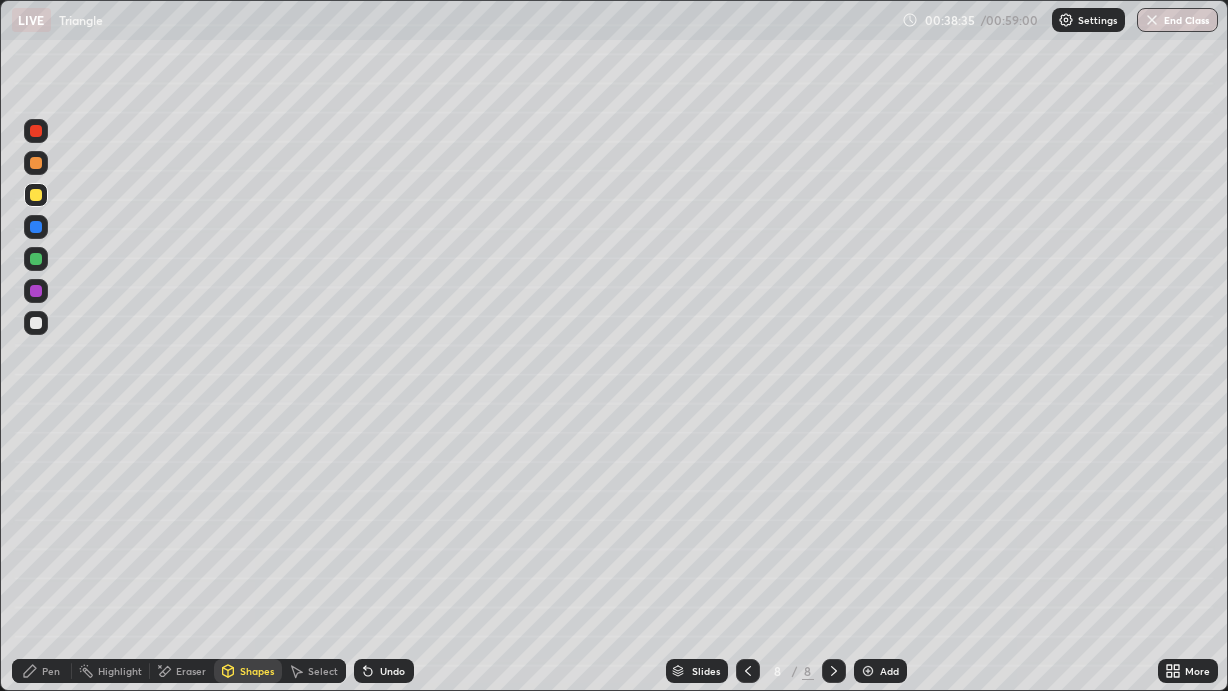 click 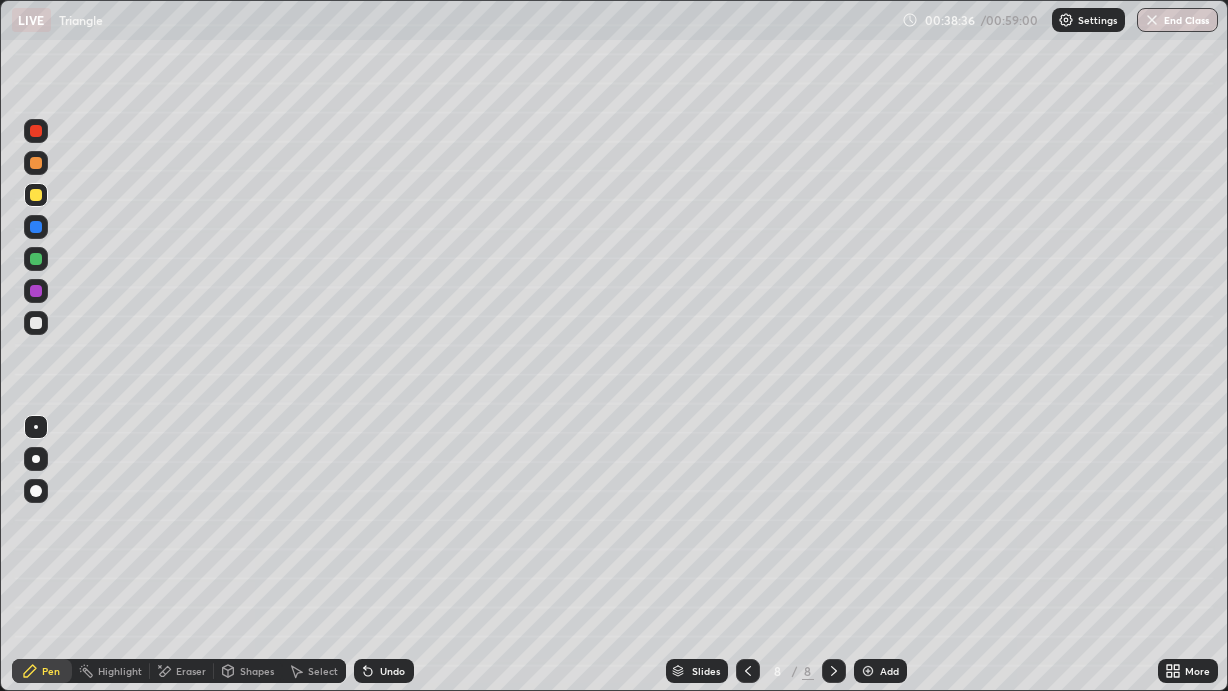 click at bounding box center (36, 259) 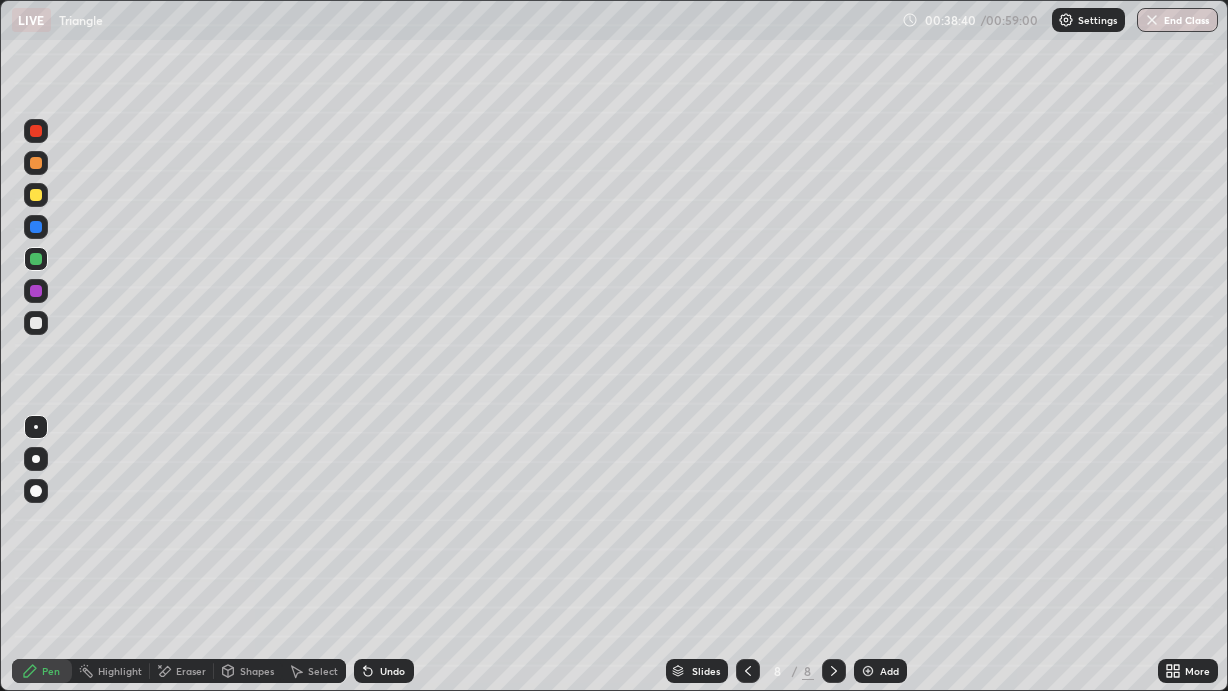 click 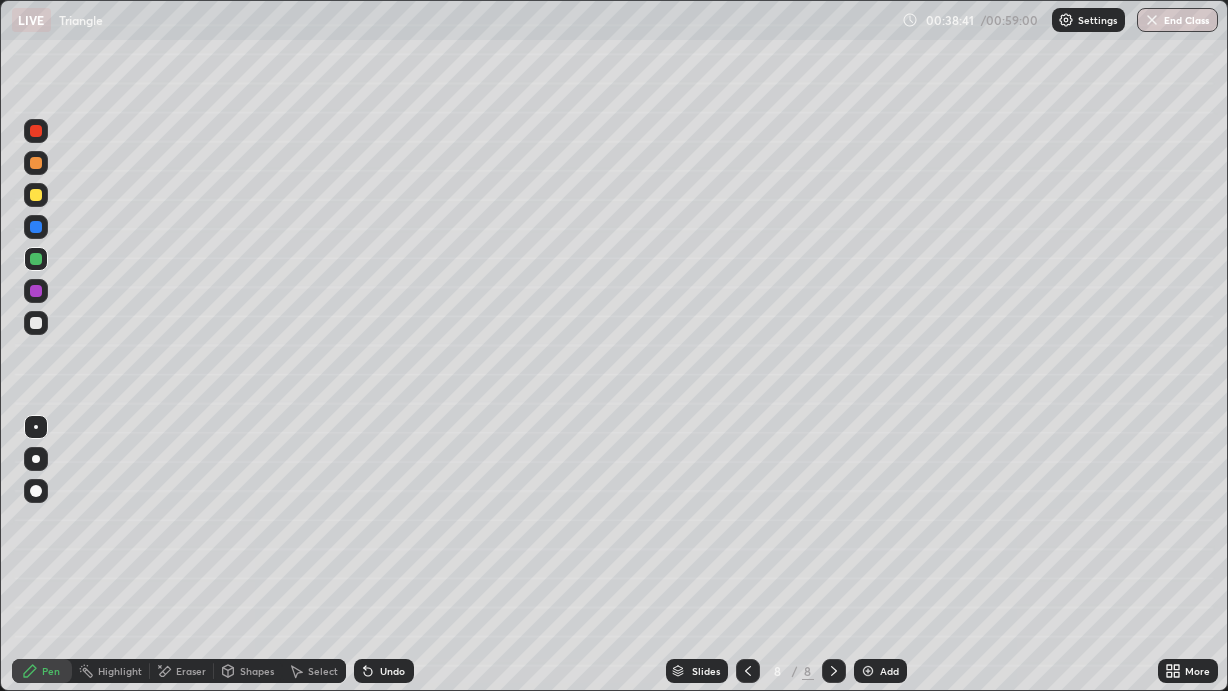 click on "Shapes" at bounding box center (257, 671) 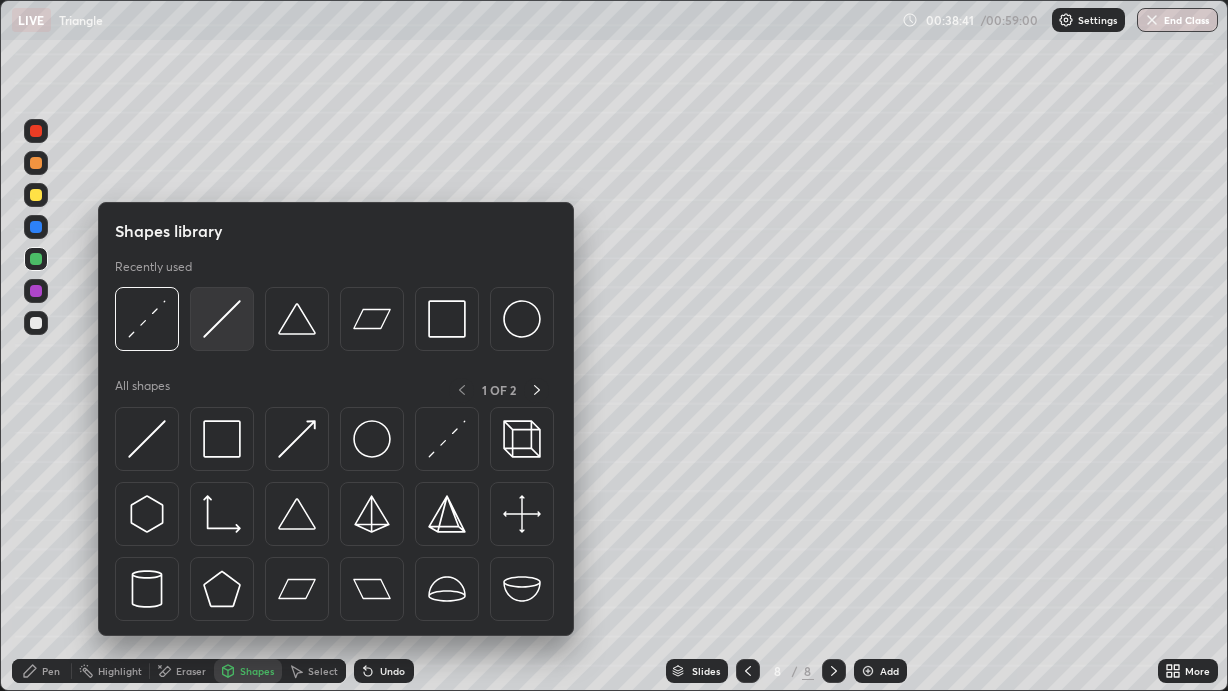 click at bounding box center [222, 319] 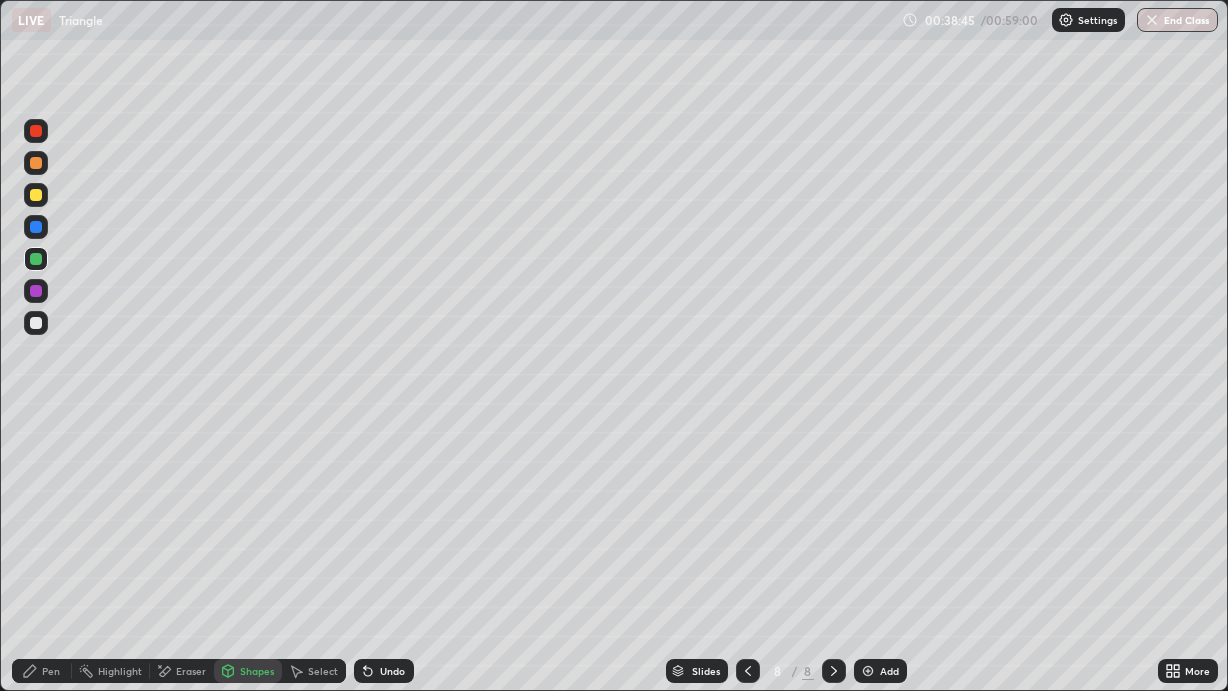 click on "Pen" at bounding box center (51, 671) 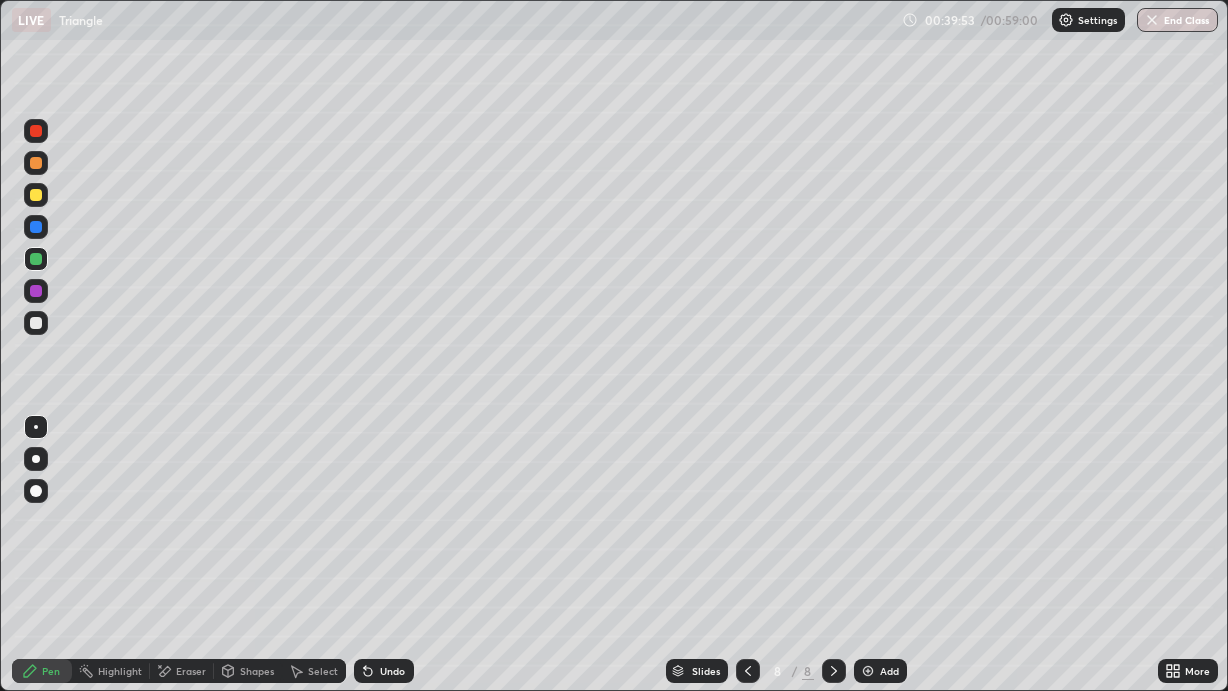 click at bounding box center [36, 323] 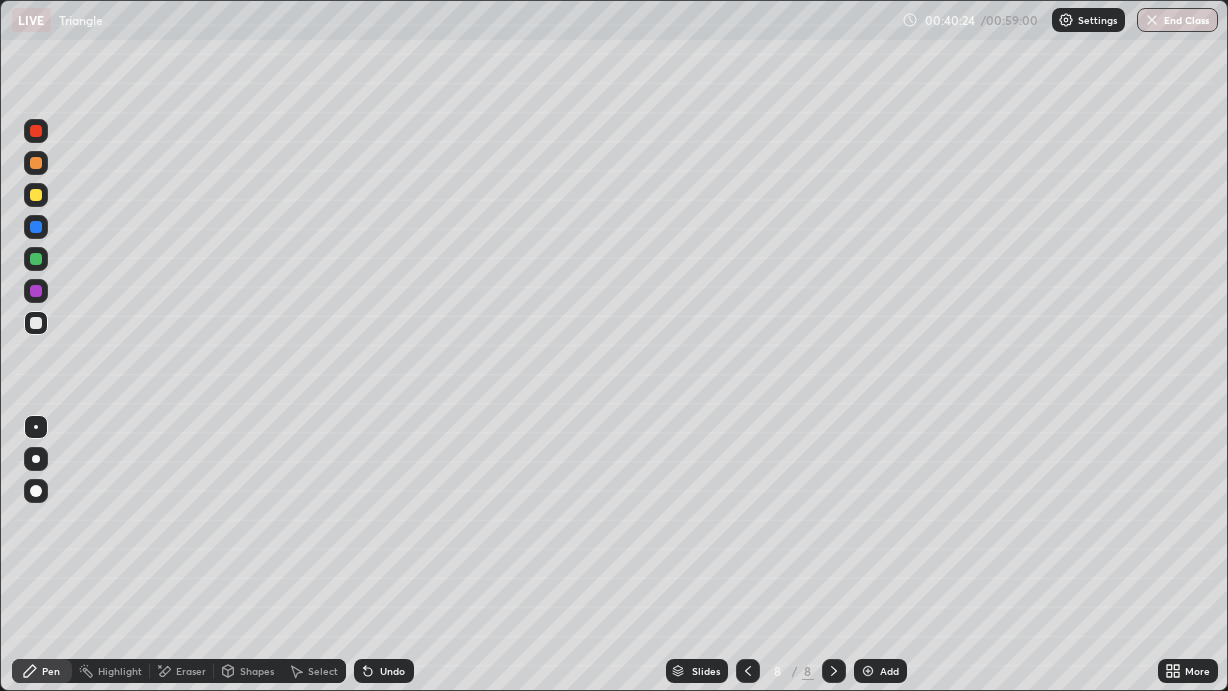 click on "Shapes" at bounding box center [257, 671] 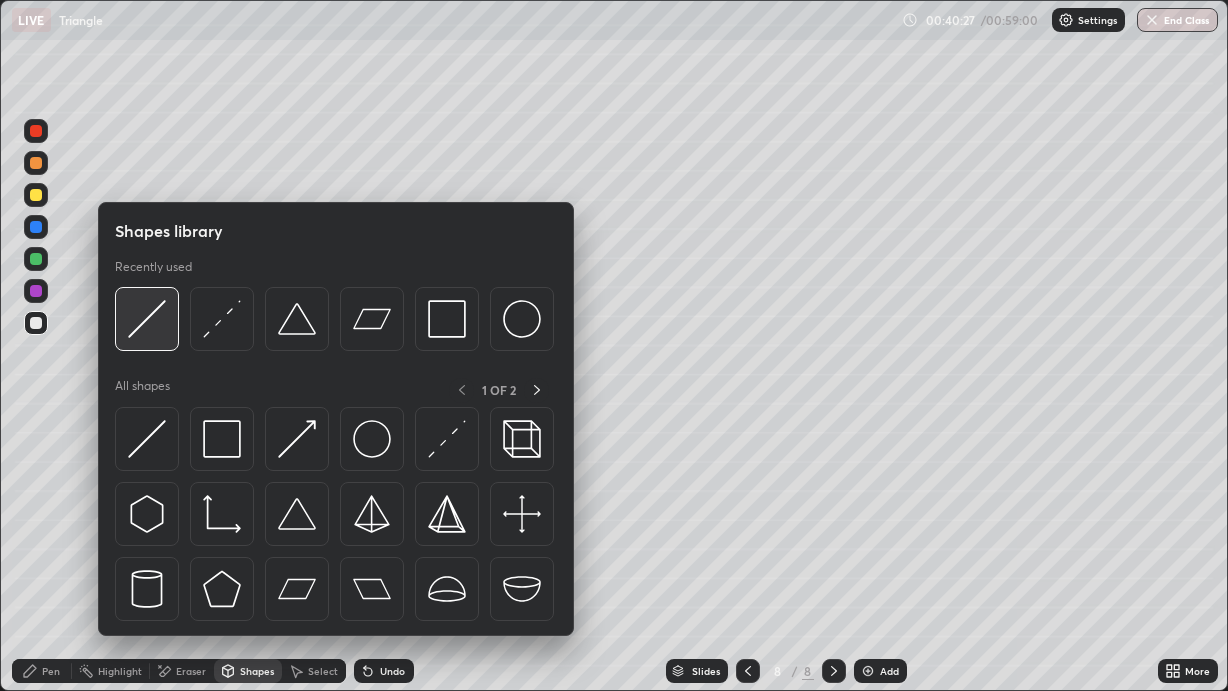 click at bounding box center (147, 319) 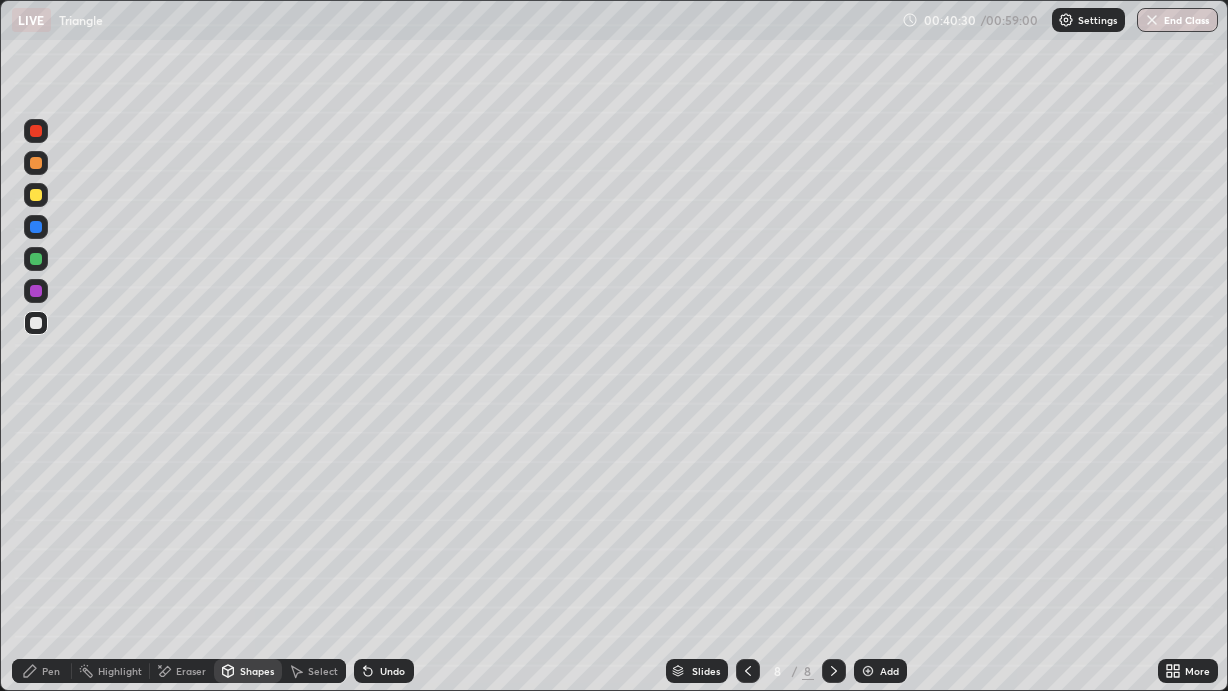 click 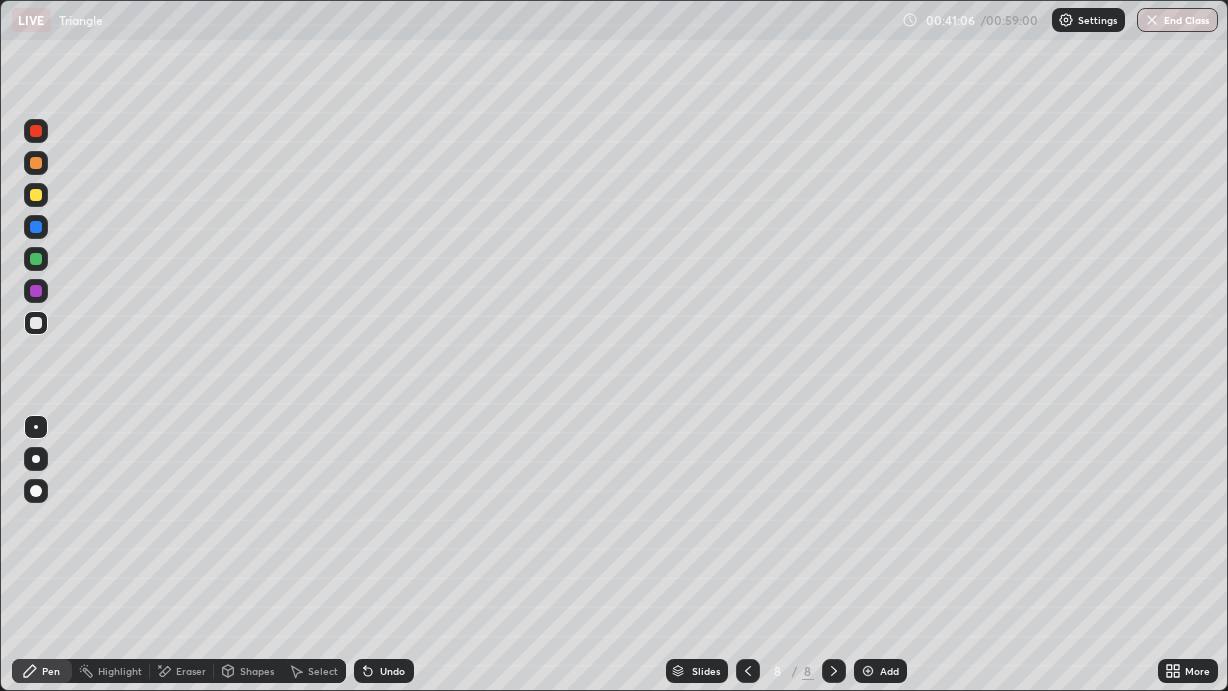 click at bounding box center [36, 291] 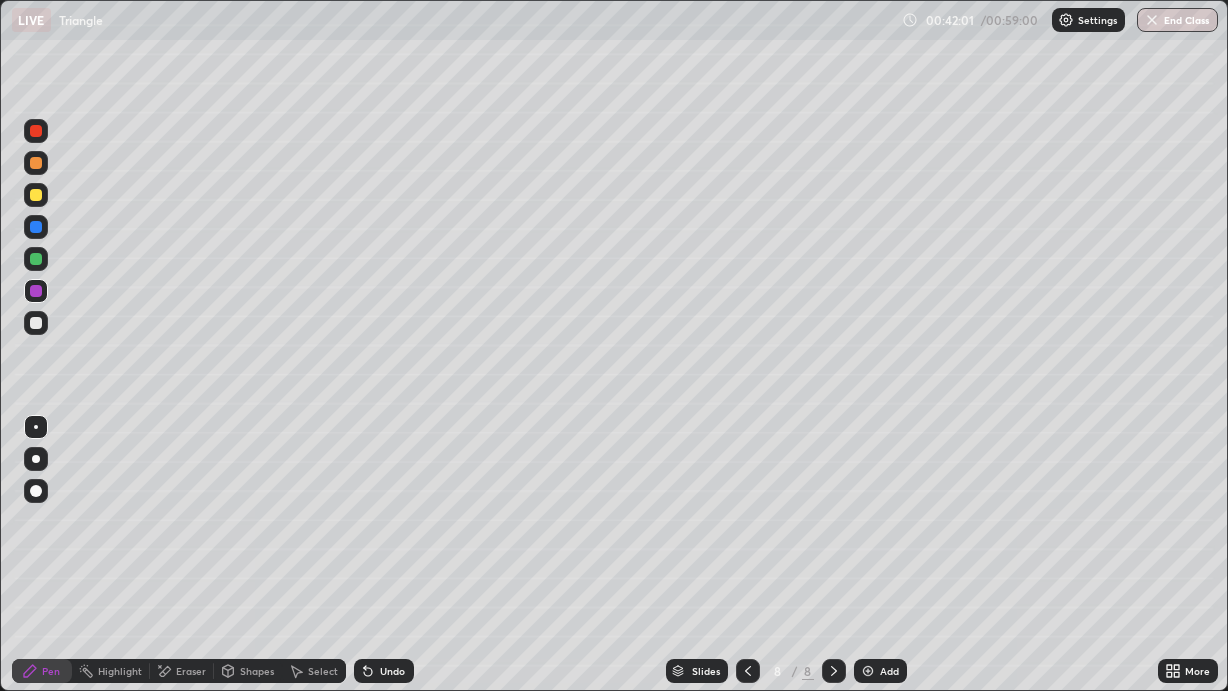 click at bounding box center (36, 323) 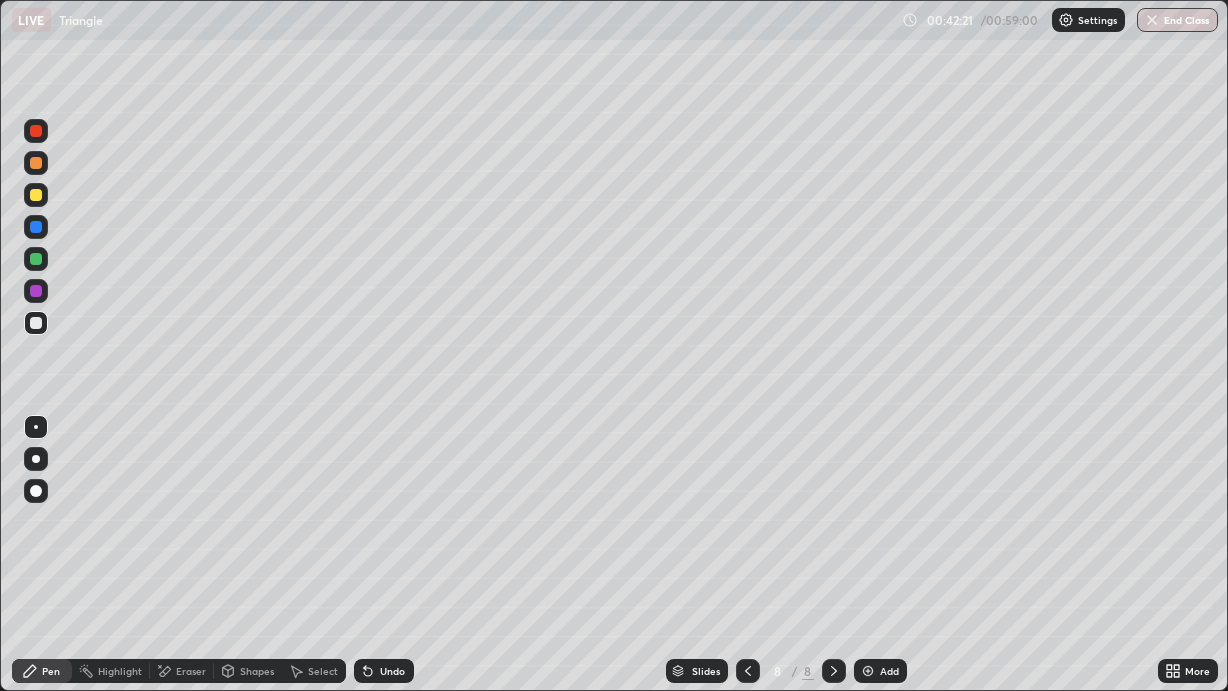 click 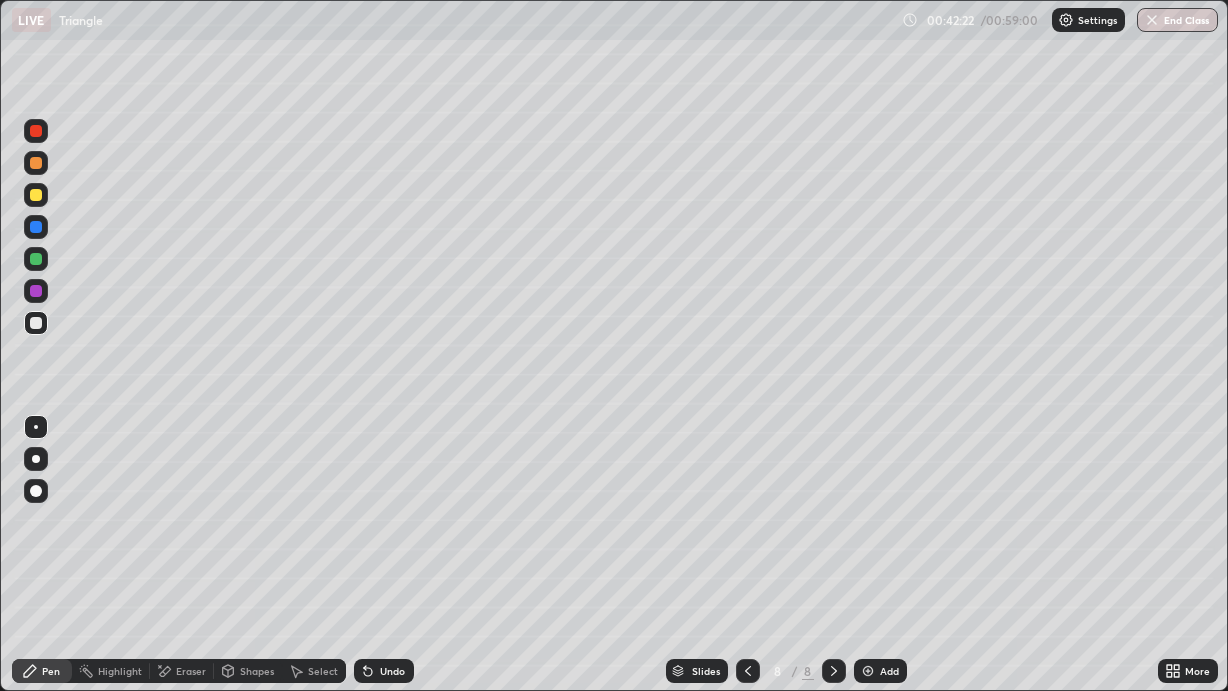 click at bounding box center (868, 671) 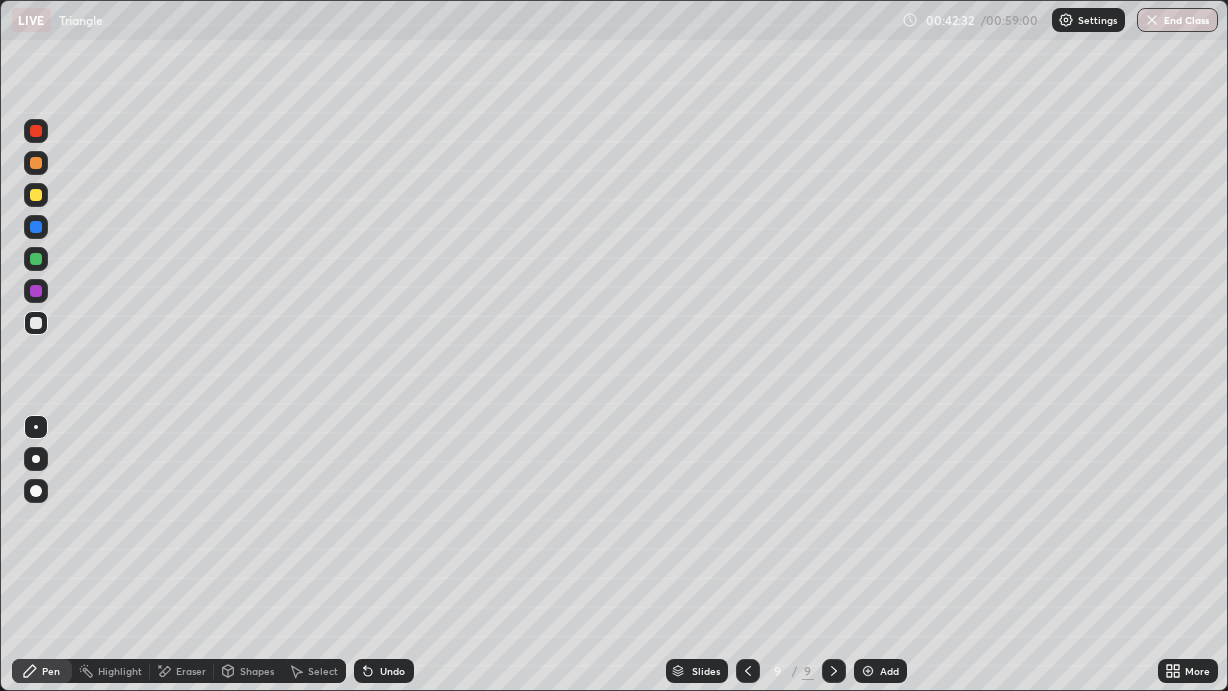 click 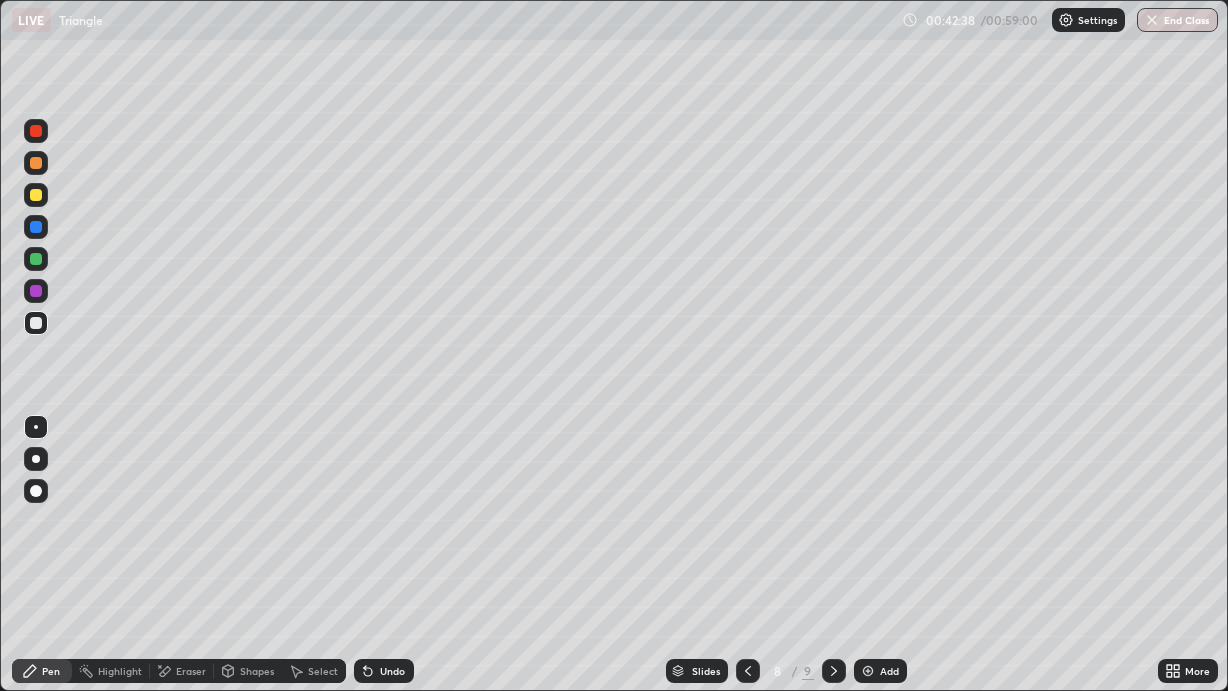click 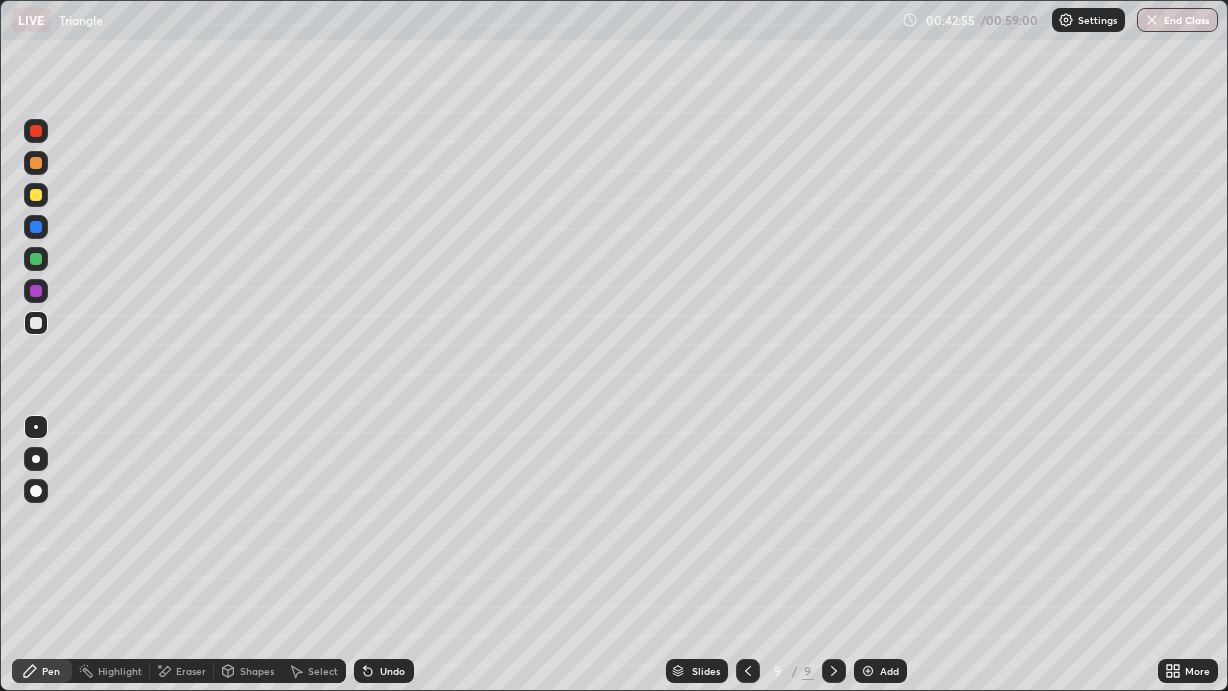 click 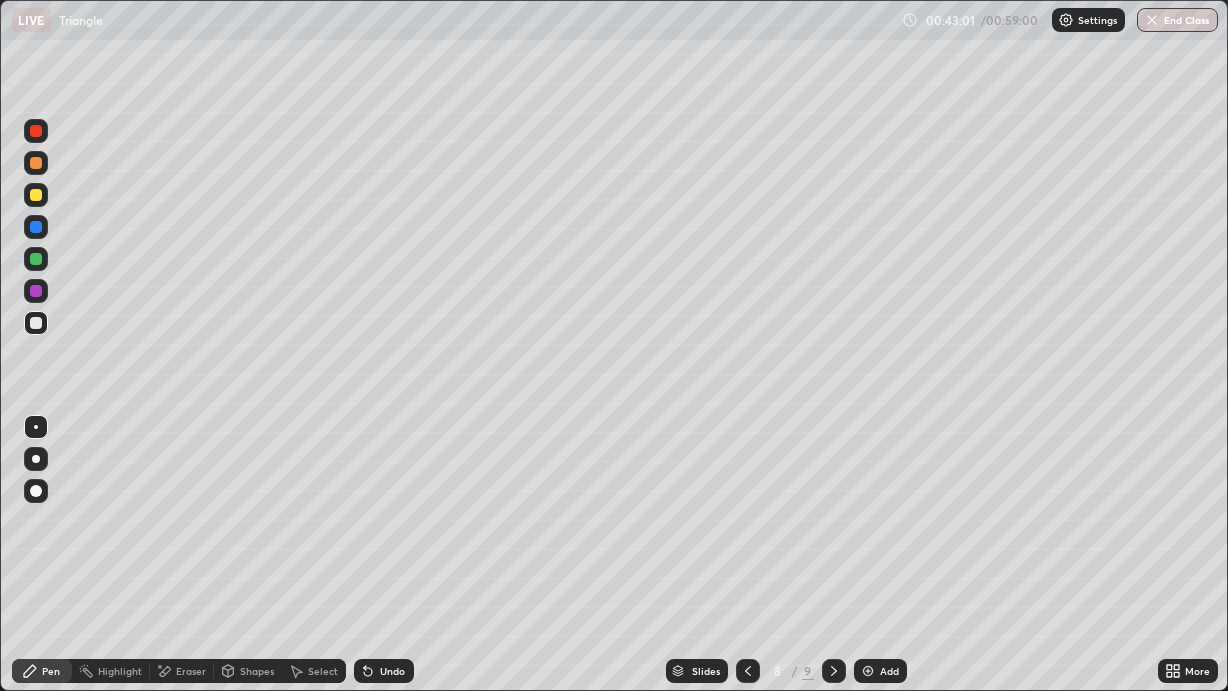click 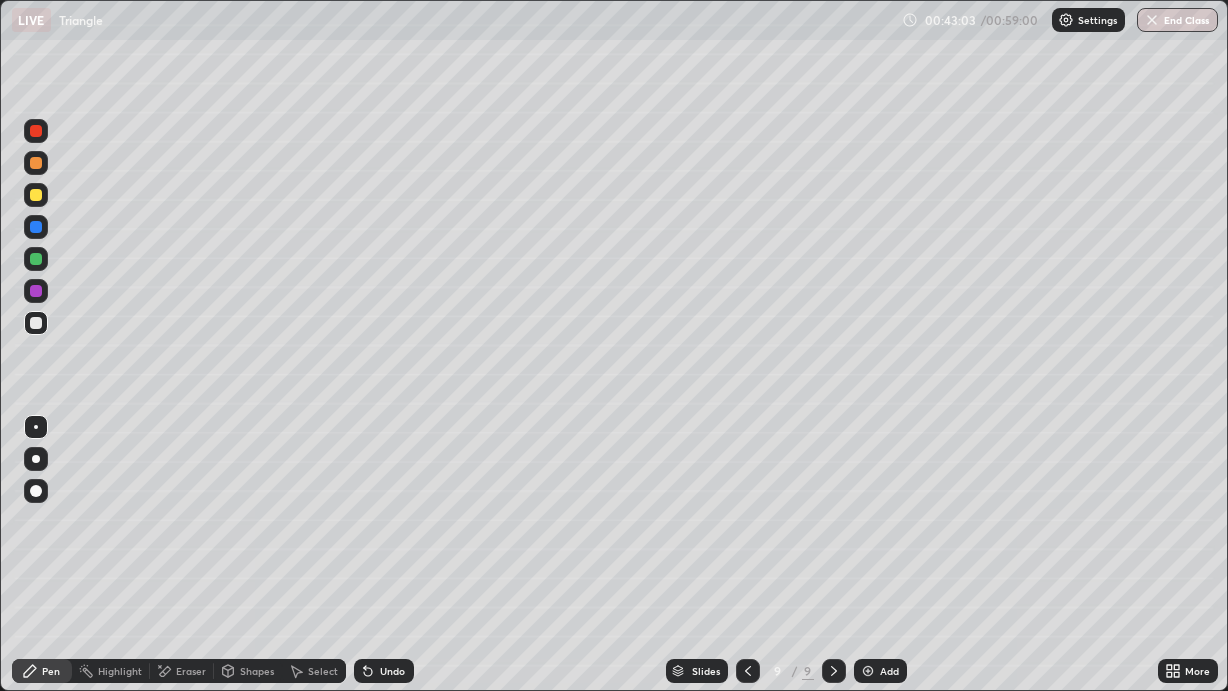 click at bounding box center [36, 227] 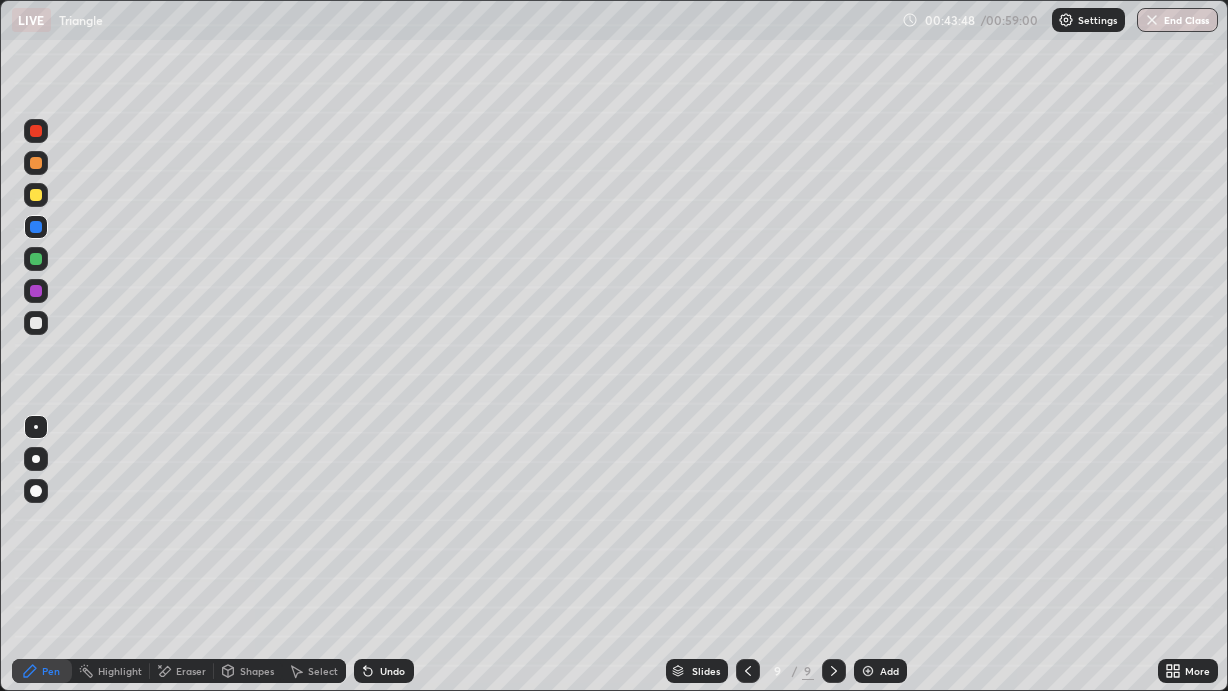 click 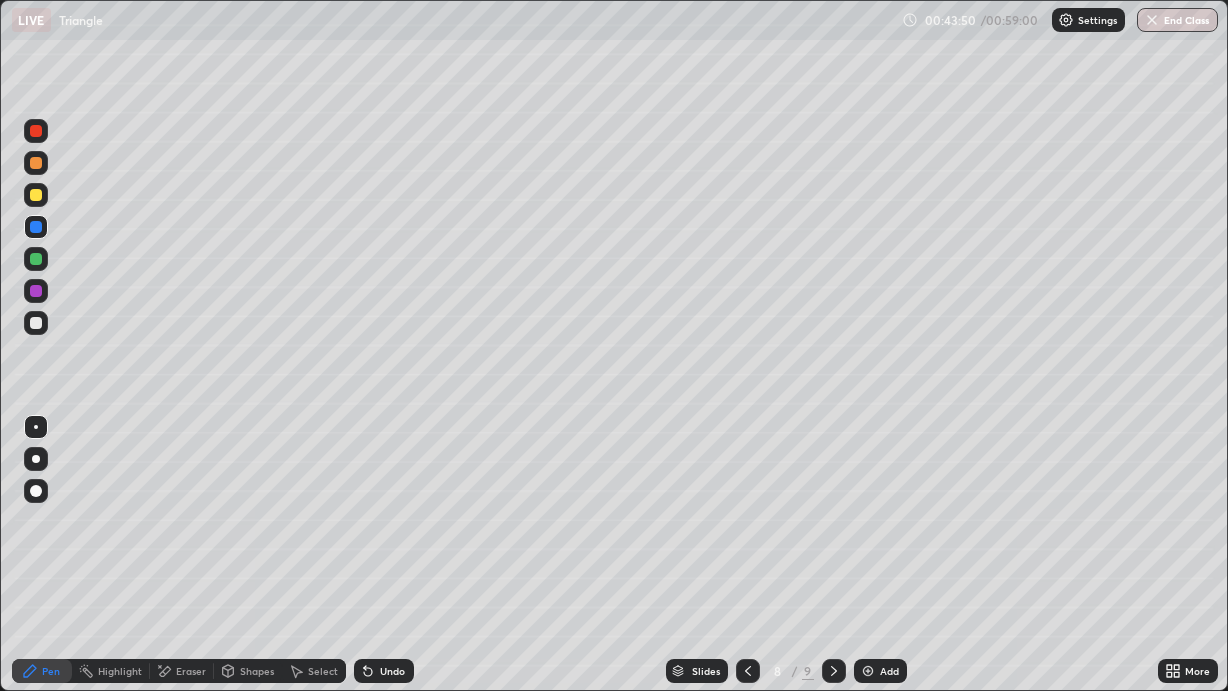 click on "Select" at bounding box center (323, 671) 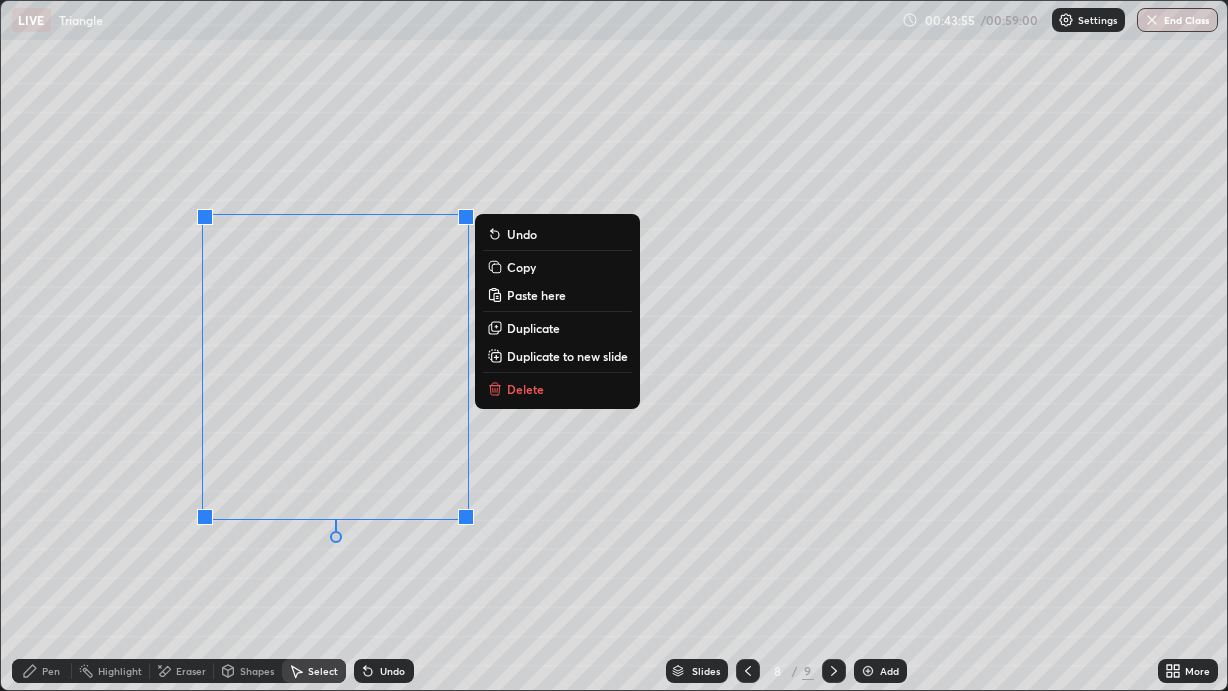 click on "Copy" at bounding box center [521, 267] 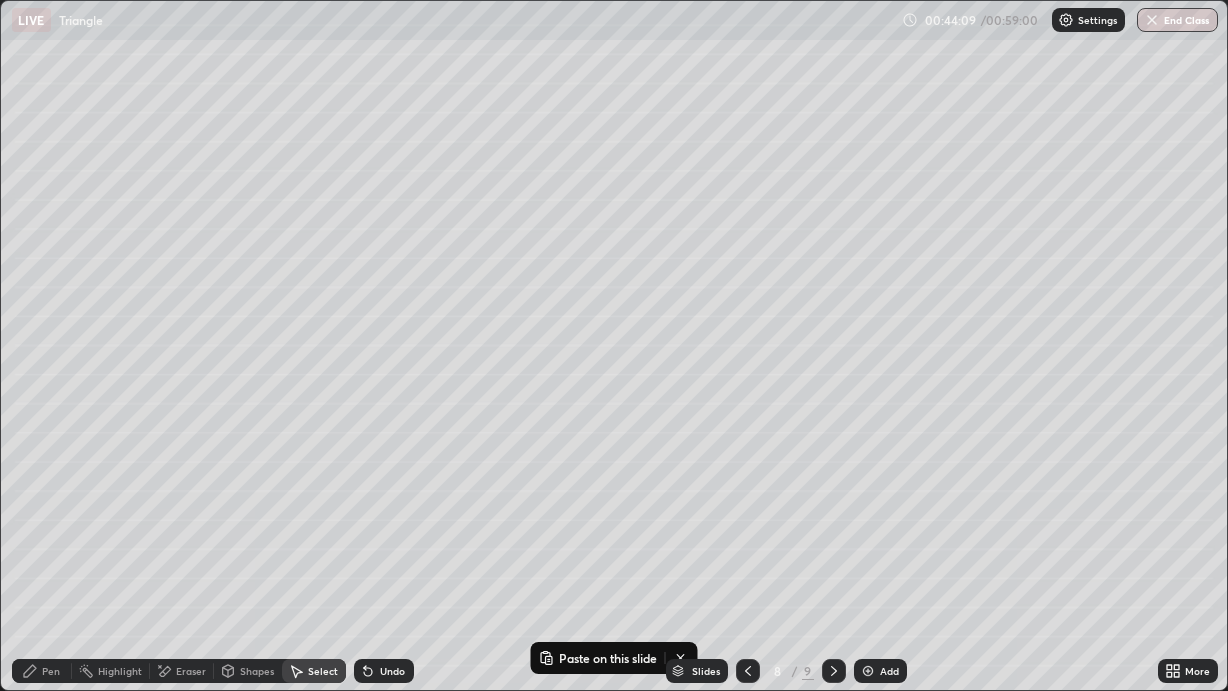 click on "Pen" at bounding box center (51, 671) 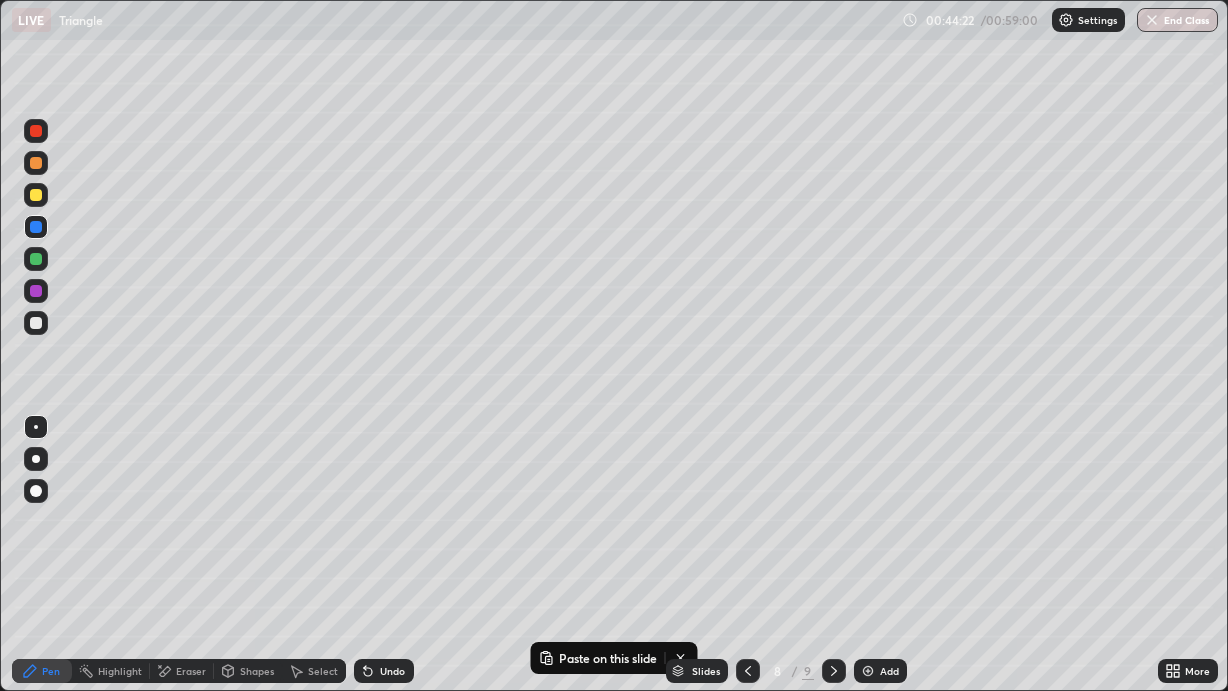 click 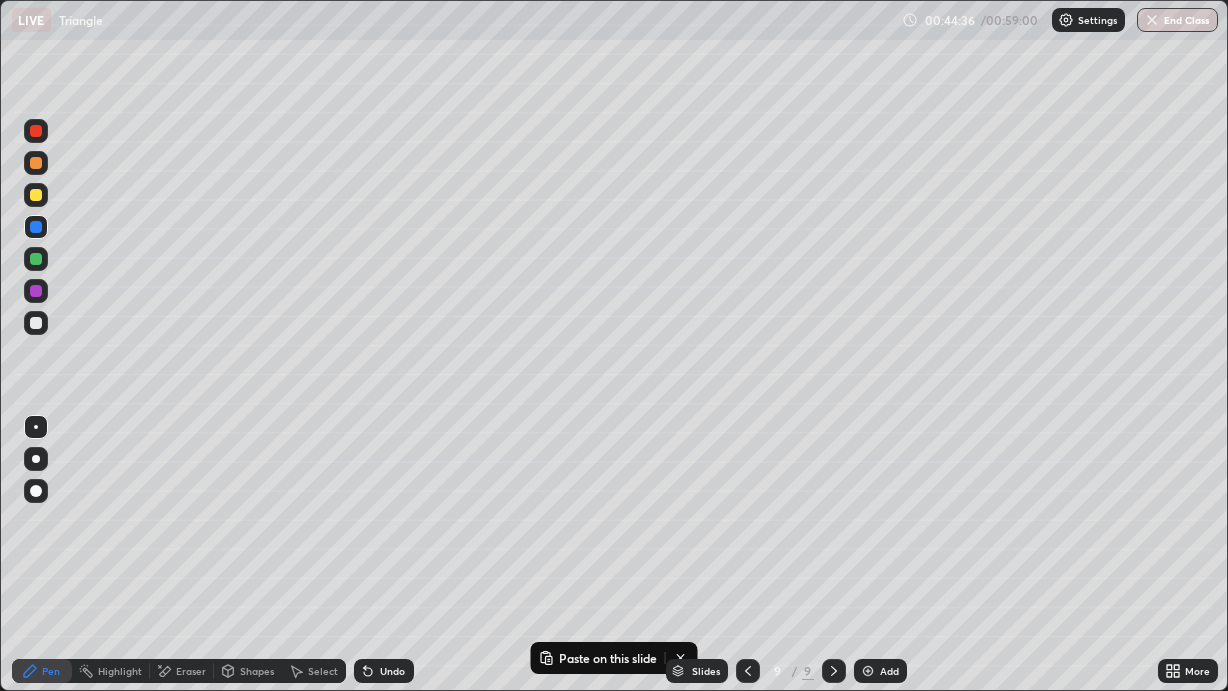 click on "Slides 9 / 9 Add" at bounding box center (786, 671) 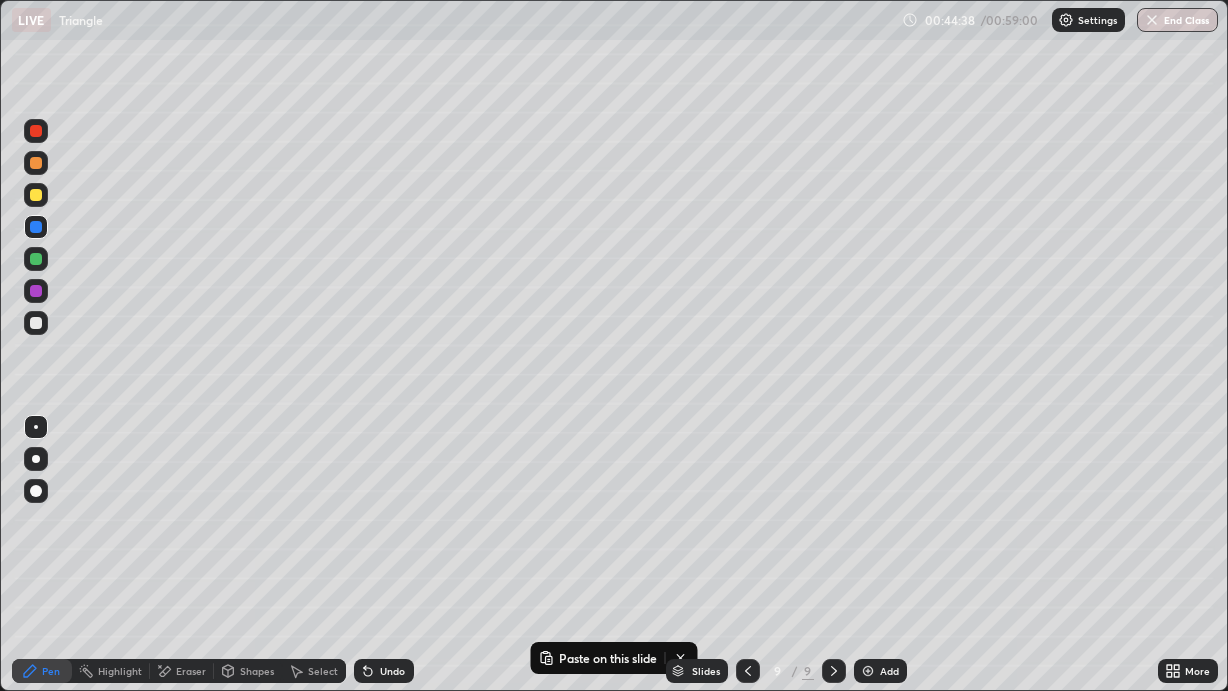 click on "Slides 9 / 9 Add" at bounding box center (786, 671) 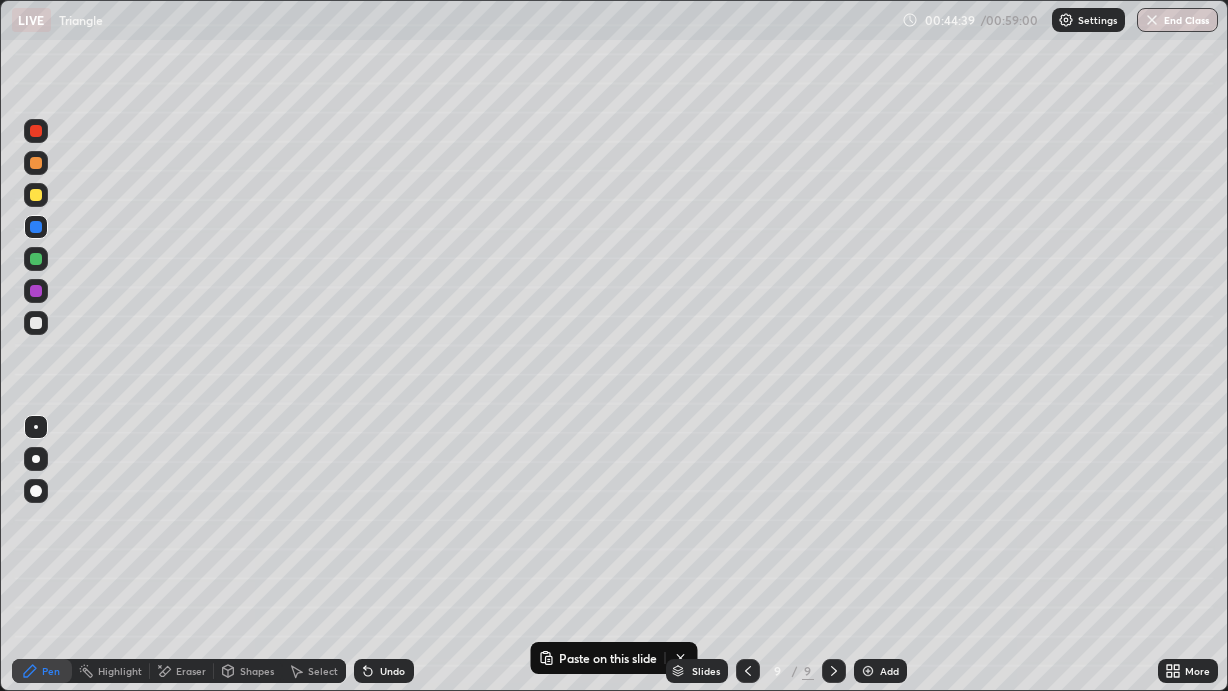 click on "Slides 9 / 9 Add" at bounding box center [786, 671] 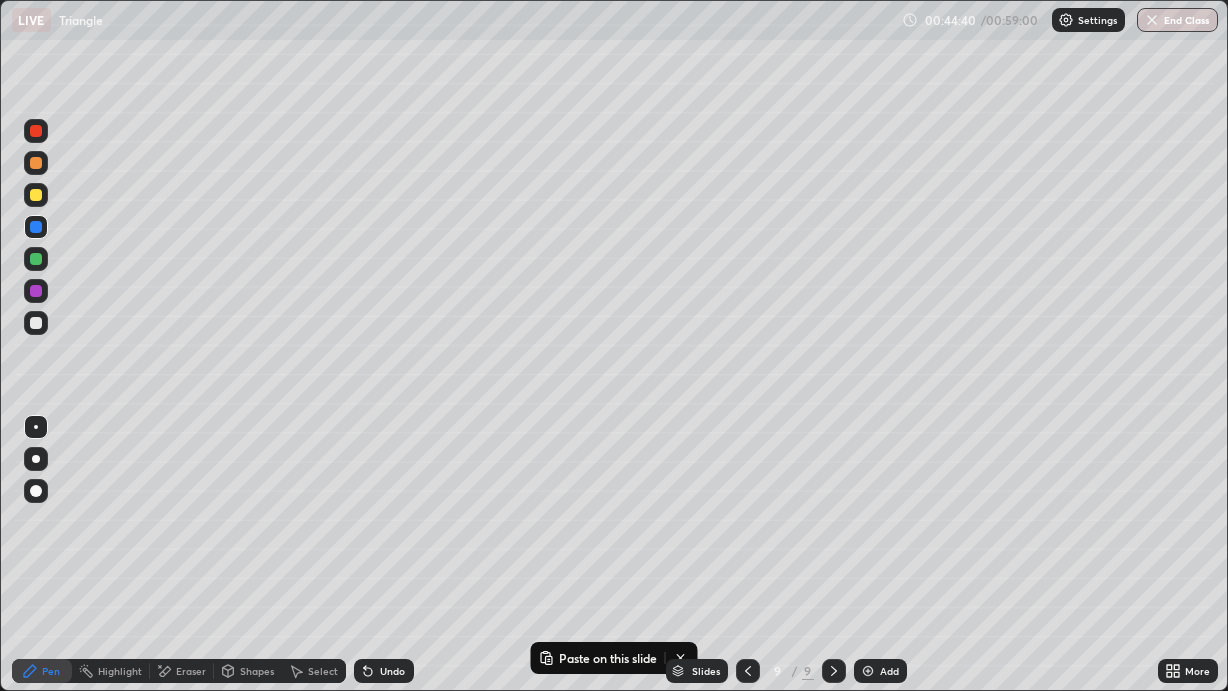 click 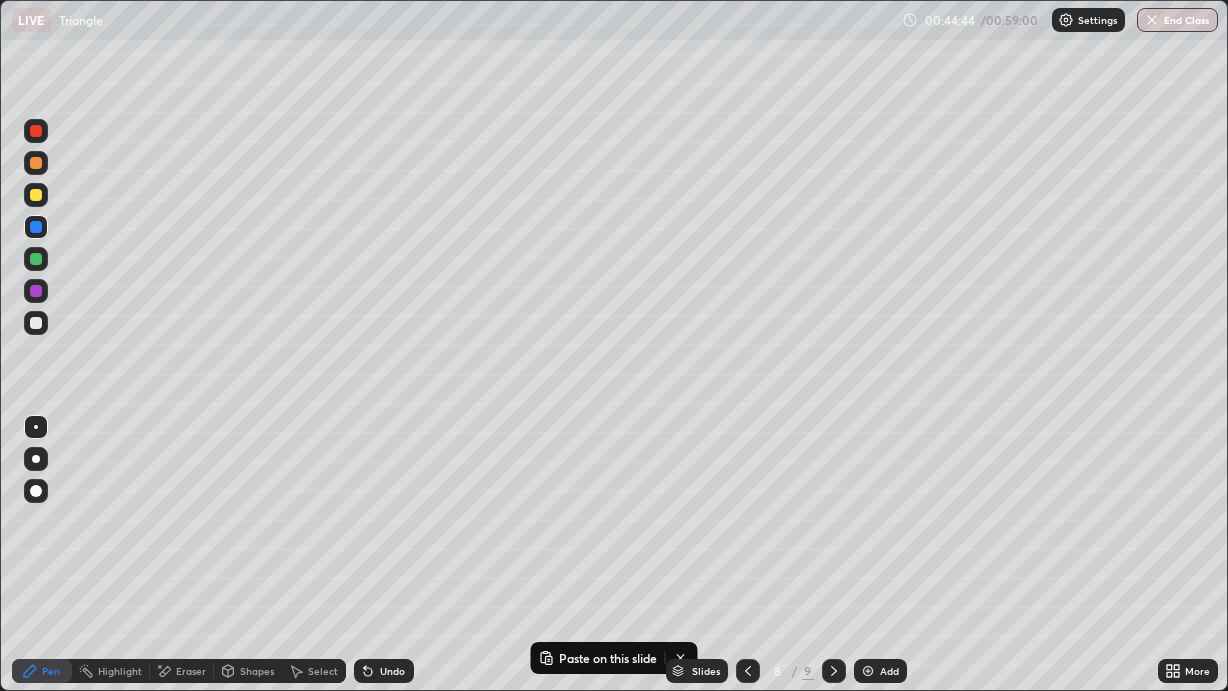 click on "Select" at bounding box center (323, 671) 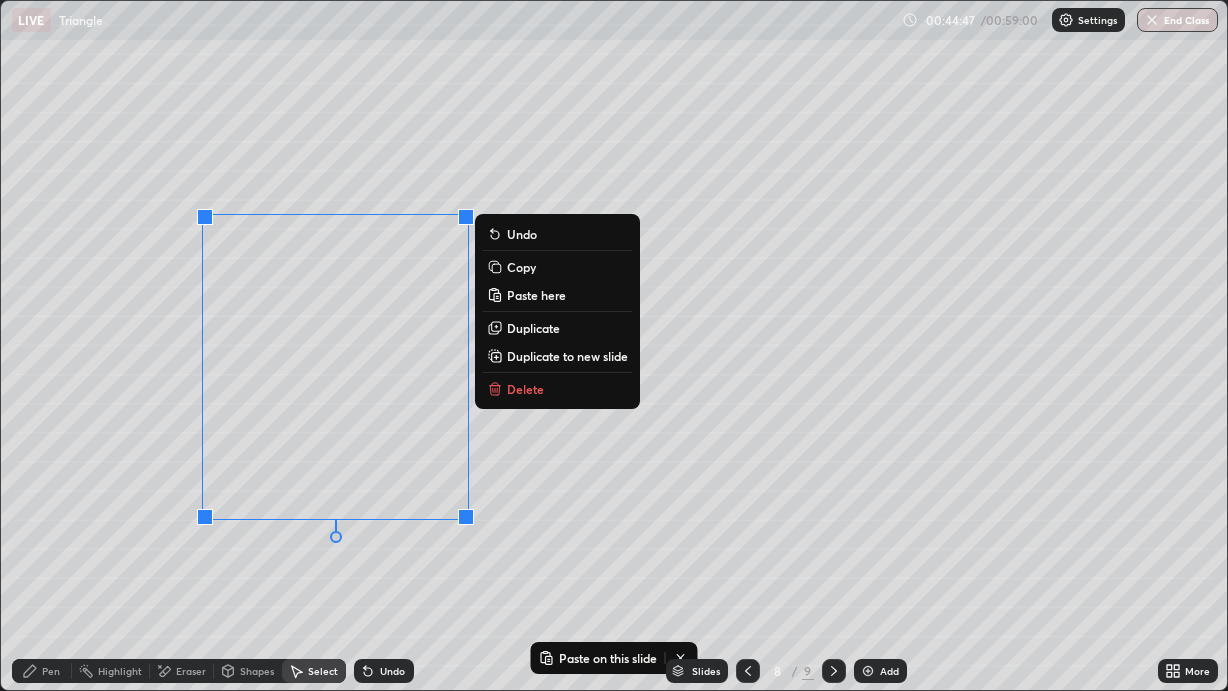 click on "Copy" at bounding box center (521, 267) 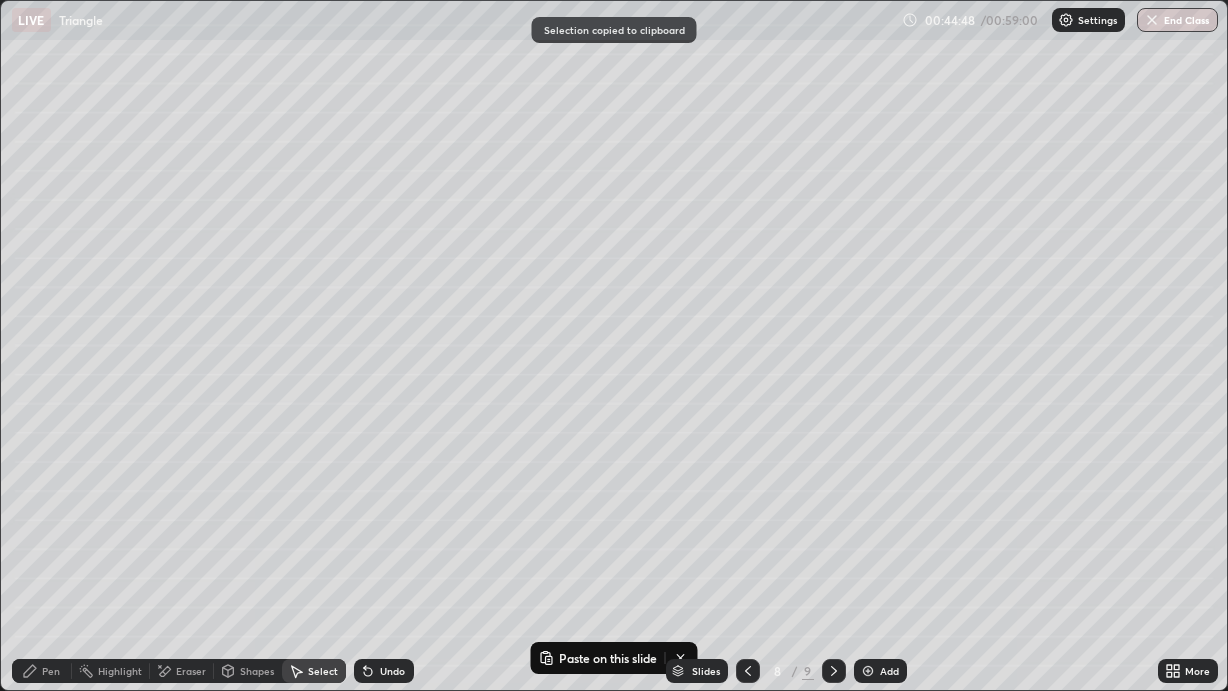 click 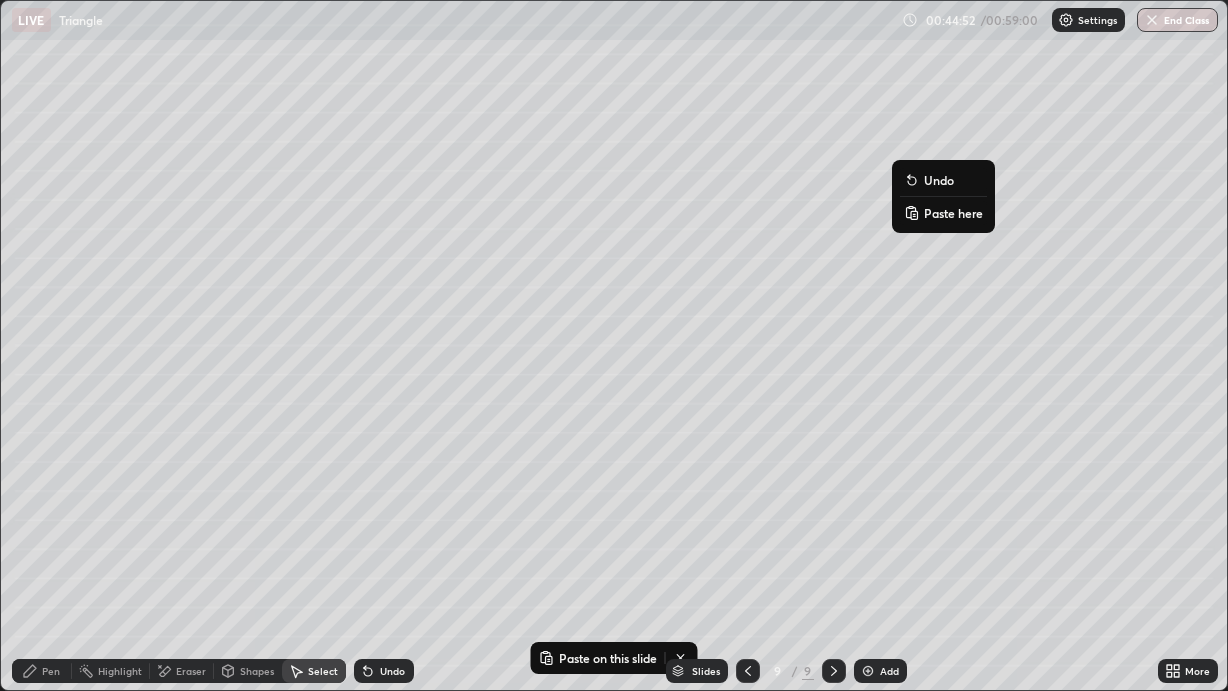 click on "Paste here" at bounding box center [953, 213] 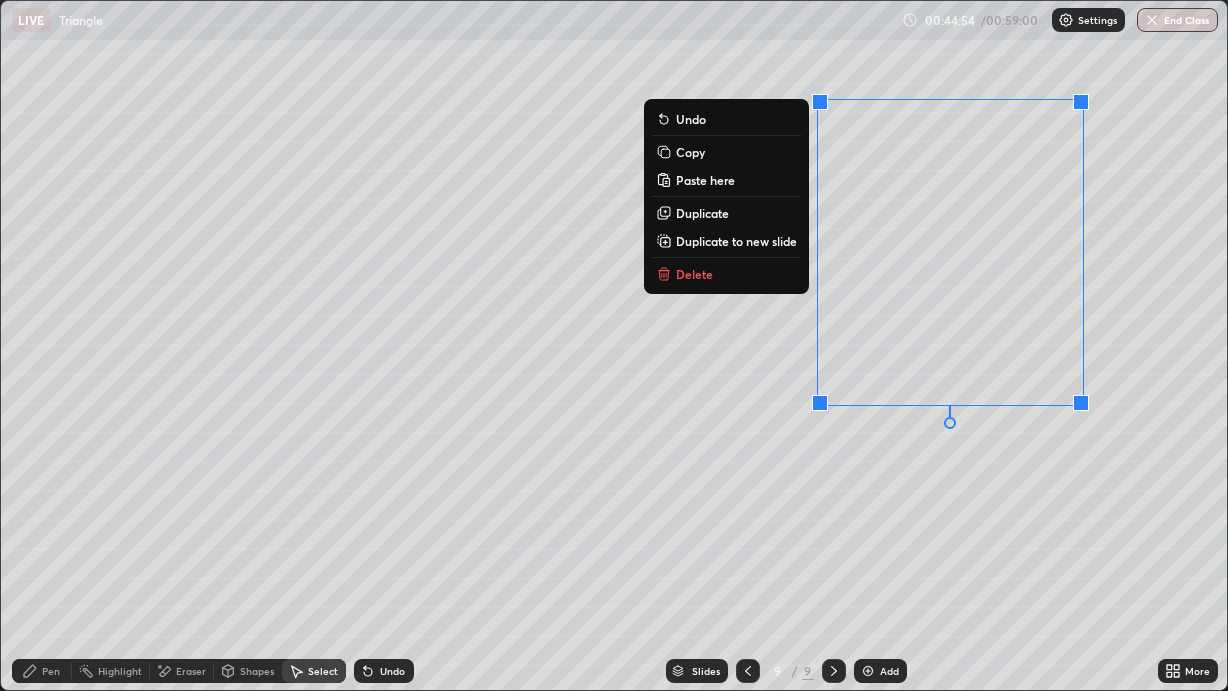 click on "0 ° Undo Copy Paste here Duplicate Duplicate to new slide Delete" at bounding box center [614, 345] 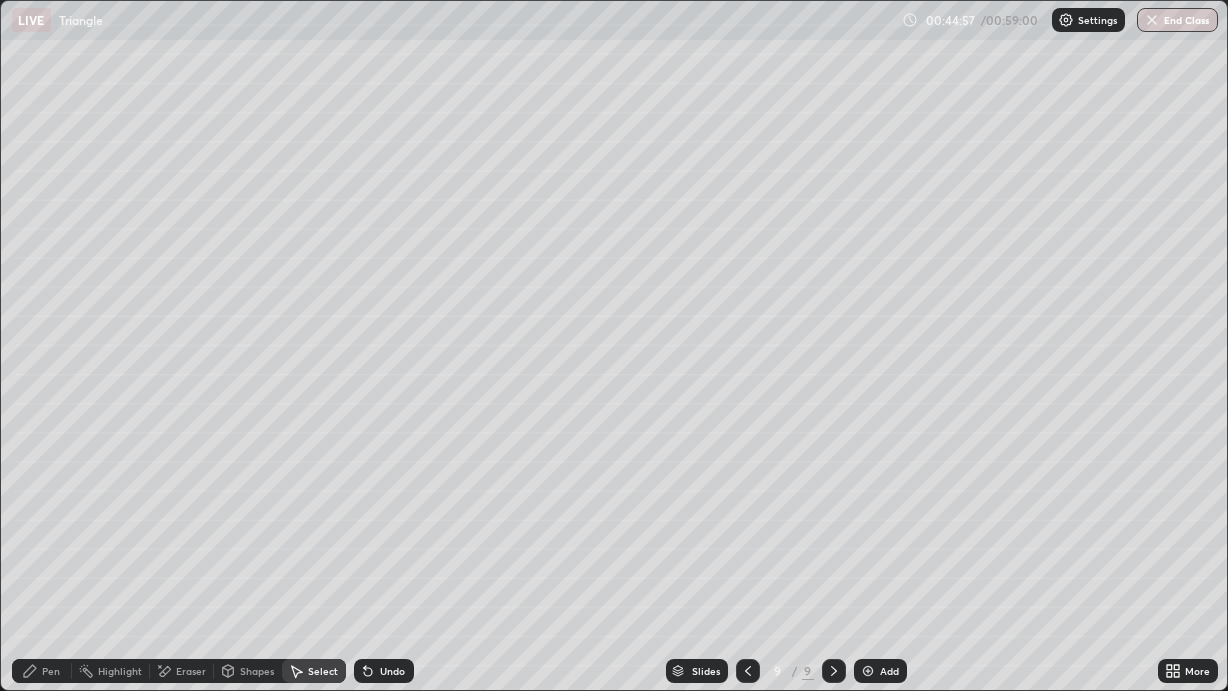 click on "Pen" at bounding box center (51, 671) 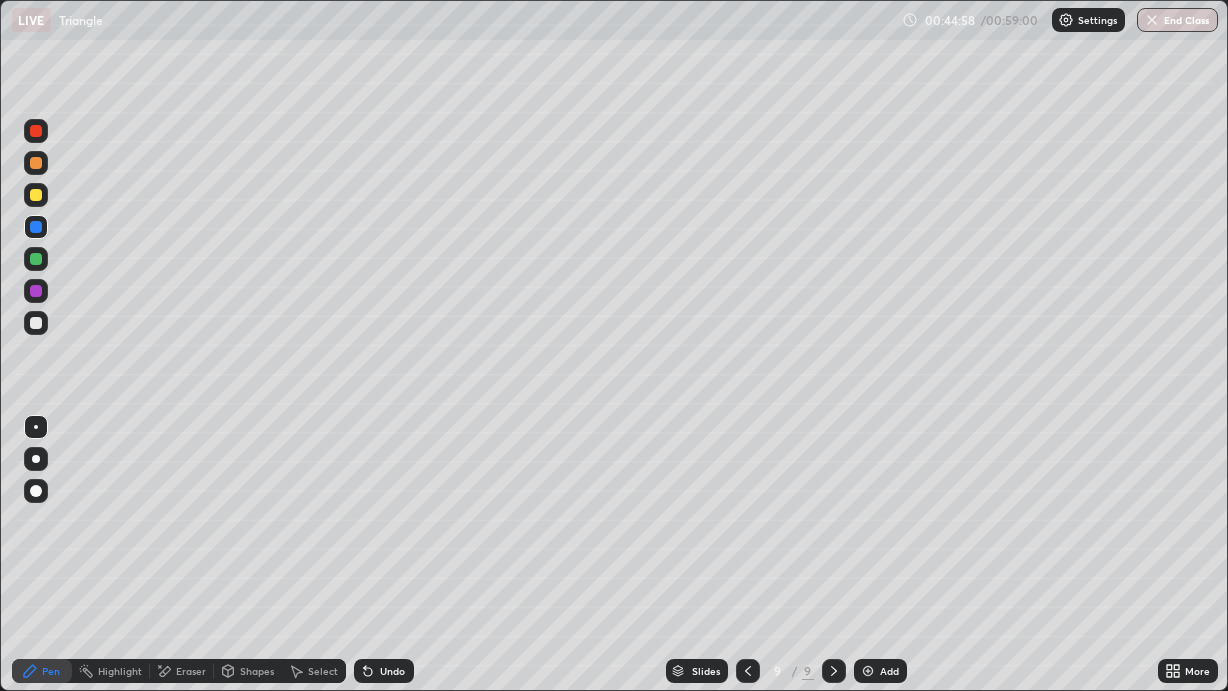 click at bounding box center [36, 195] 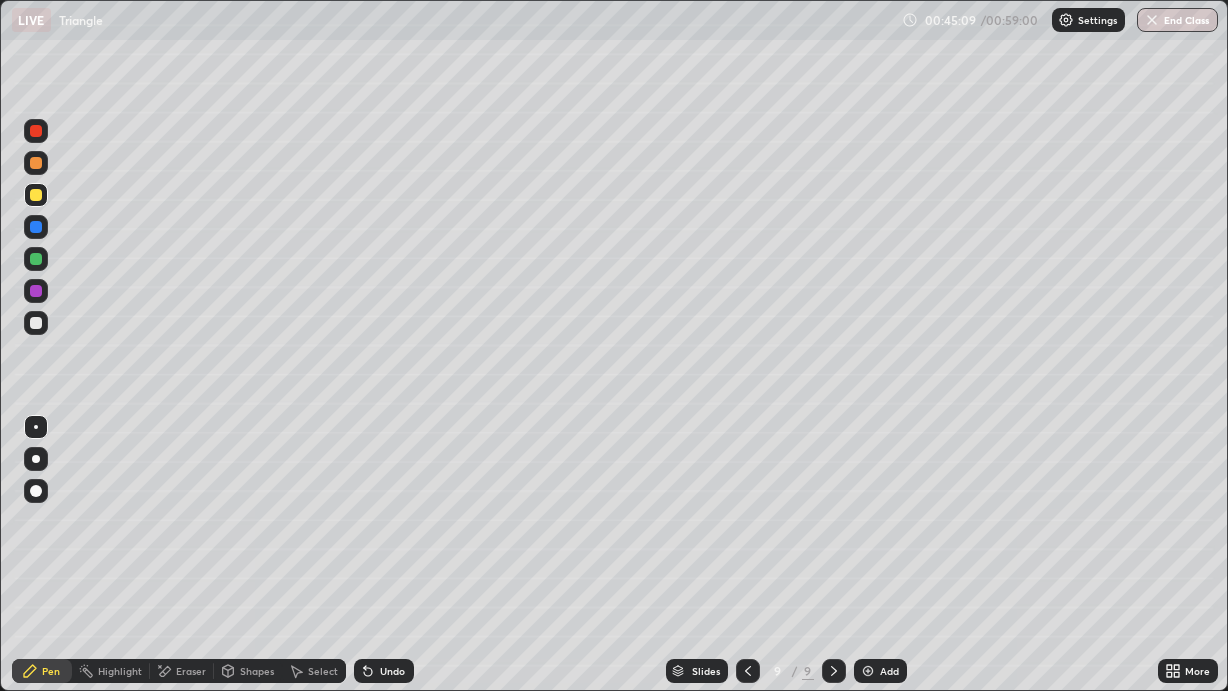 click at bounding box center [36, 195] 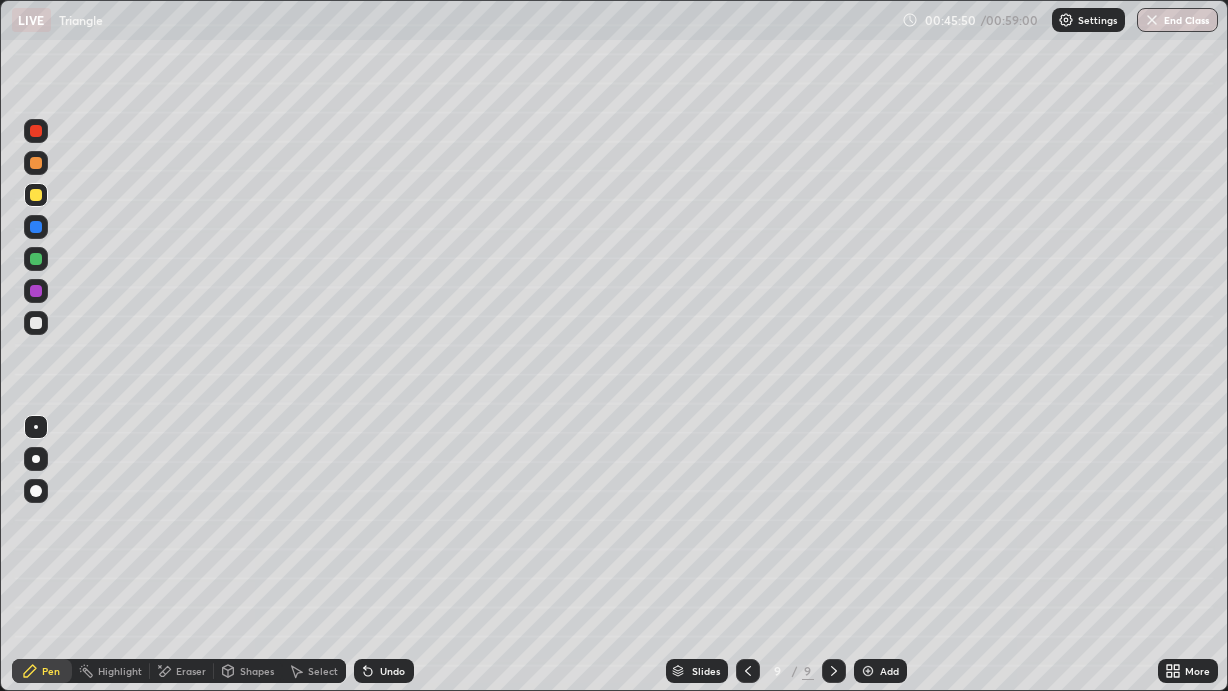 click on "Shapes" at bounding box center [248, 671] 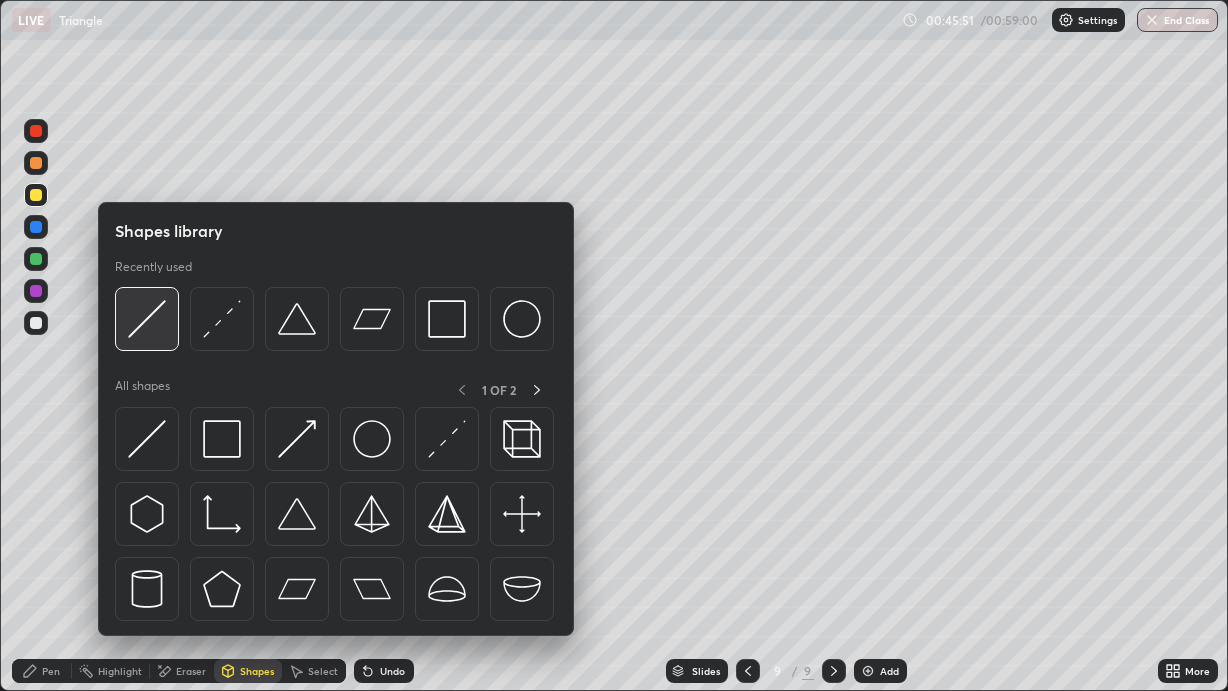 click at bounding box center [147, 319] 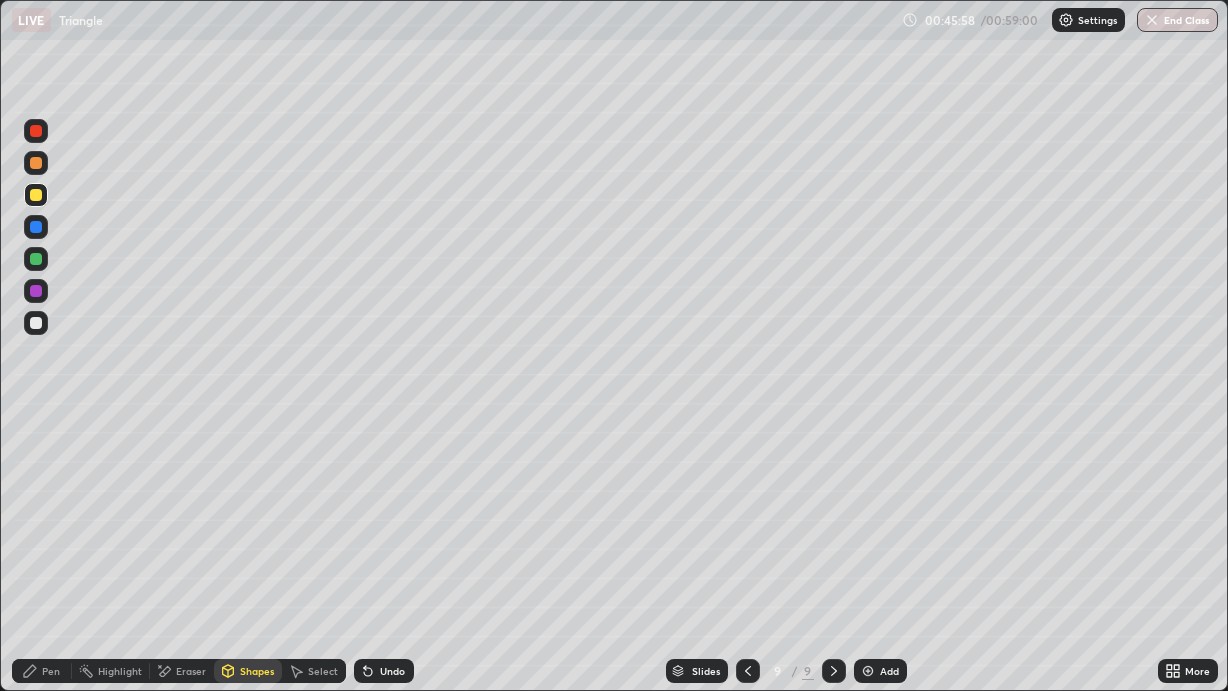 click at bounding box center [36, 323] 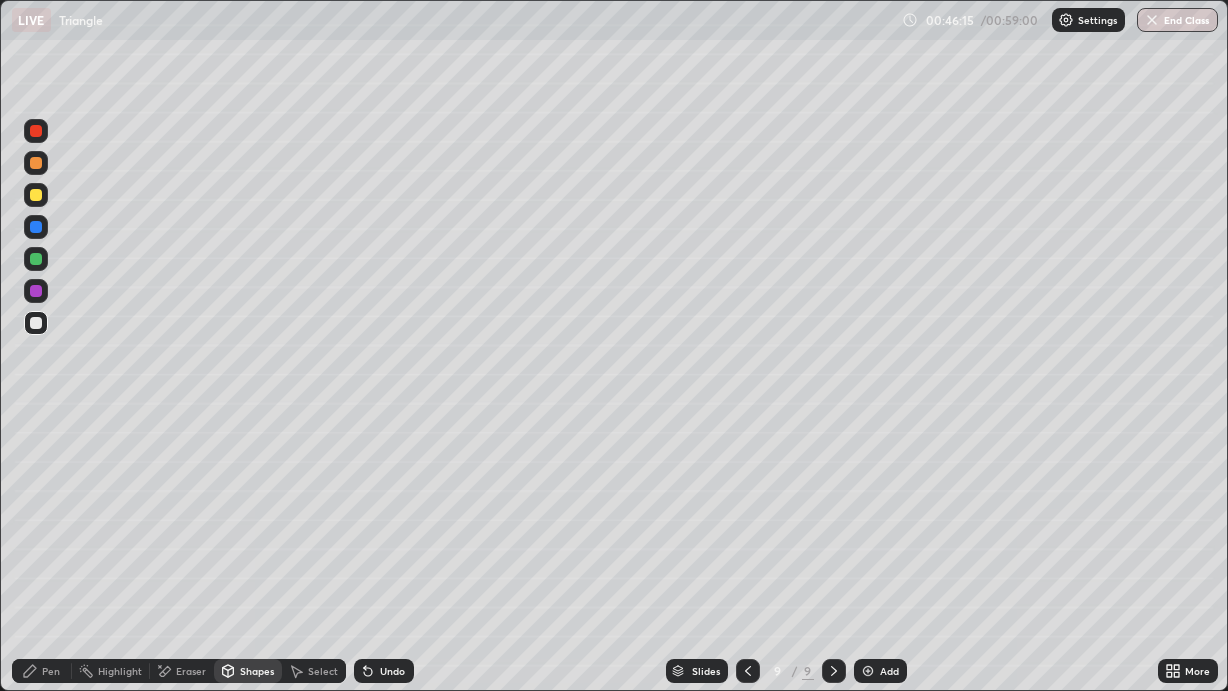click on "Pen" at bounding box center [51, 671] 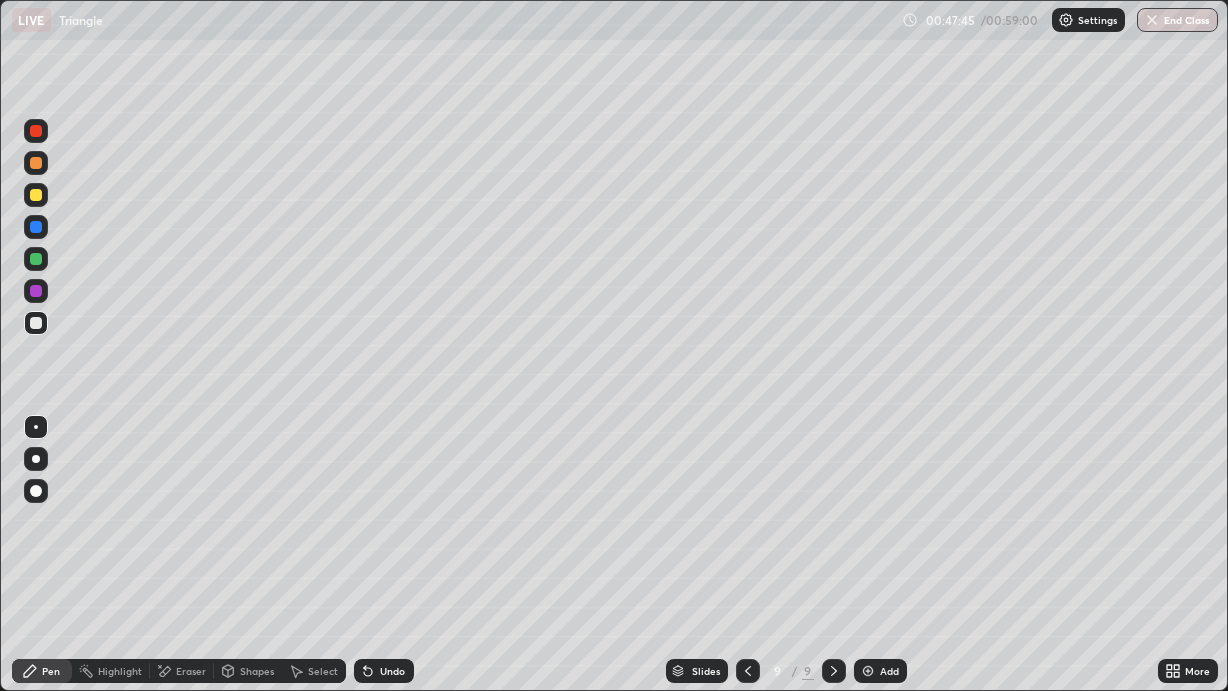 click 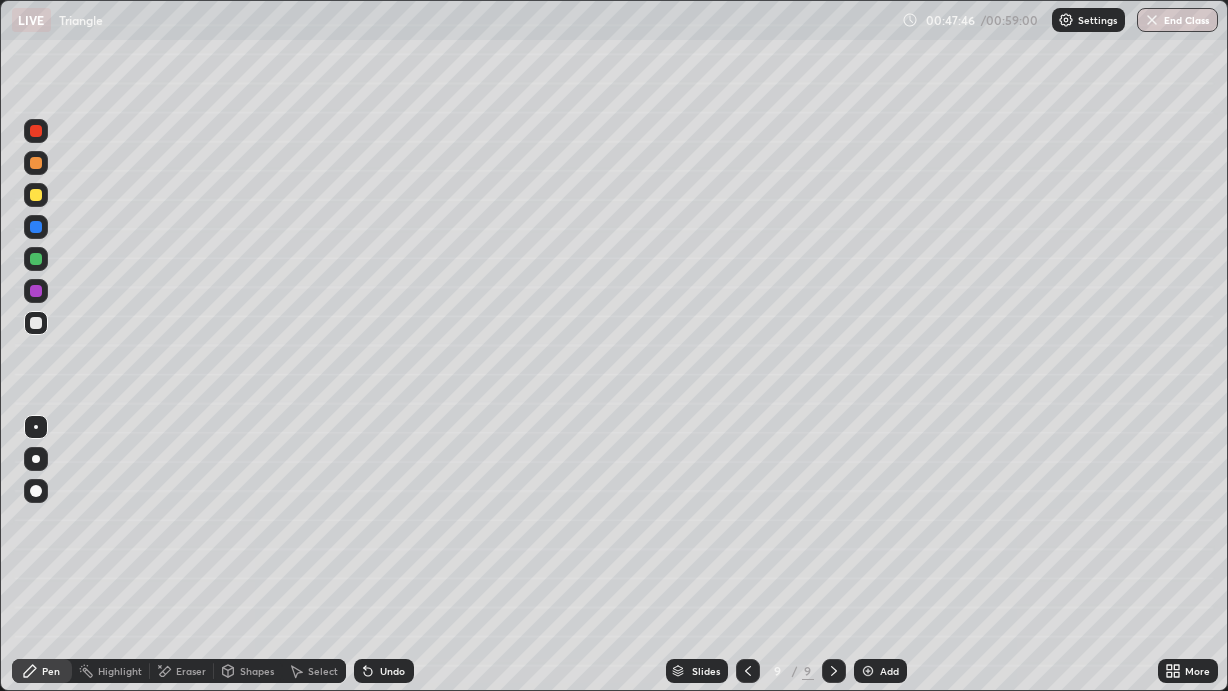 click at bounding box center [868, 671] 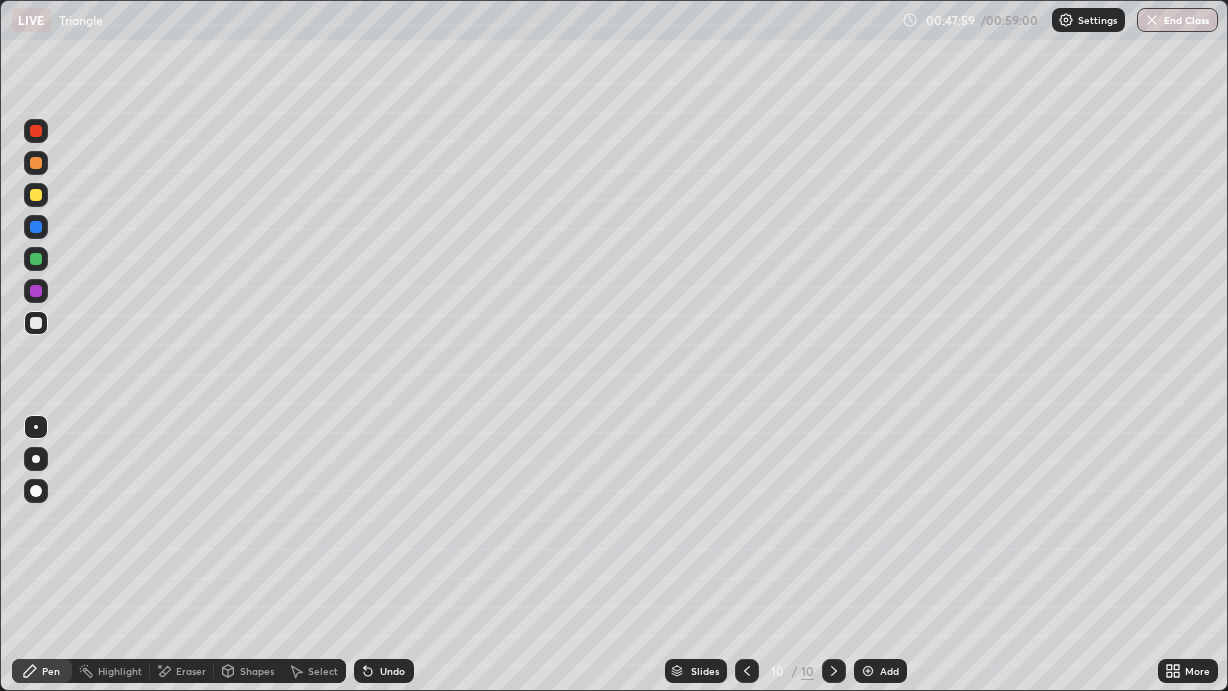 click 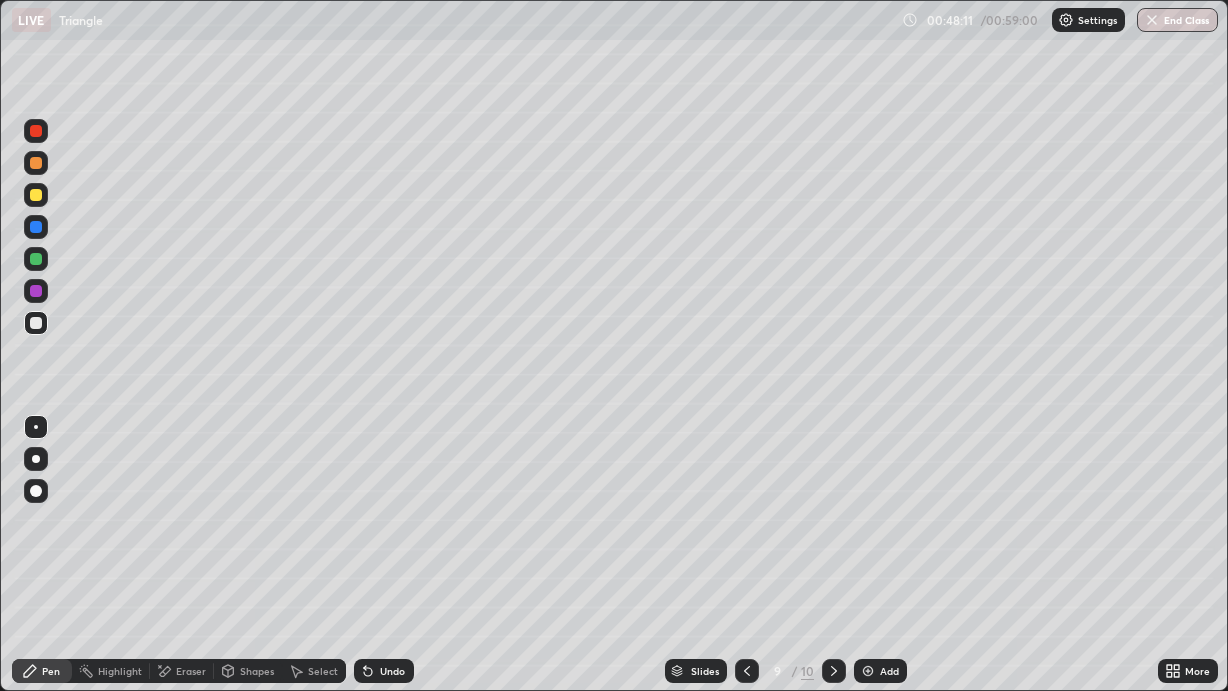 click 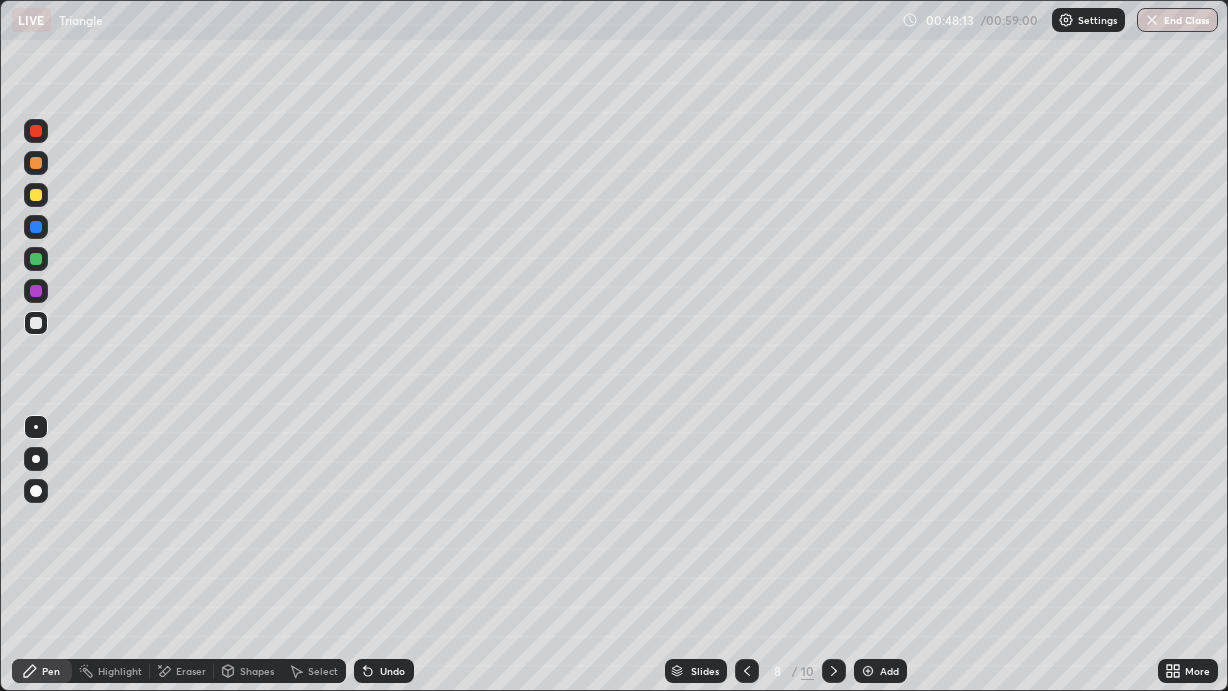 click at bounding box center (747, 671) 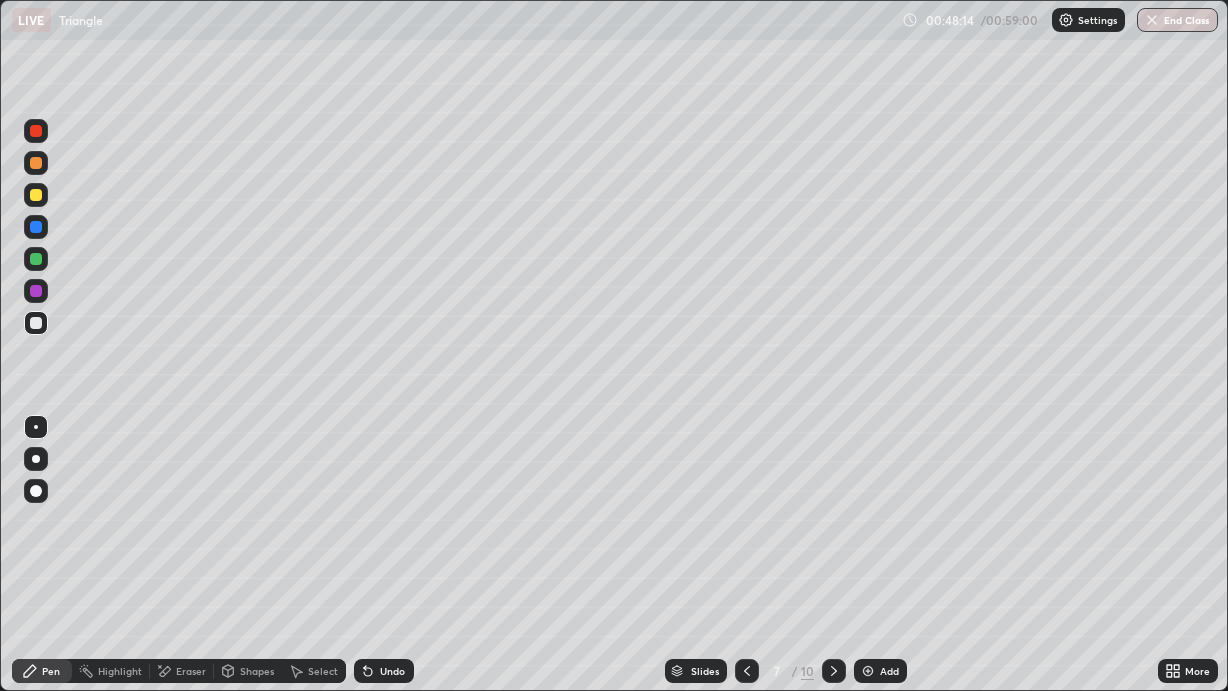 click at bounding box center [747, 671] 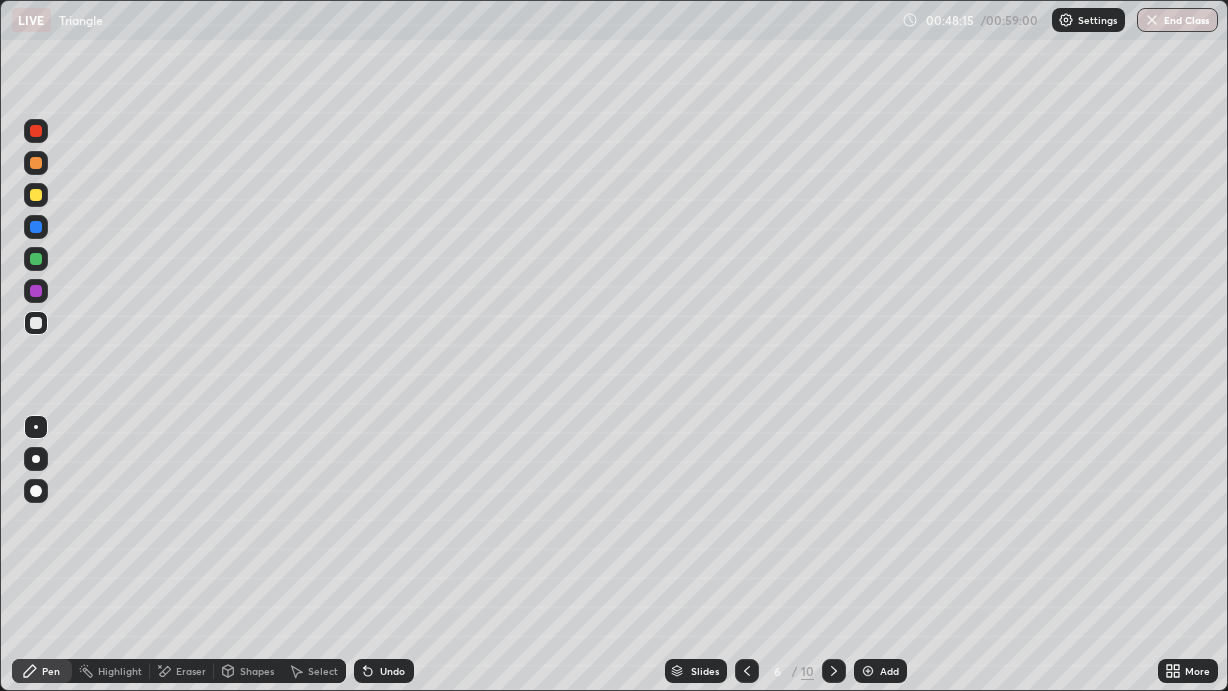 click 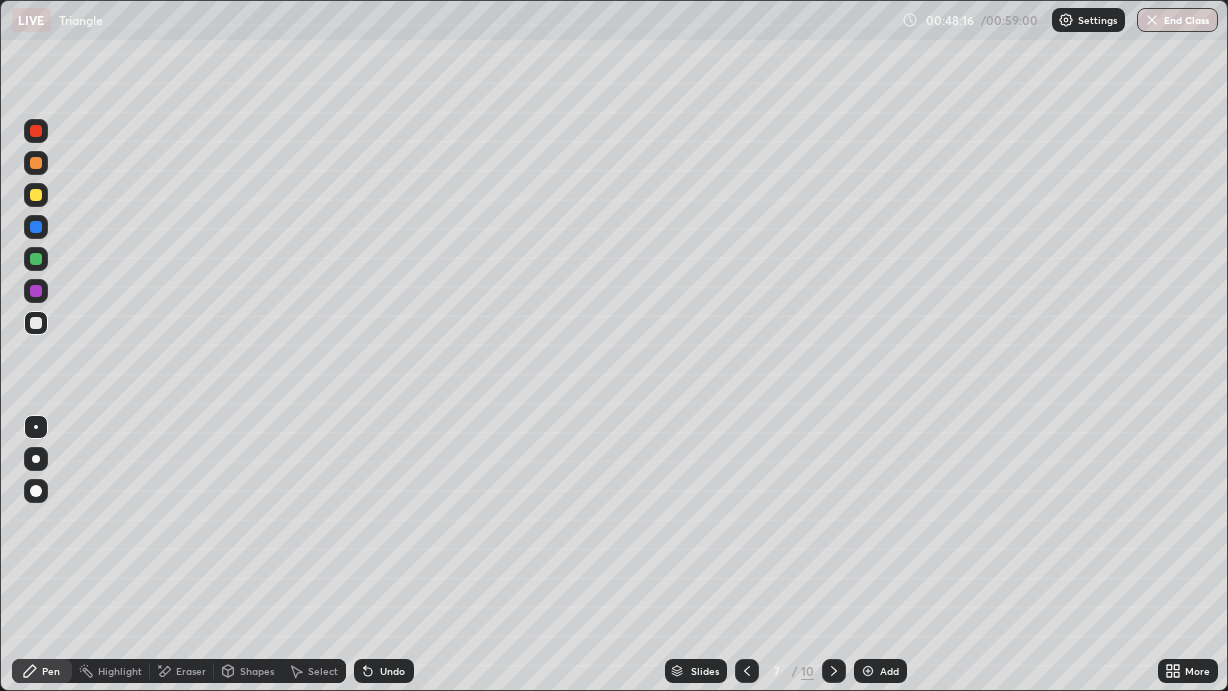 click 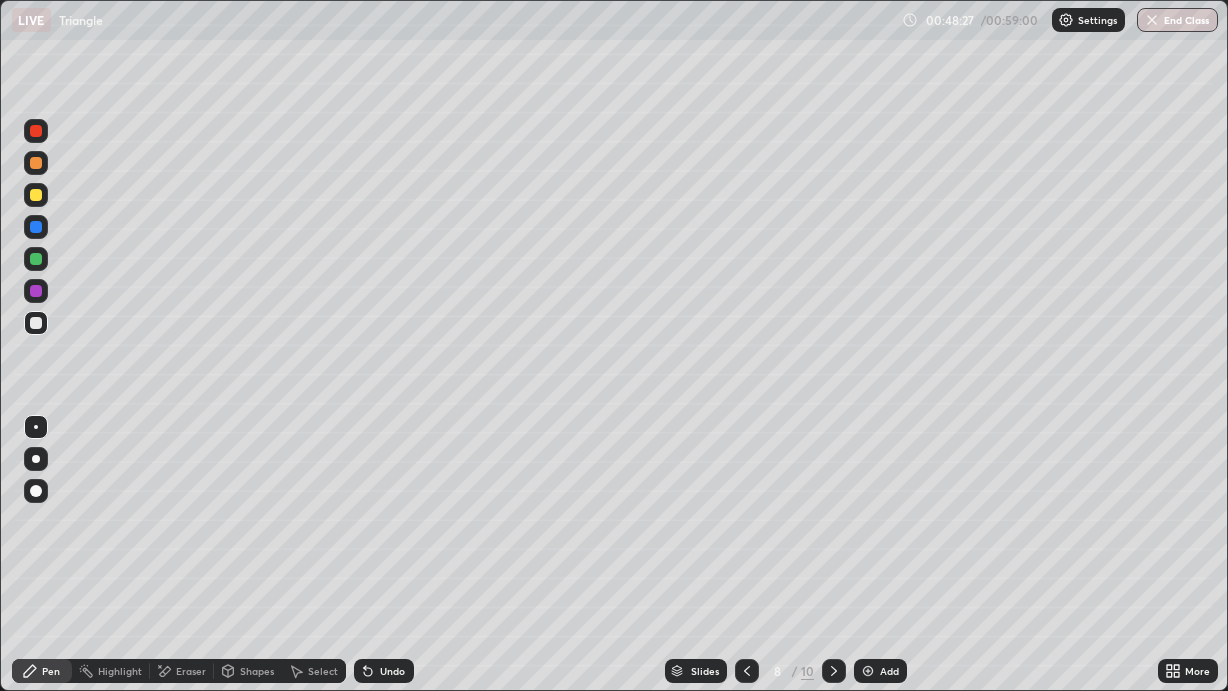 click 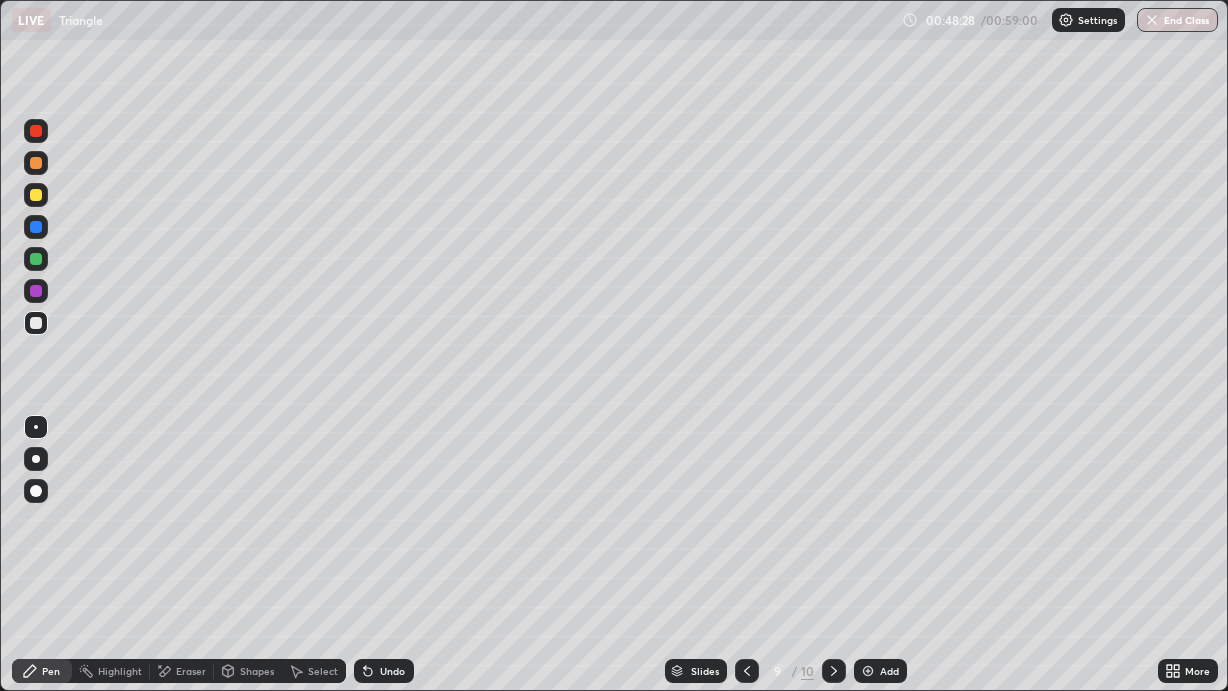 click 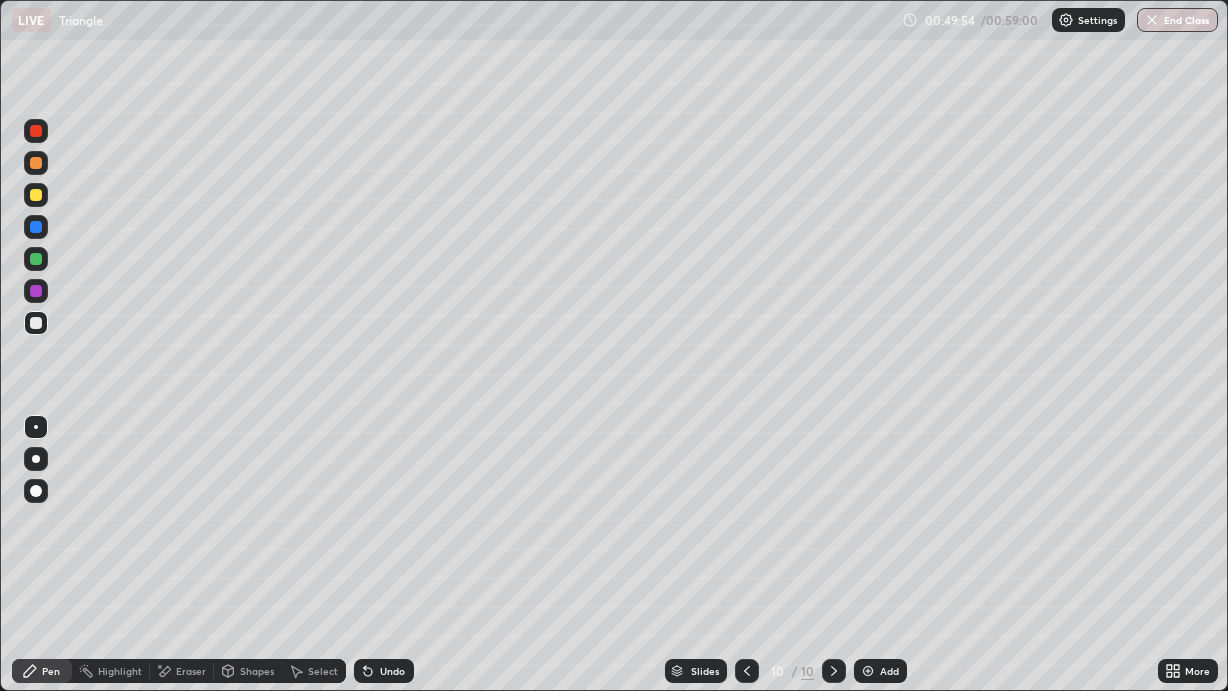 click on "Add" at bounding box center [880, 671] 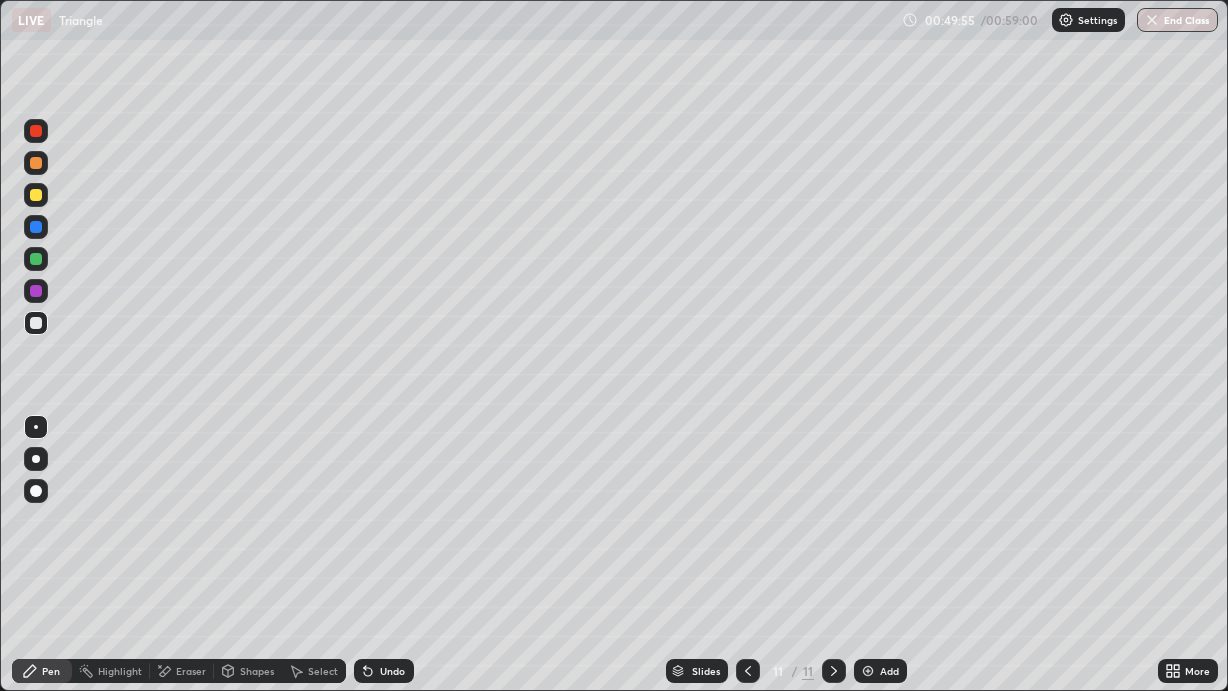 click on "Shapes" at bounding box center (257, 671) 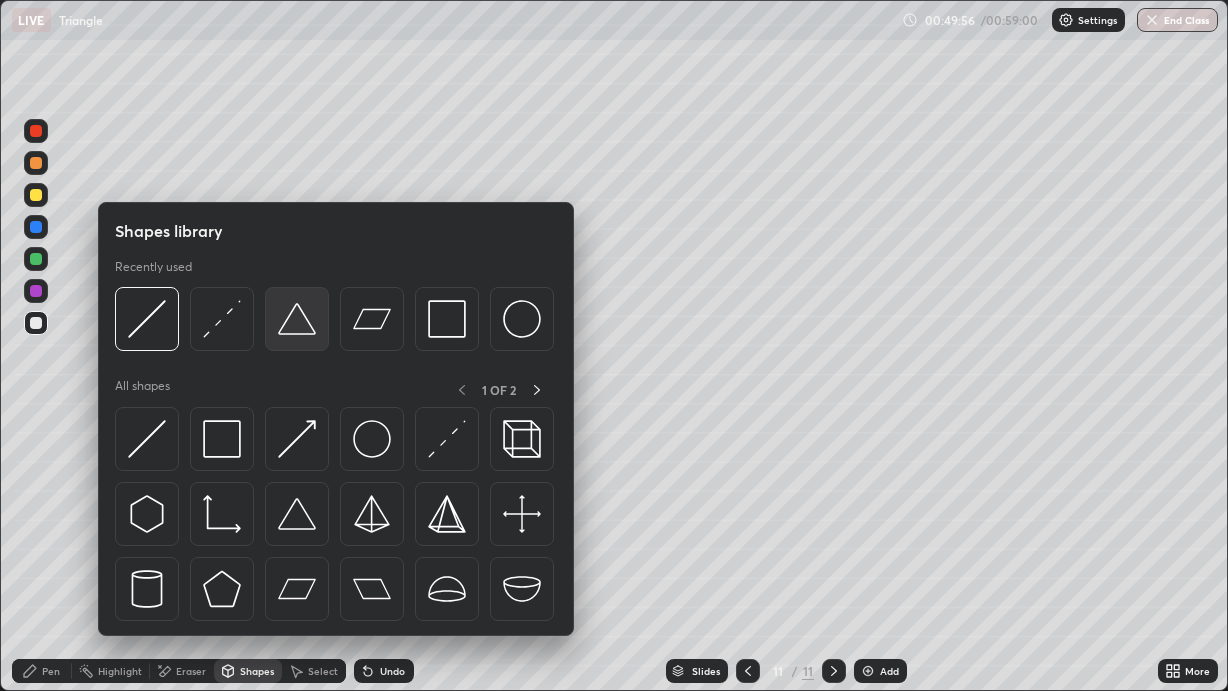click at bounding box center (297, 319) 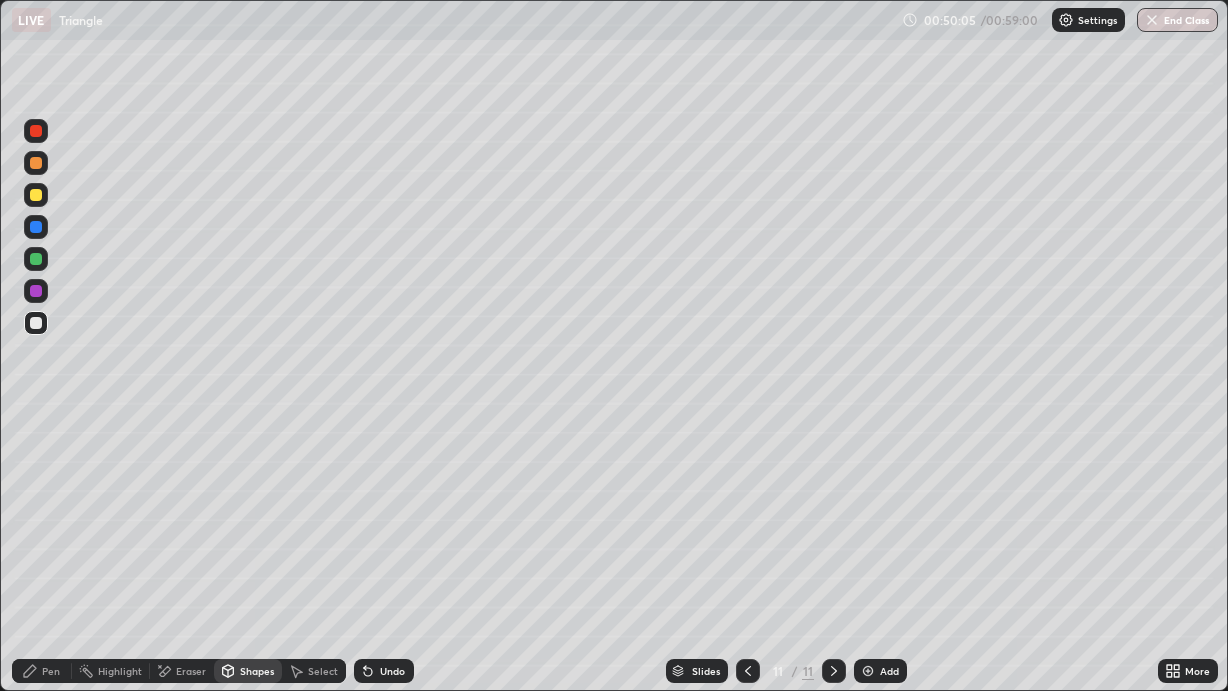 click 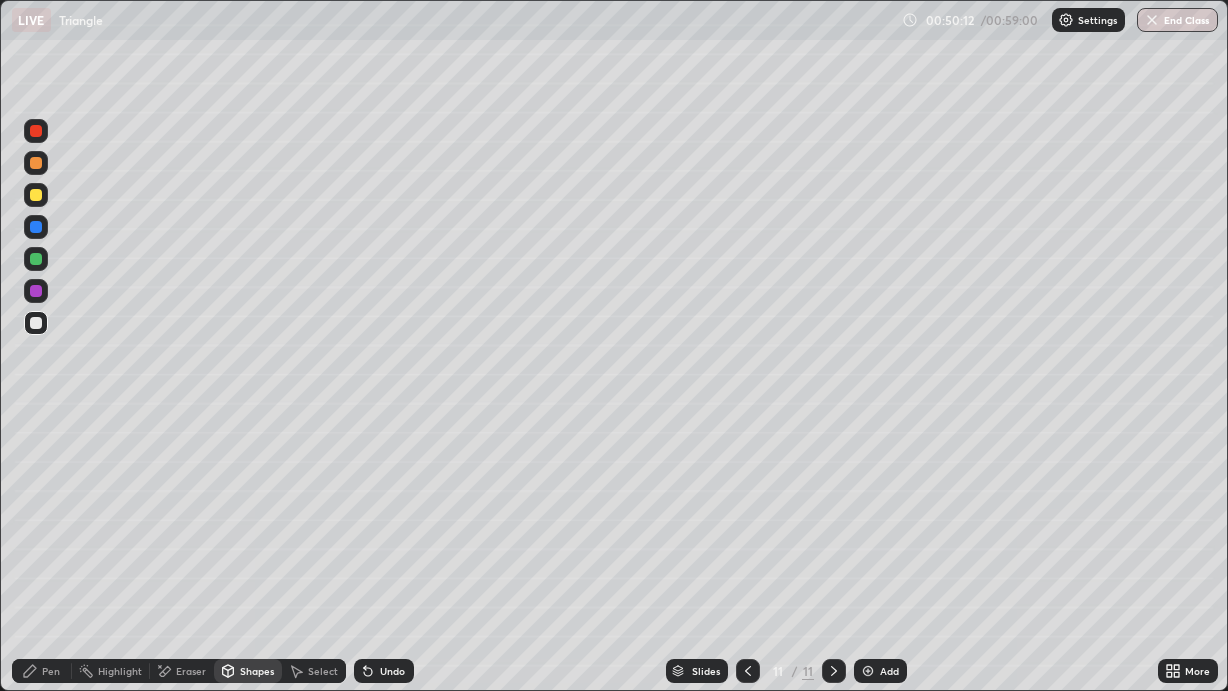 click 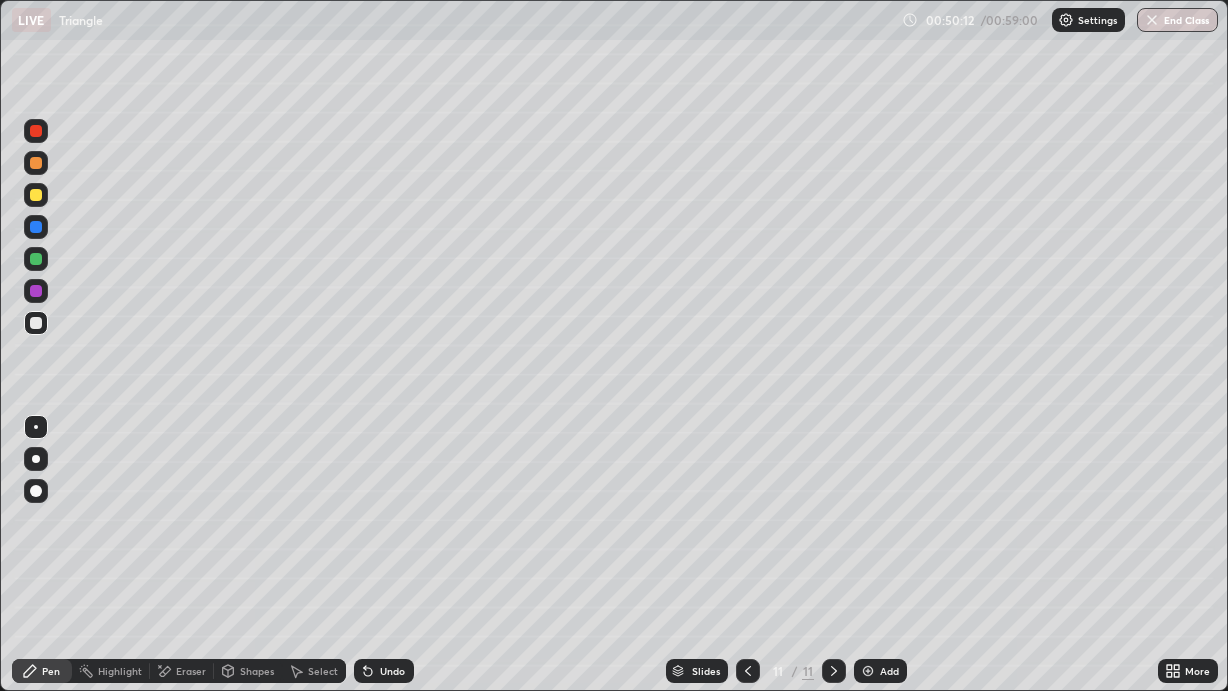 click 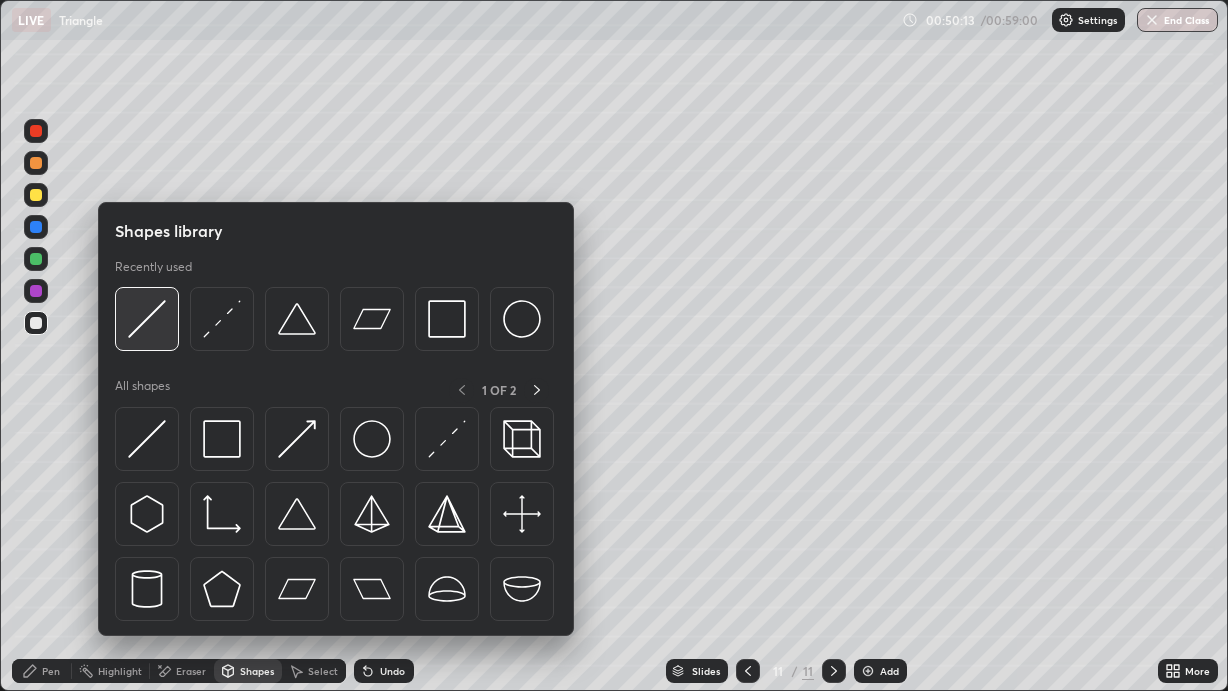 click at bounding box center (147, 319) 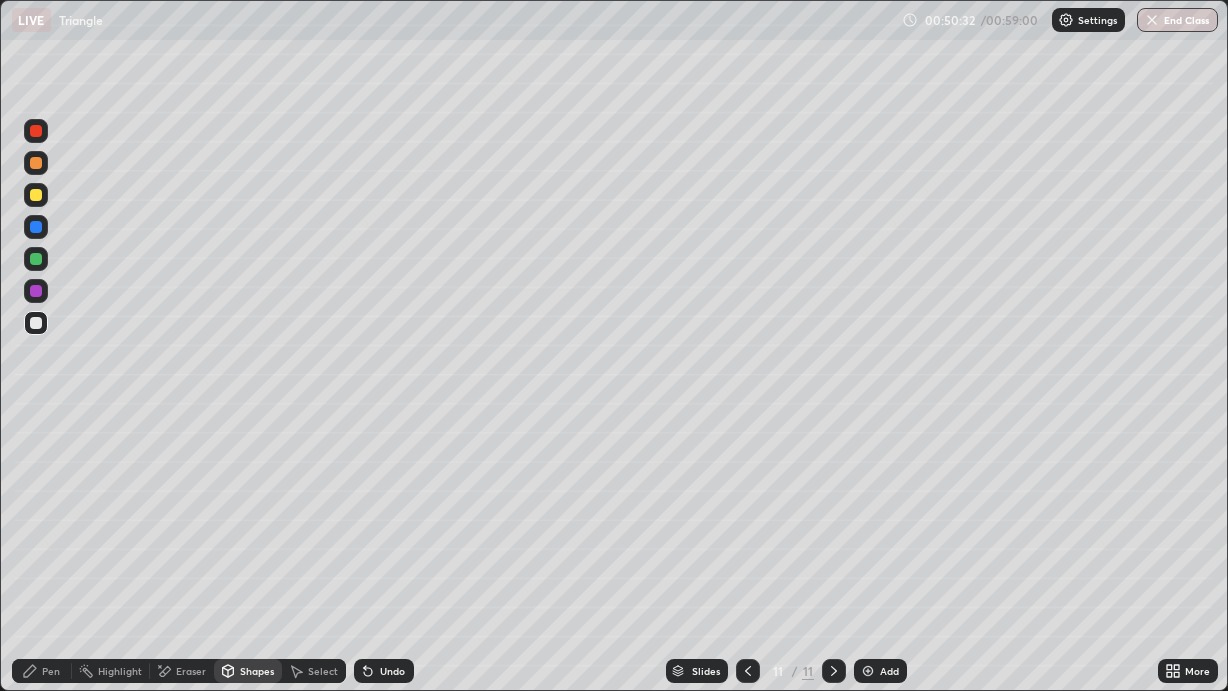 click 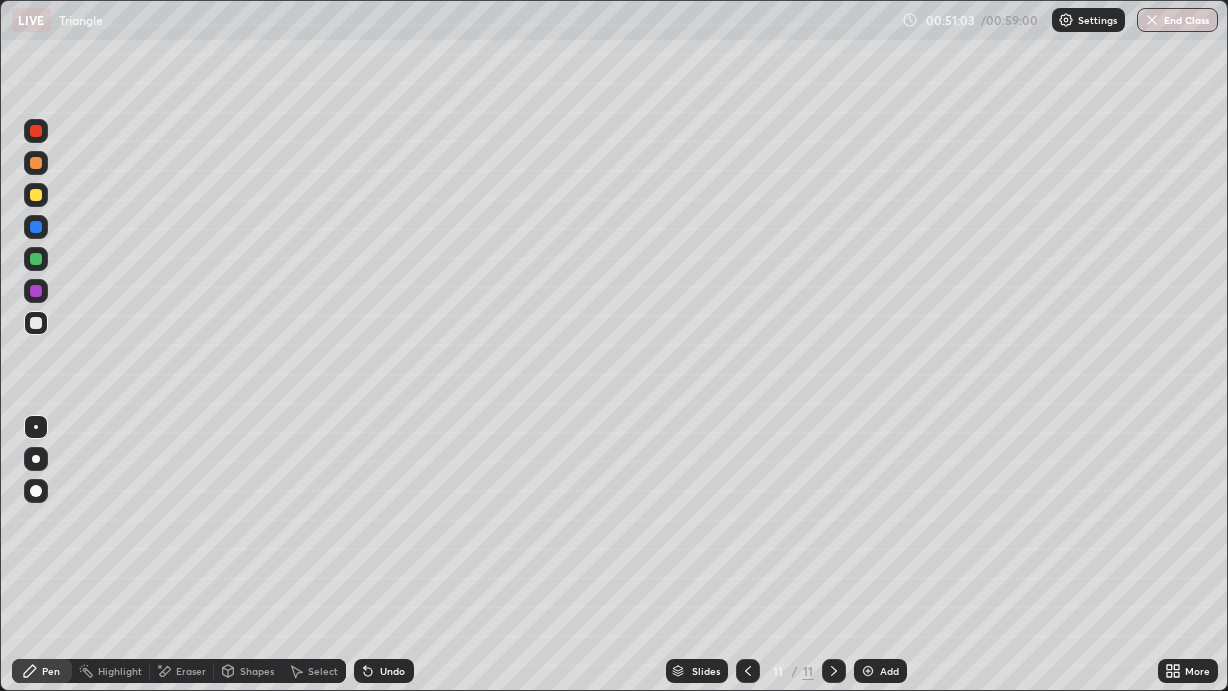 click at bounding box center (36, 195) 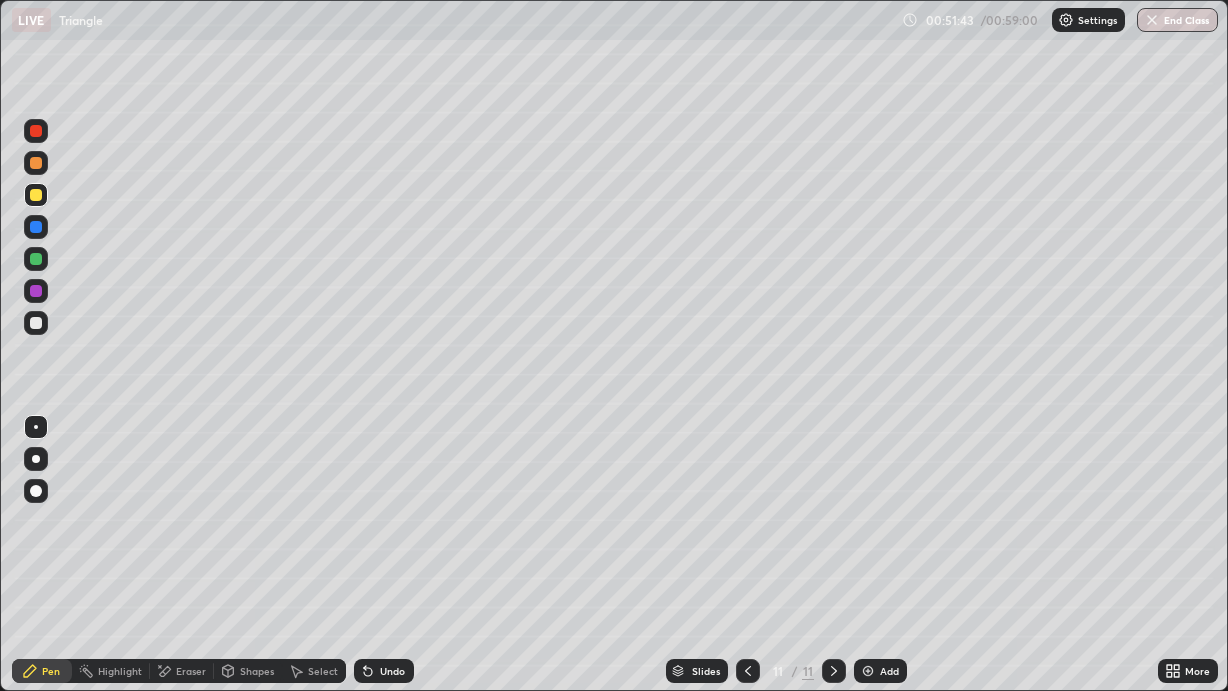 click at bounding box center (36, 323) 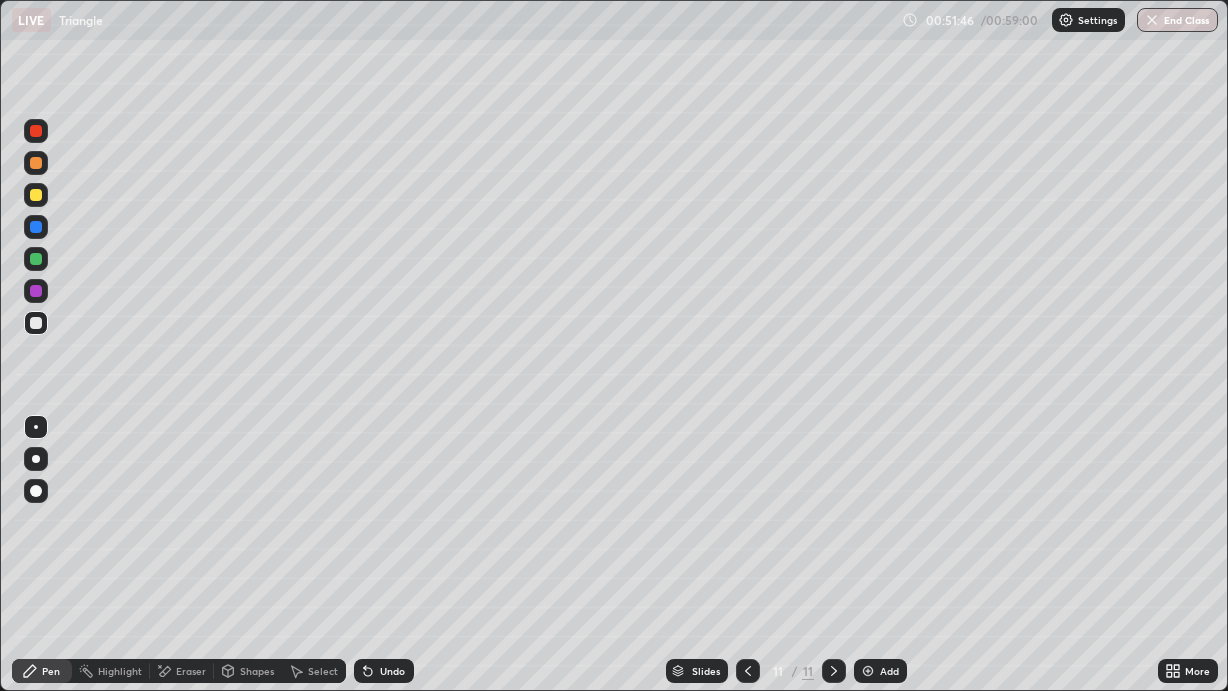 click at bounding box center (36, 259) 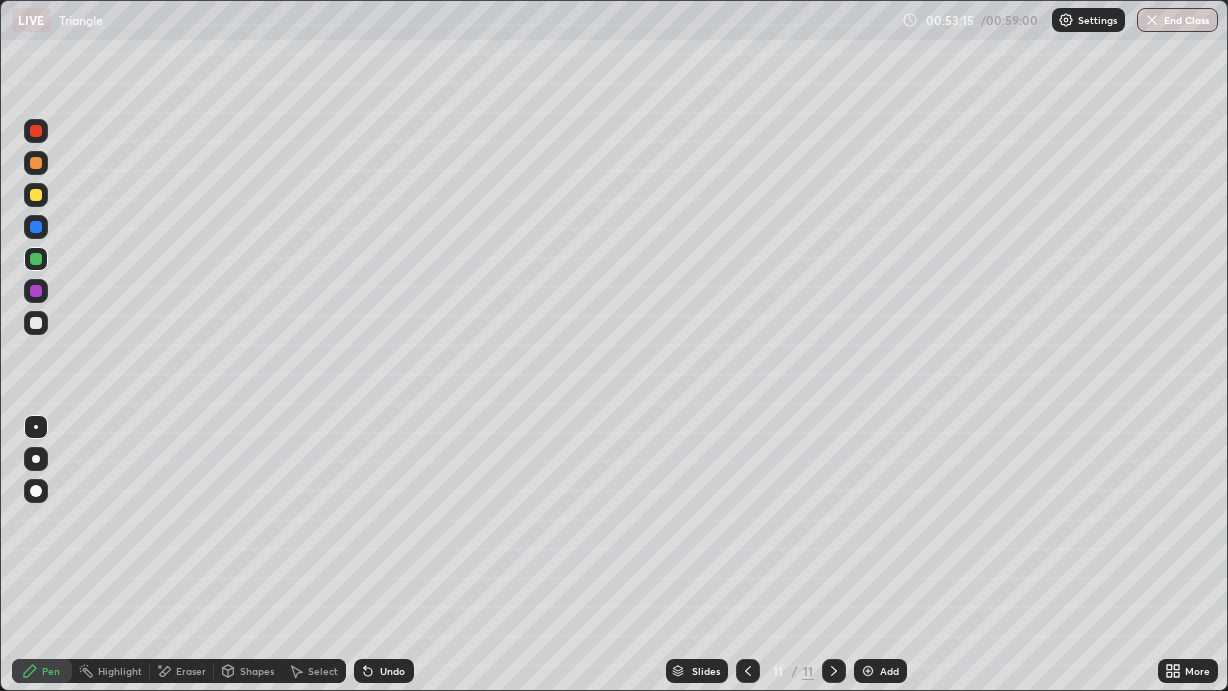 click at bounding box center [36, 291] 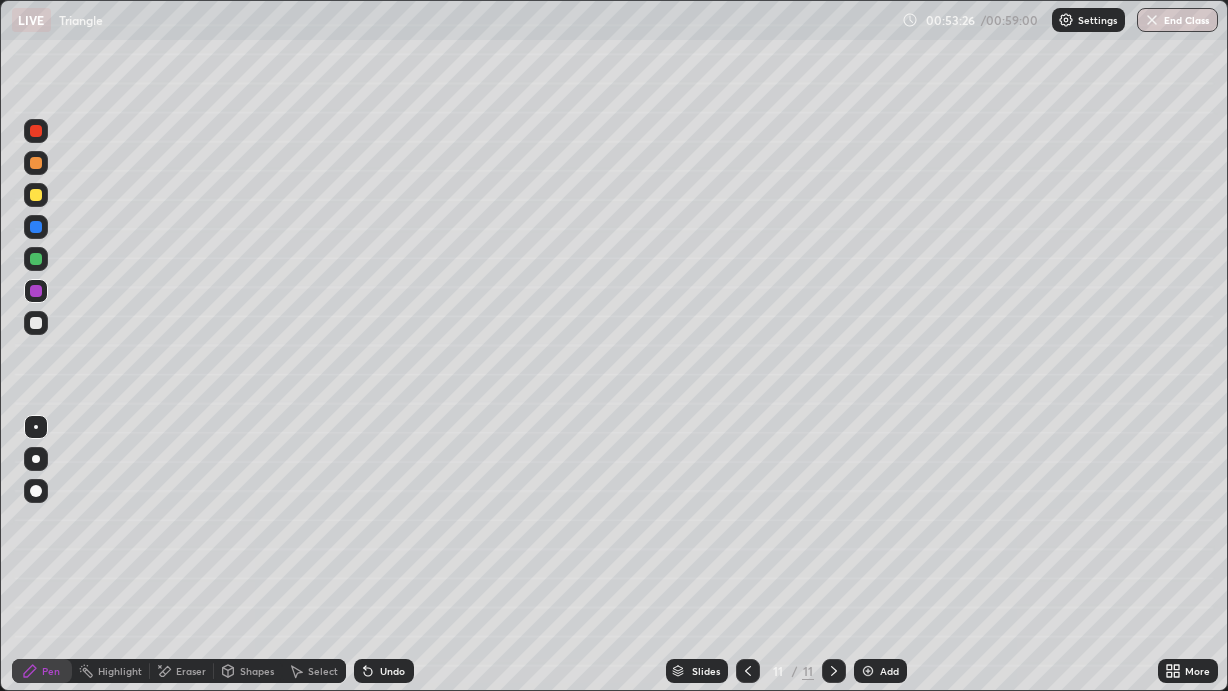 click 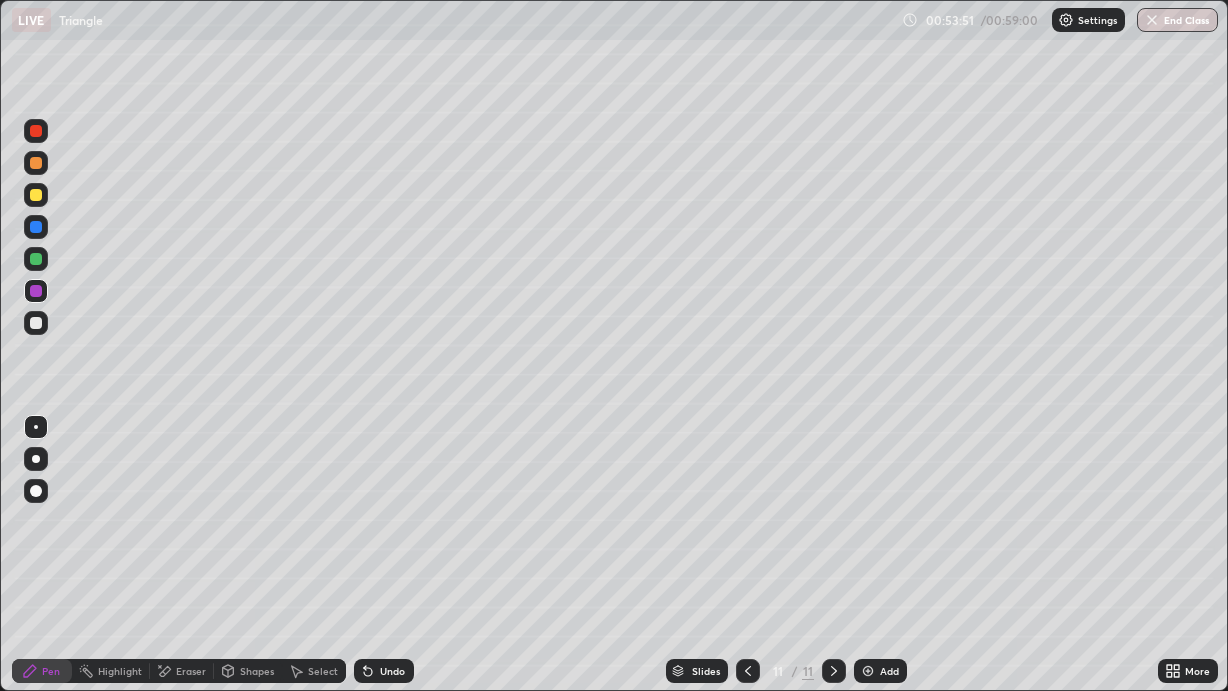 click at bounding box center (36, 323) 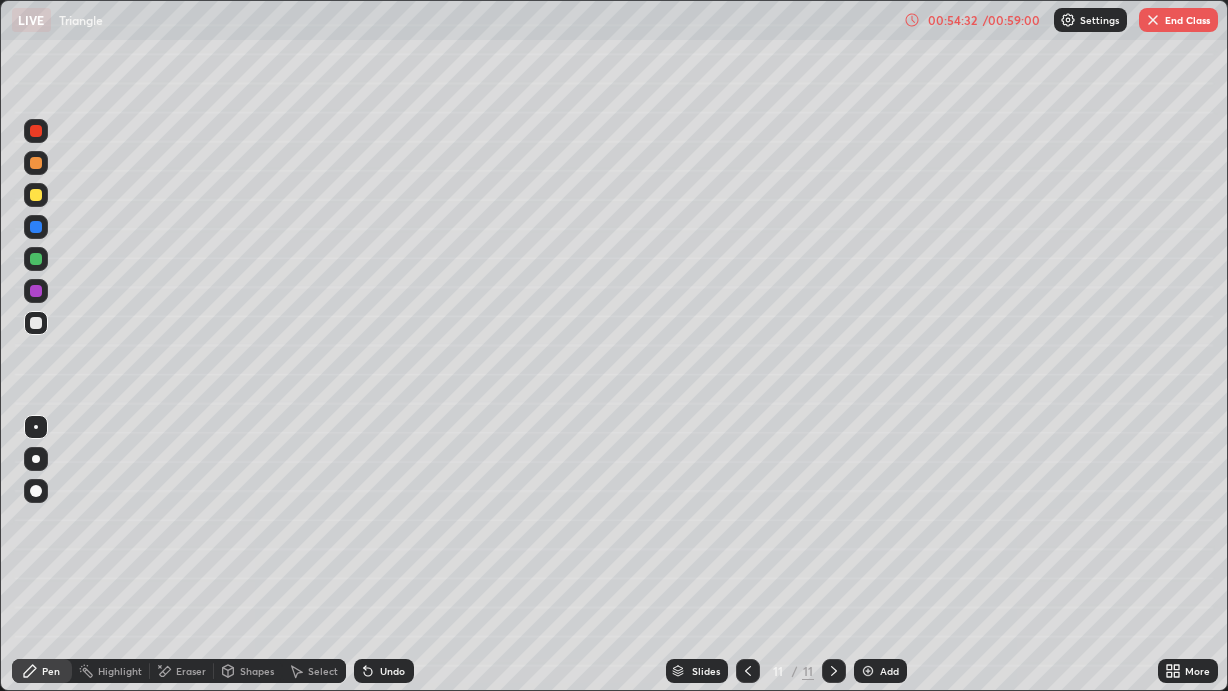 click at bounding box center (36, 195) 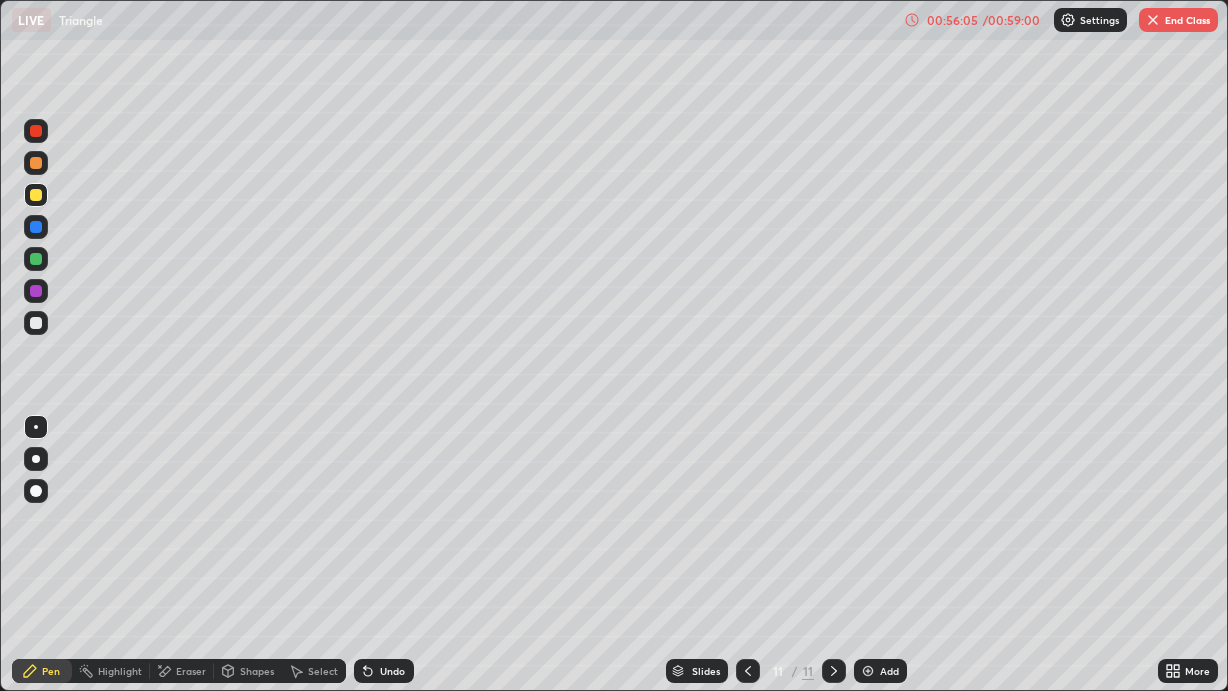 click on "End Class" at bounding box center (1178, 20) 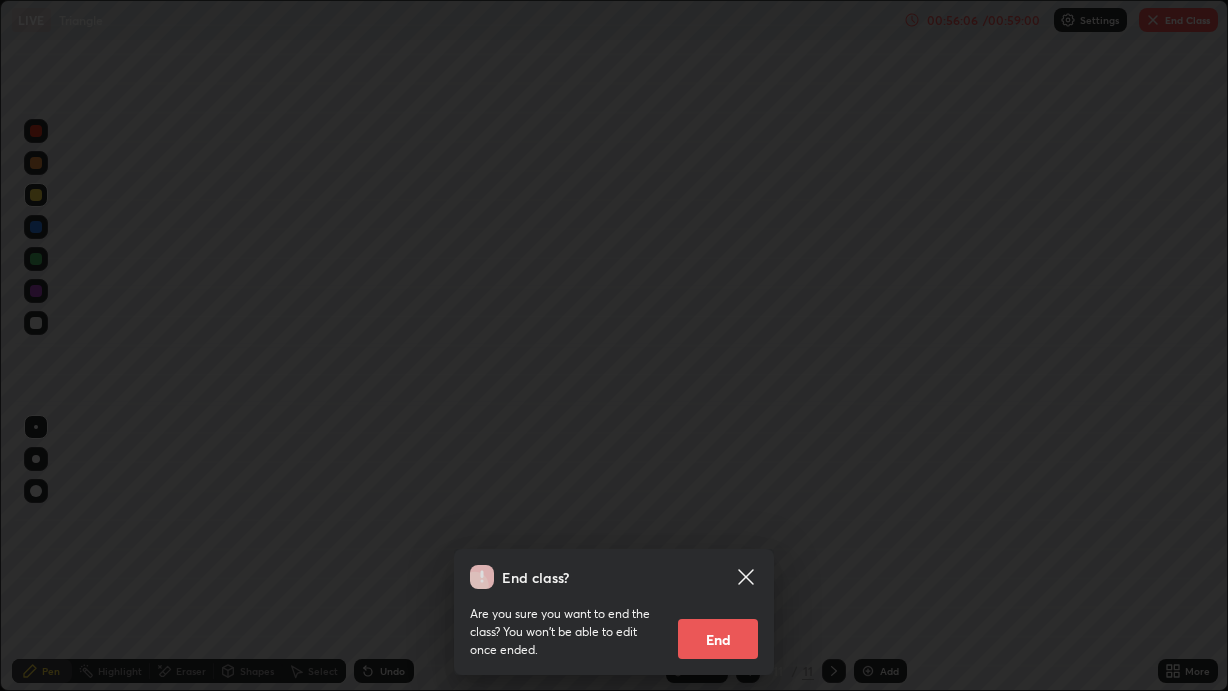 click on "End" at bounding box center (718, 639) 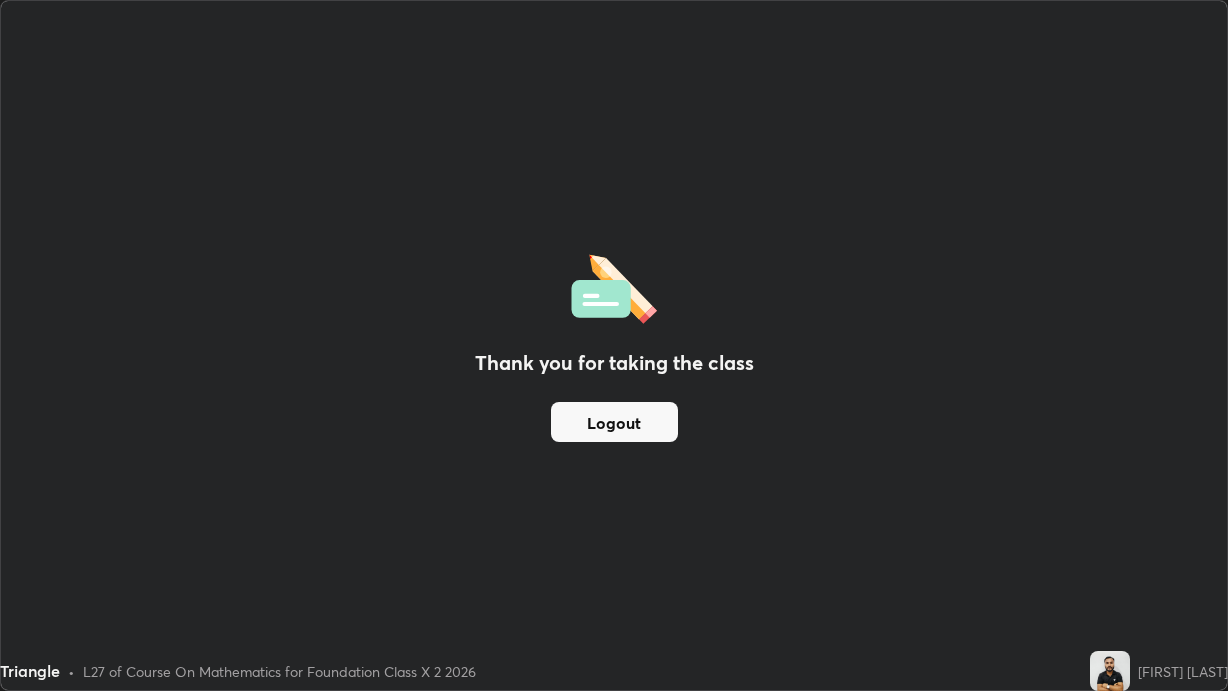 click on "Logout" at bounding box center (614, 422) 